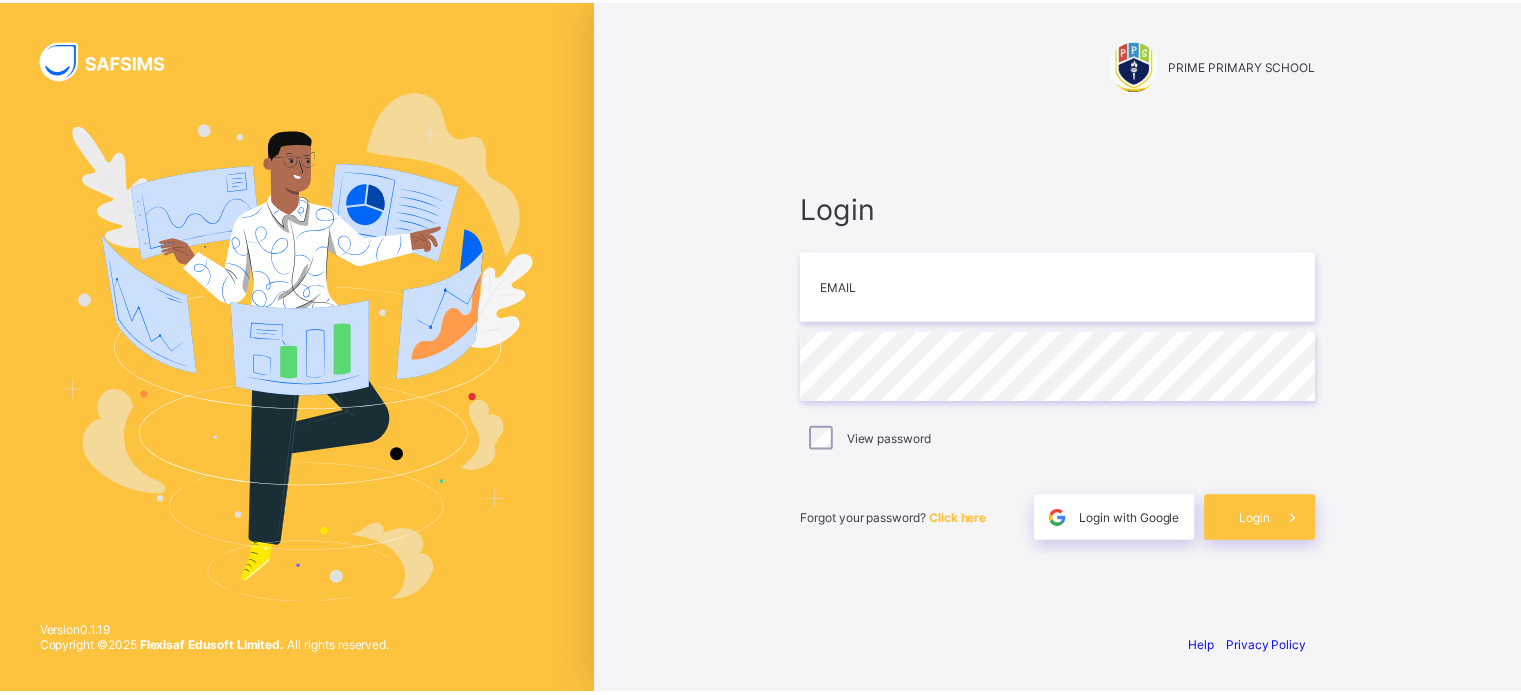 scroll, scrollTop: 0, scrollLeft: 0, axis: both 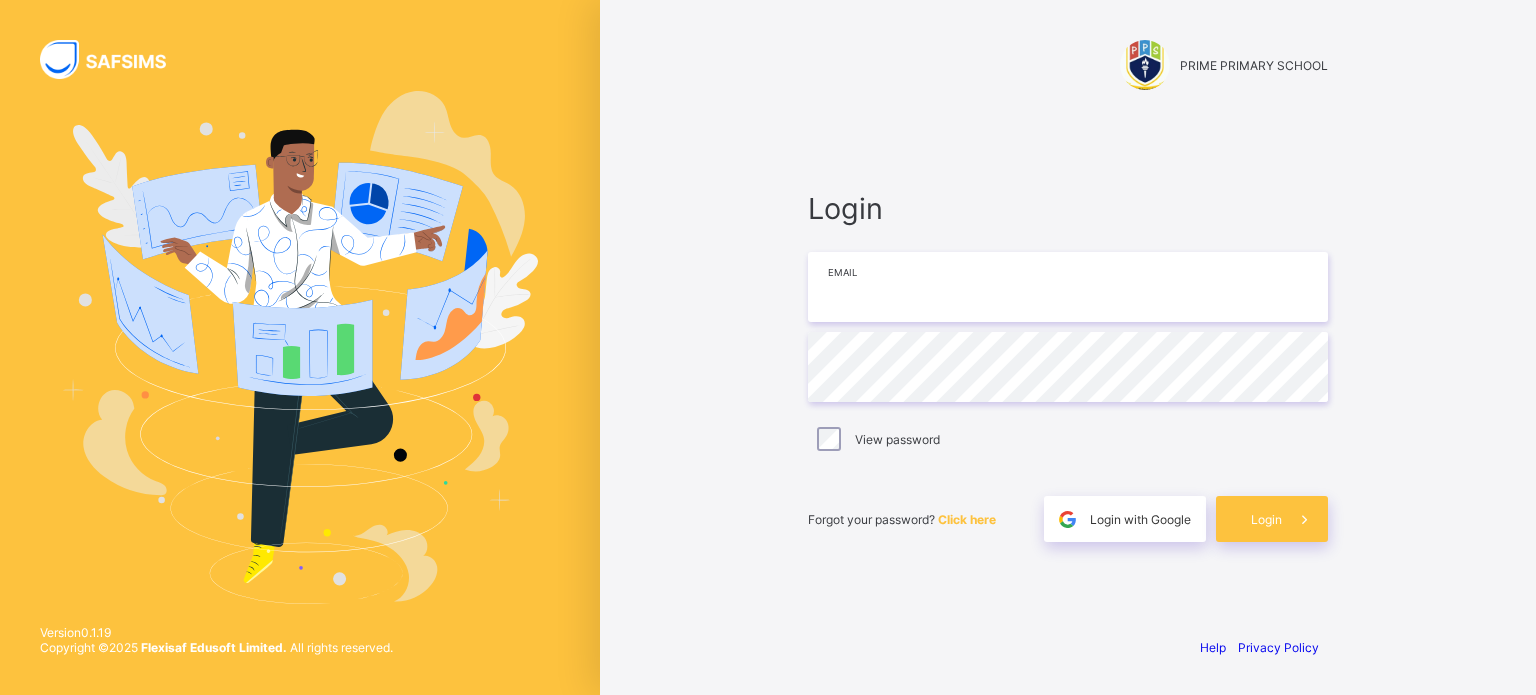 type on "**********" 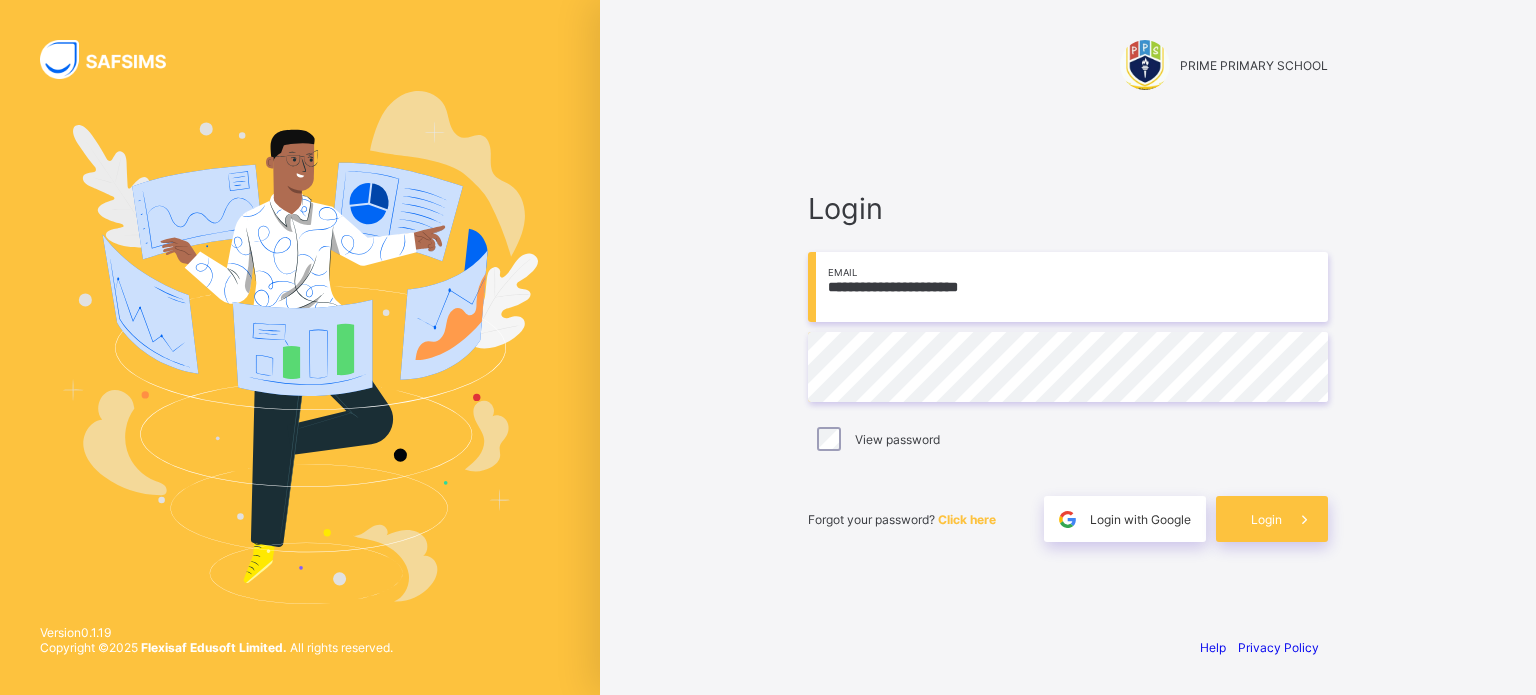 click on "**********" at bounding box center (1068, 347) 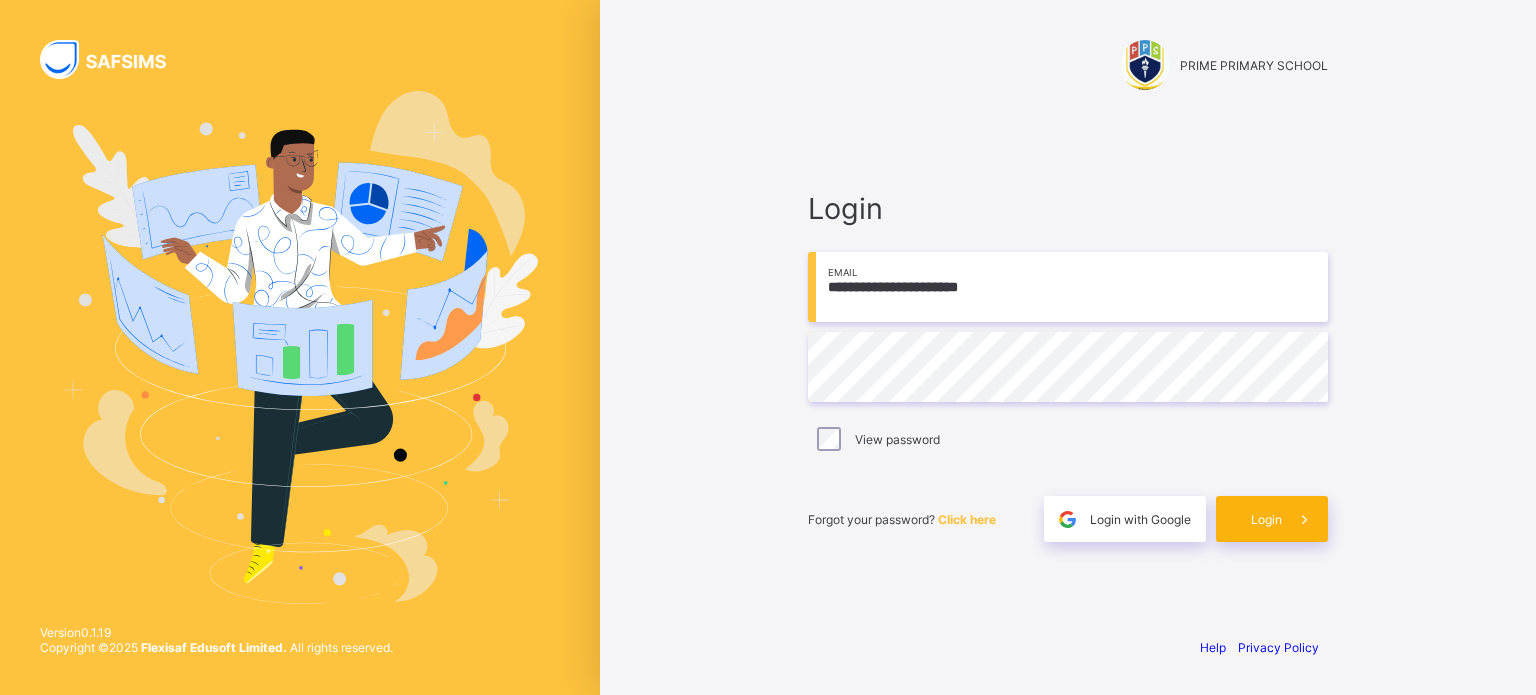 click at bounding box center [1305, 519] 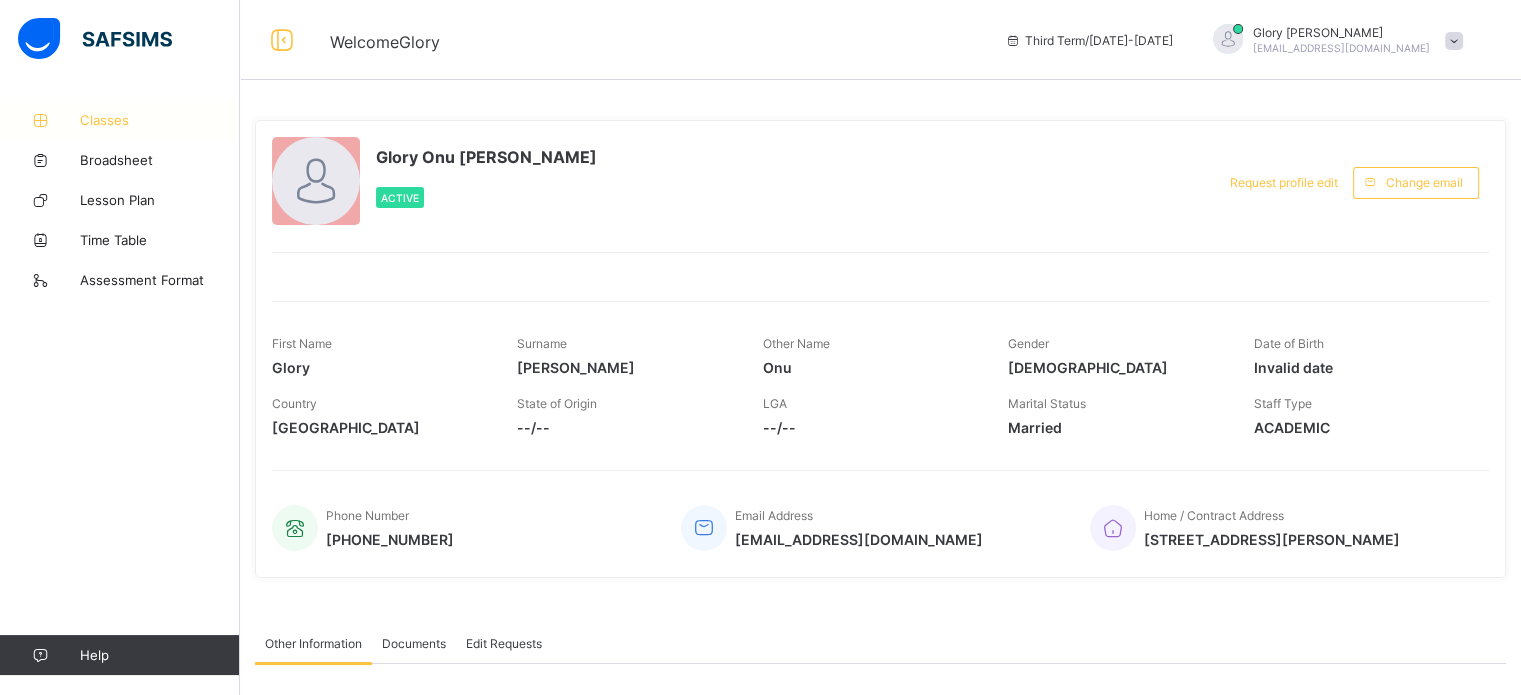 click on "Classes" at bounding box center [160, 120] 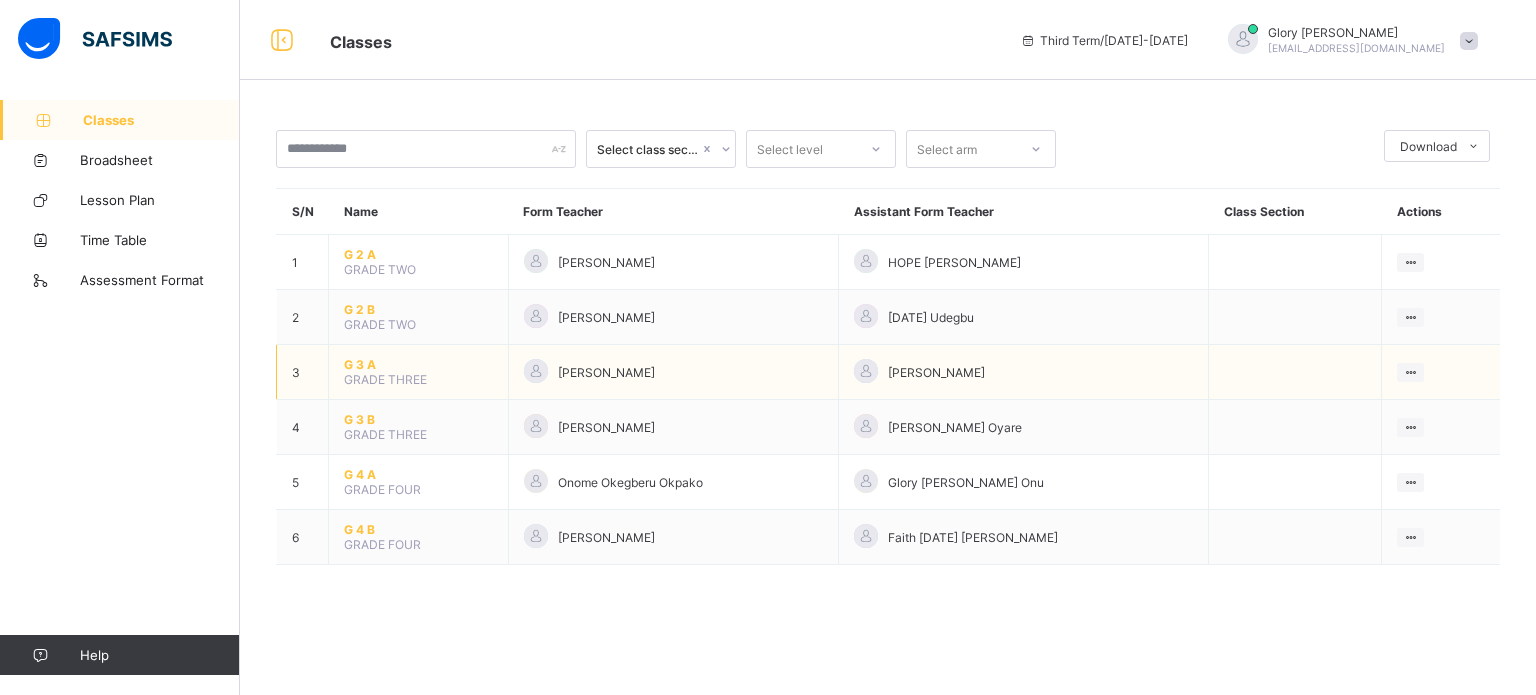 click on "G 3   A" at bounding box center [418, 364] 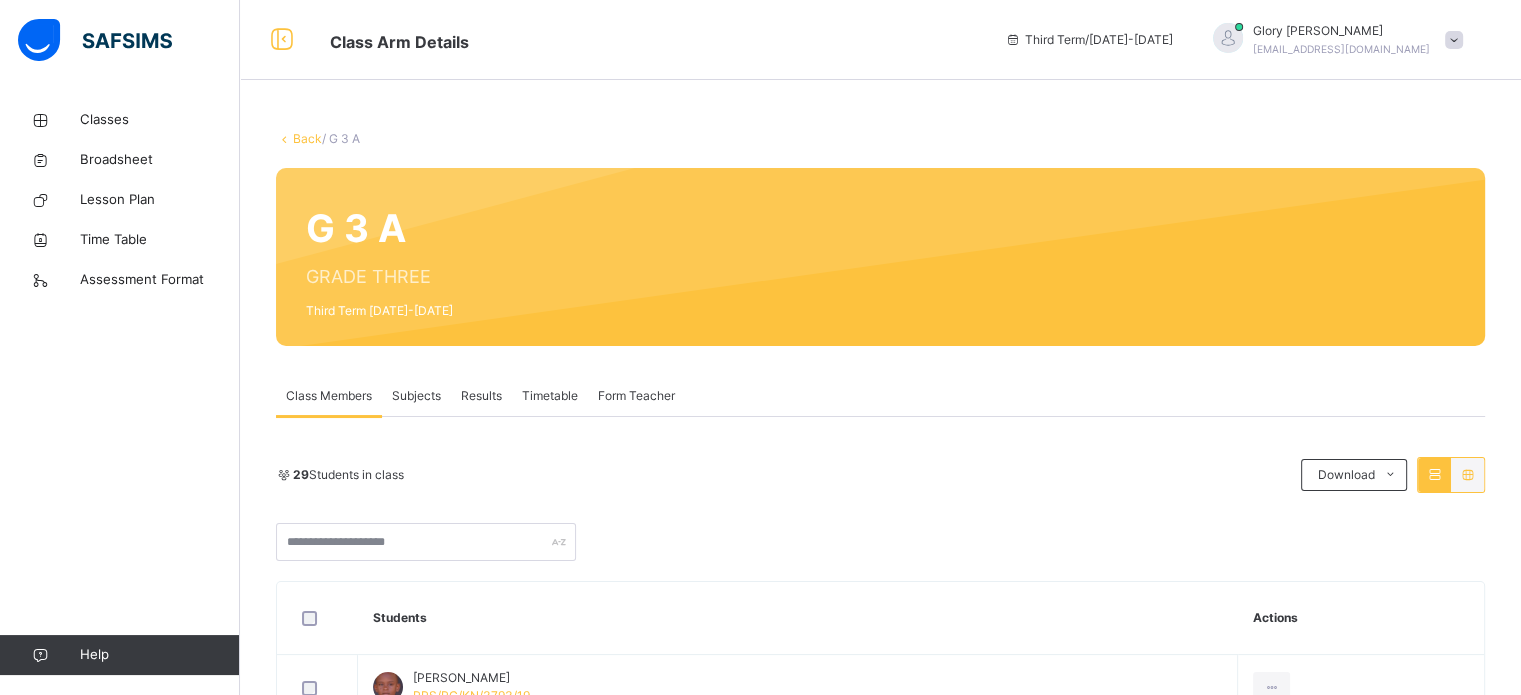 click on "Subjects" at bounding box center [416, 396] 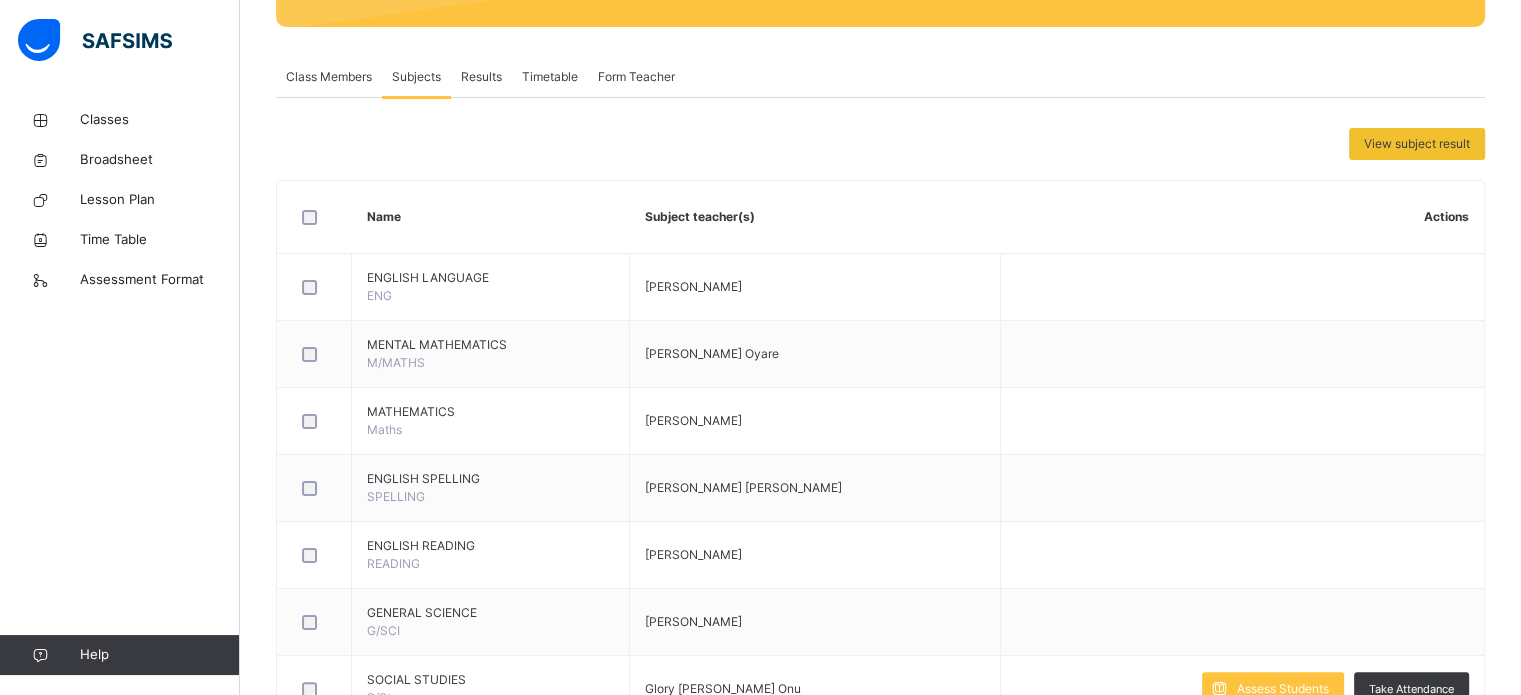 scroll, scrollTop: 320, scrollLeft: 0, axis: vertical 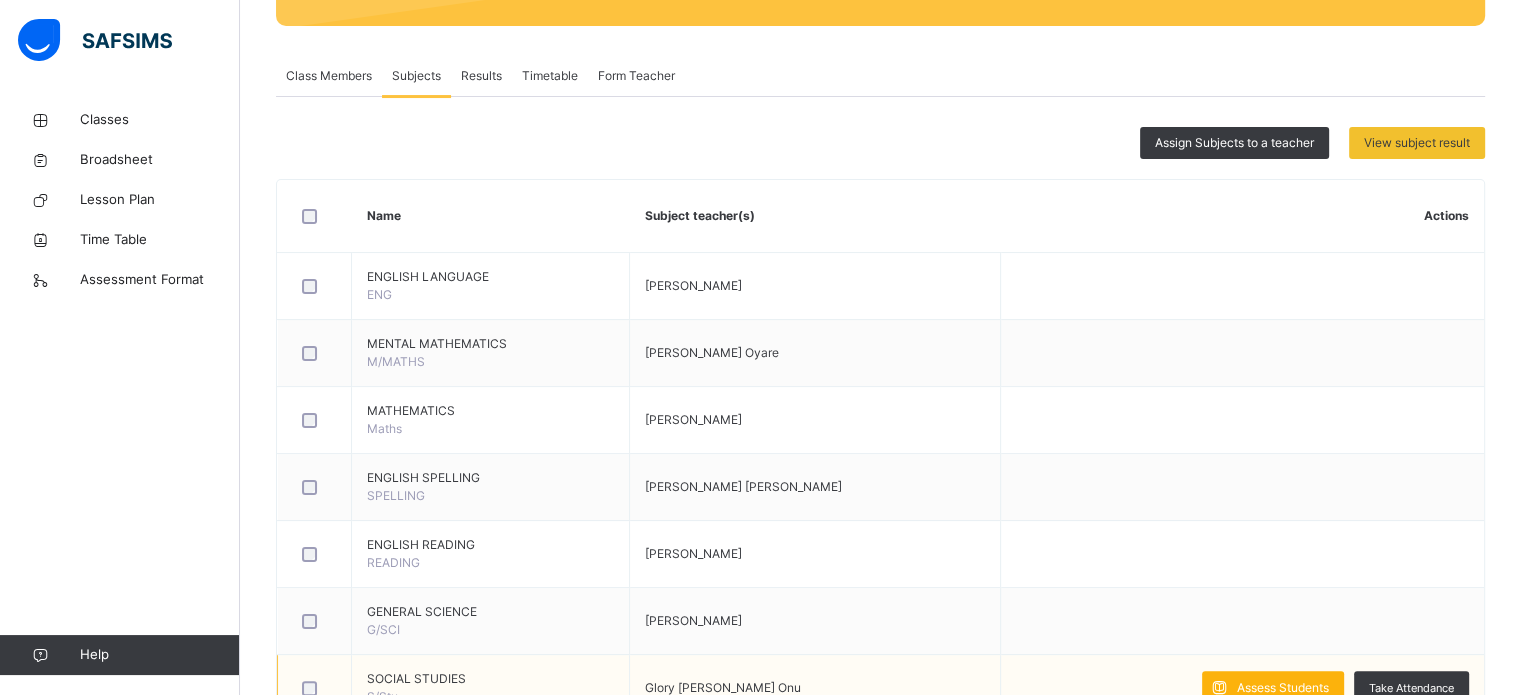 click on "Assess Students" at bounding box center [1283, 688] 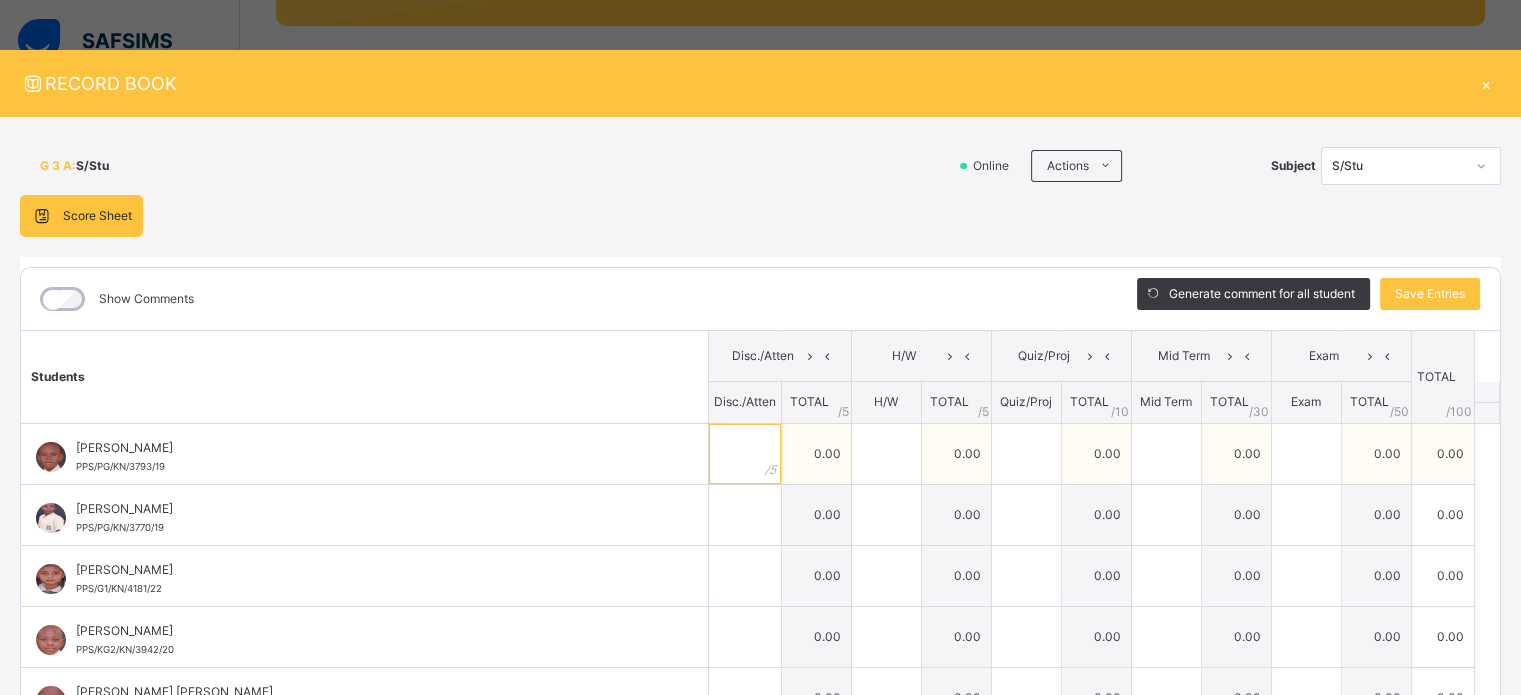 click at bounding box center [745, 454] 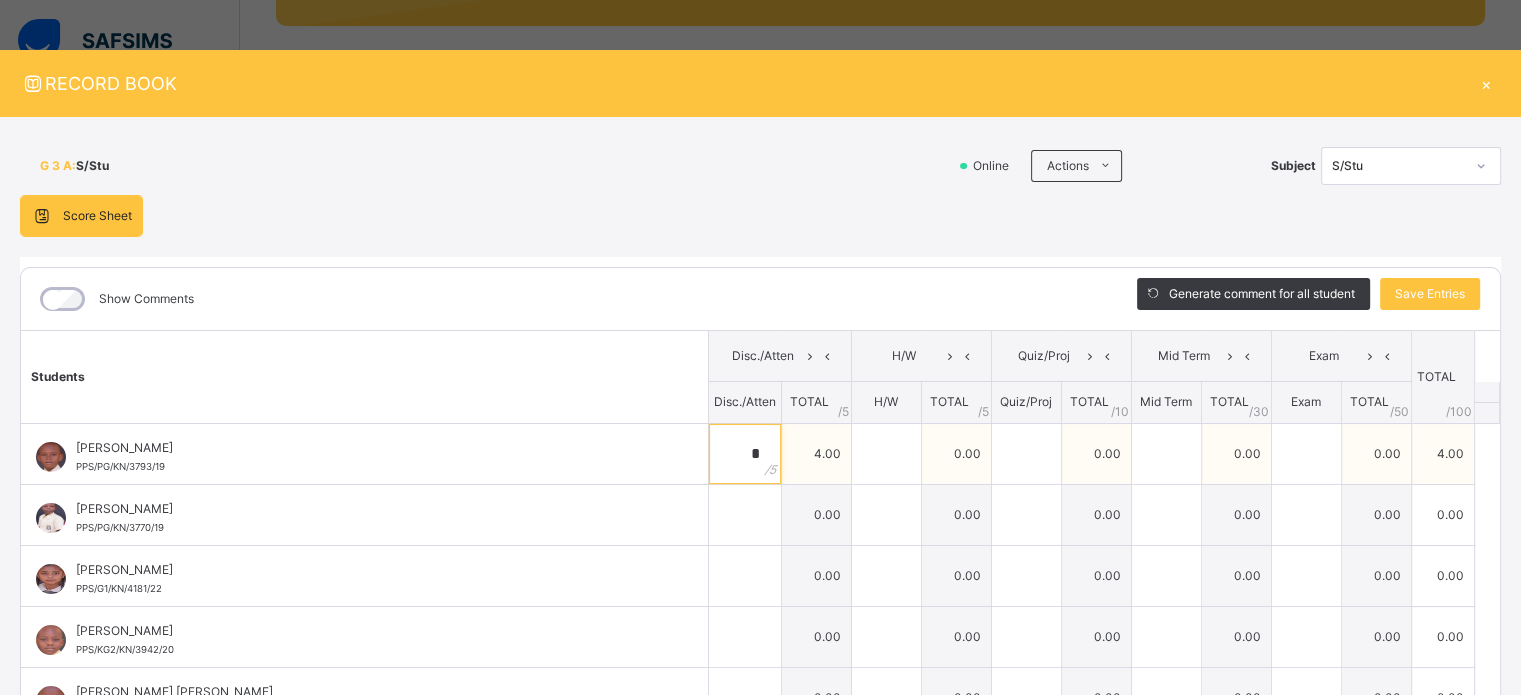 type on "*" 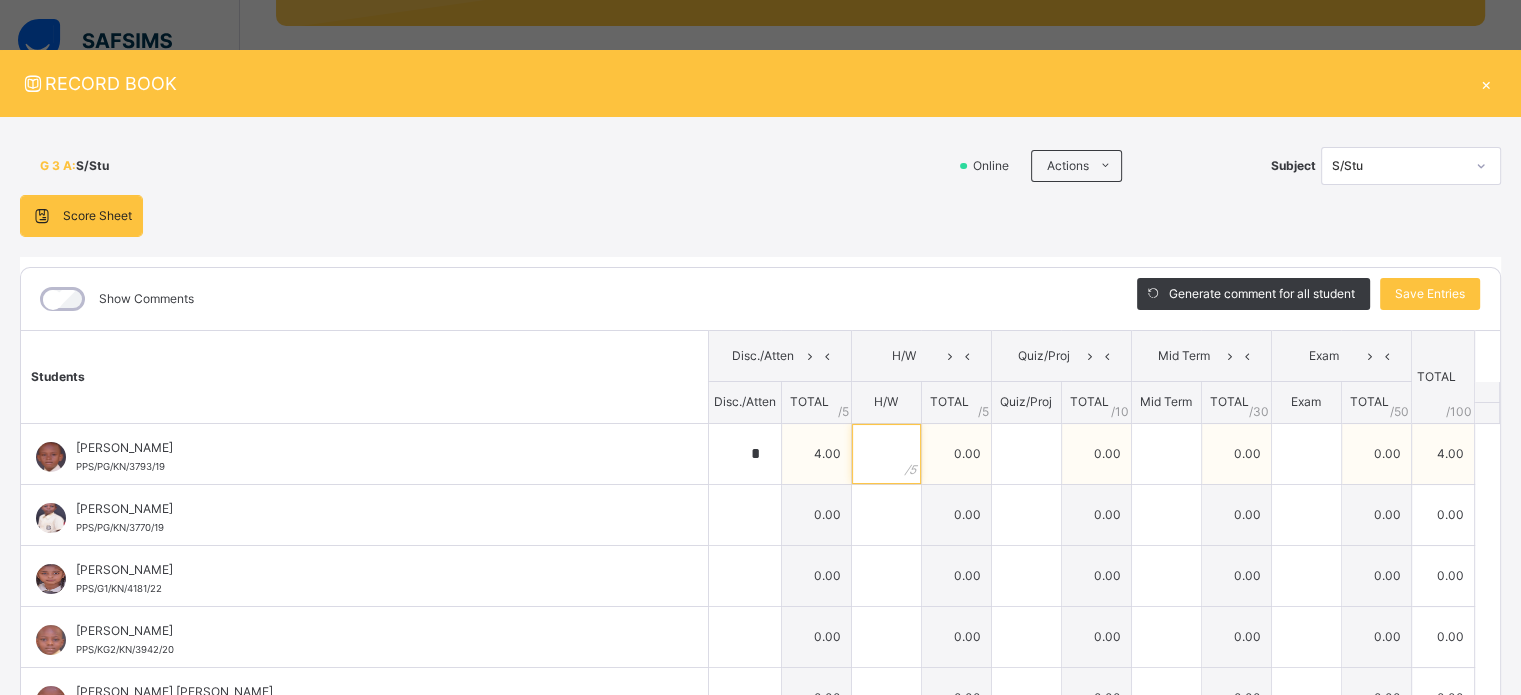 click at bounding box center (886, 454) 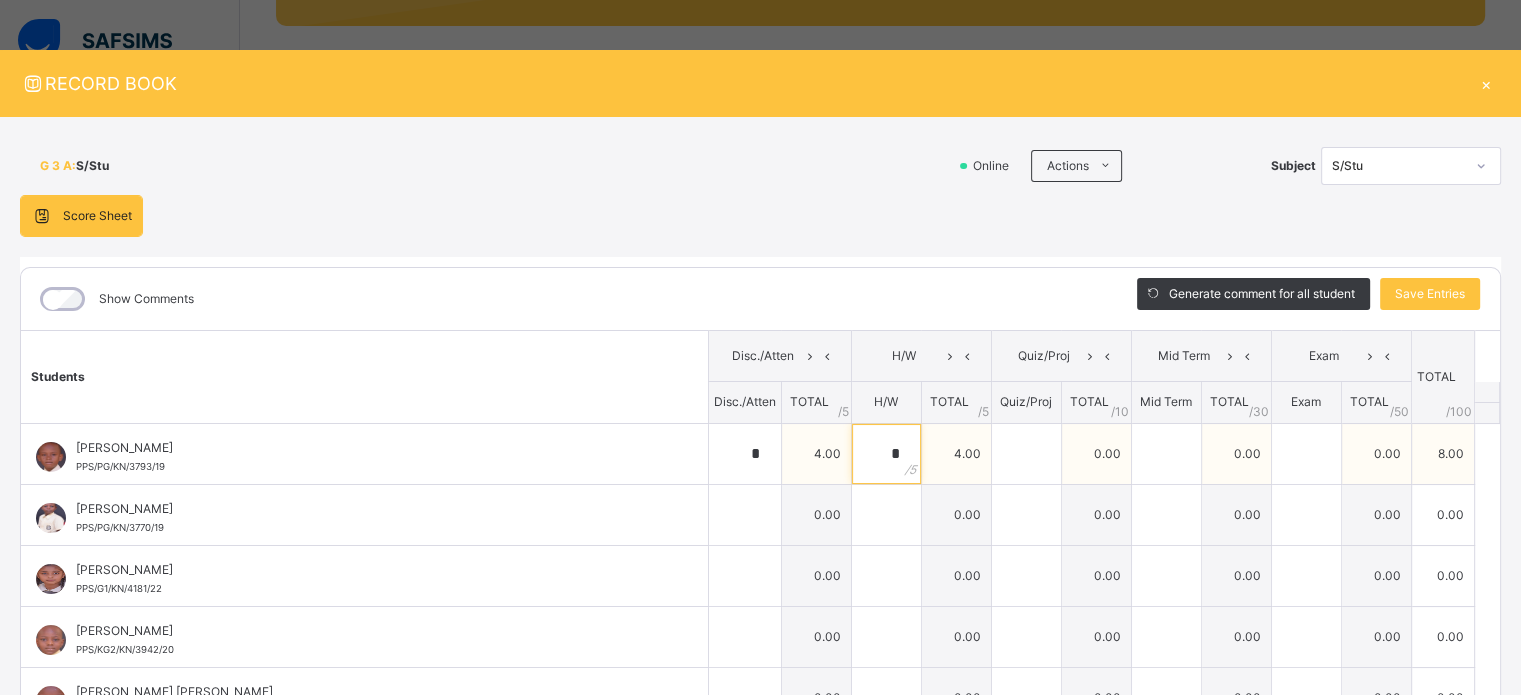type on "*" 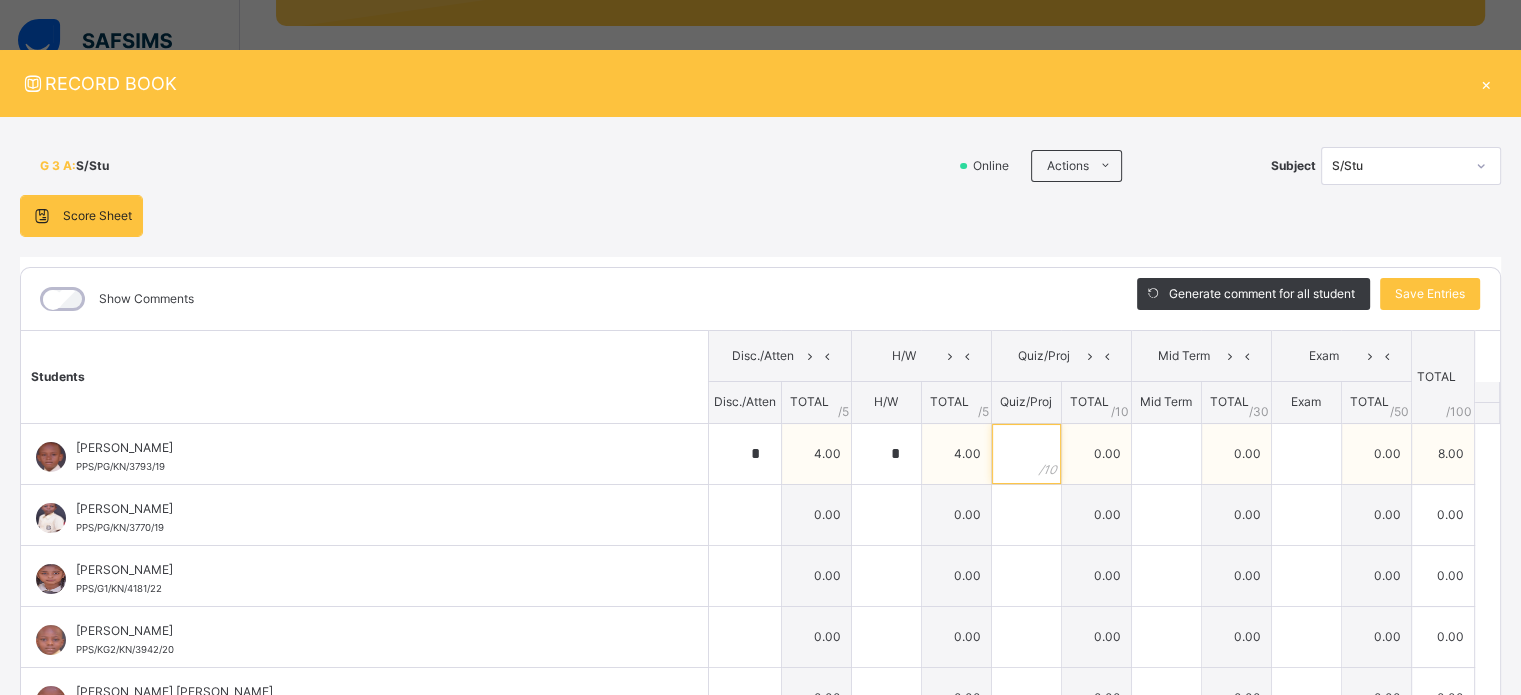 click at bounding box center [1026, 454] 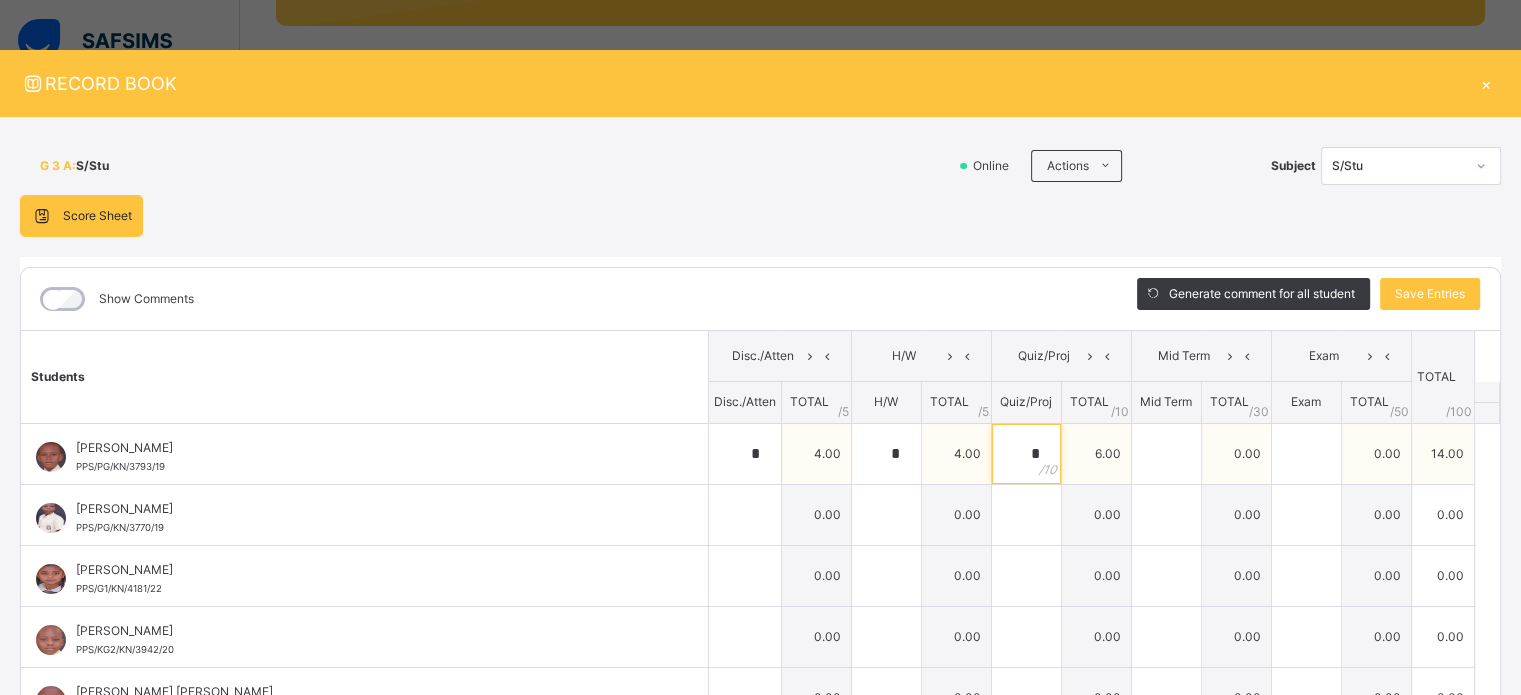 type on "*" 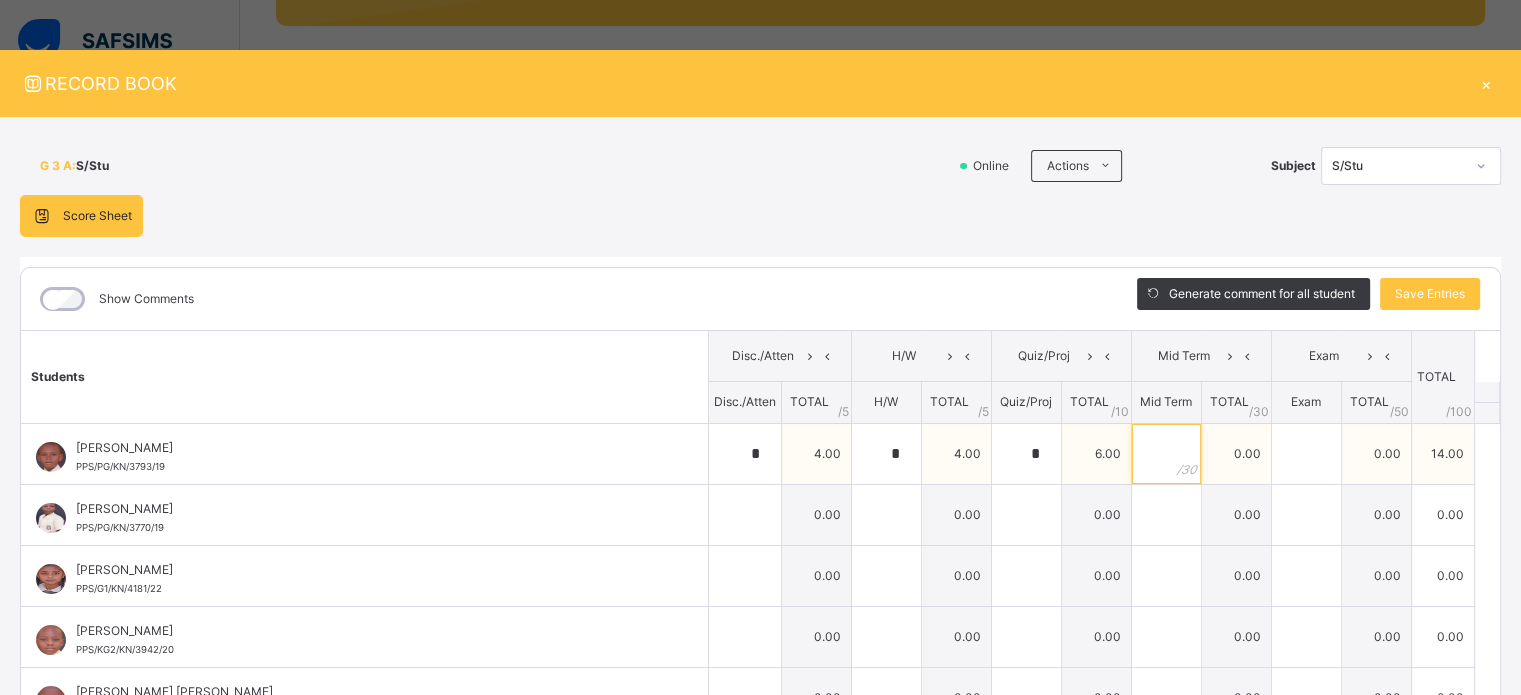 click at bounding box center (1166, 454) 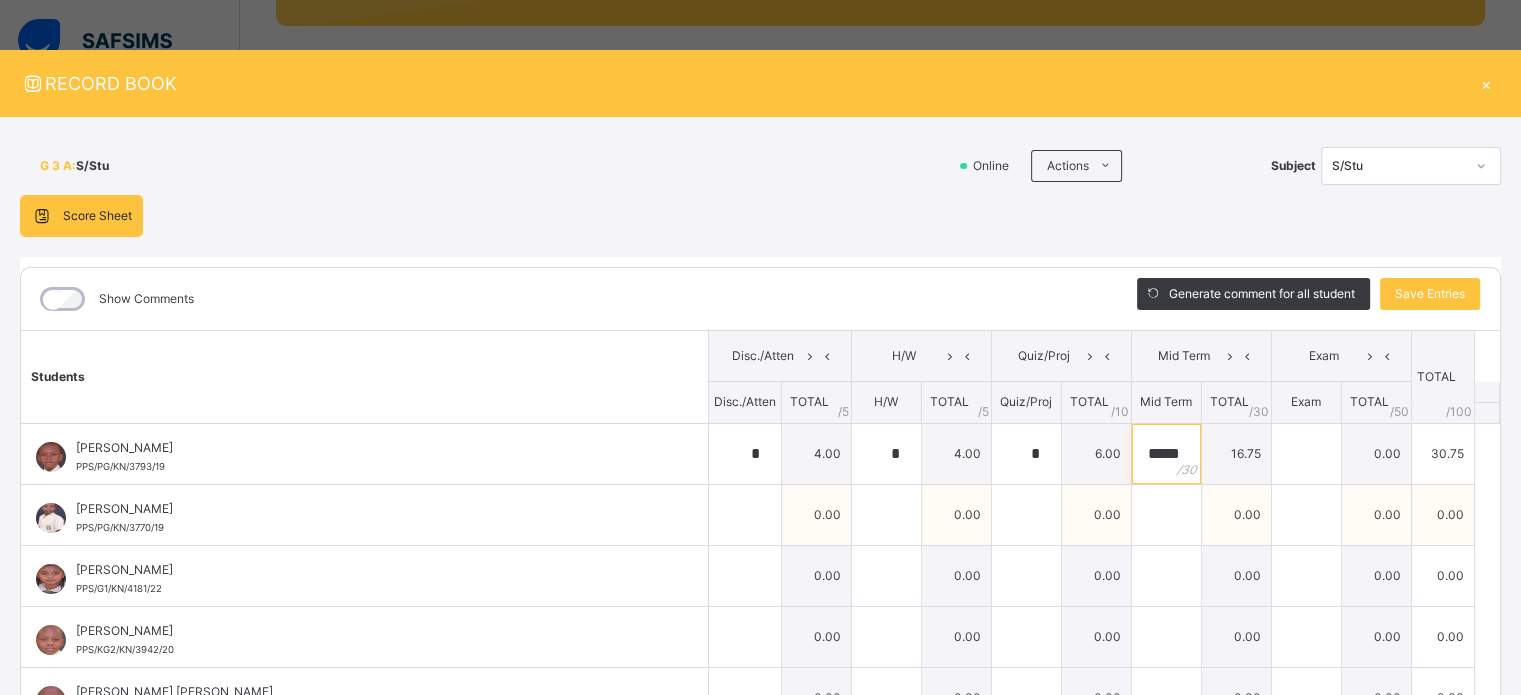 type on "*****" 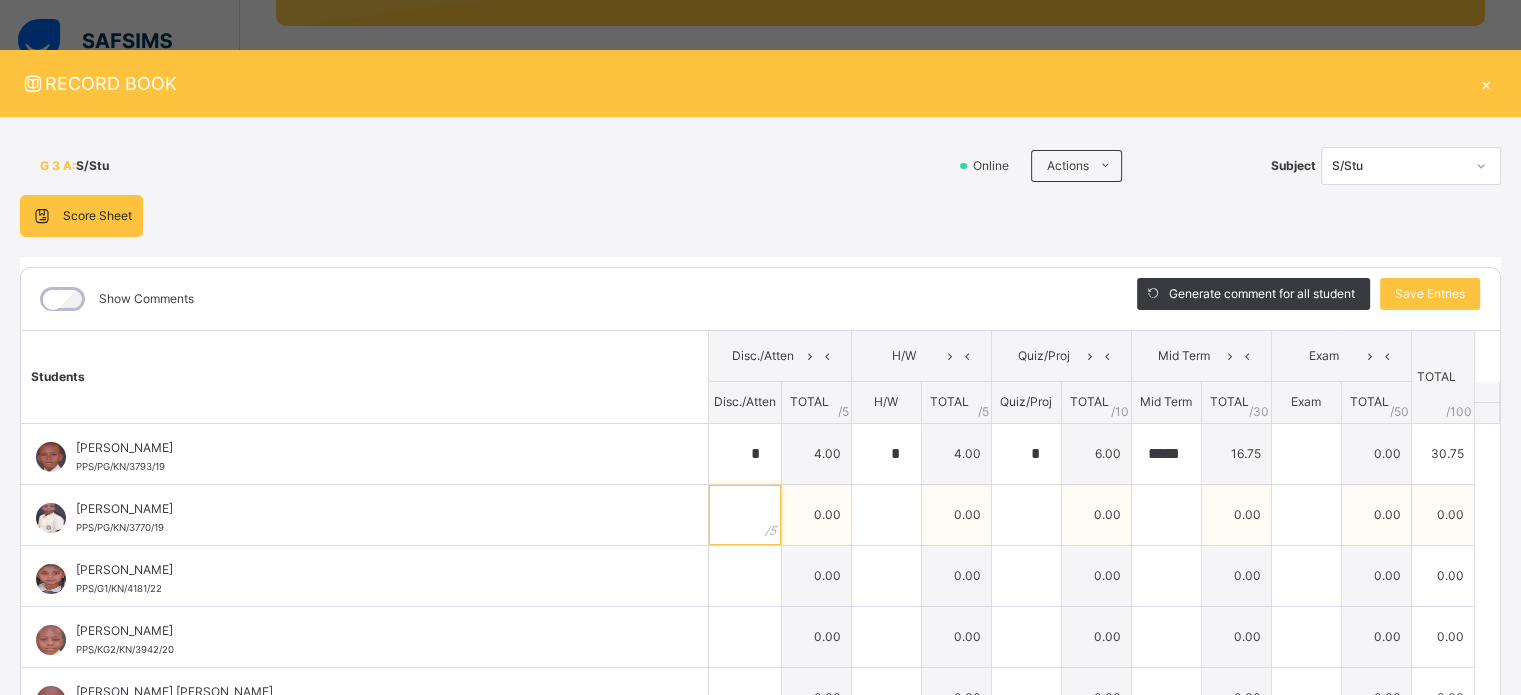 click at bounding box center (745, 515) 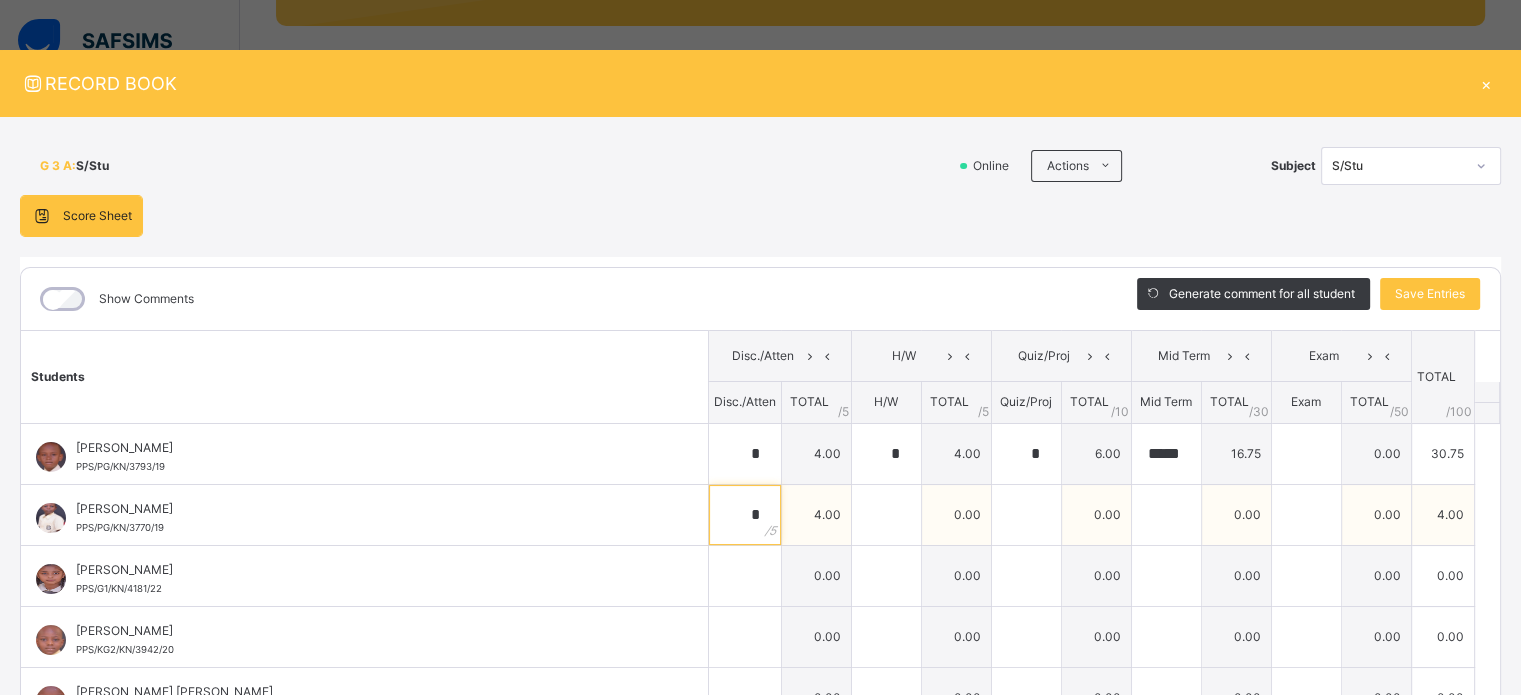 type on "*" 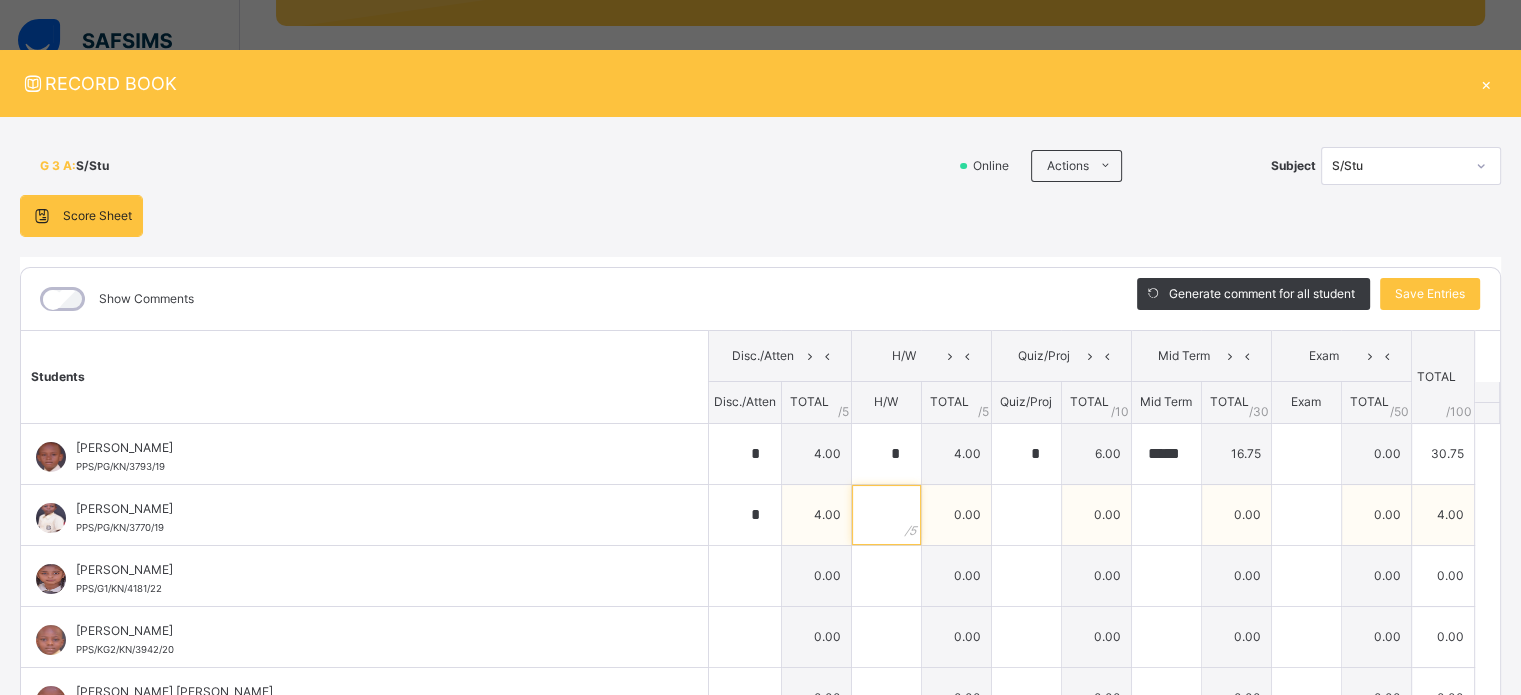 click at bounding box center (886, 515) 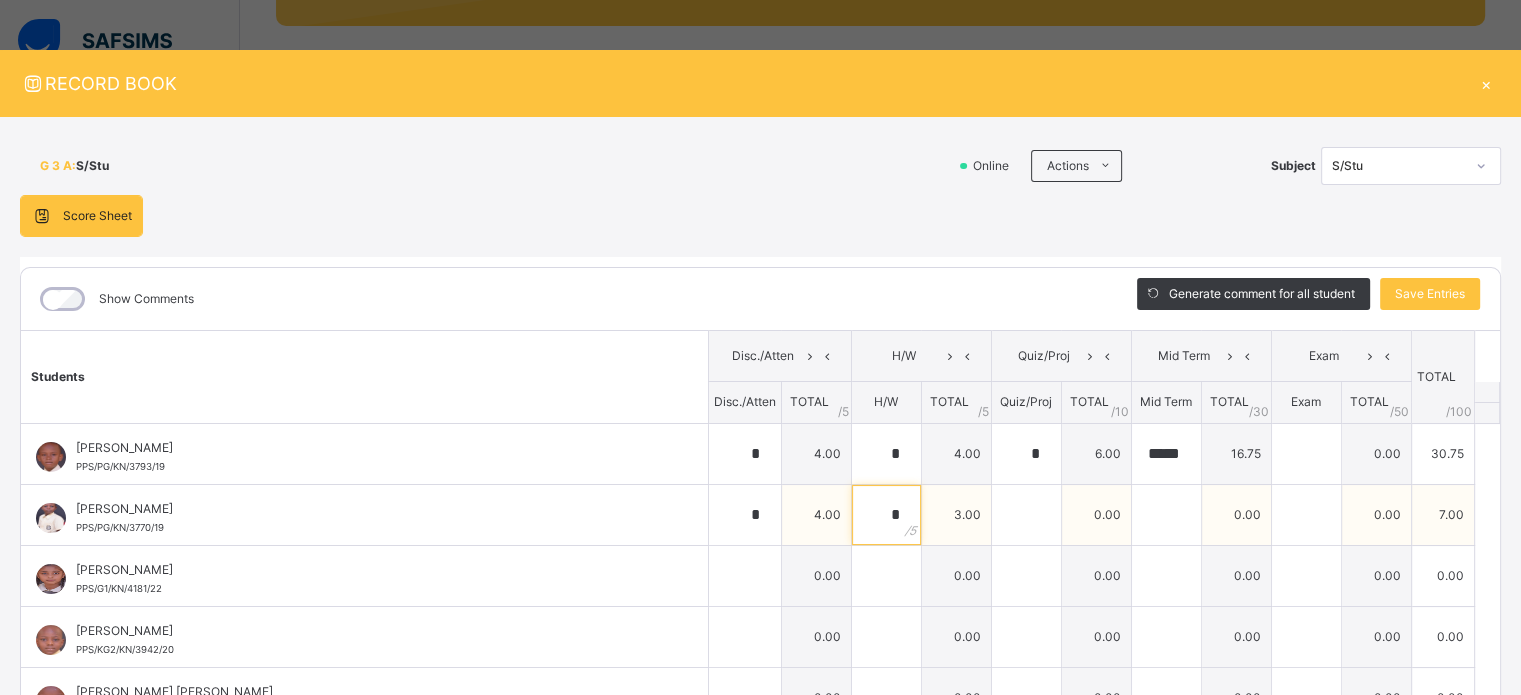 type on "*" 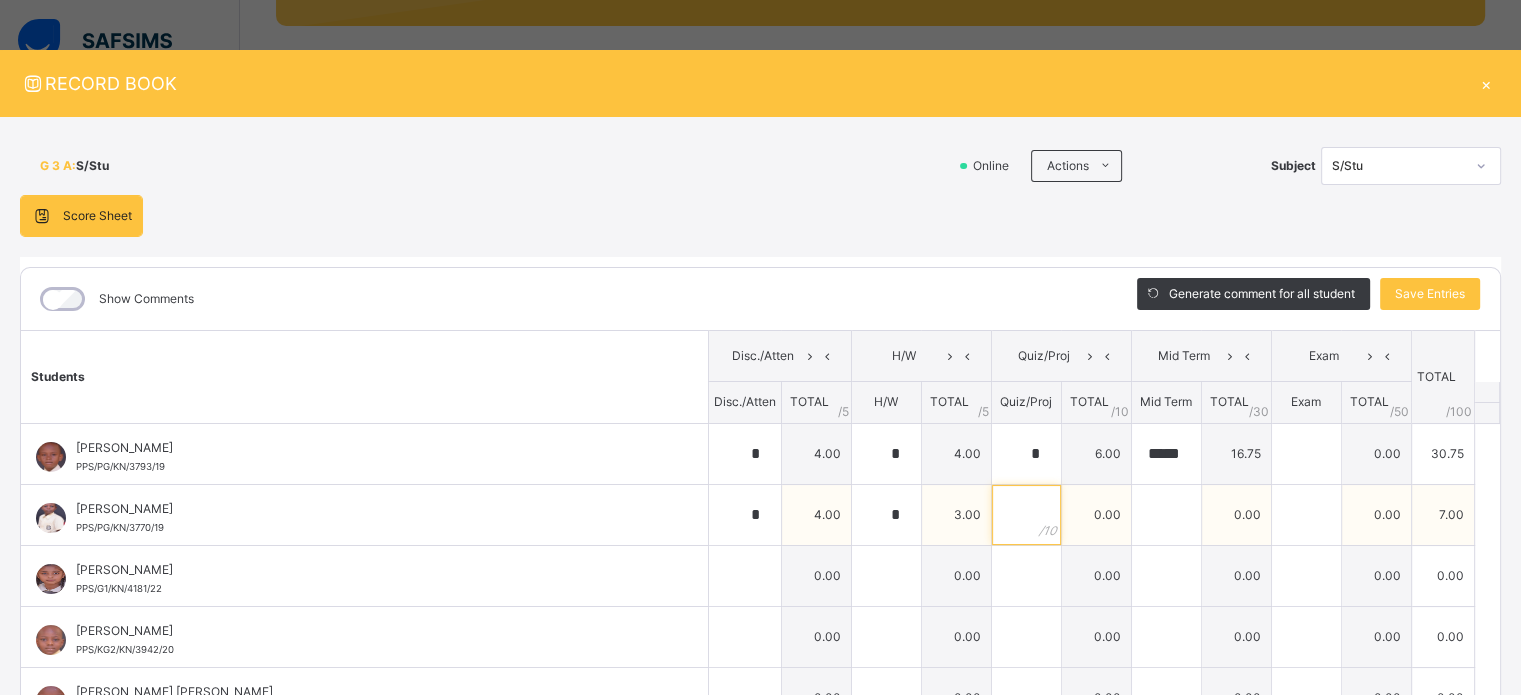 click at bounding box center [1026, 515] 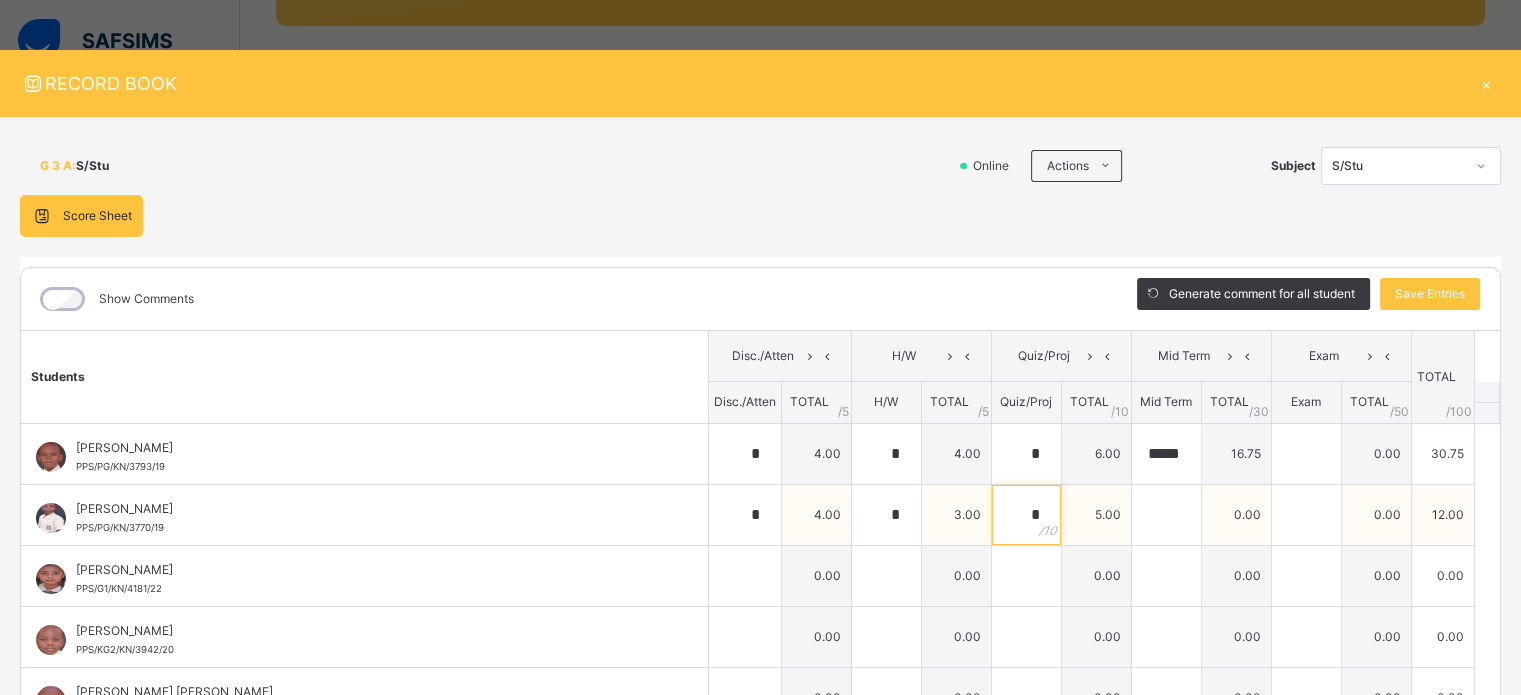 type on "*" 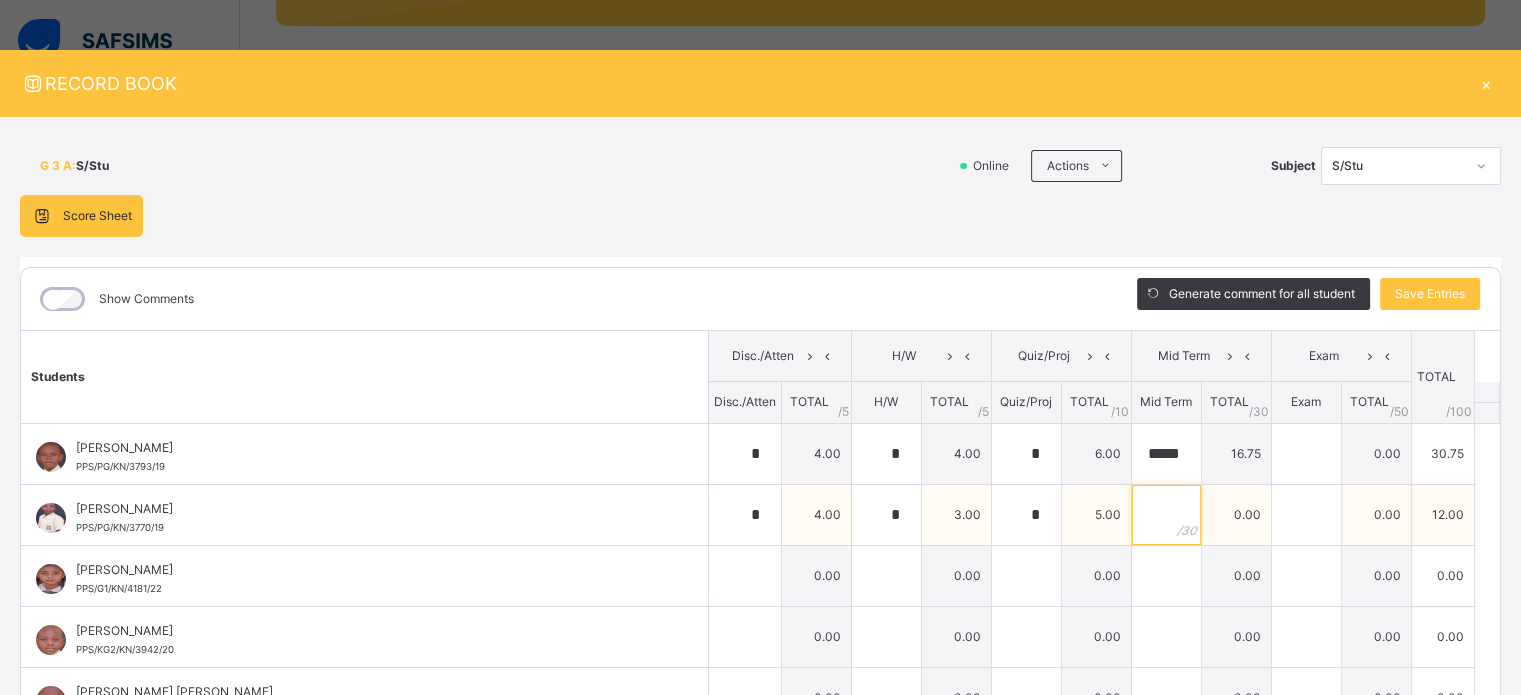click at bounding box center [1166, 515] 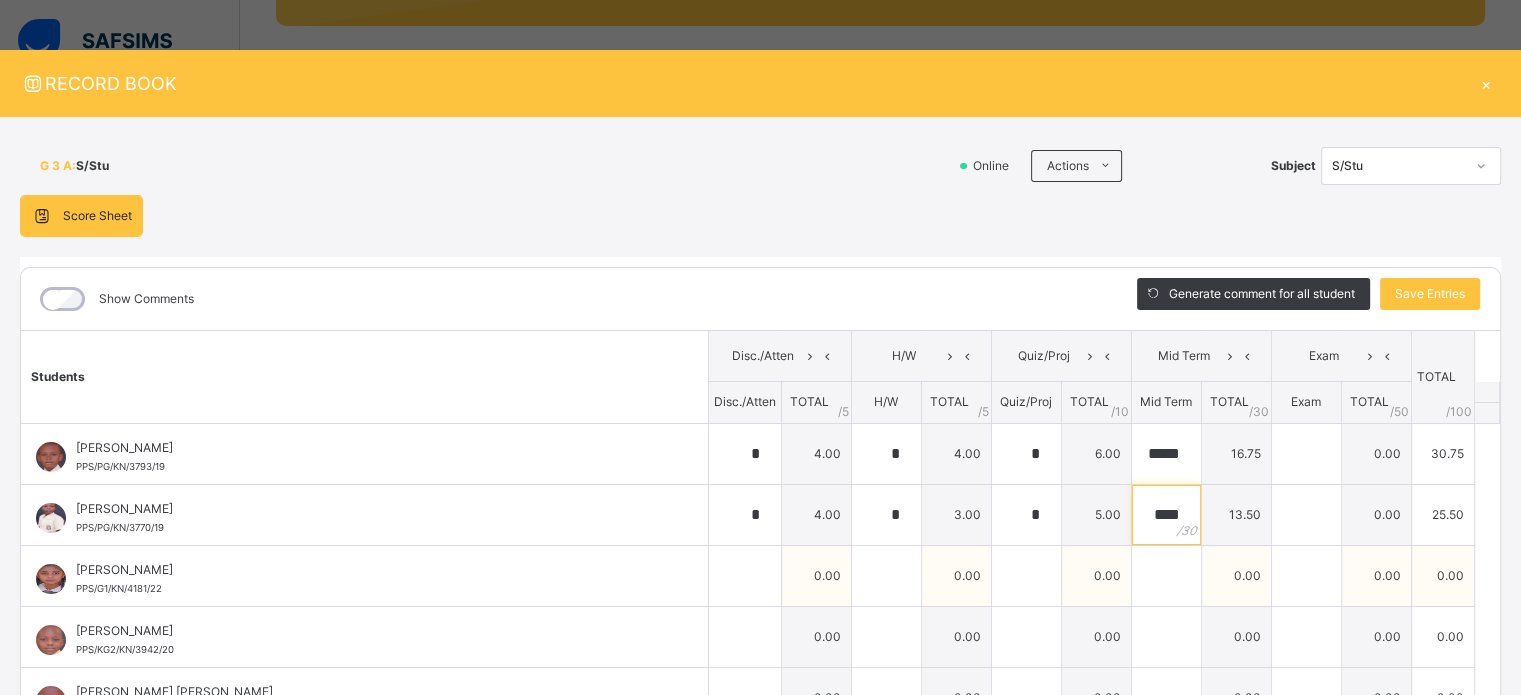 type on "****" 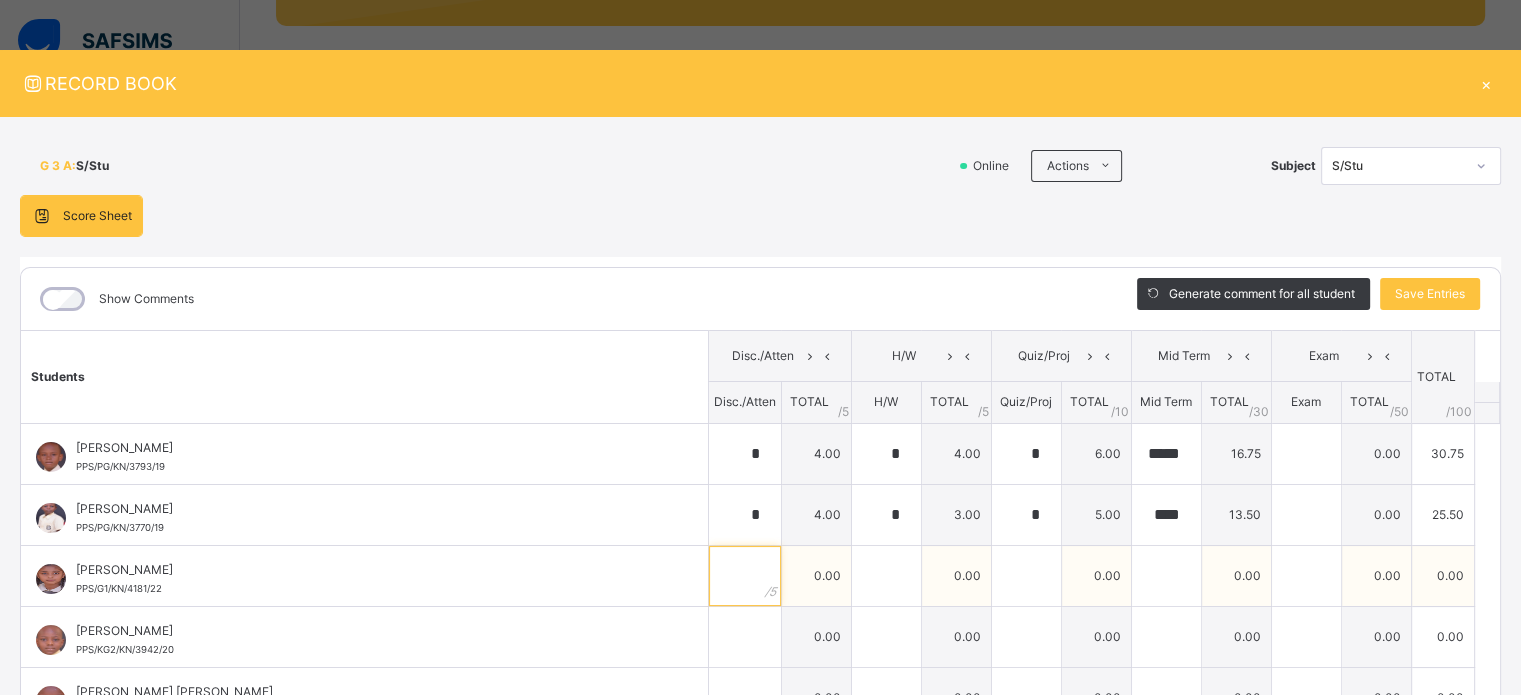 click at bounding box center (745, 576) 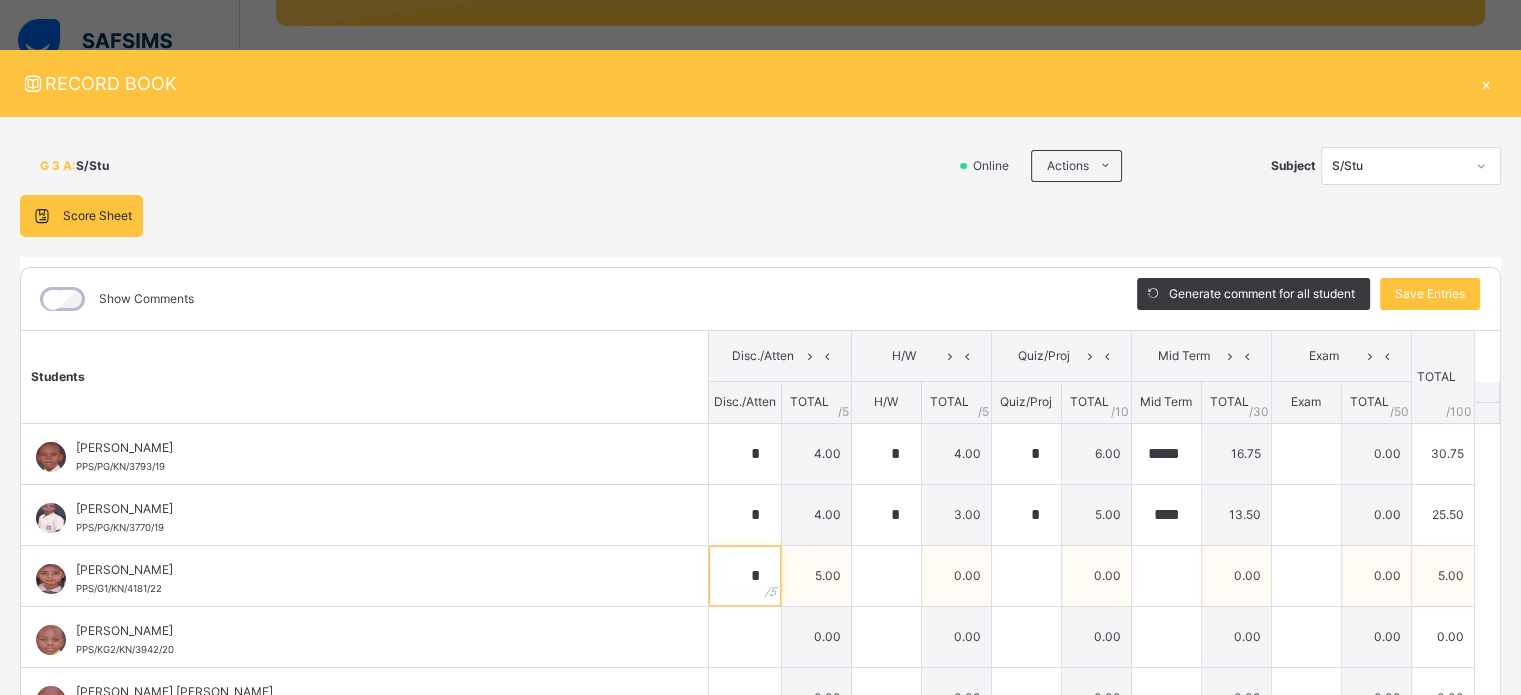 type on "*" 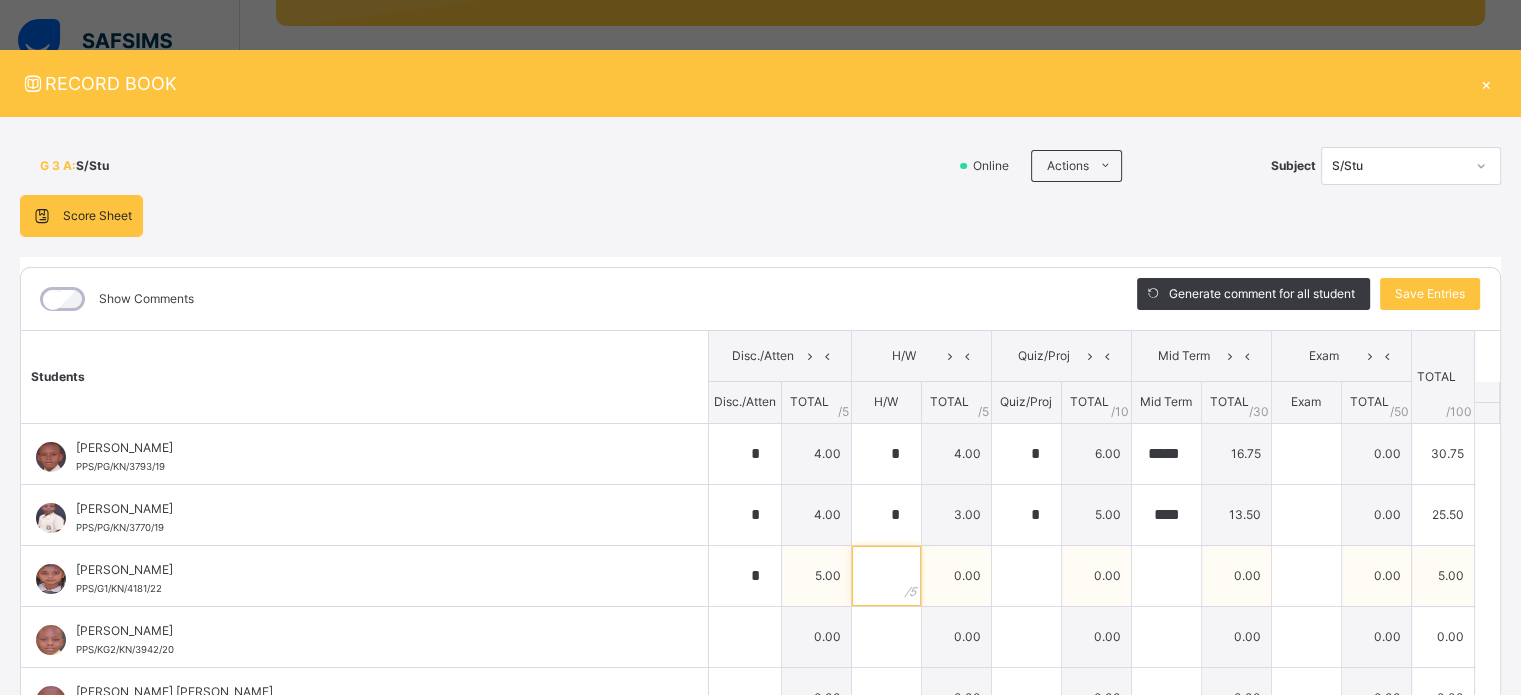 click at bounding box center (886, 576) 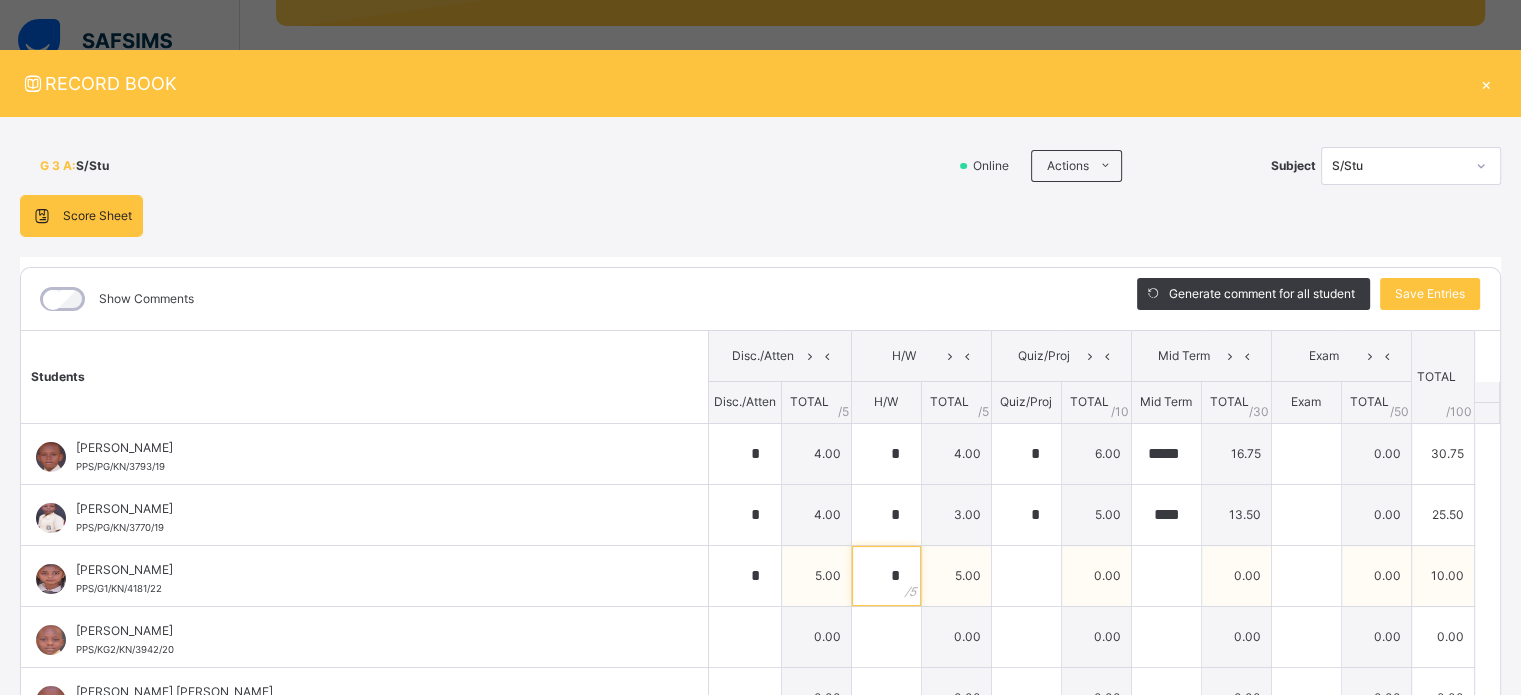 type on "*" 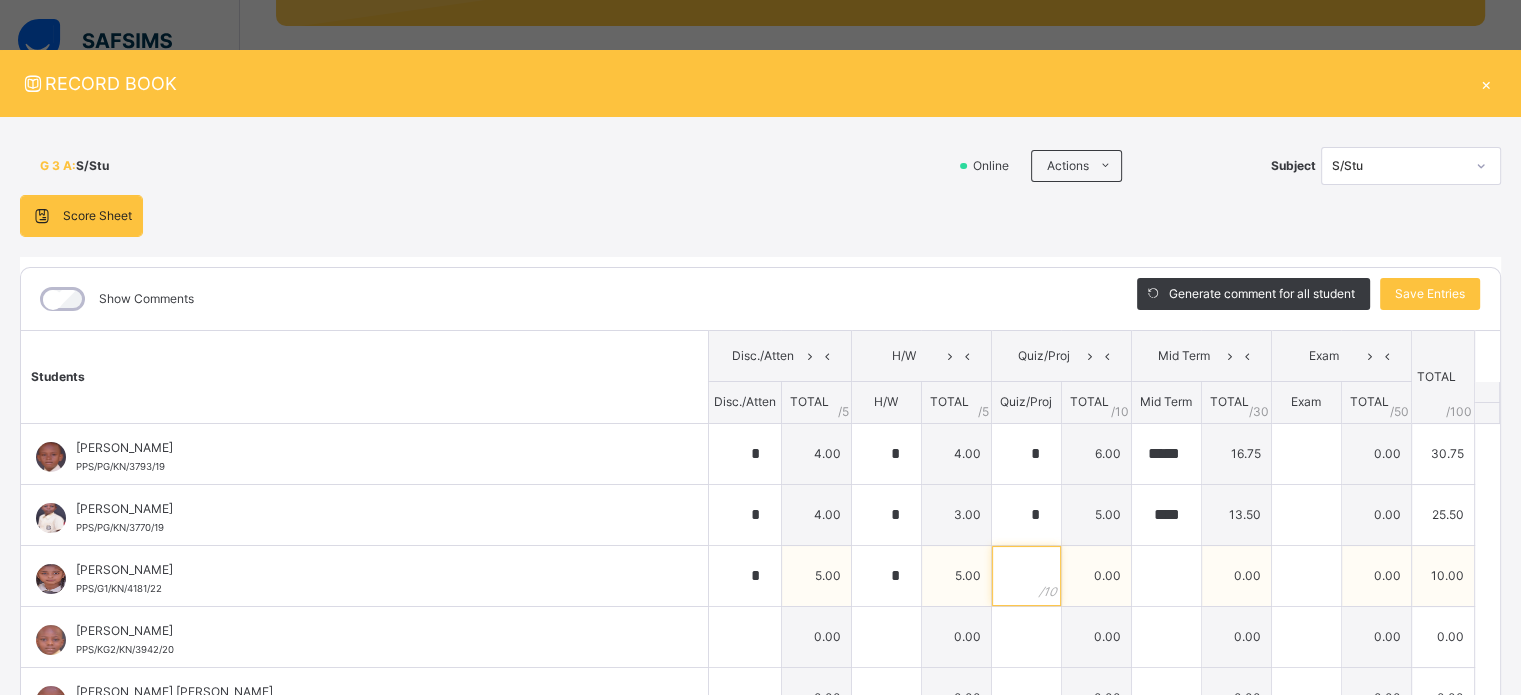 click at bounding box center [1026, 576] 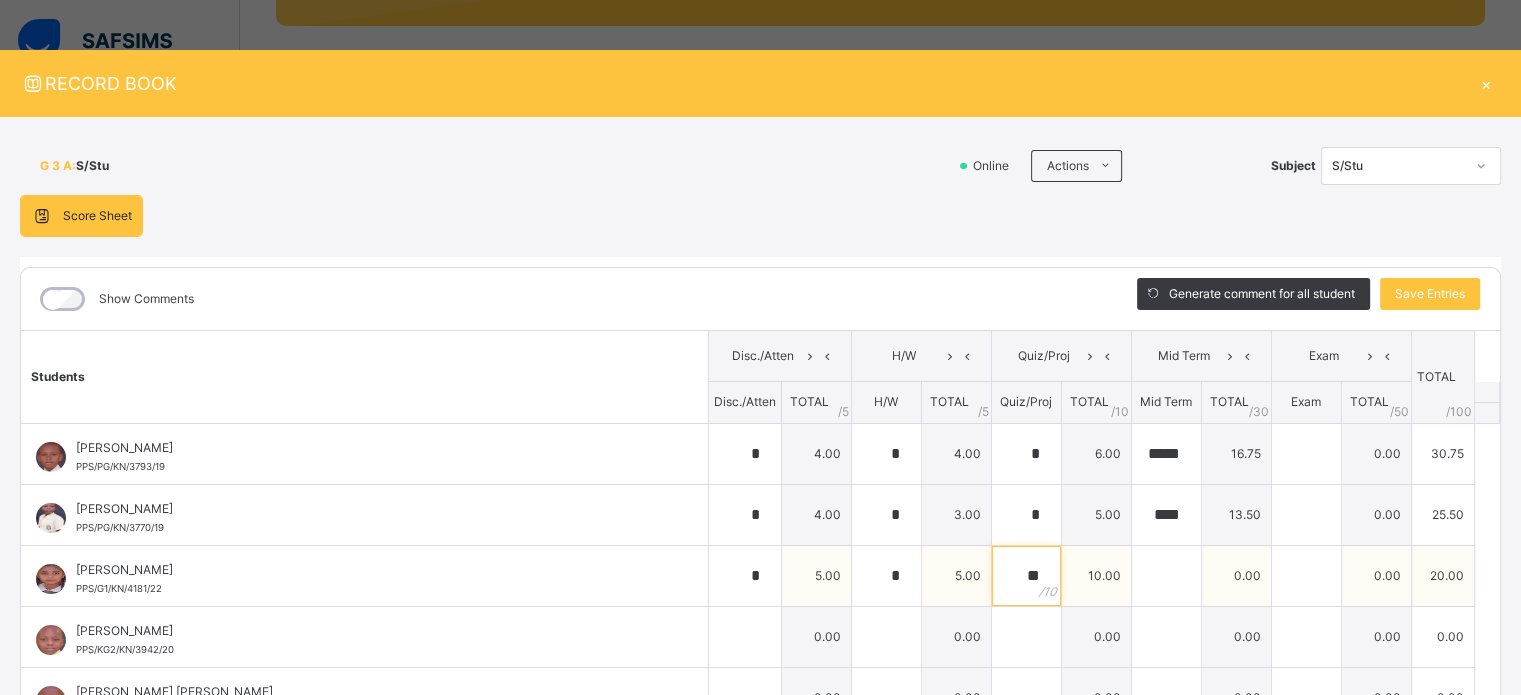 type on "**" 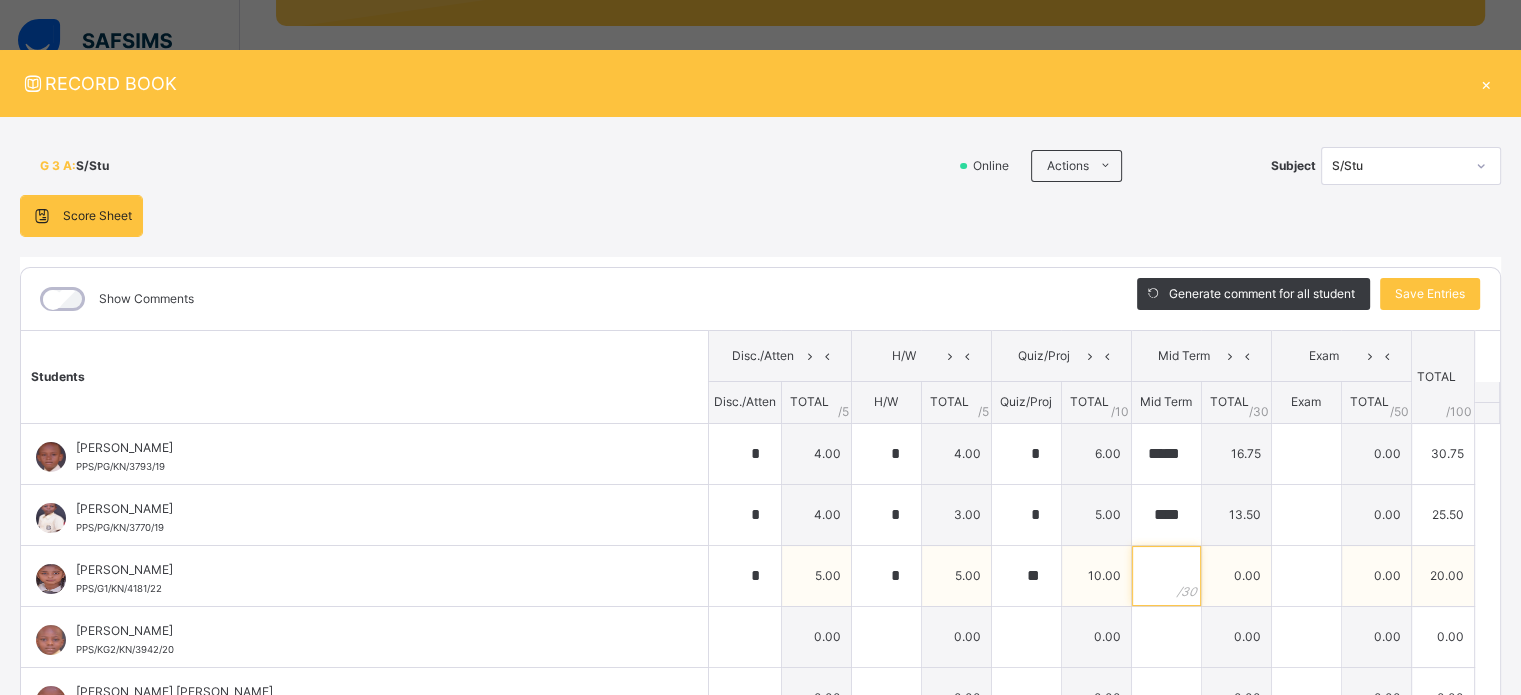 click at bounding box center [1166, 576] 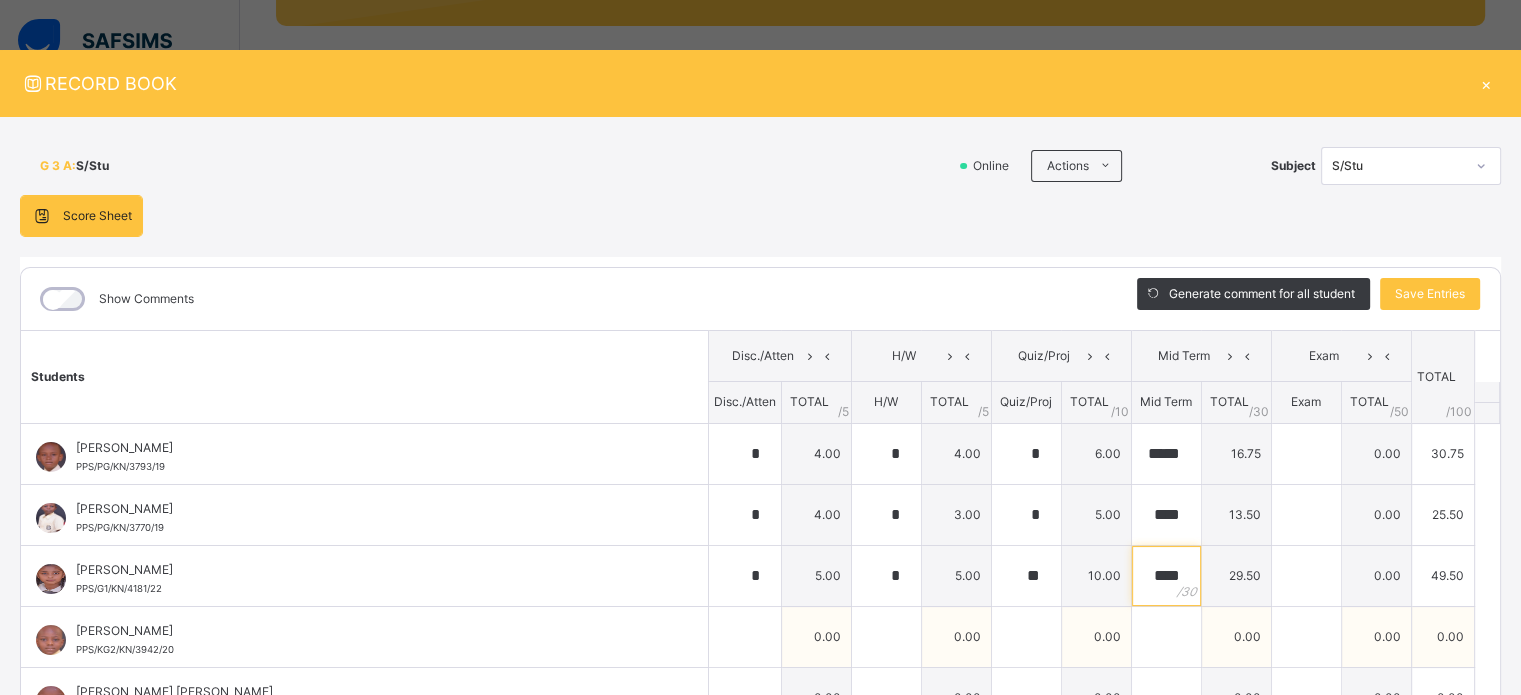 type on "****" 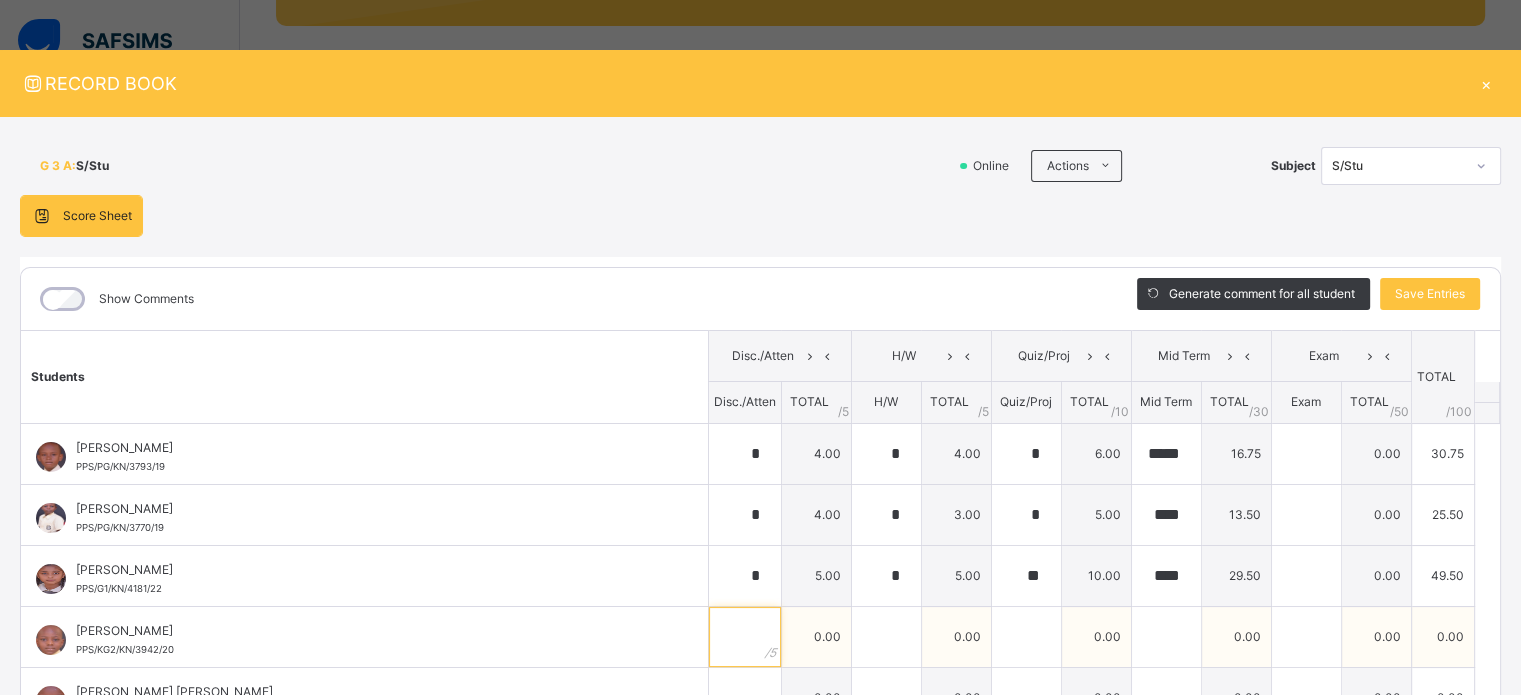 click at bounding box center [745, 637] 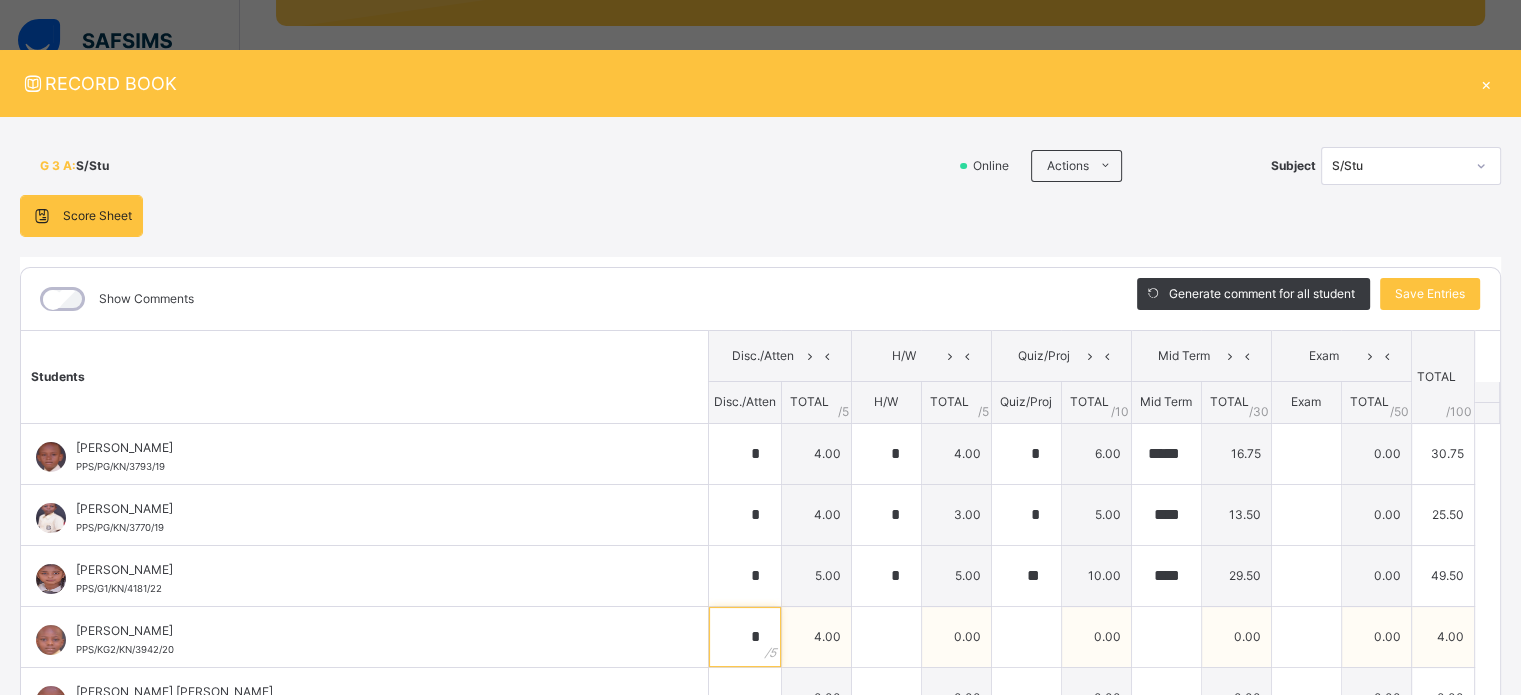 type on "*" 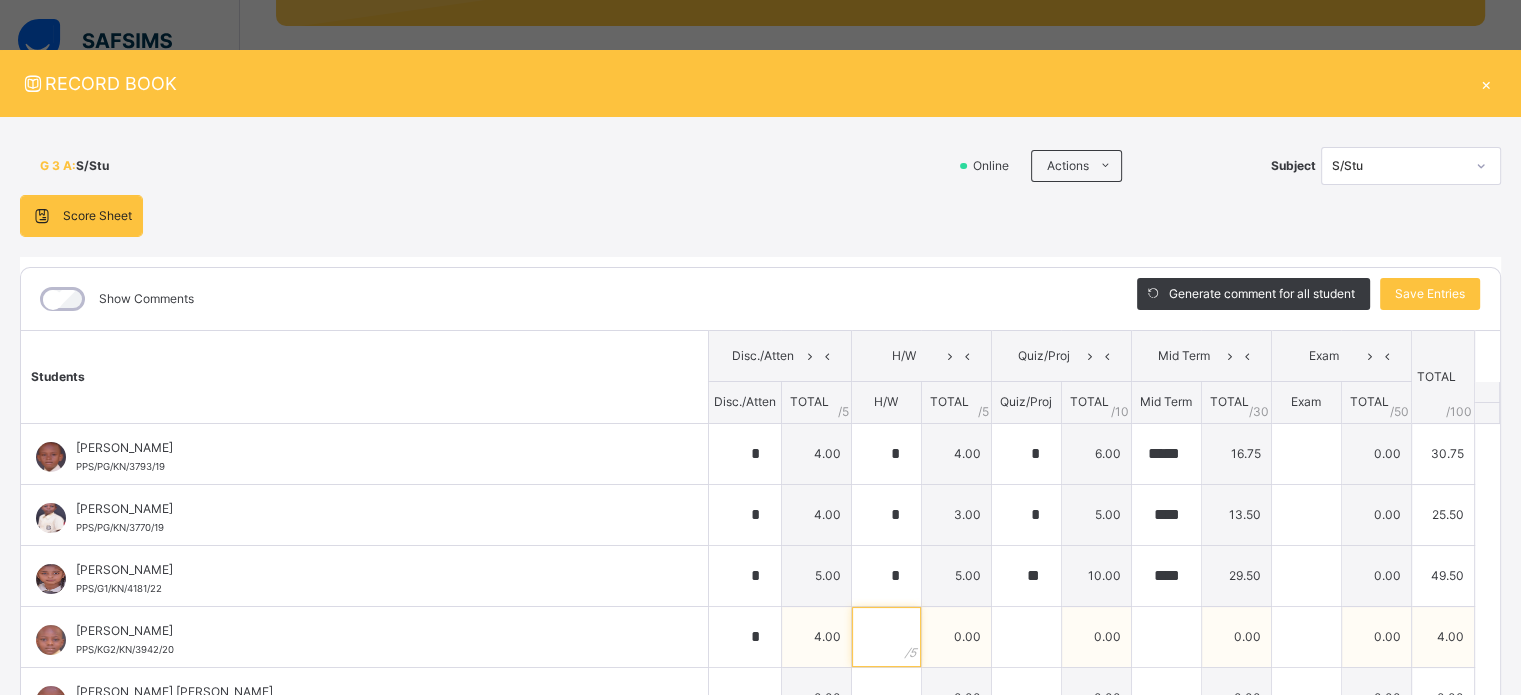 click at bounding box center [886, 637] 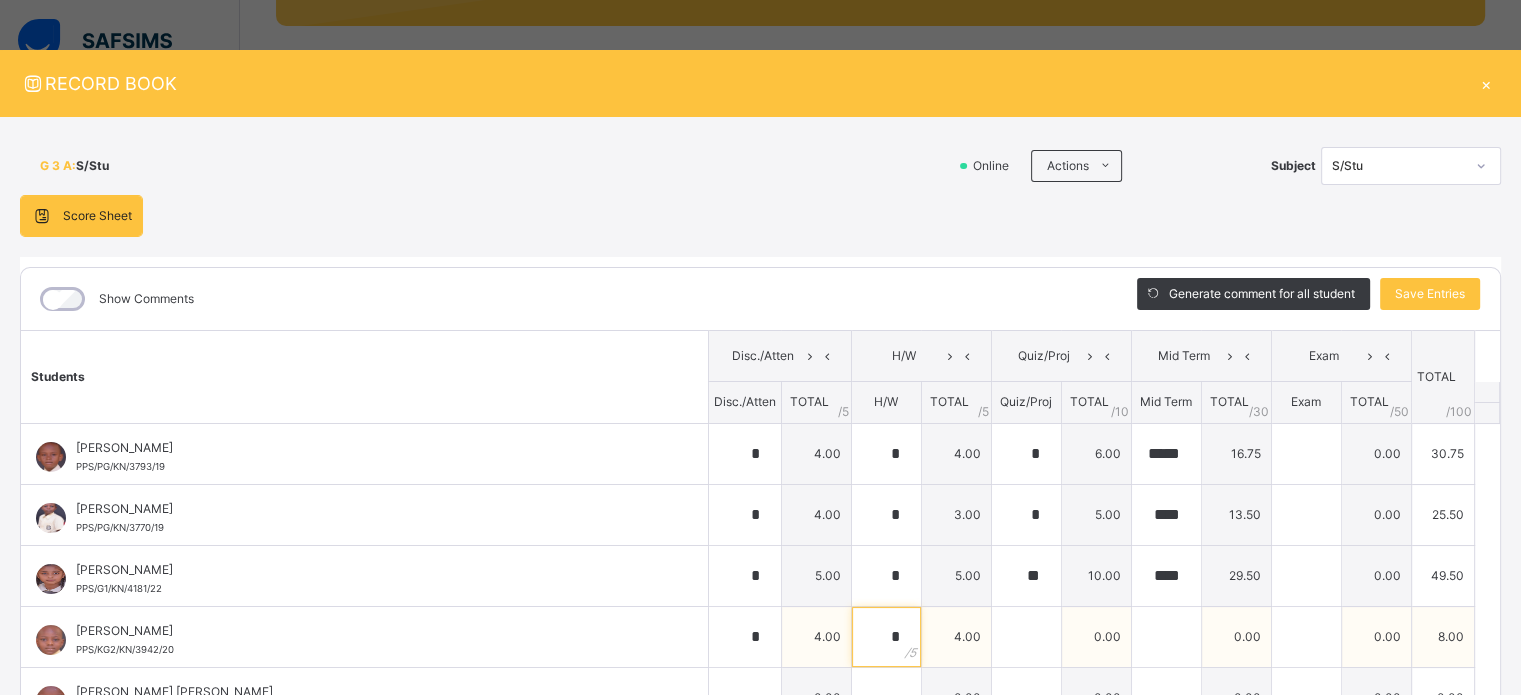 type on "*" 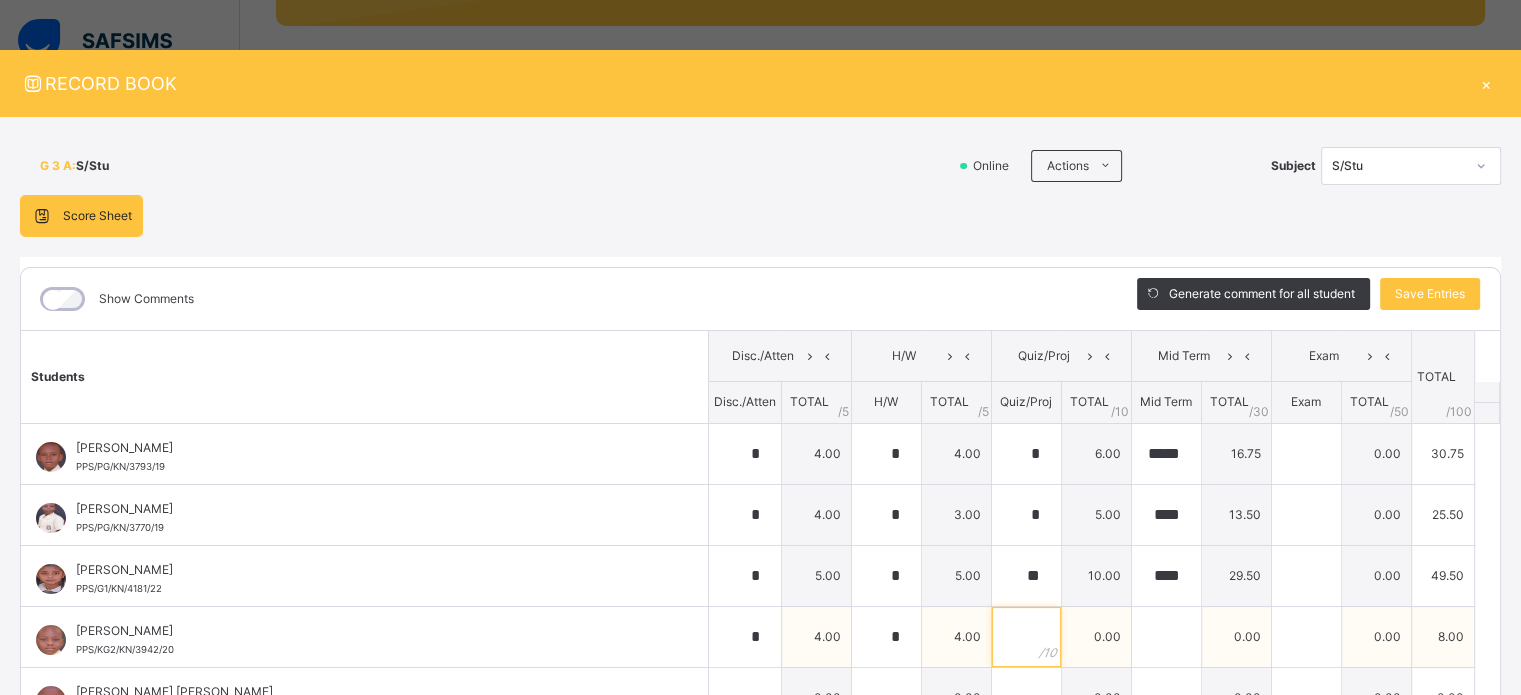 click at bounding box center [1026, 637] 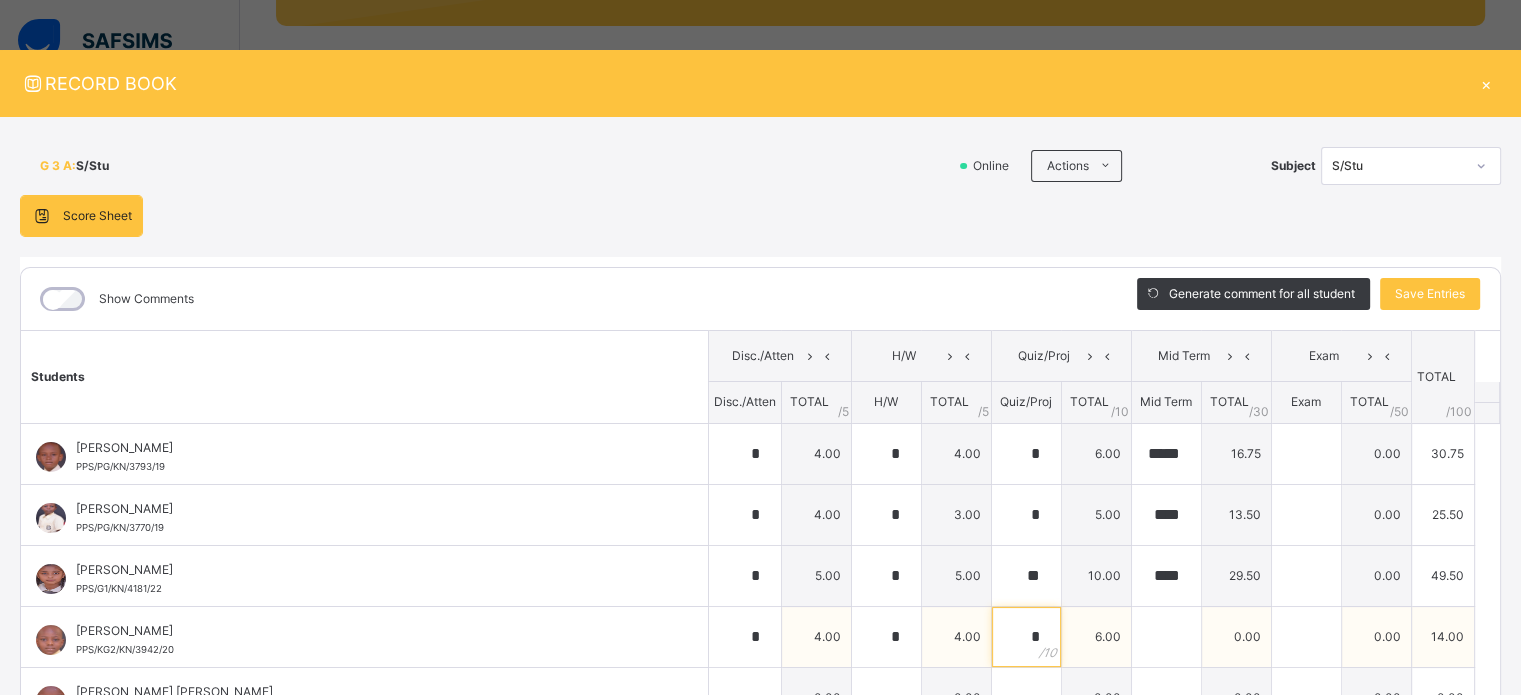 type on "*" 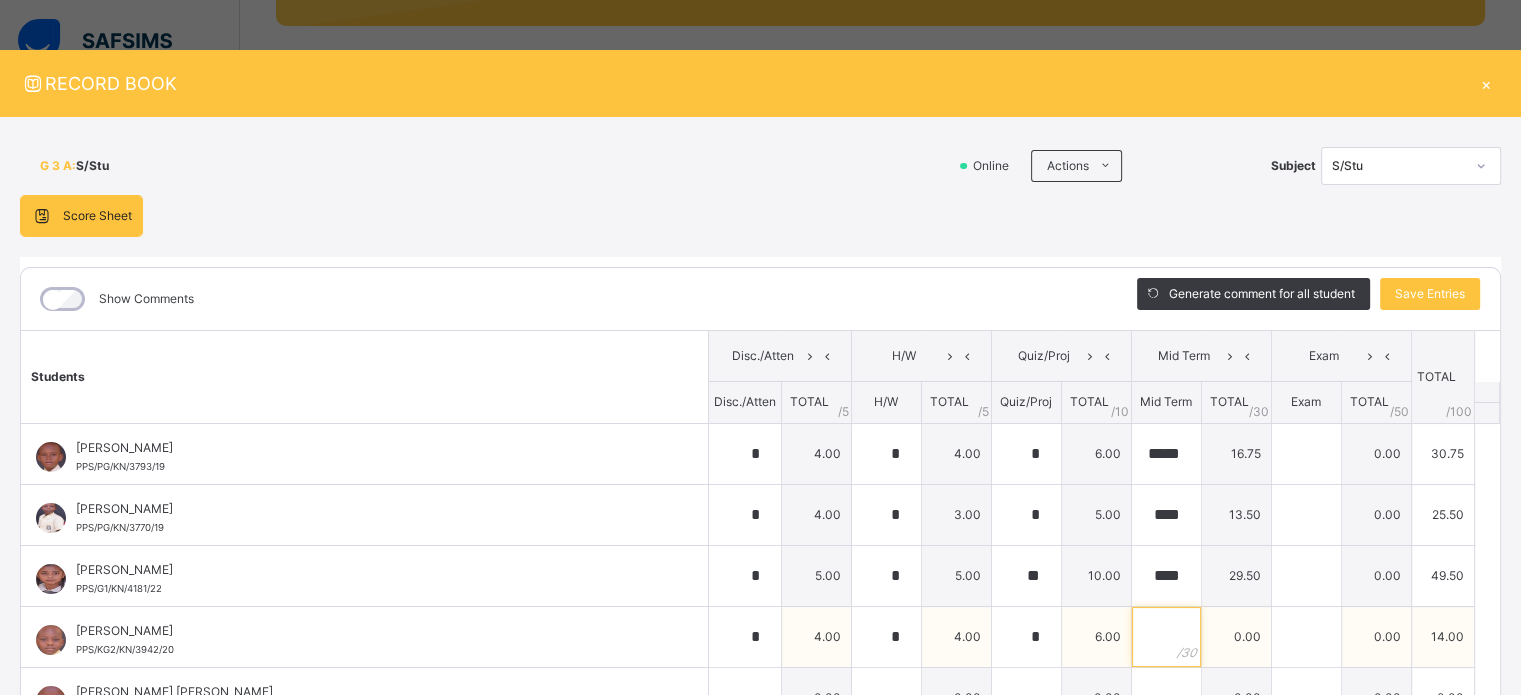 click at bounding box center [1166, 637] 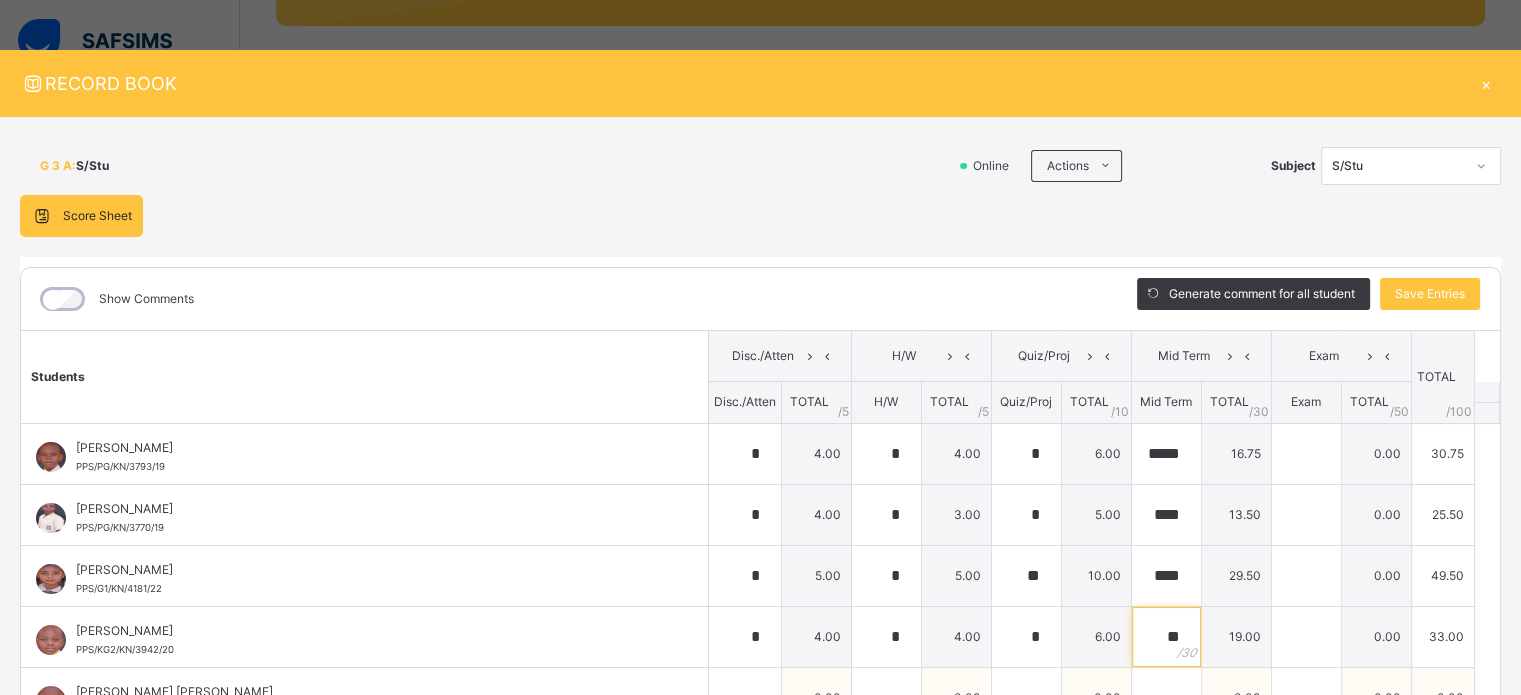 type on "**" 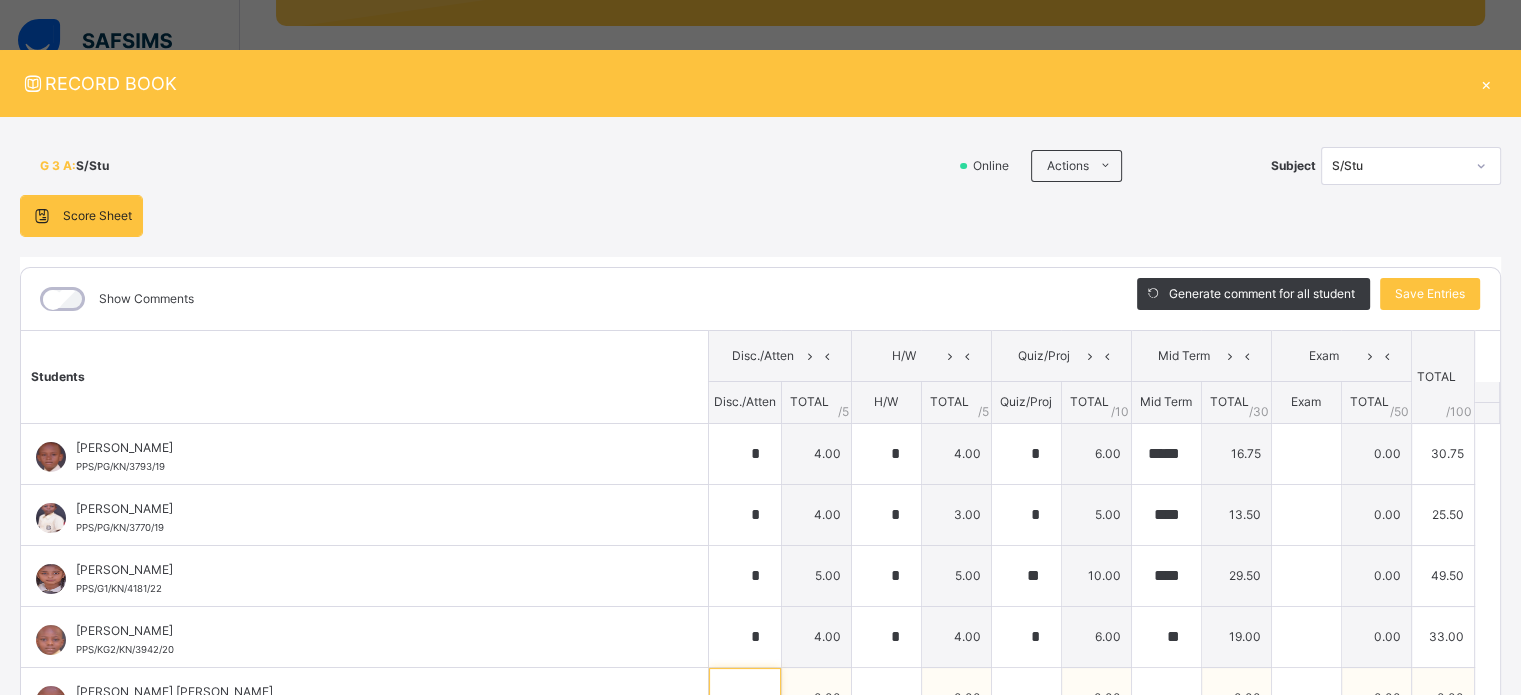 click at bounding box center [745, 698] 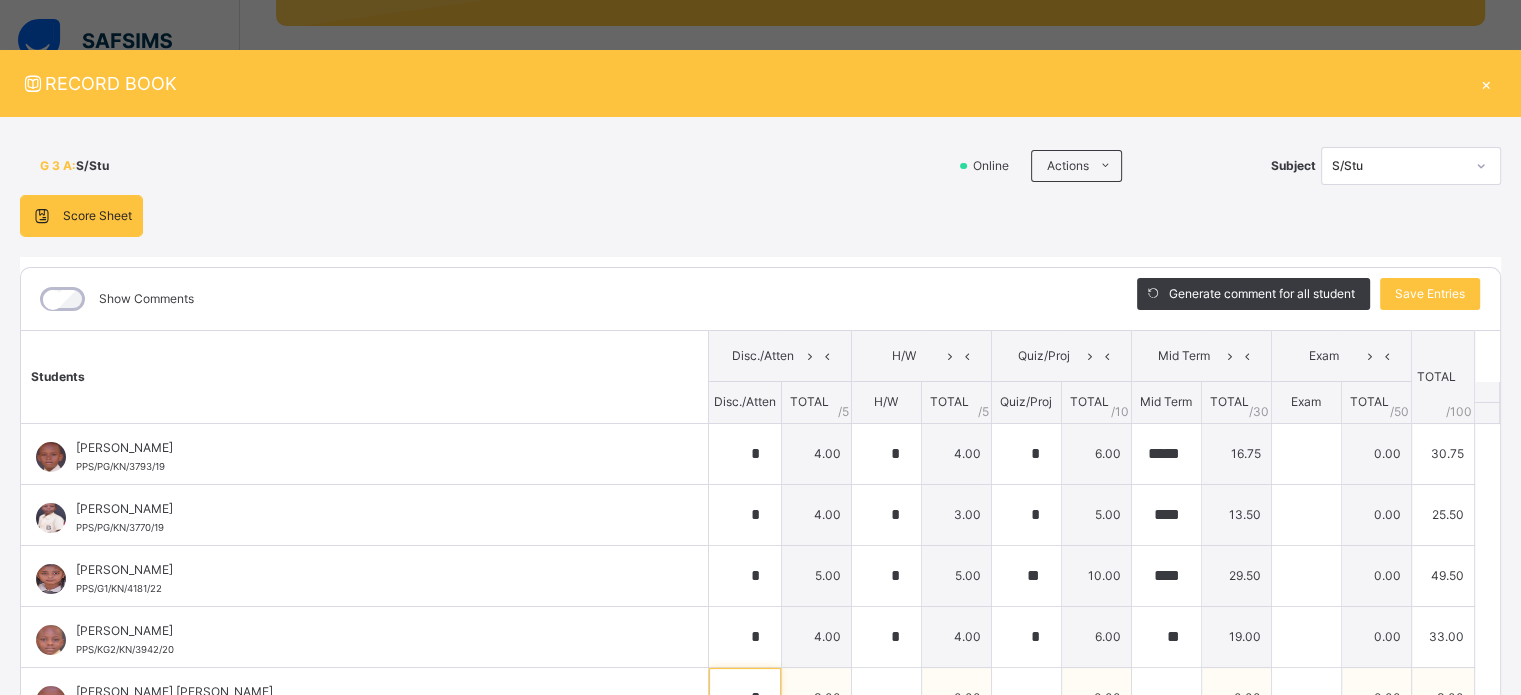 scroll, scrollTop: 9, scrollLeft: 0, axis: vertical 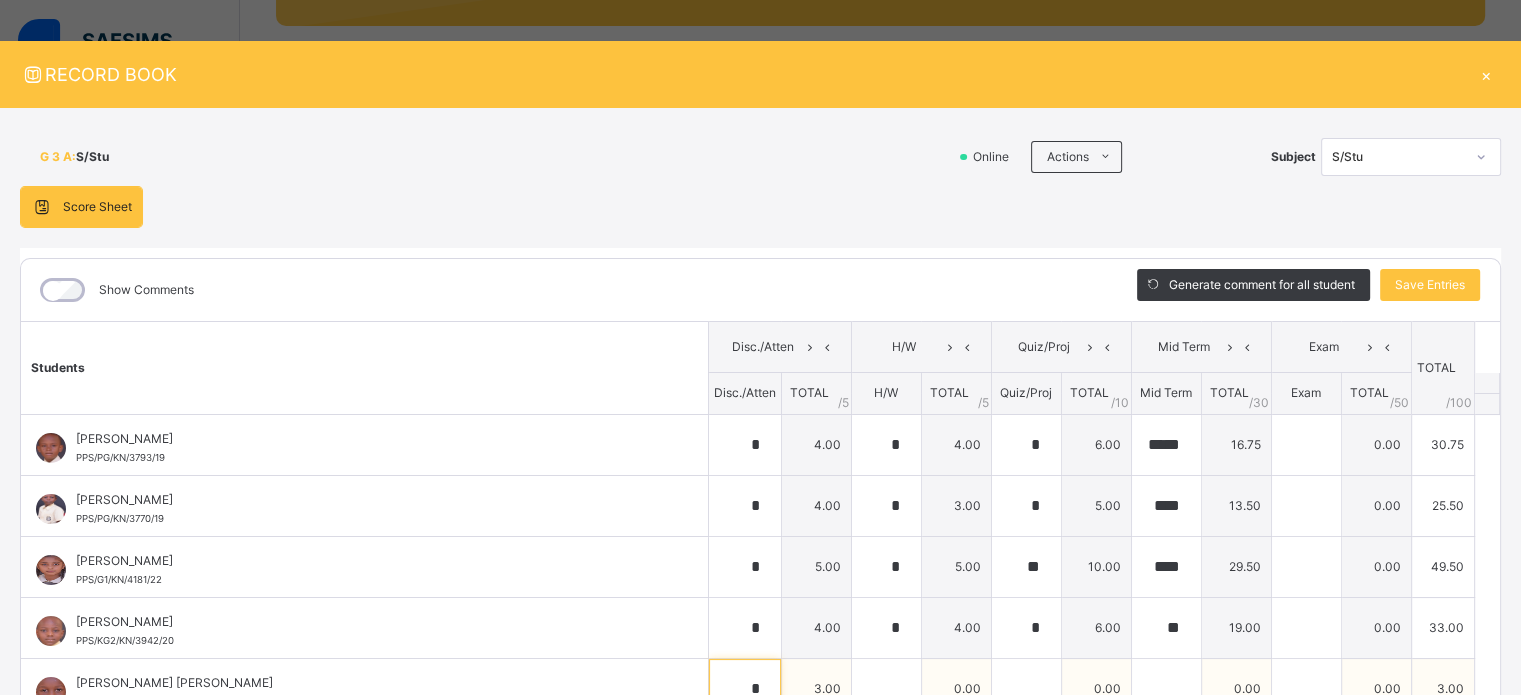 type on "*" 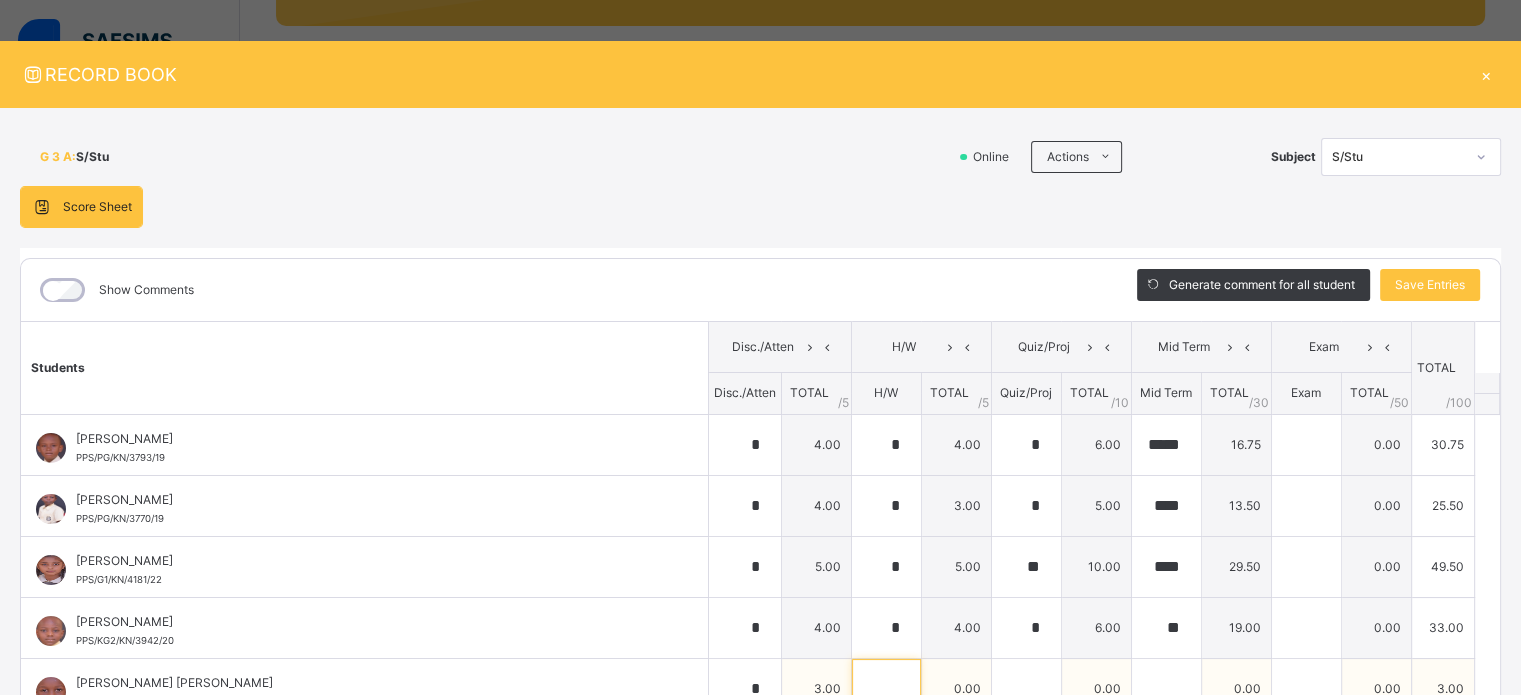 click at bounding box center [886, 689] 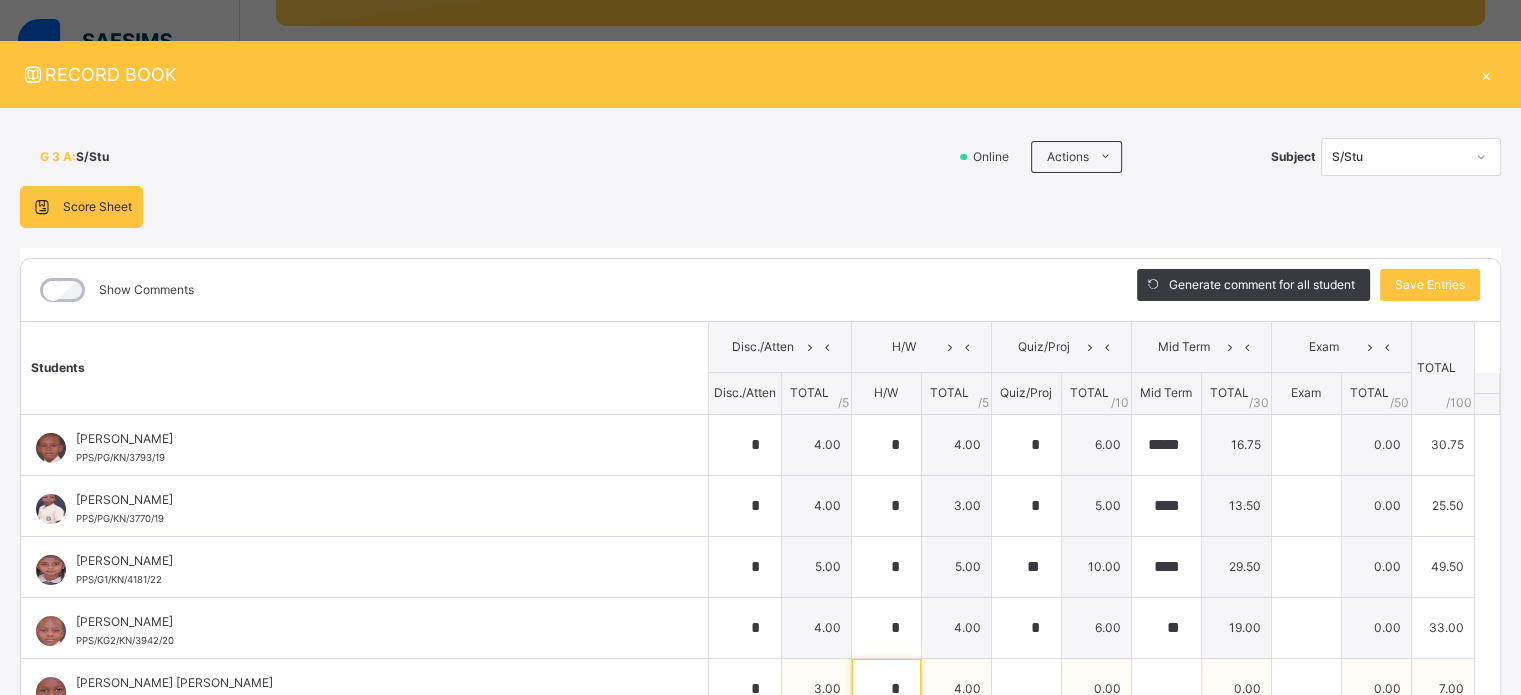 type on "*" 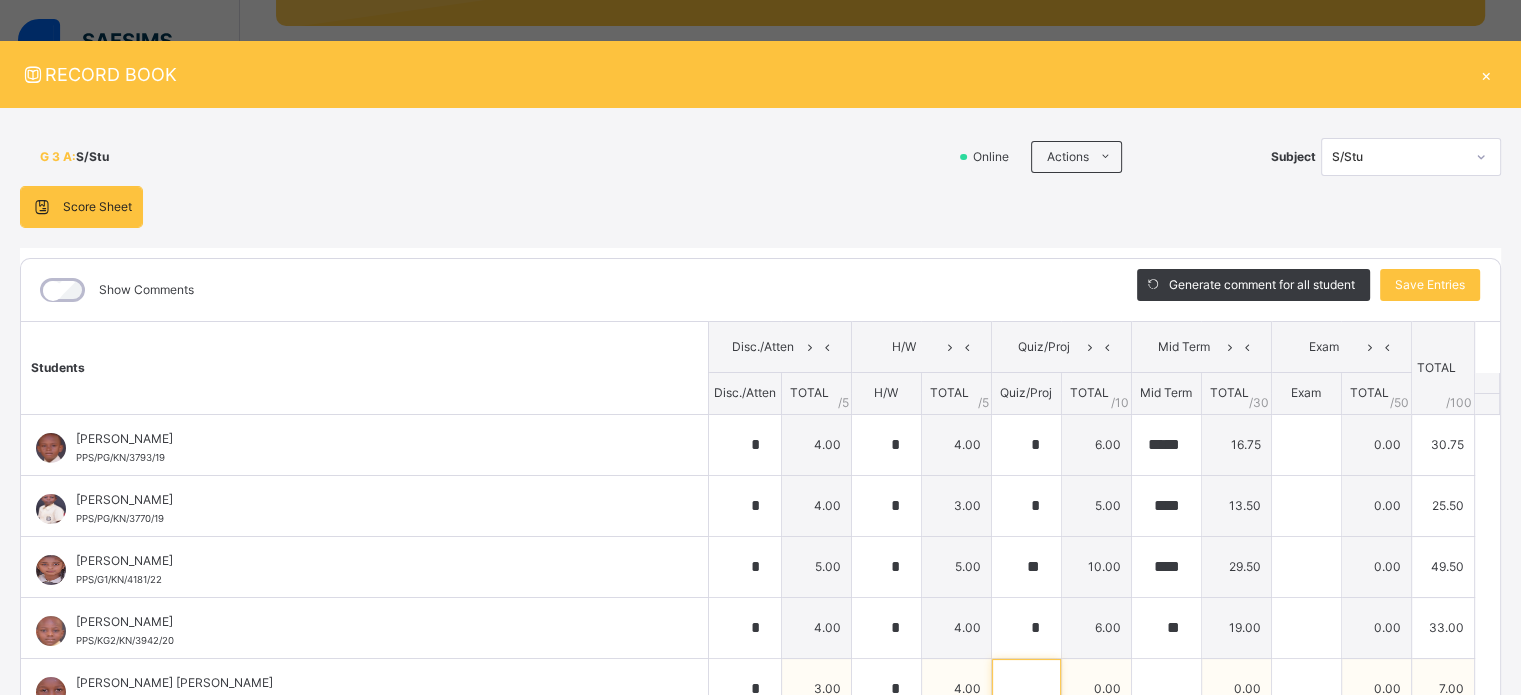 click at bounding box center [1026, 689] 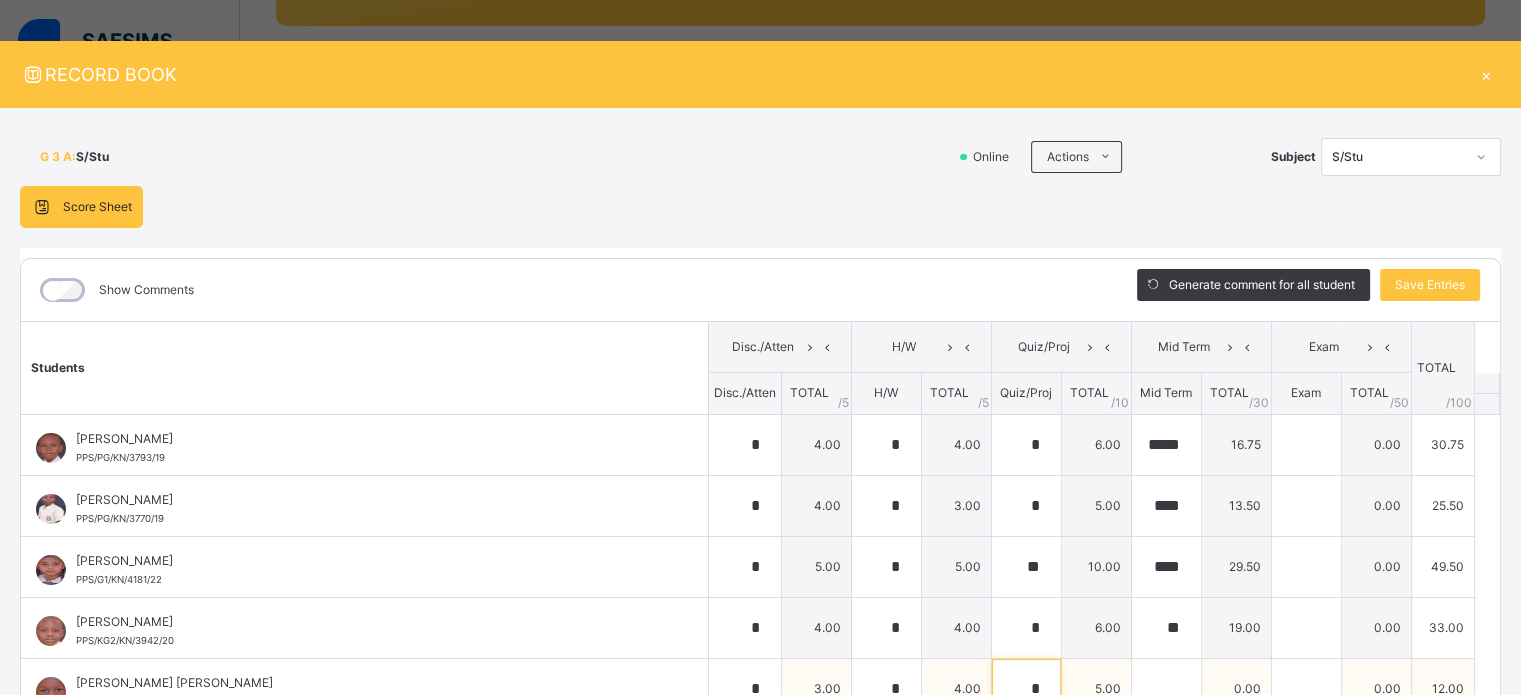 type on "*" 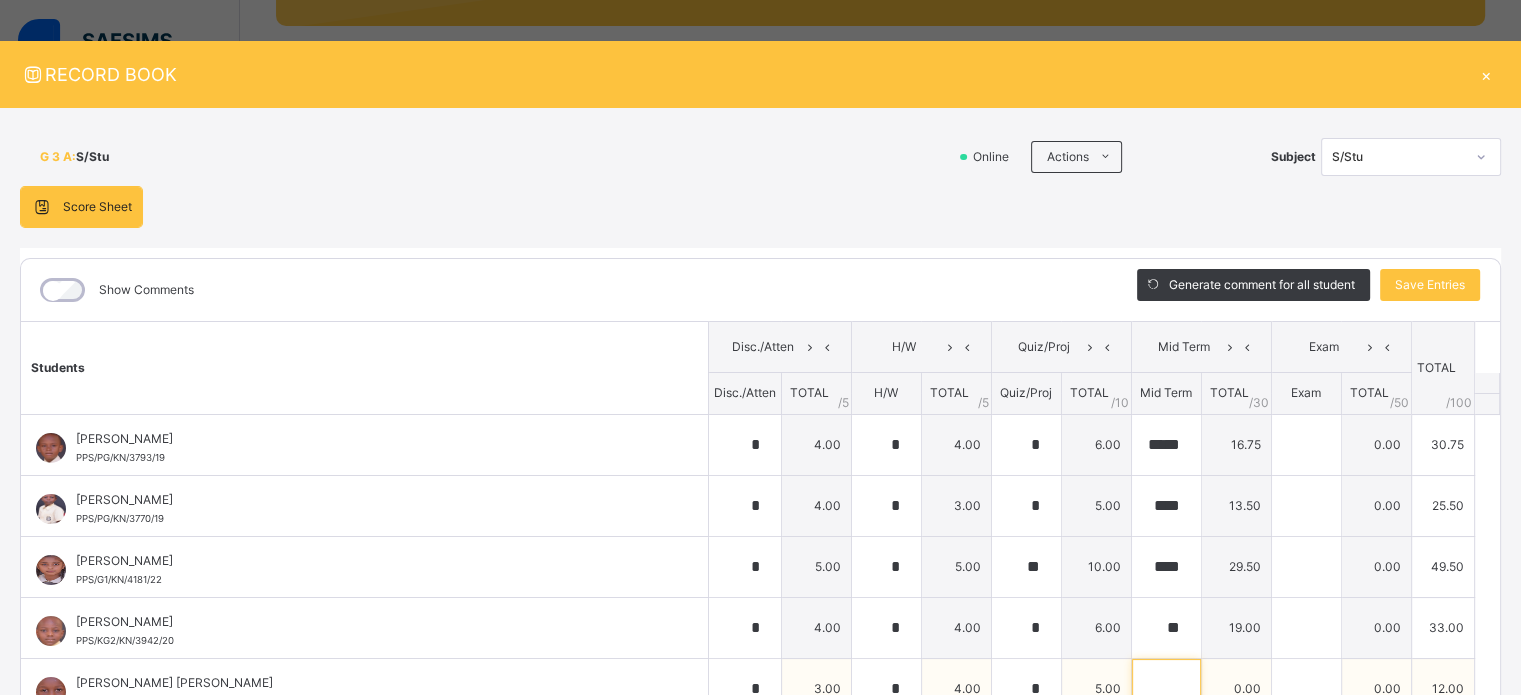 click at bounding box center (1166, 689) 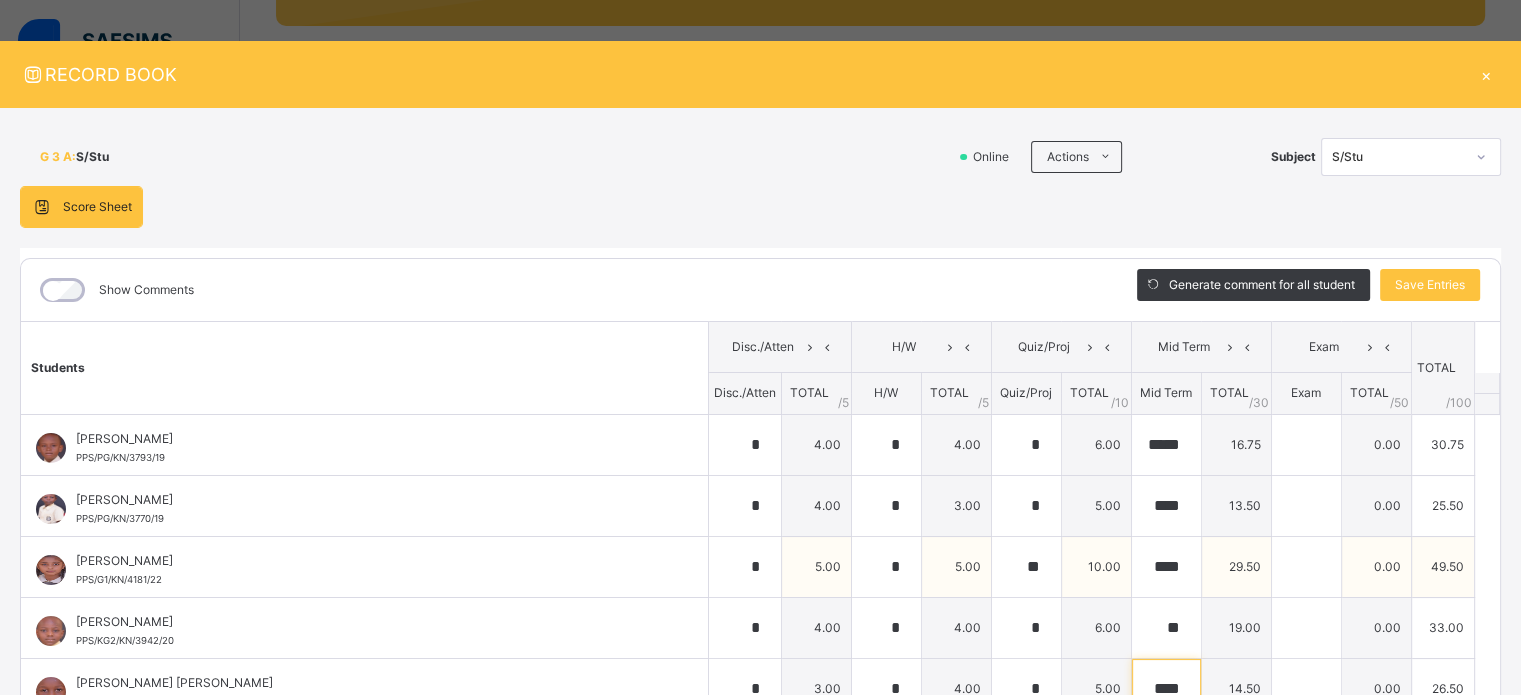 type on "****" 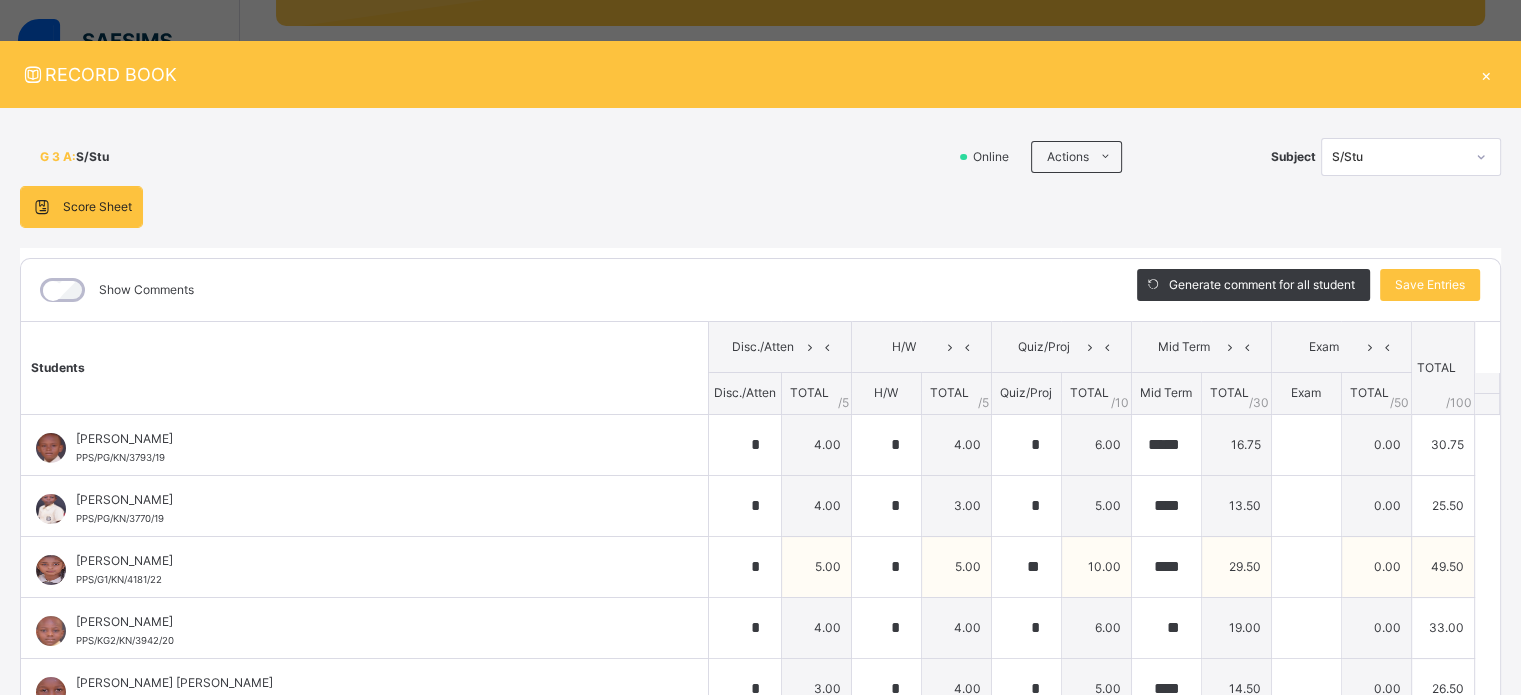 click on "[PERSON_NAME]" at bounding box center (369, 561) 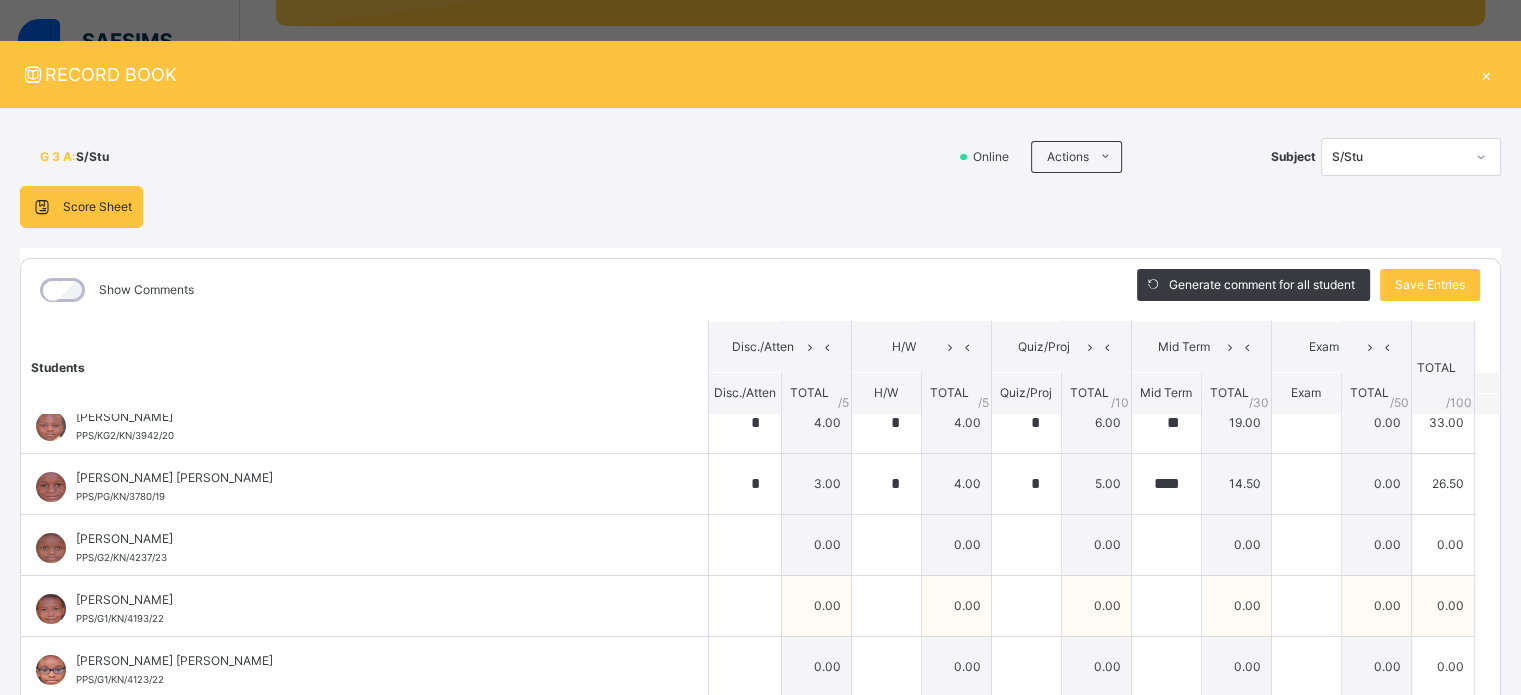 scroll, scrollTop: 200, scrollLeft: 0, axis: vertical 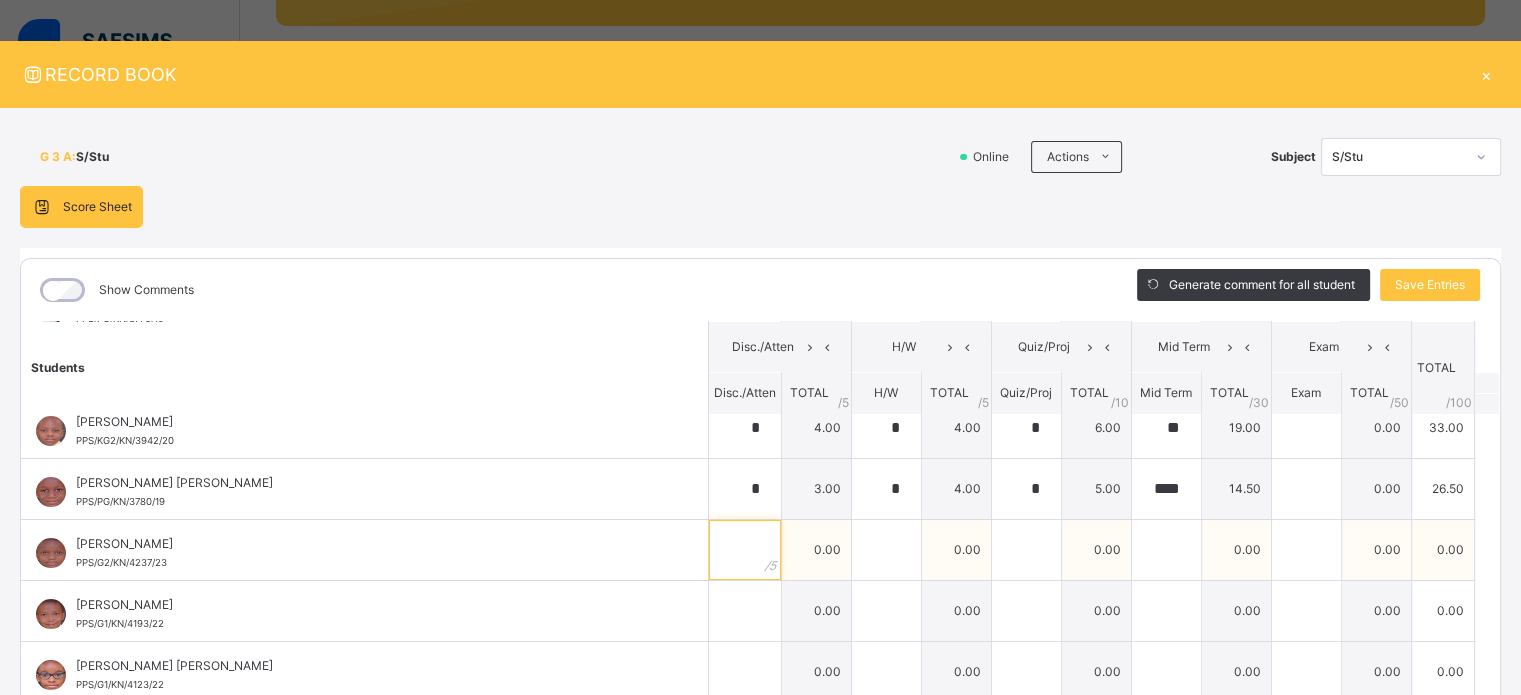click at bounding box center (745, 550) 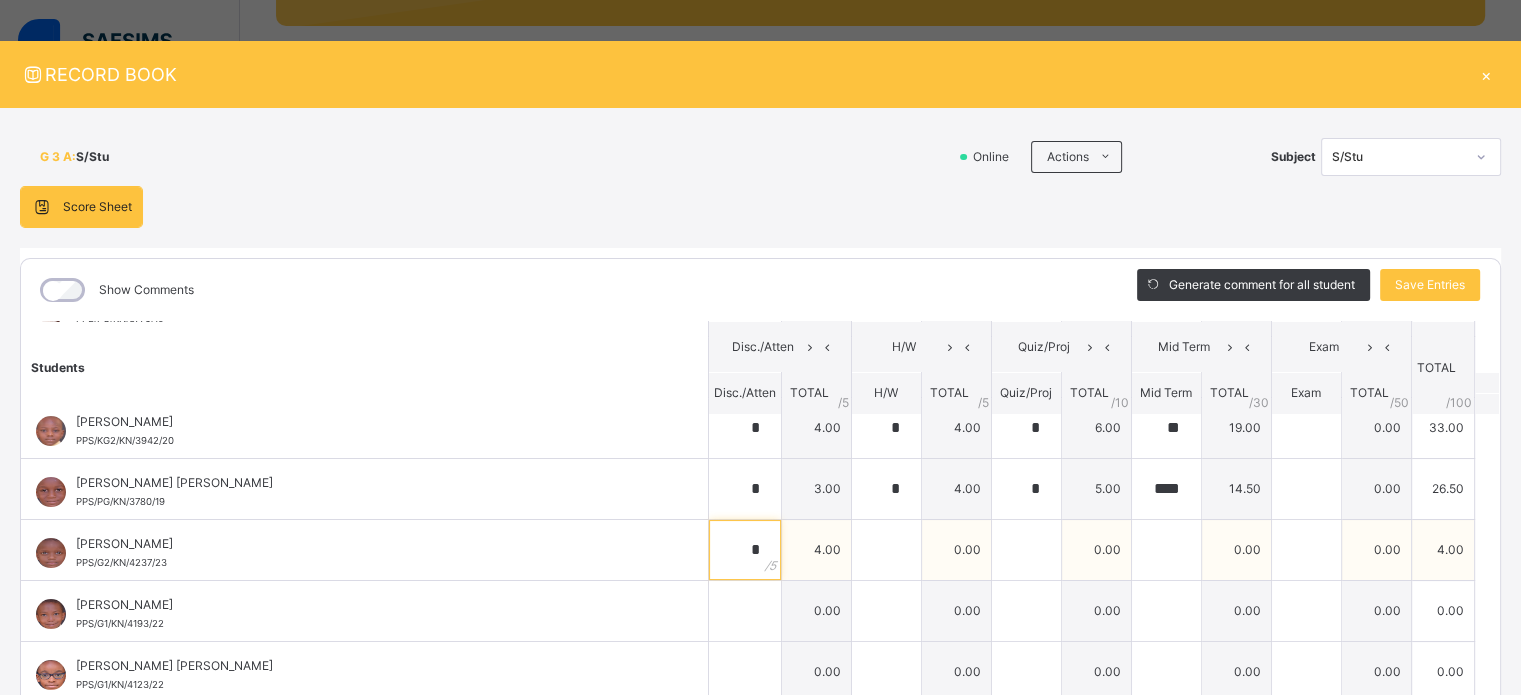 type on "*" 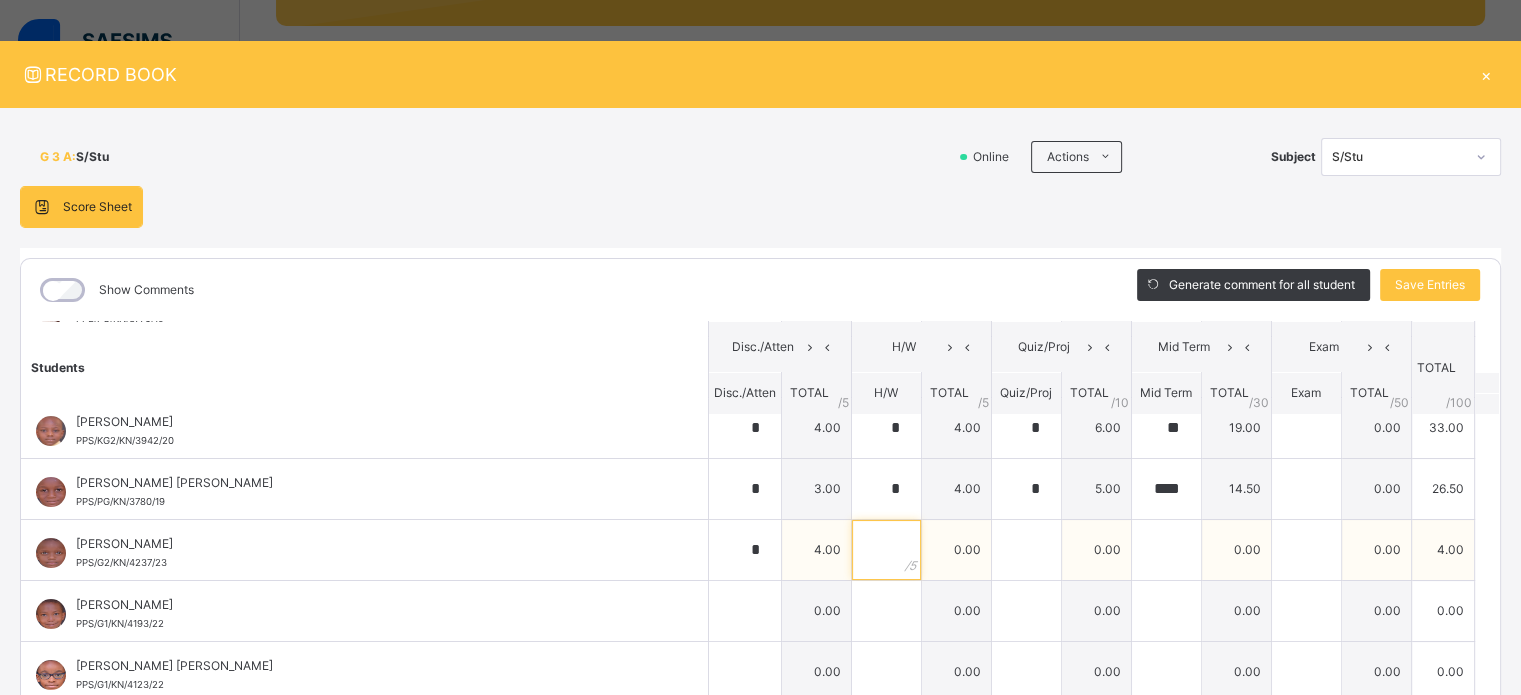 click at bounding box center [886, 550] 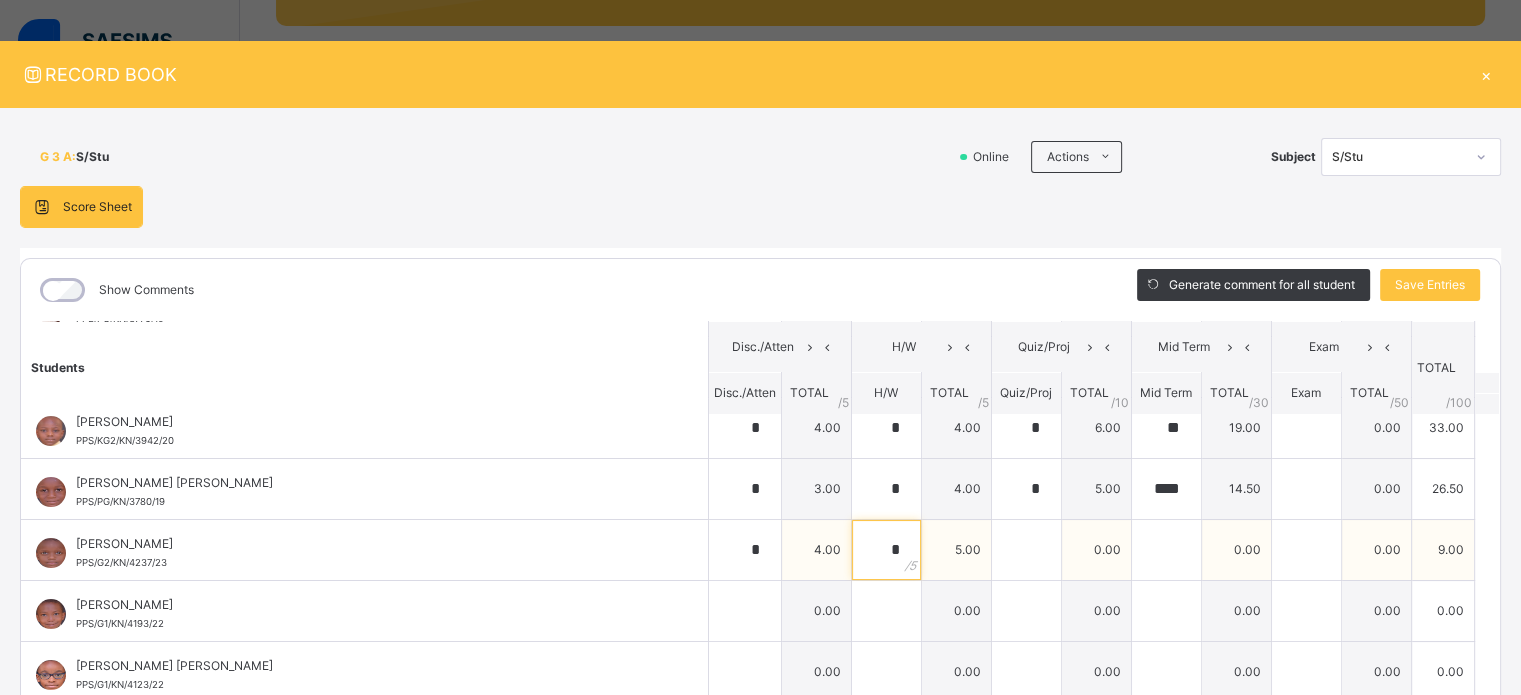 type on "*" 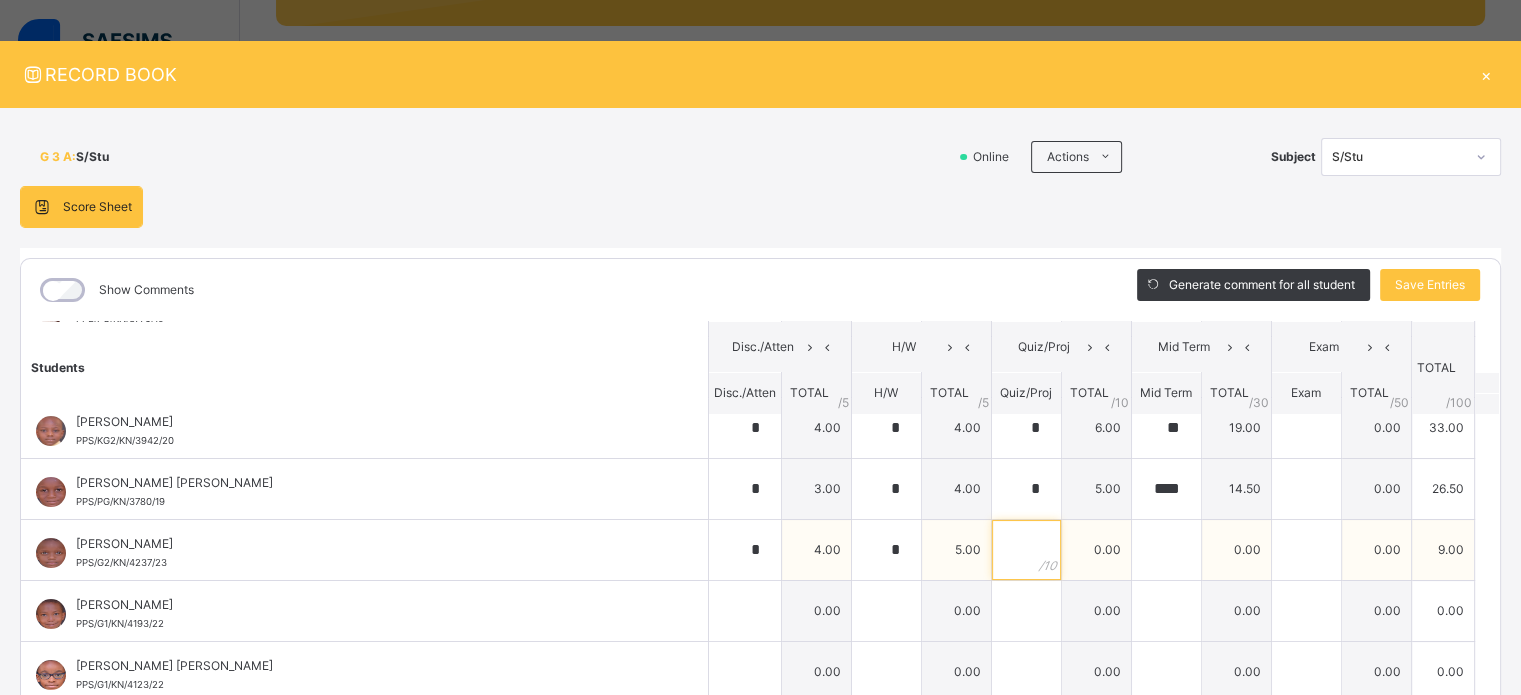 click at bounding box center (1026, 550) 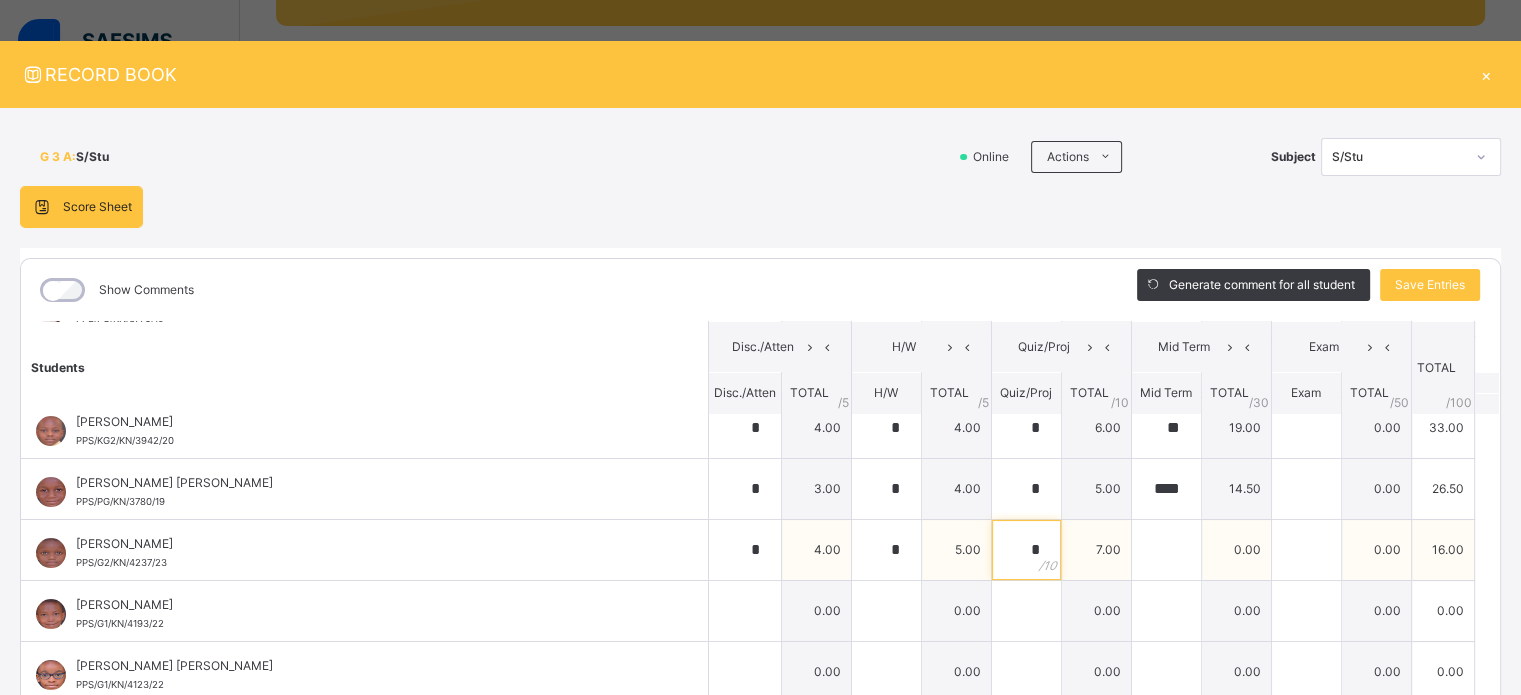 type on "*" 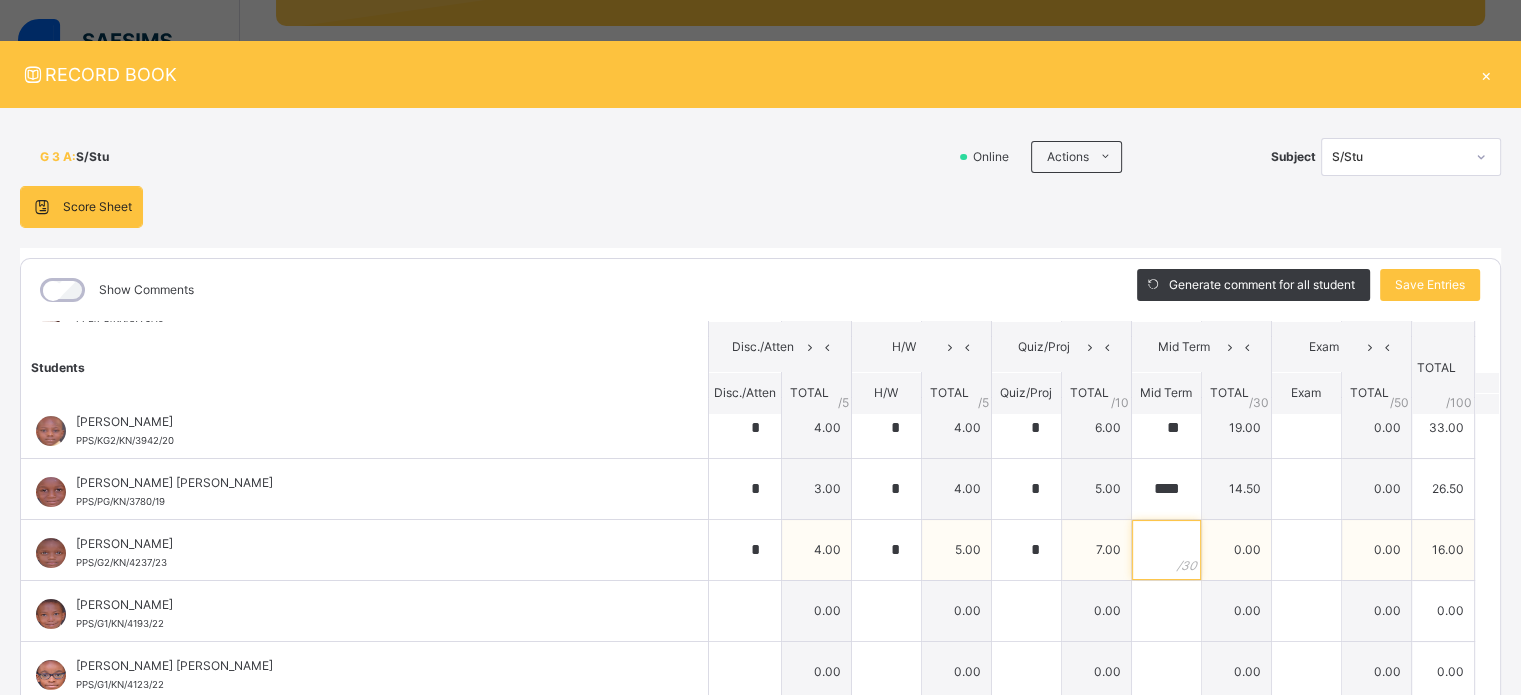 click at bounding box center [1166, 550] 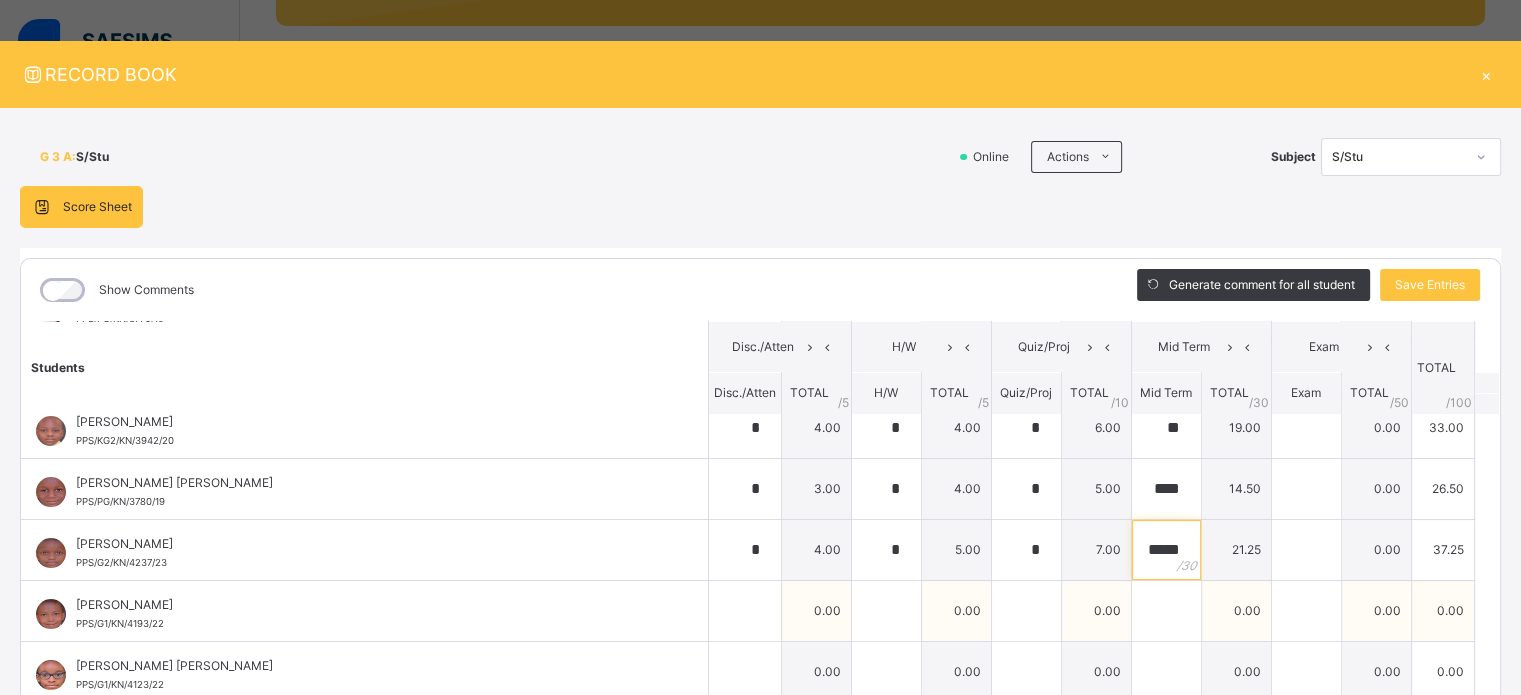 type on "*****" 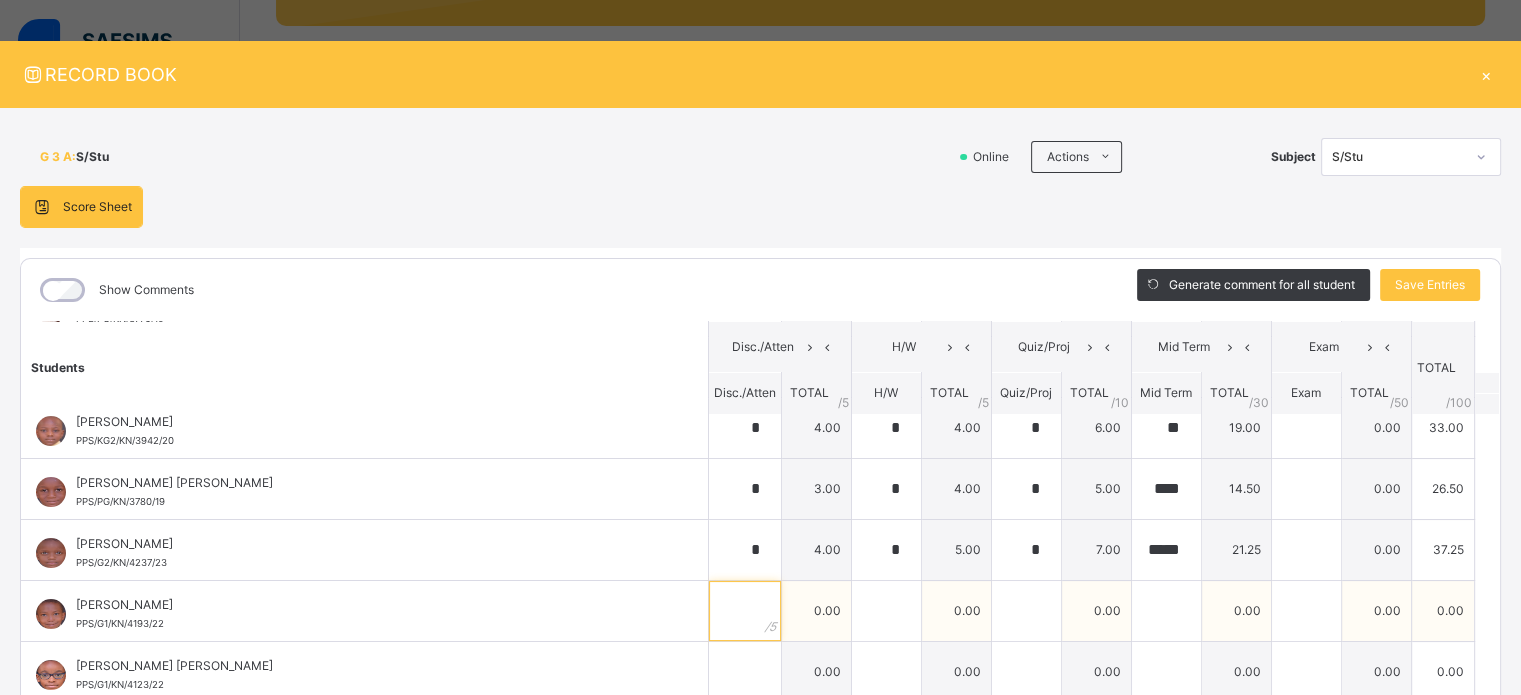 click at bounding box center (745, 611) 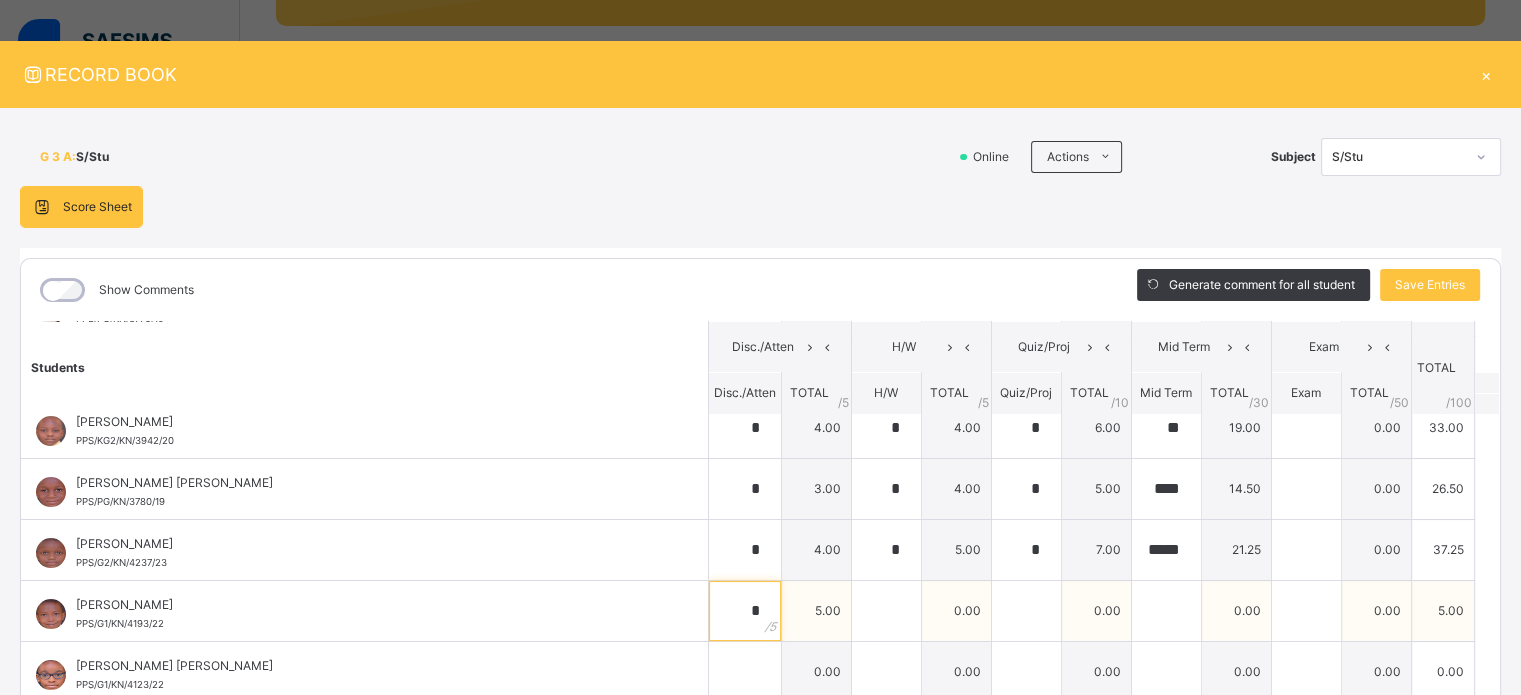 type on "*" 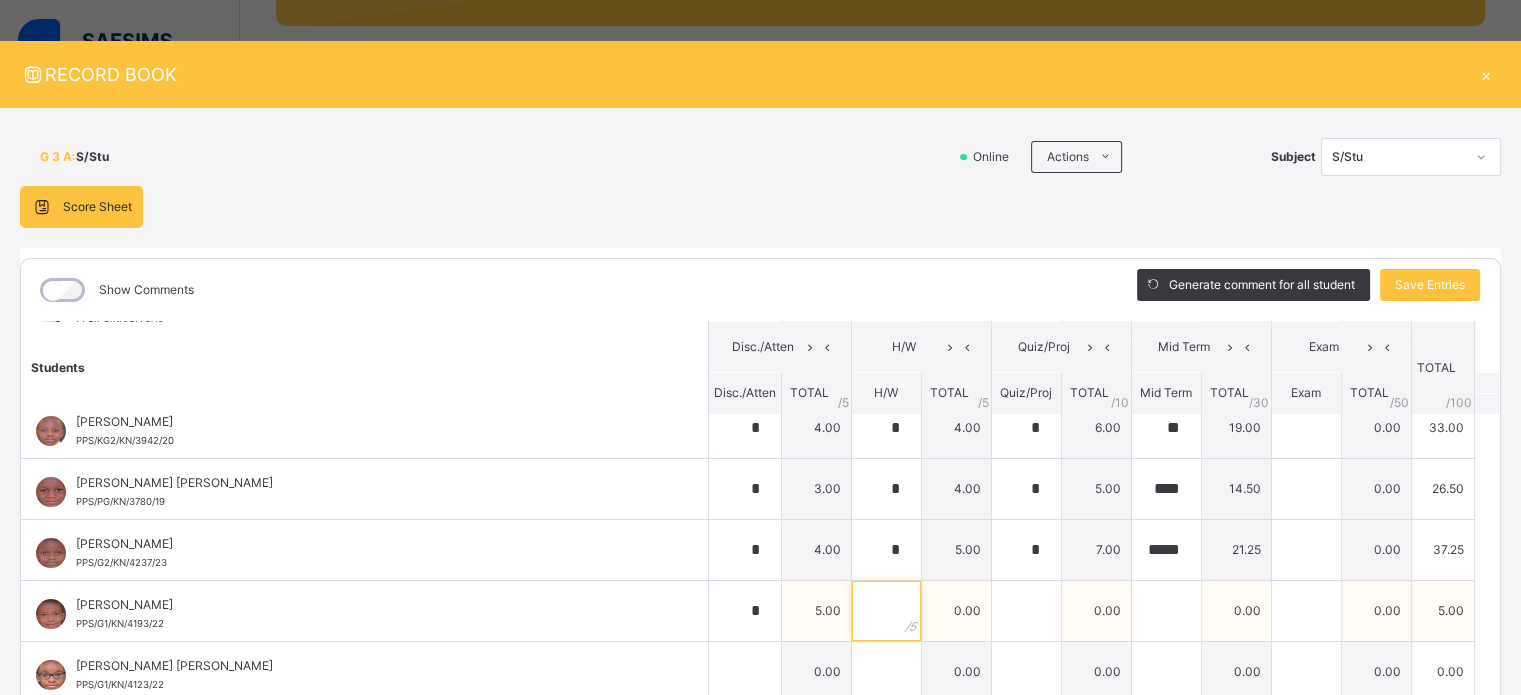 click at bounding box center (886, 611) 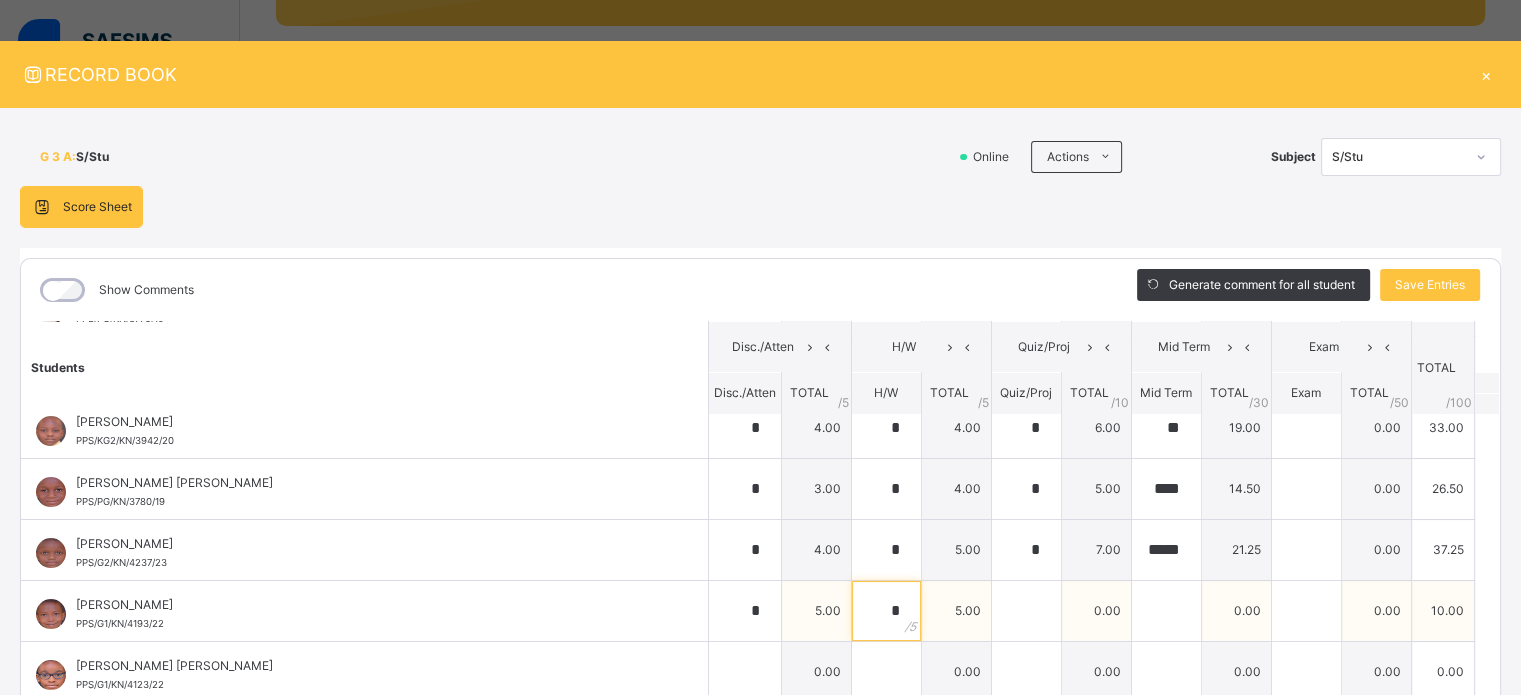 type on "*" 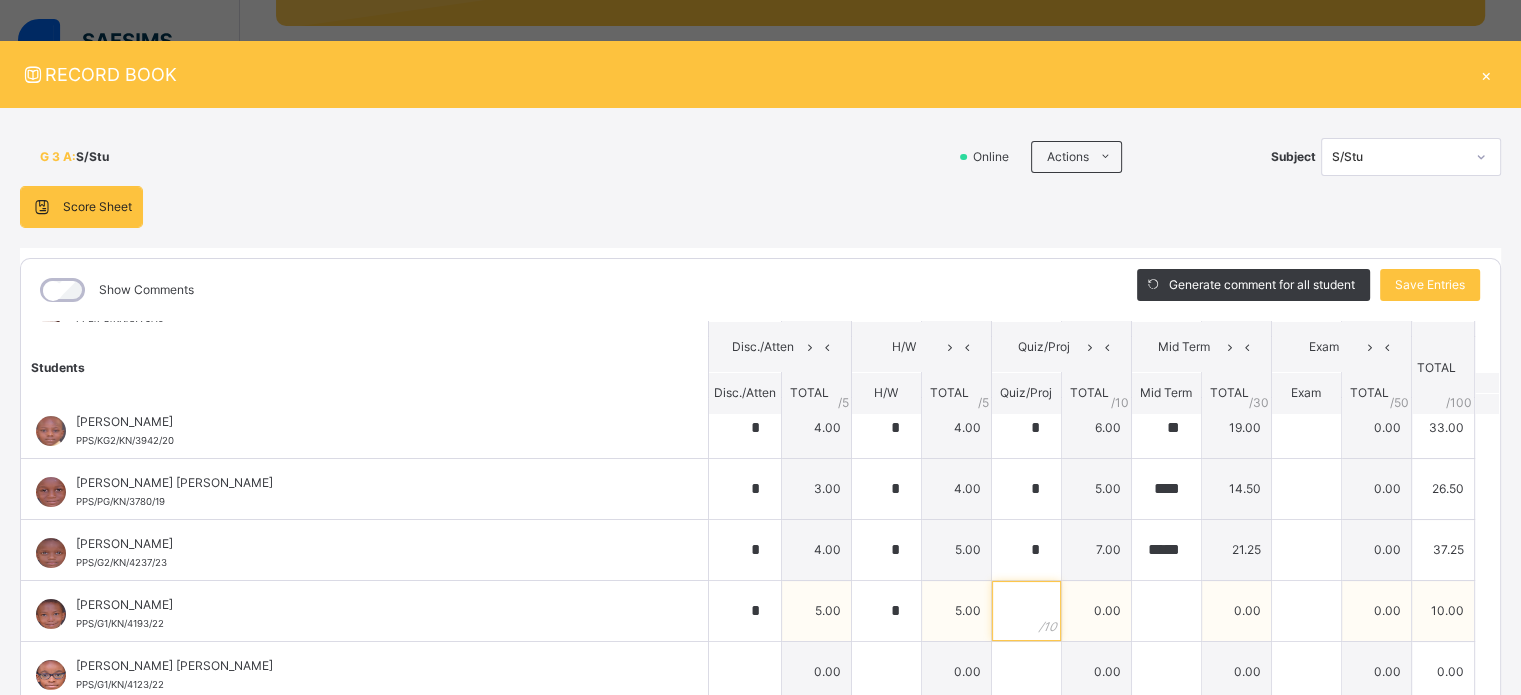 click at bounding box center (1026, 611) 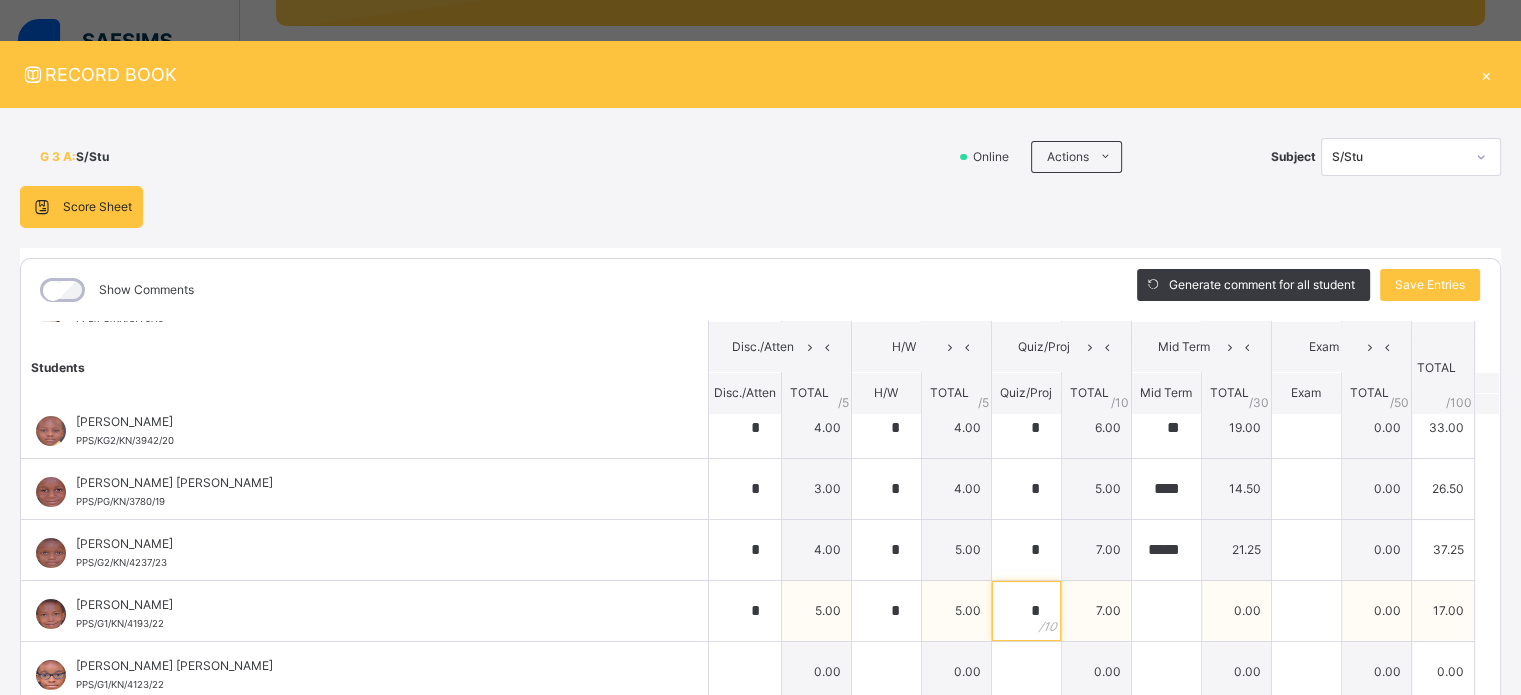 type on "*" 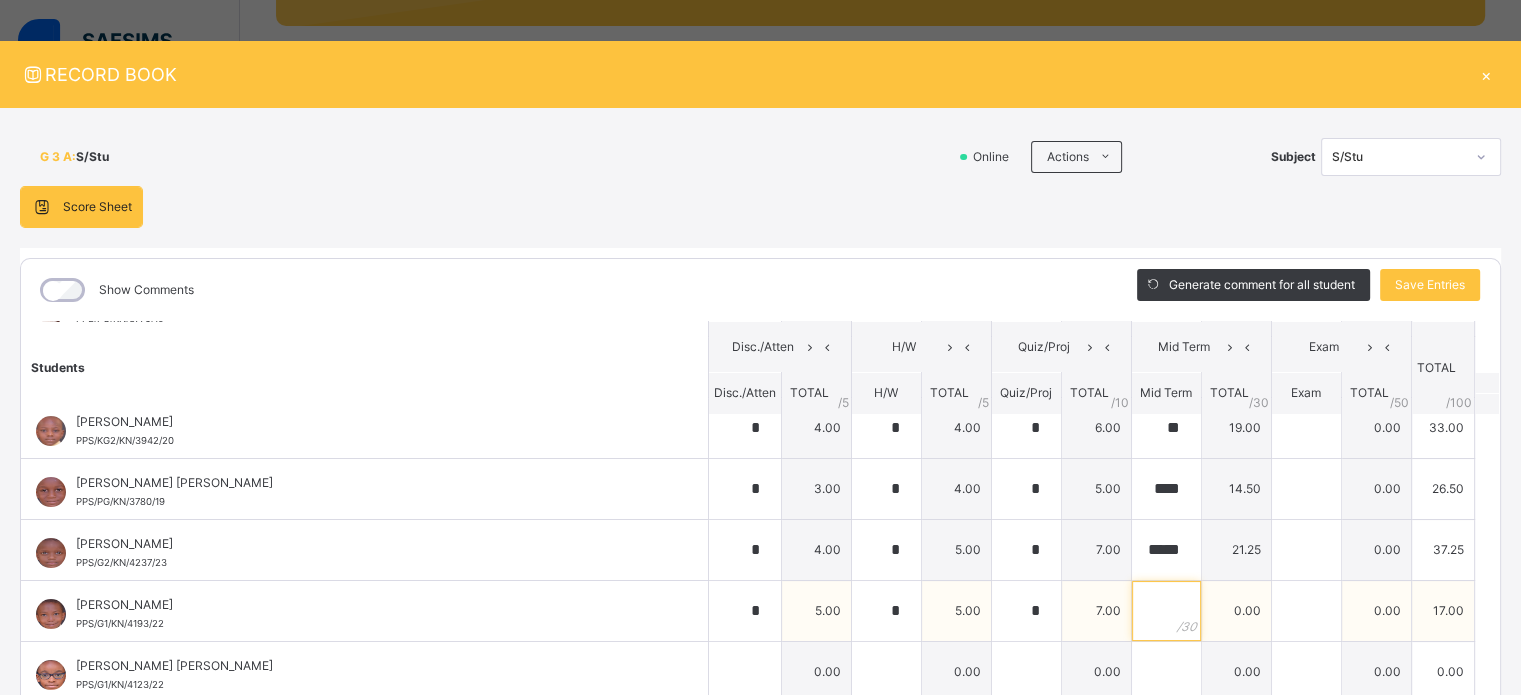 click at bounding box center (1166, 611) 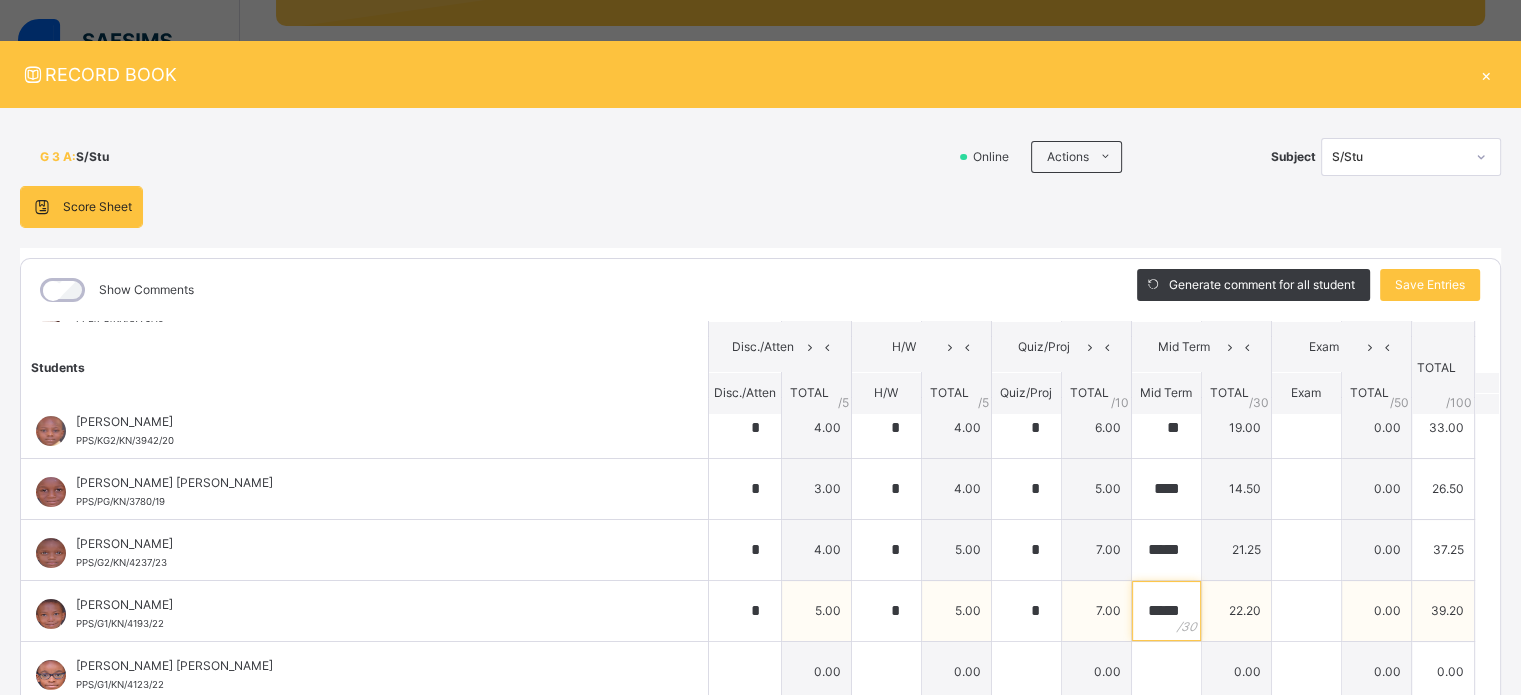 scroll, scrollTop: 0, scrollLeft: 3, axis: horizontal 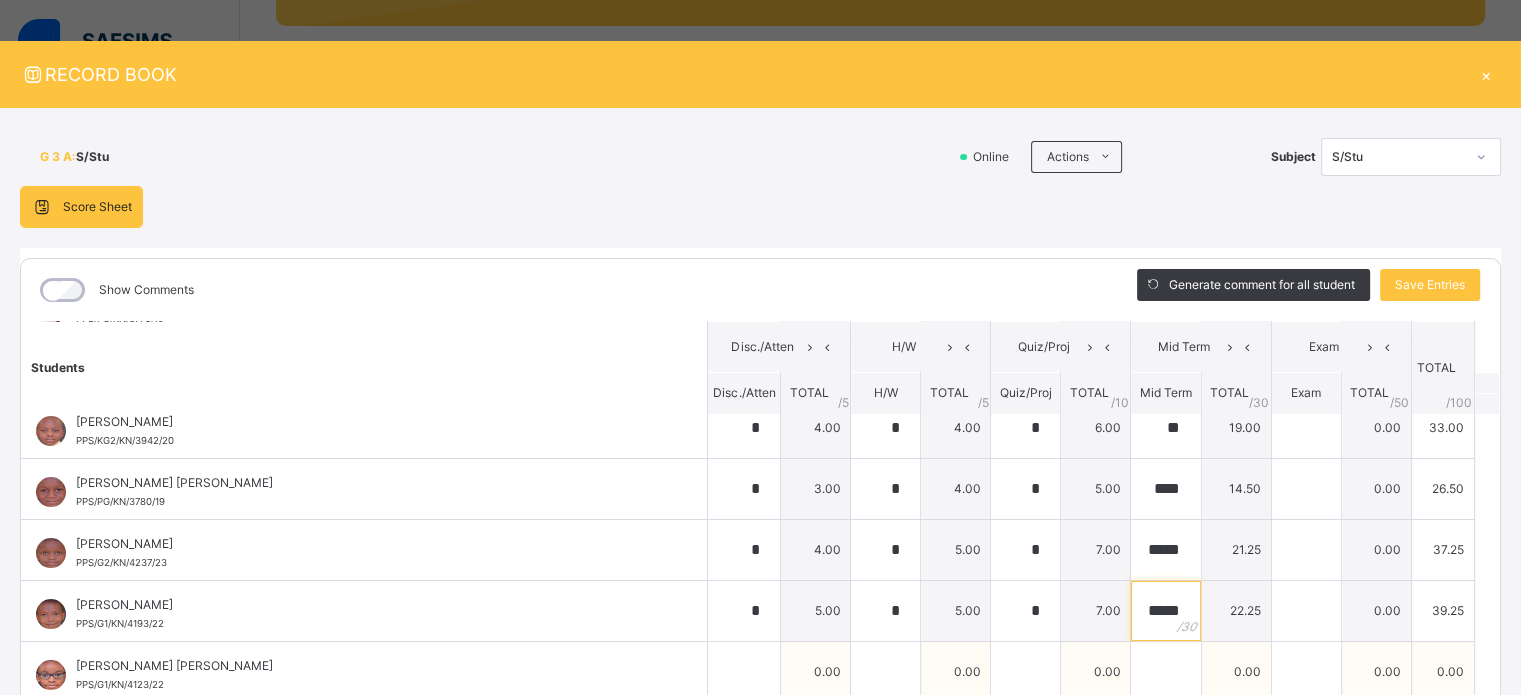 type on "*****" 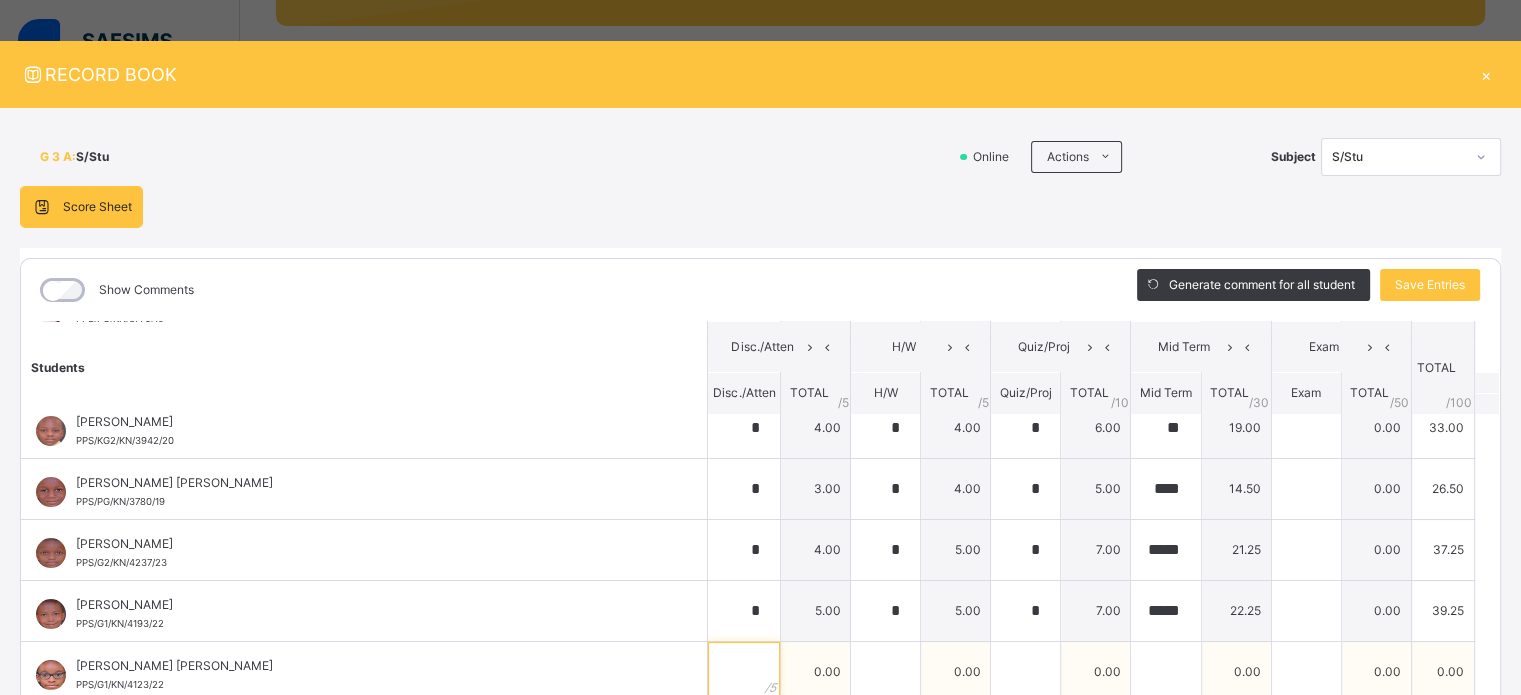 scroll, scrollTop: 0, scrollLeft: 0, axis: both 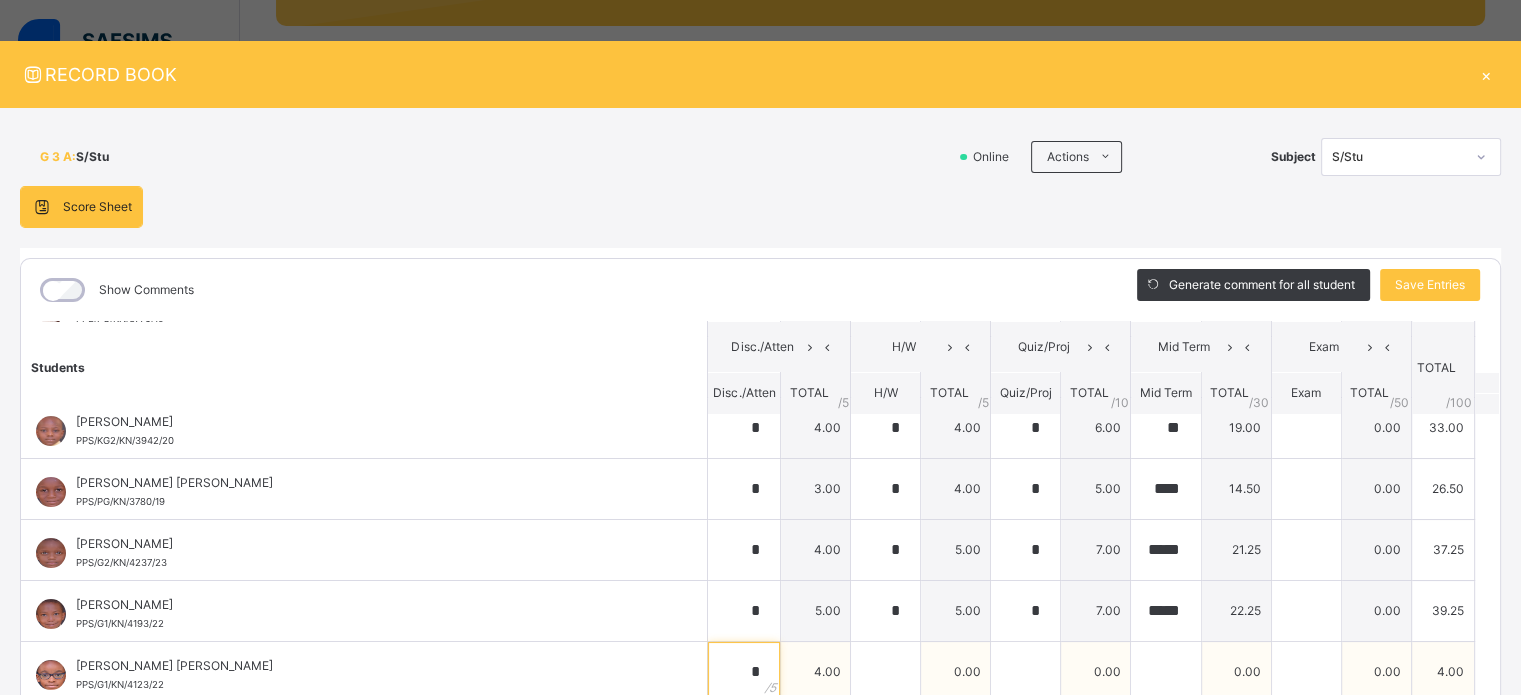 type on "*" 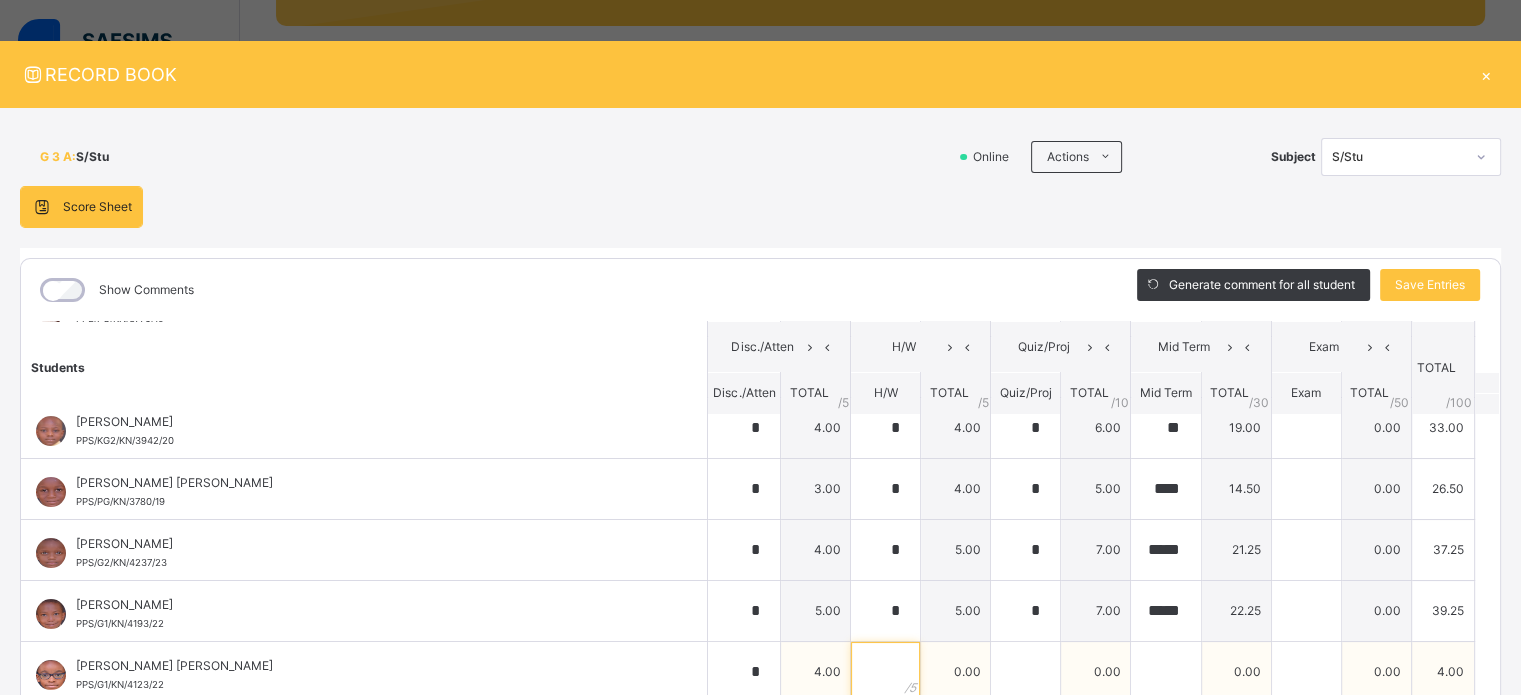 click at bounding box center (885, 672) 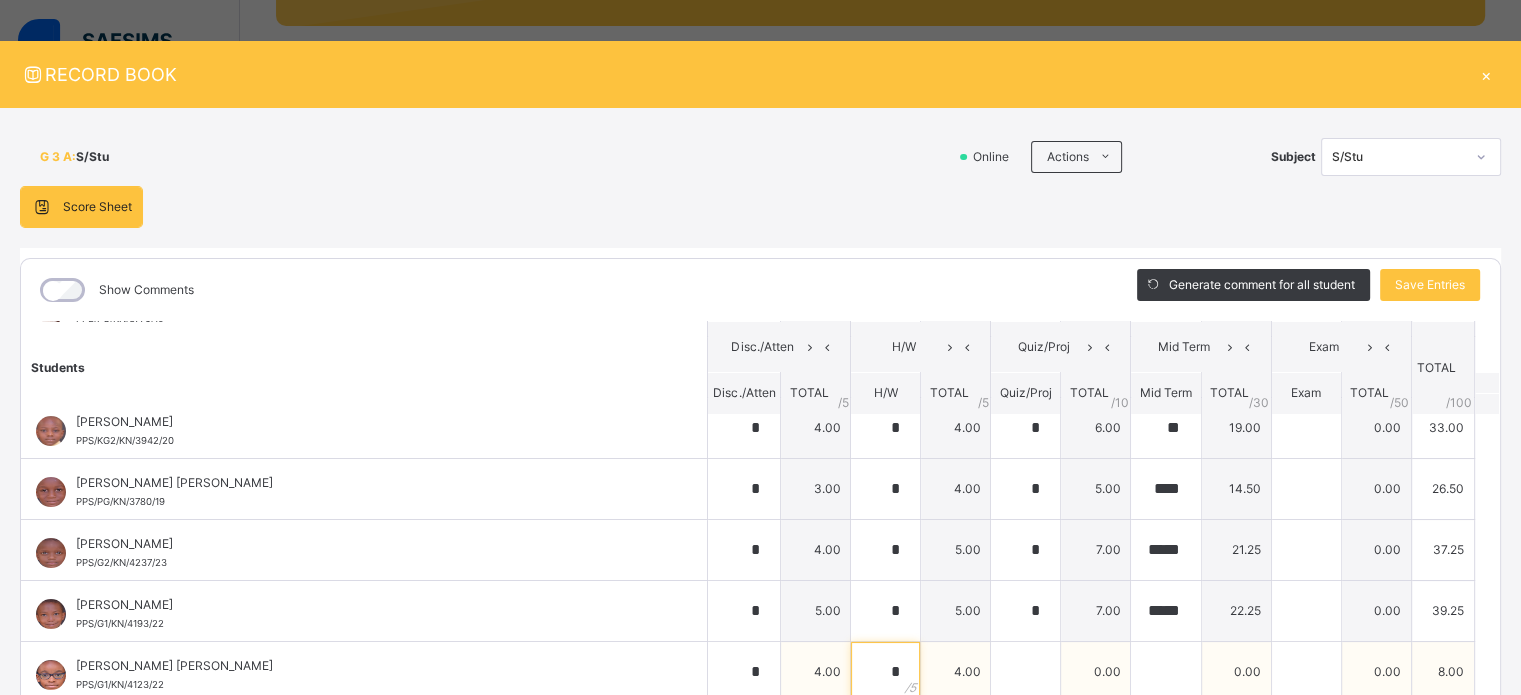 type on "*" 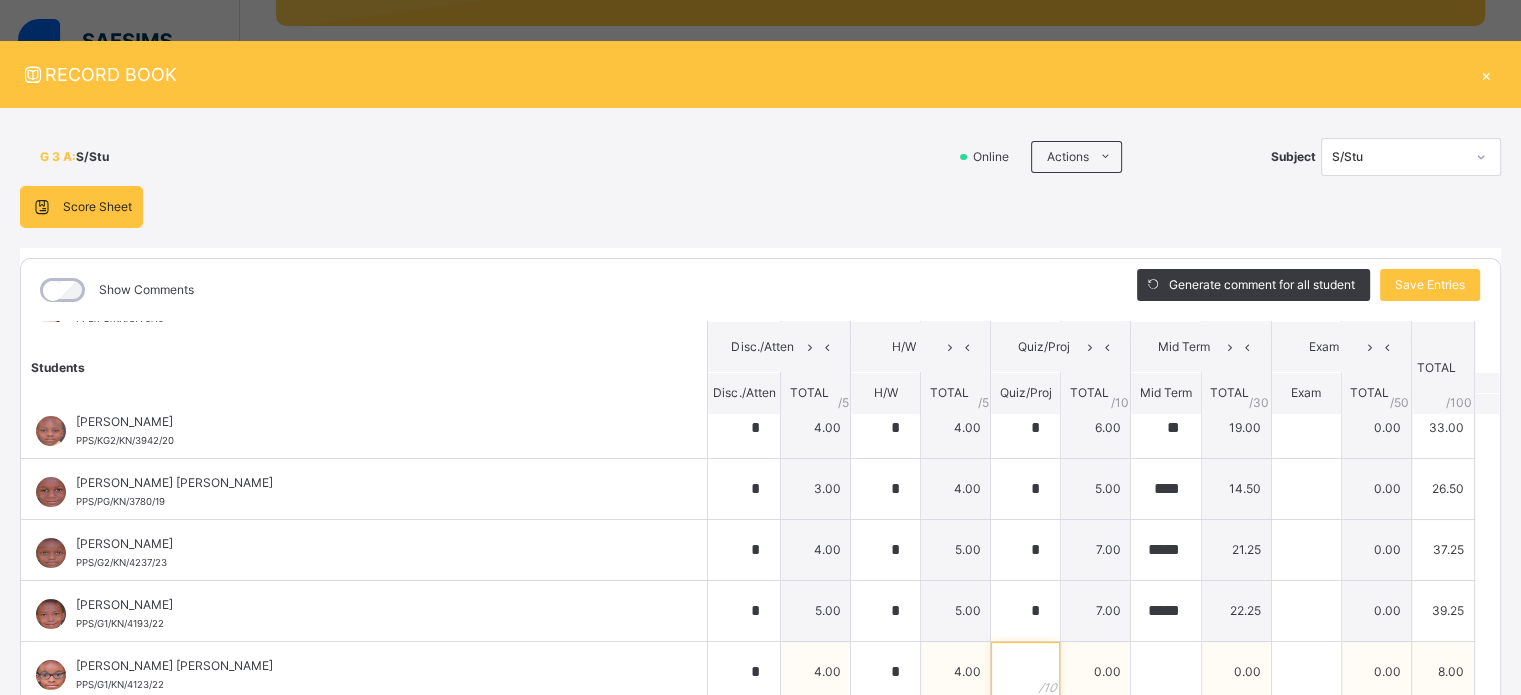 click at bounding box center [1025, 672] 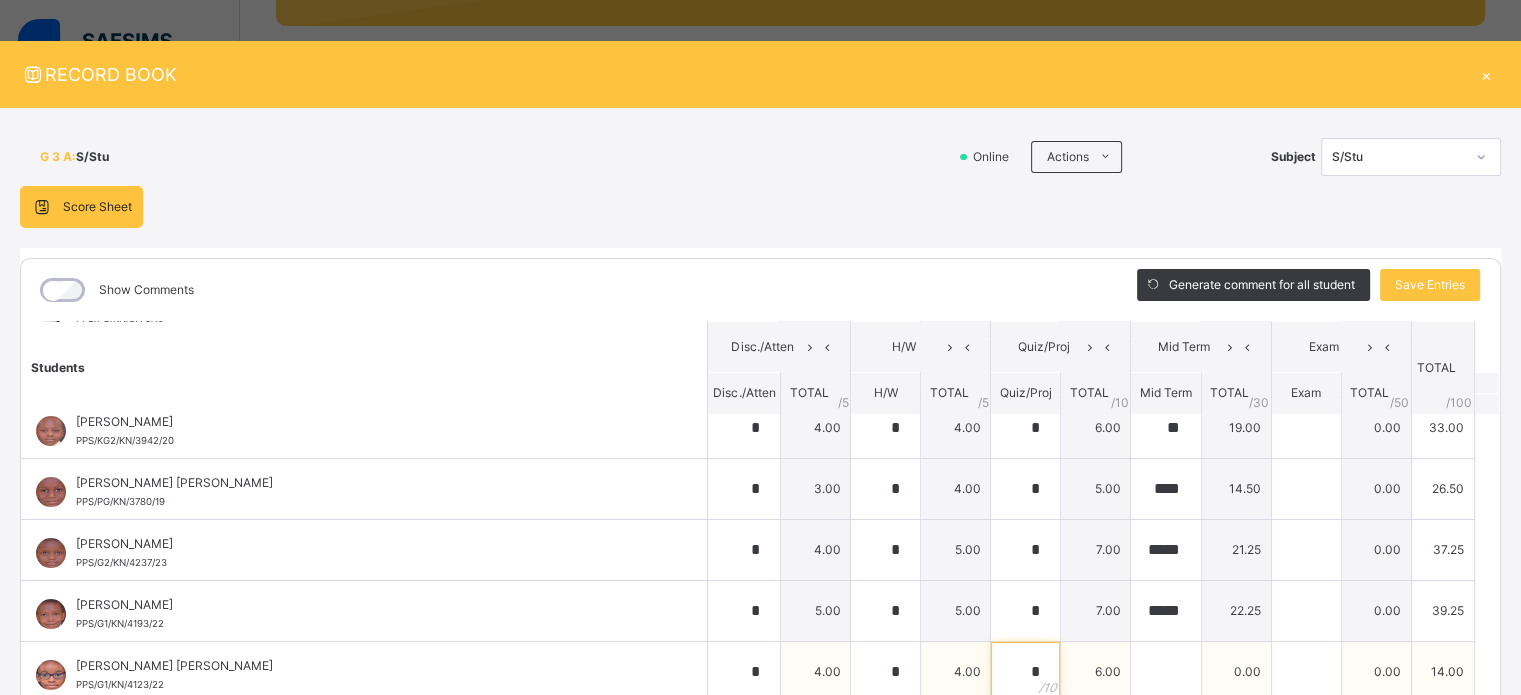 type on "*" 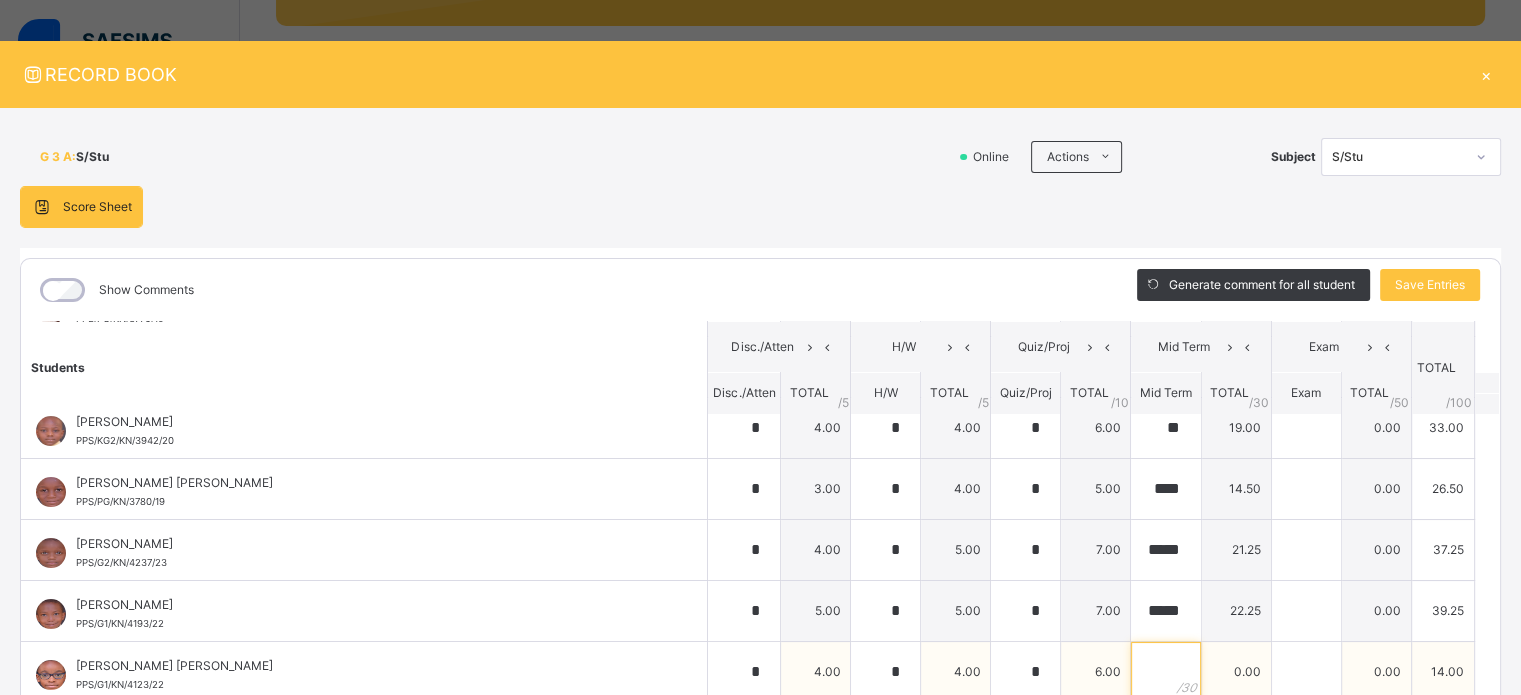 click at bounding box center (1165, 672) 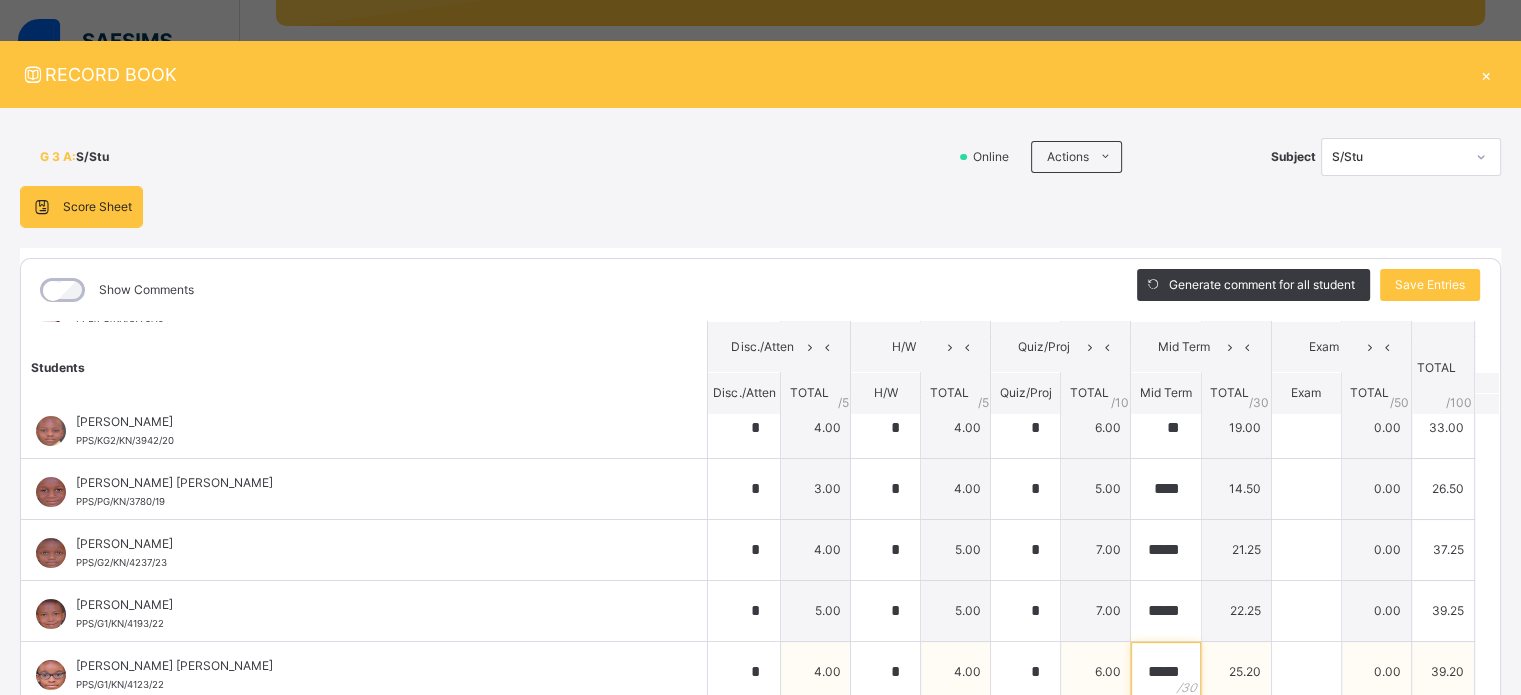 scroll, scrollTop: 0, scrollLeft: 3, axis: horizontal 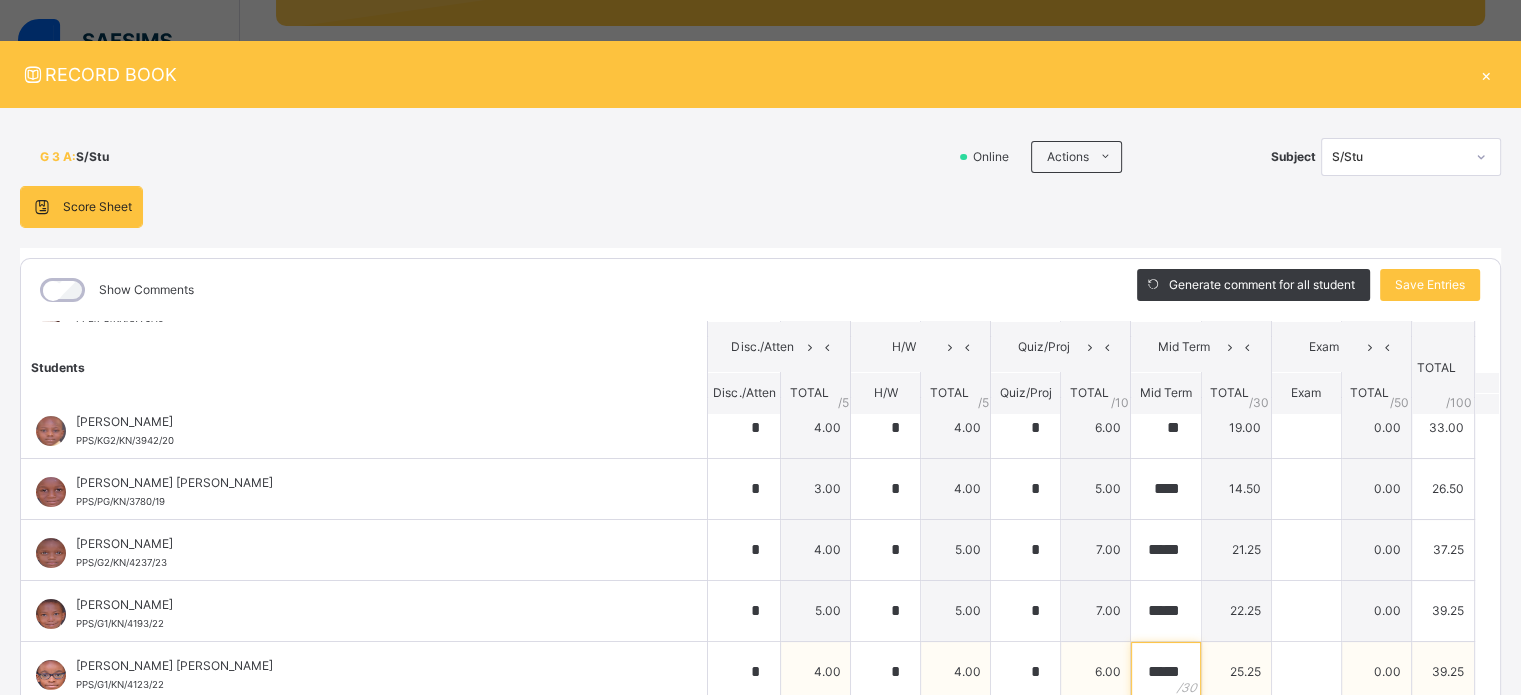 type on "*****" 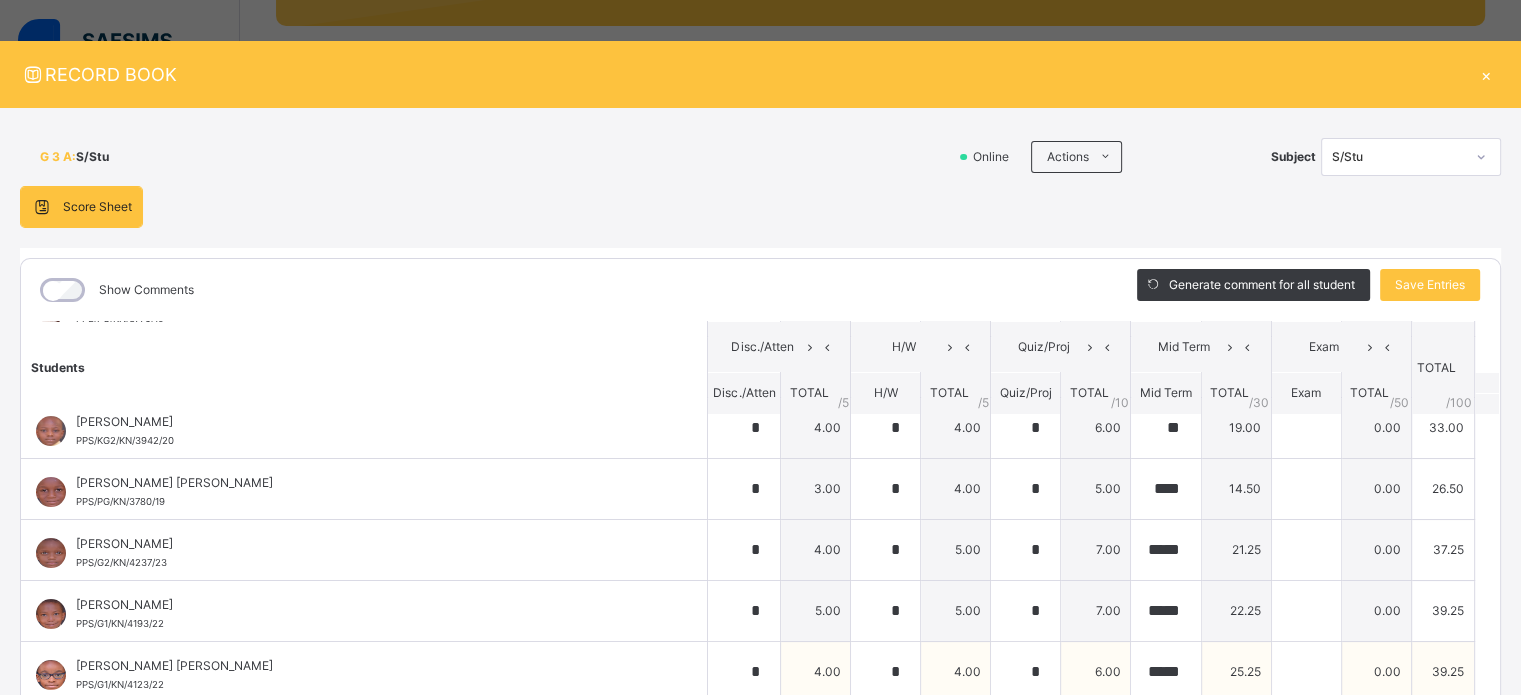 scroll, scrollTop: 0, scrollLeft: 0, axis: both 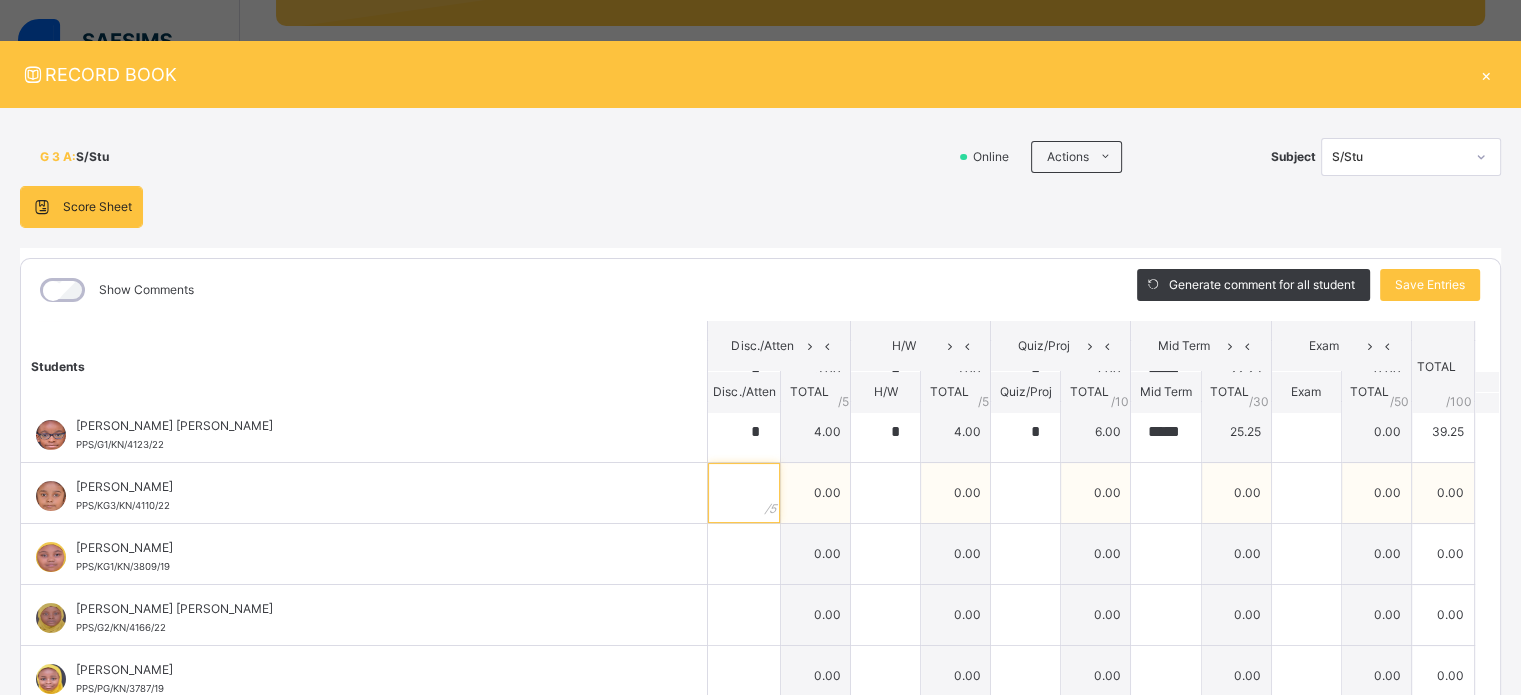 click at bounding box center (744, 493) 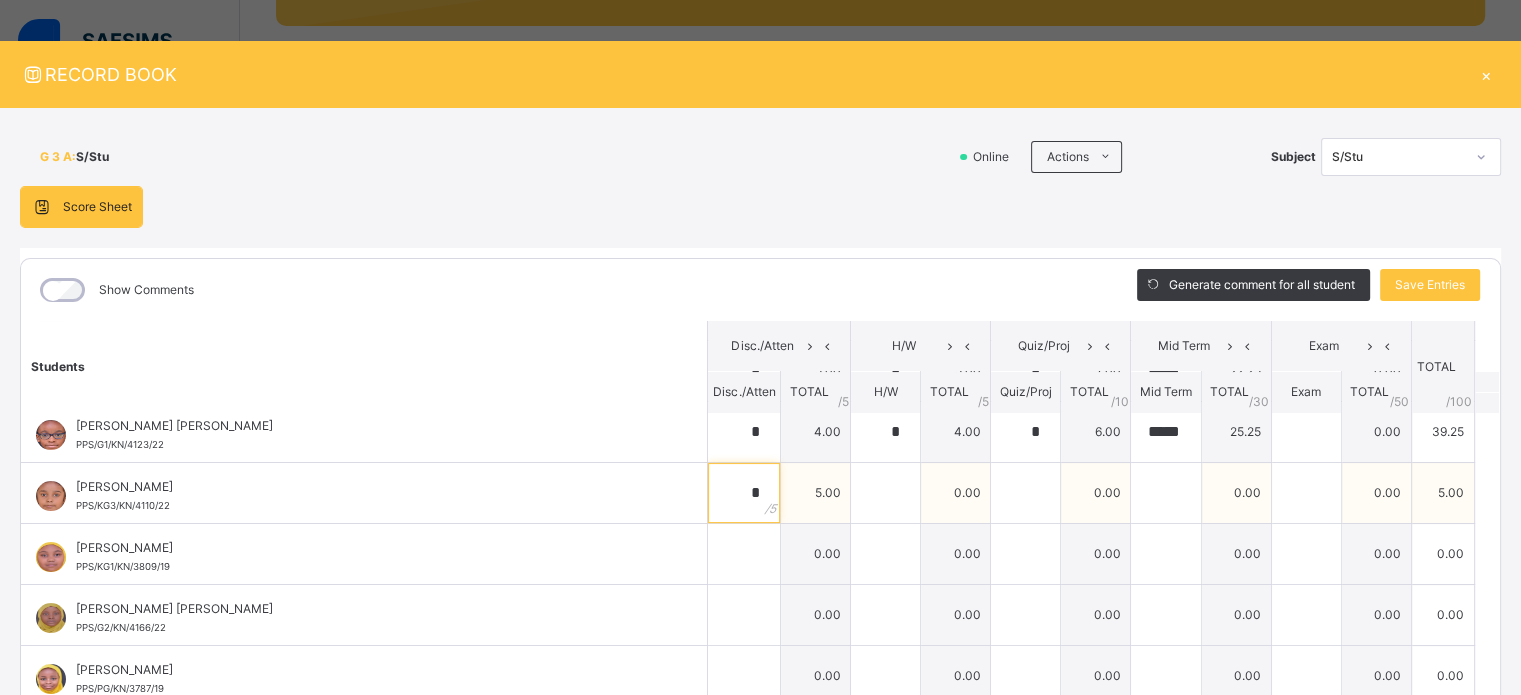 type on "*" 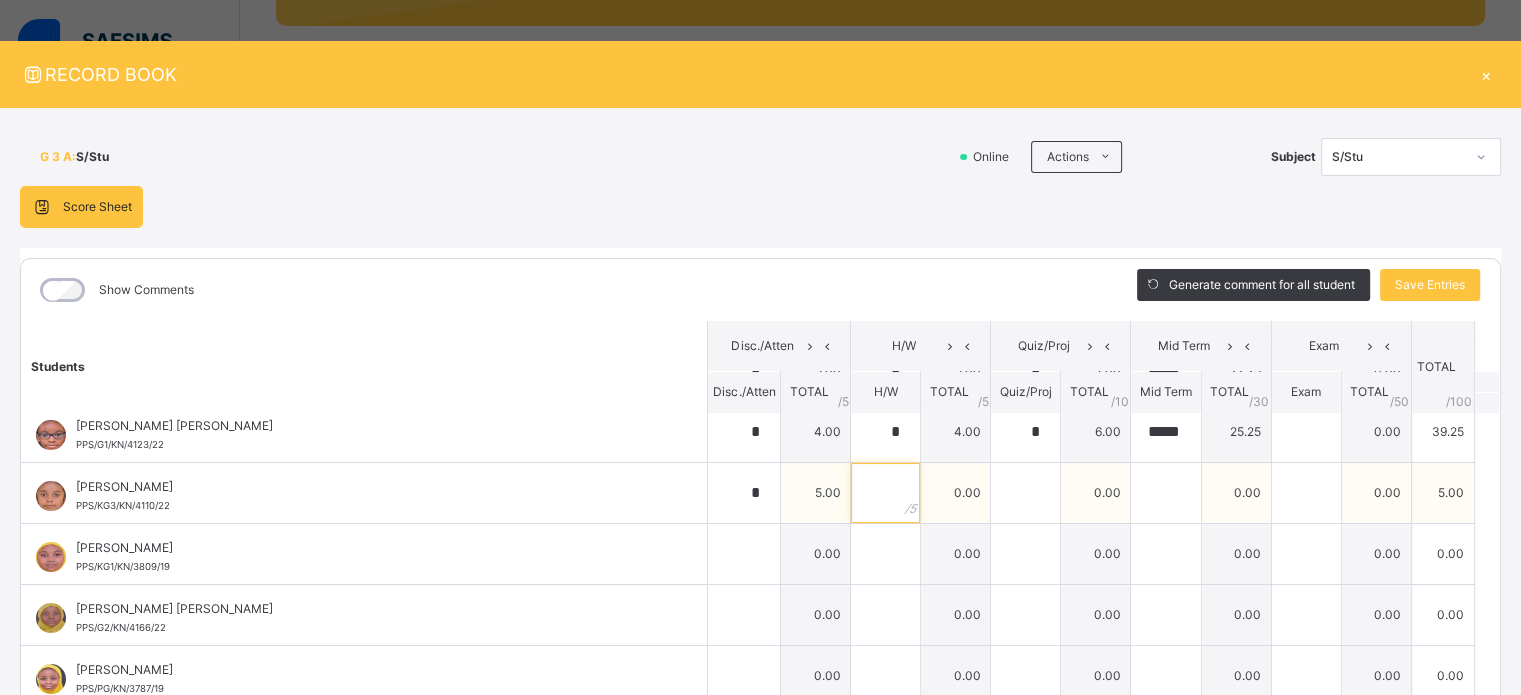 click at bounding box center [885, 493] 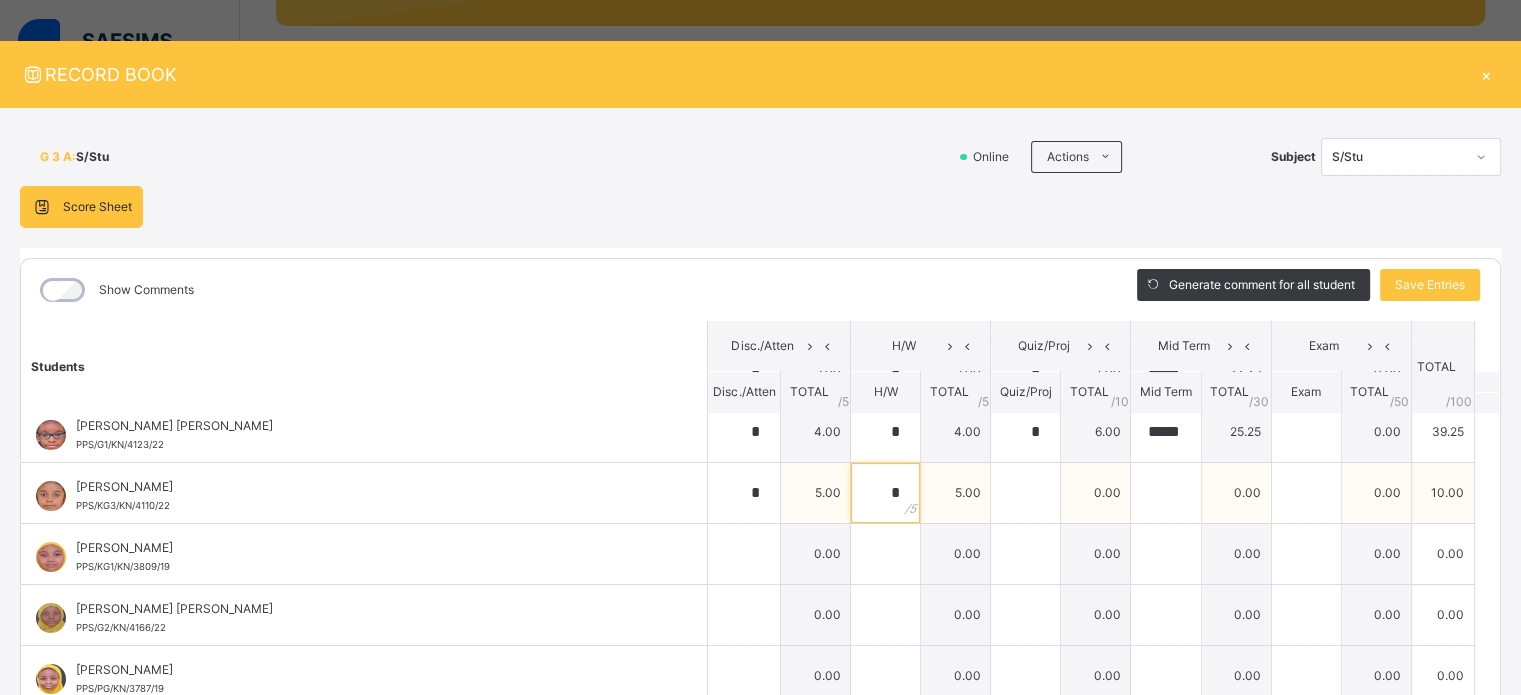 type on "*" 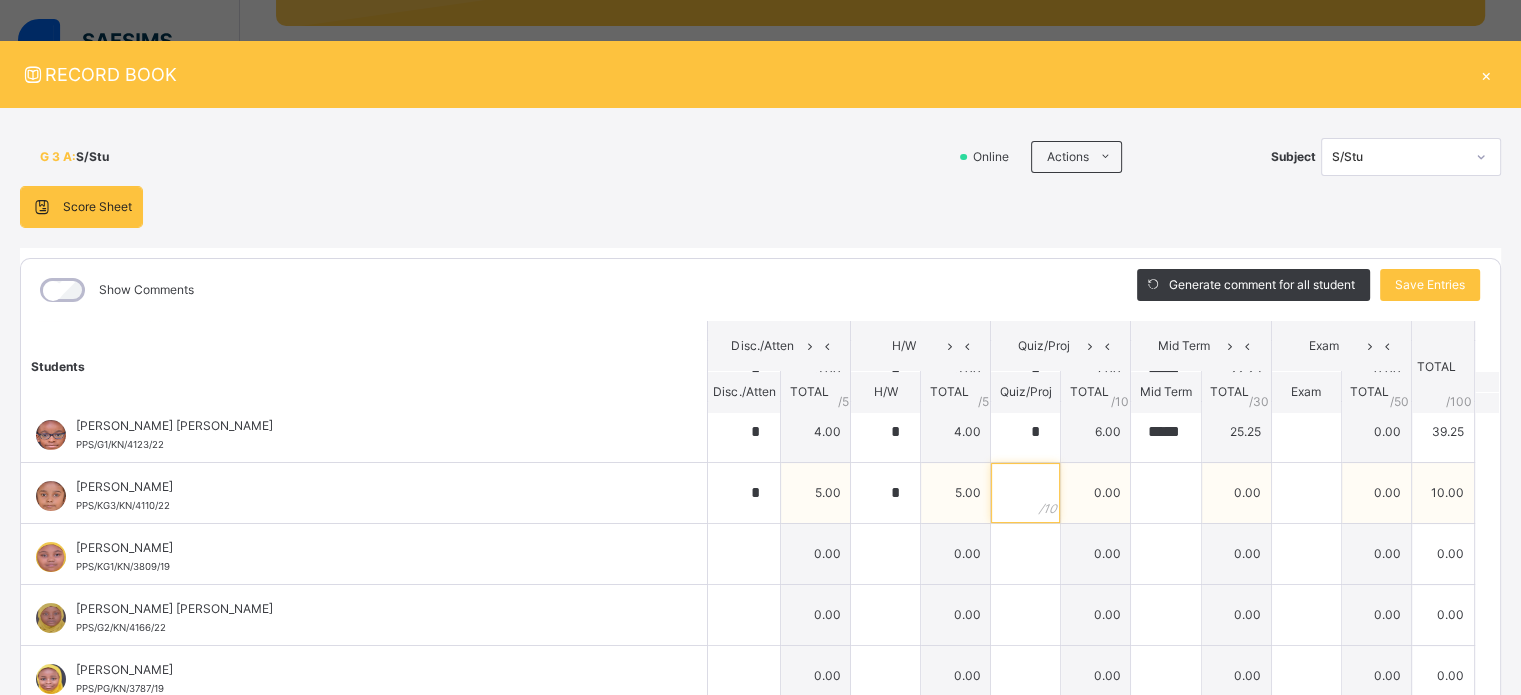 click at bounding box center [1025, 493] 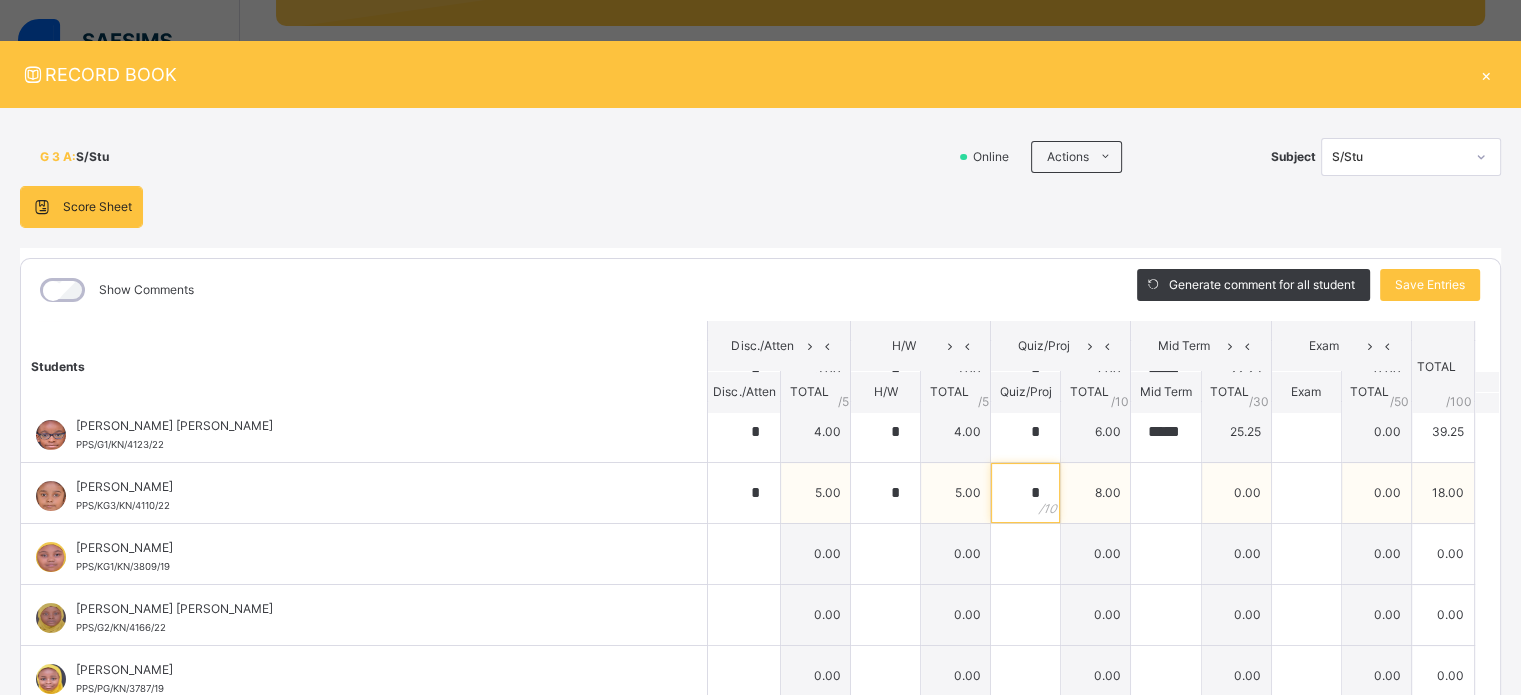 type on "*" 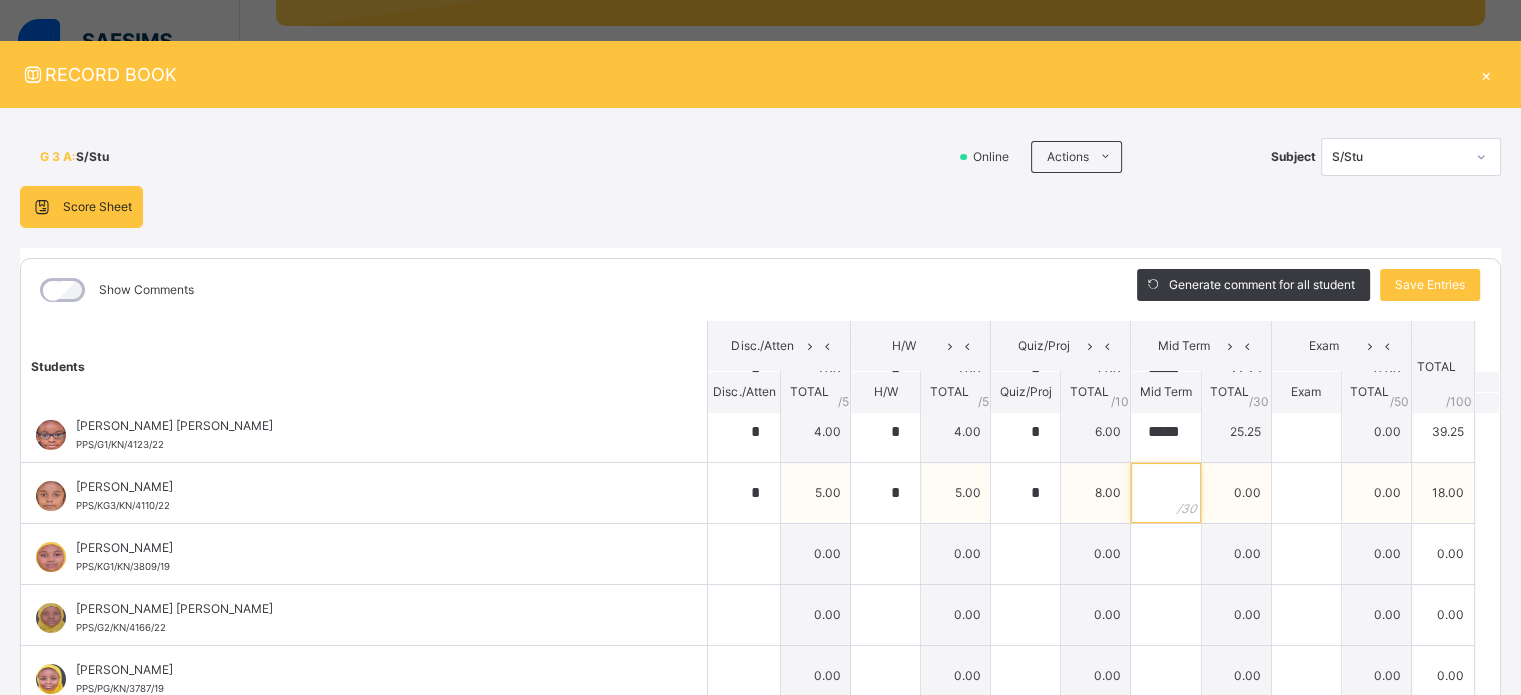 click at bounding box center (1165, 493) 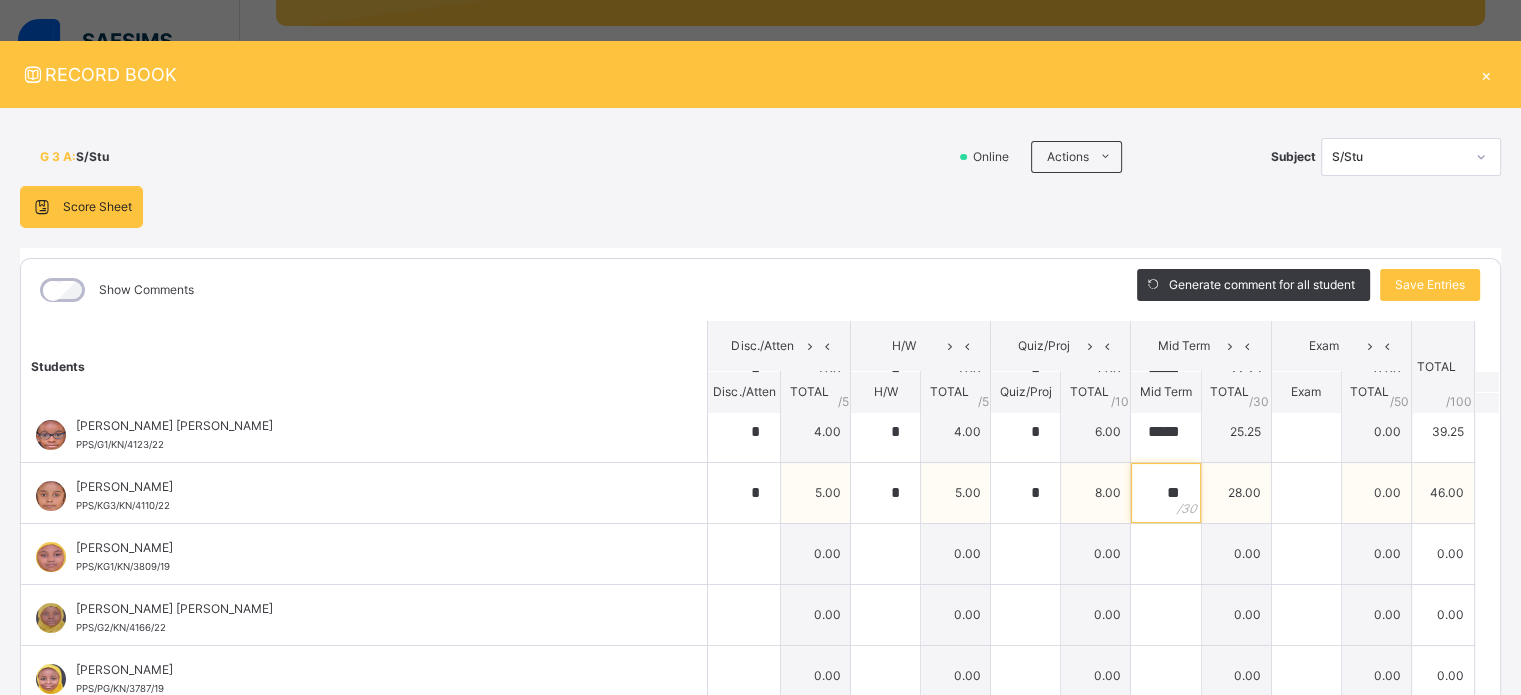 type on "**" 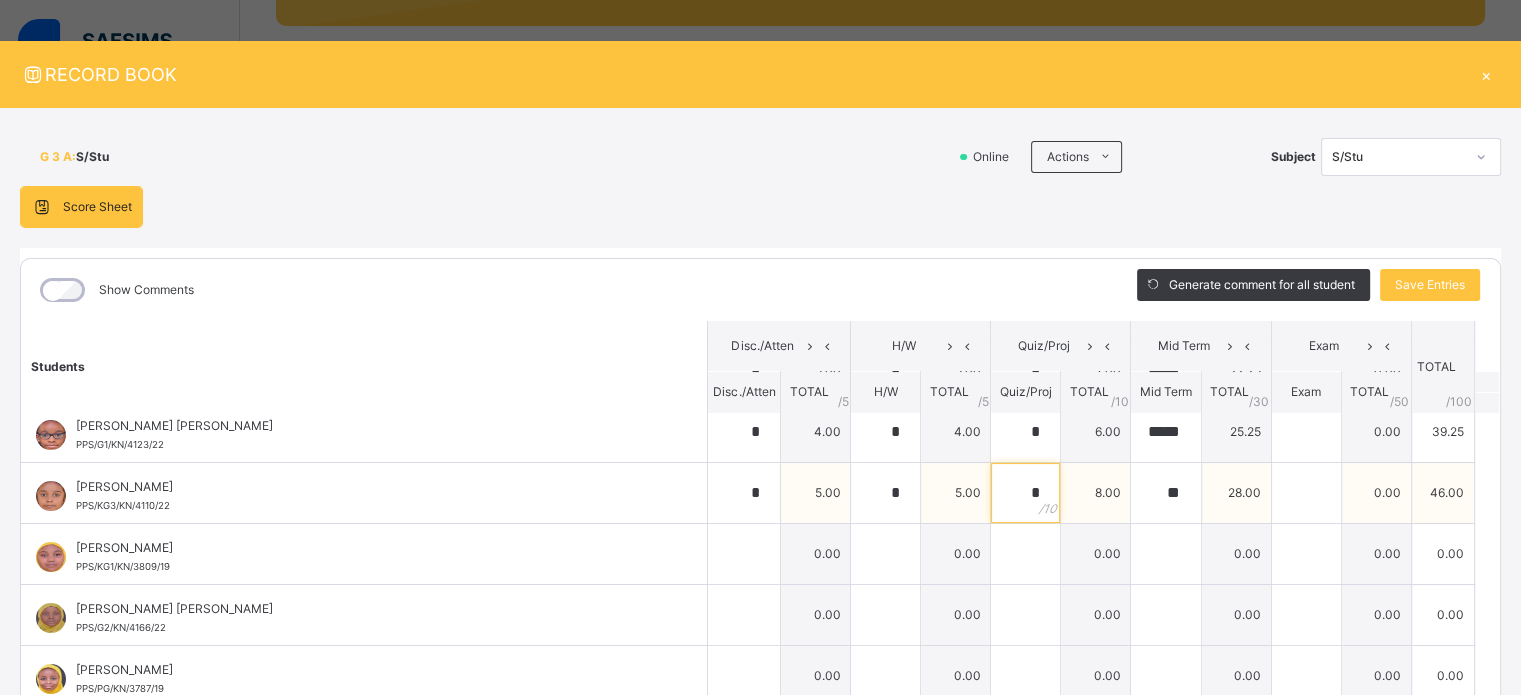 click on "*" at bounding box center (1025, 493) 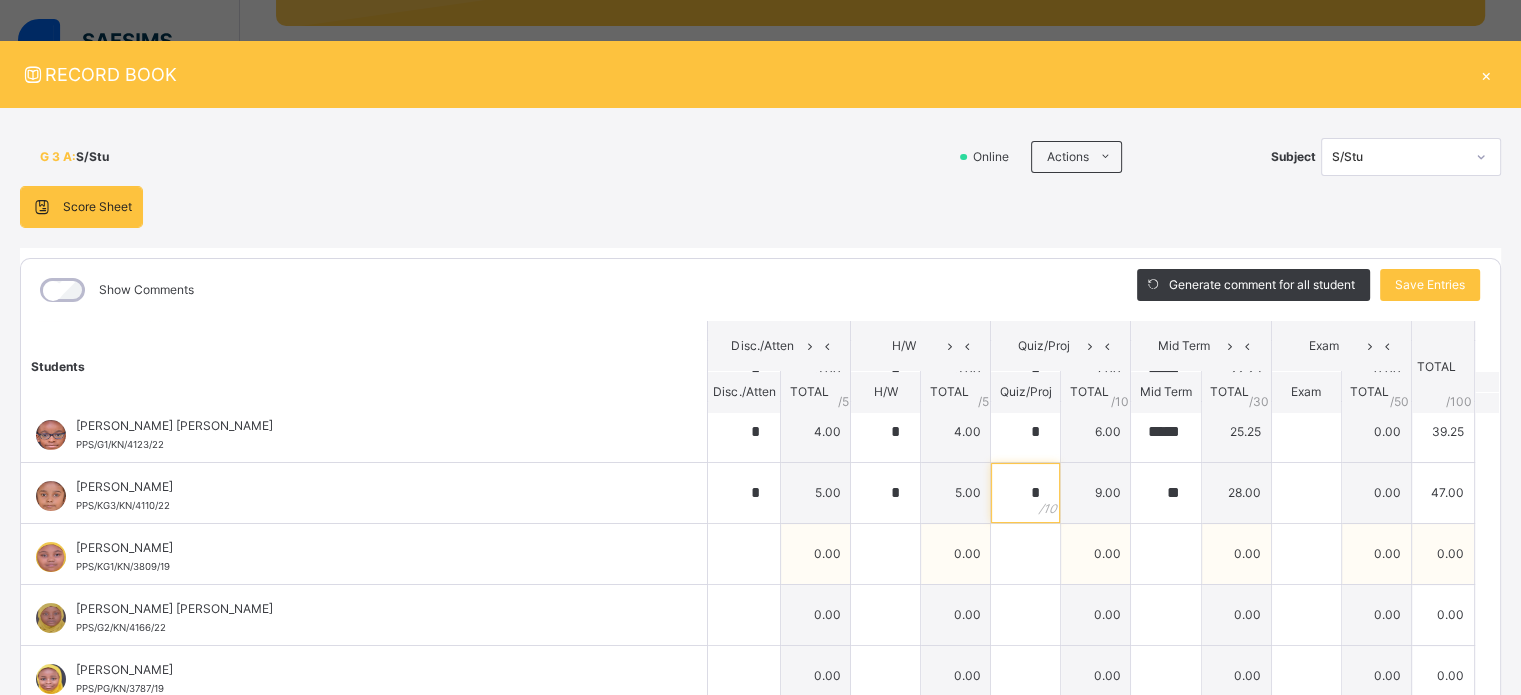 type on "*" 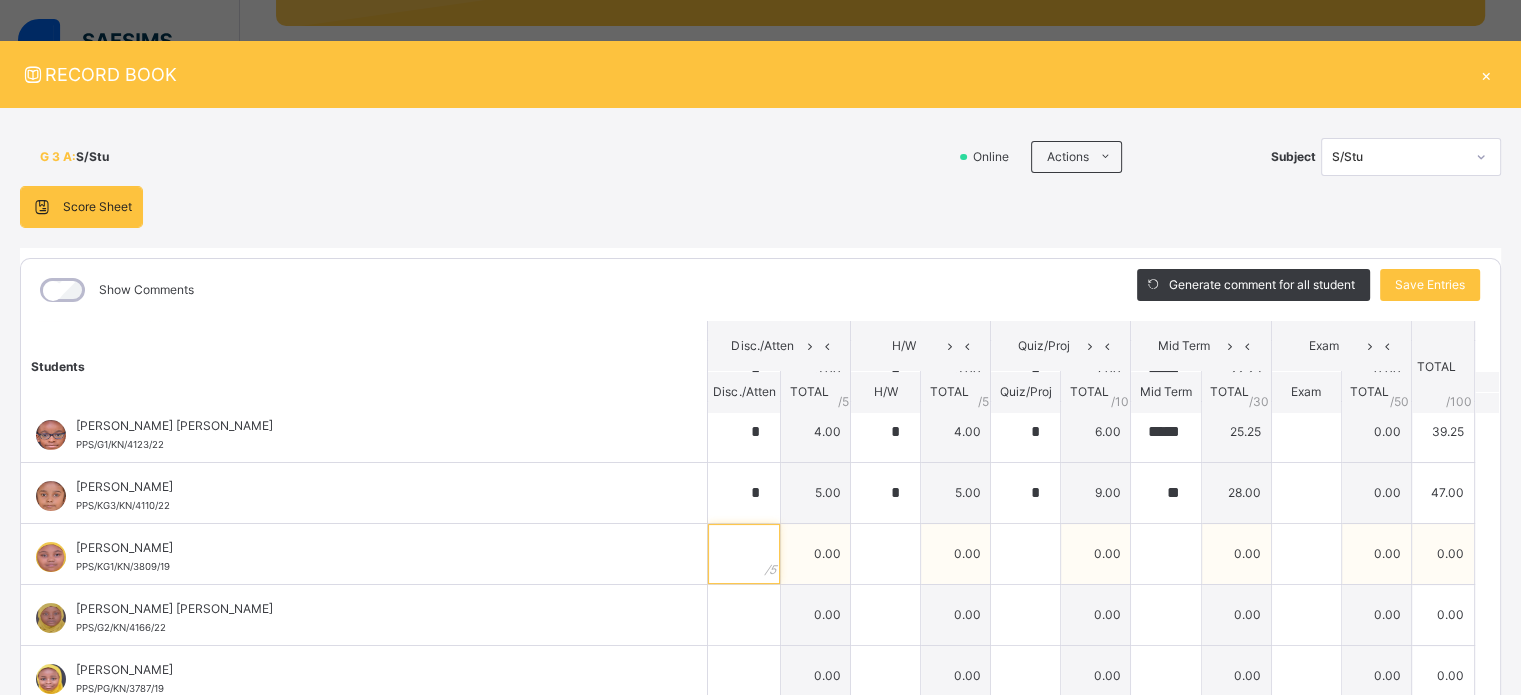 click at bounding box center [744, 554] 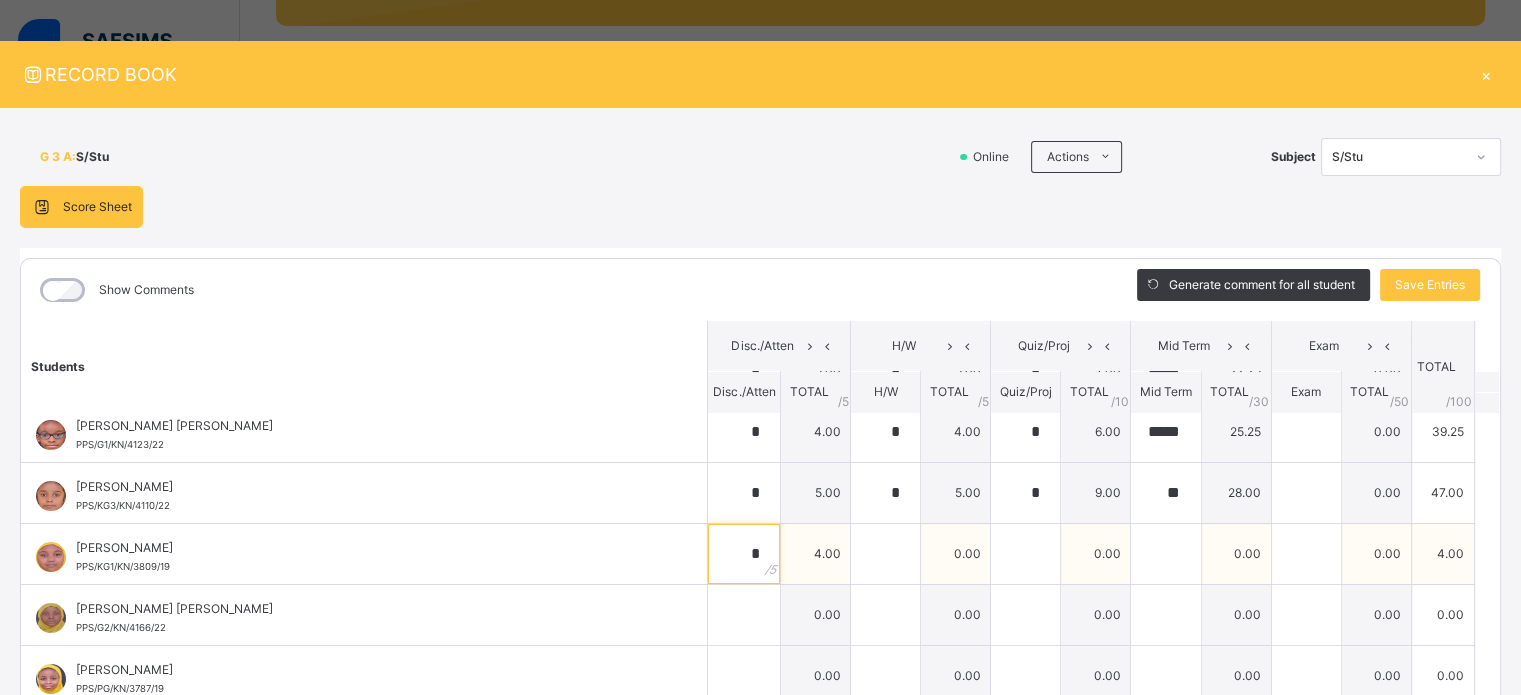 type on "*" 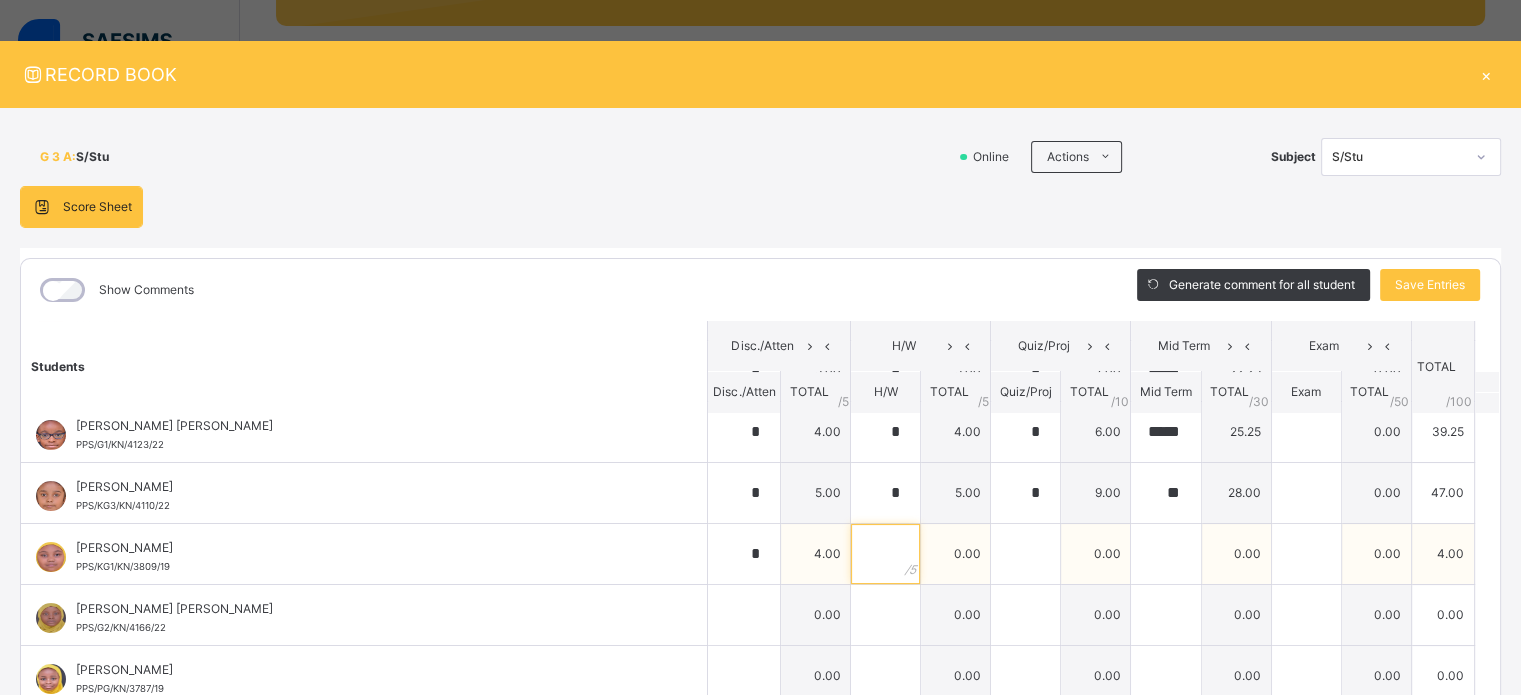 click at bounding box center (885, 554) 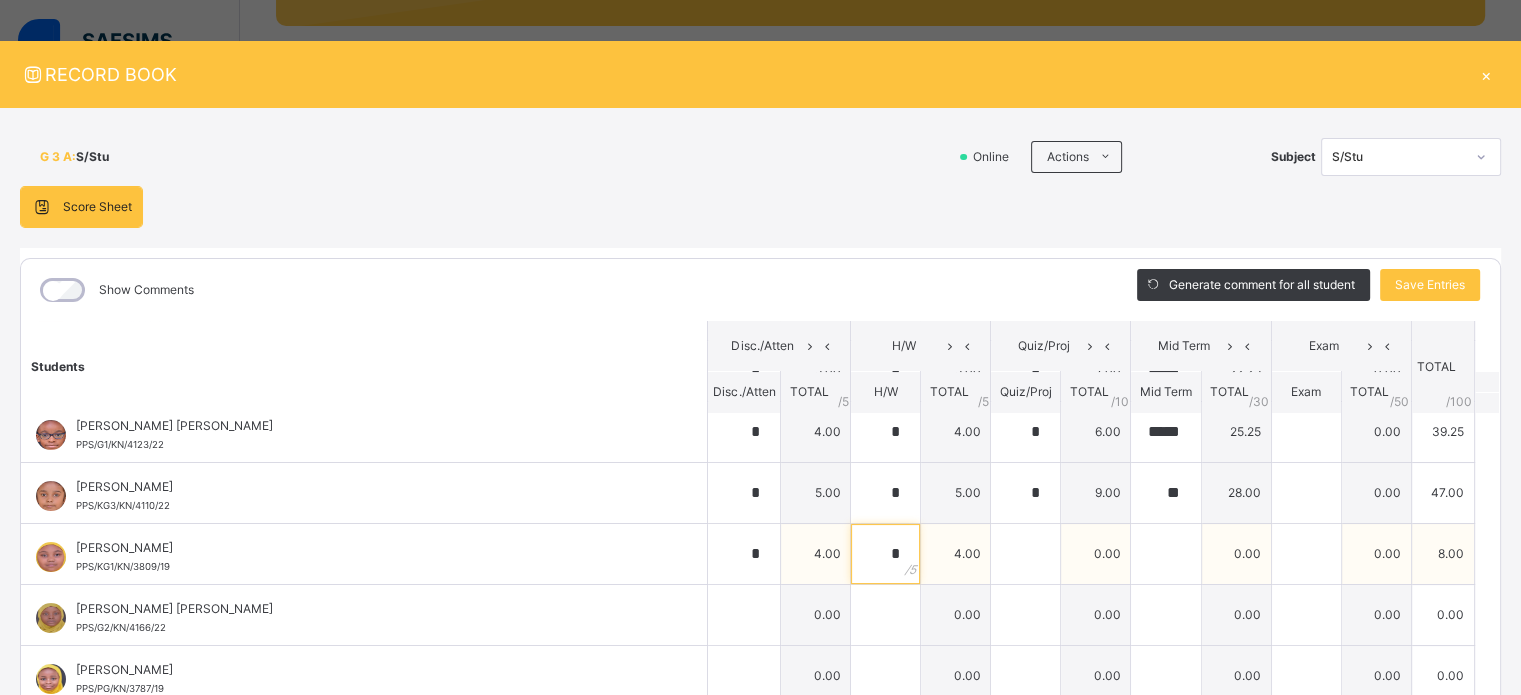 type on "*" 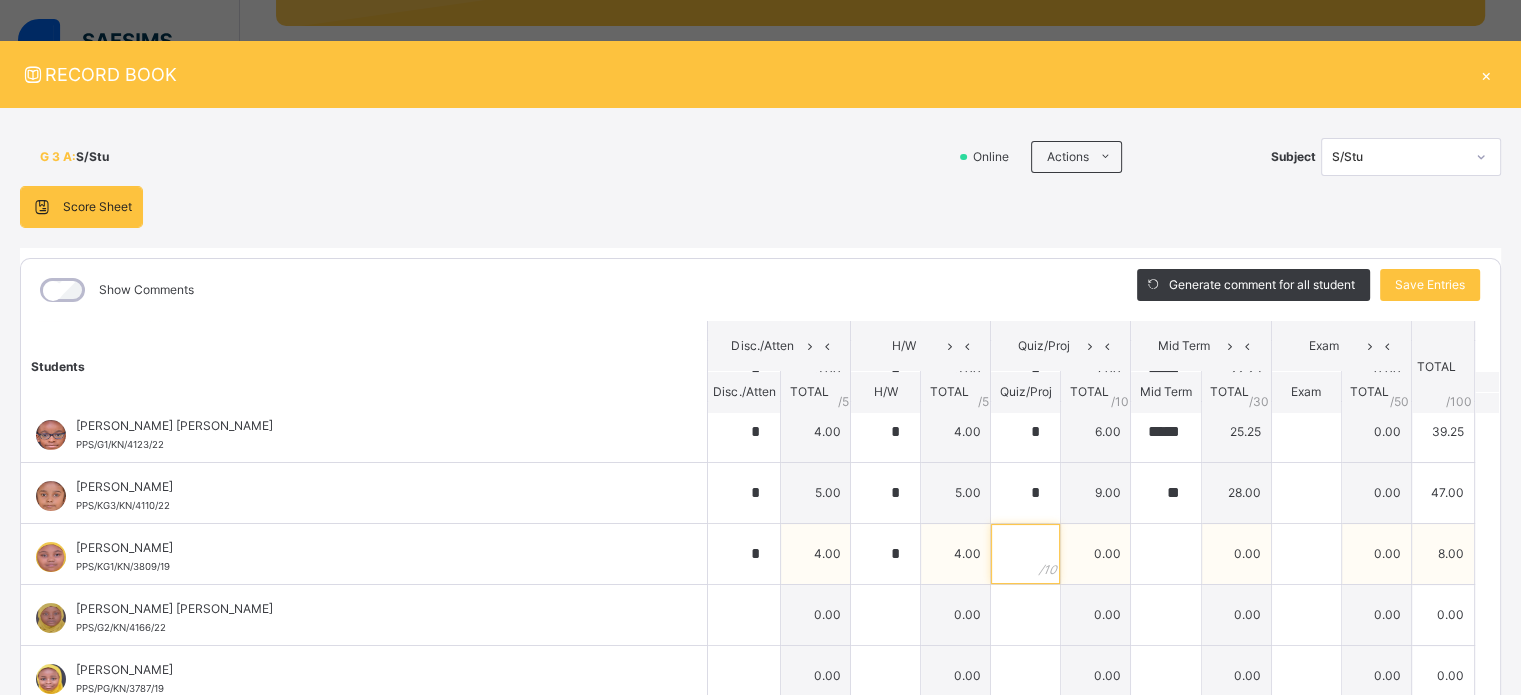 click at bounding box center (1025, 554) 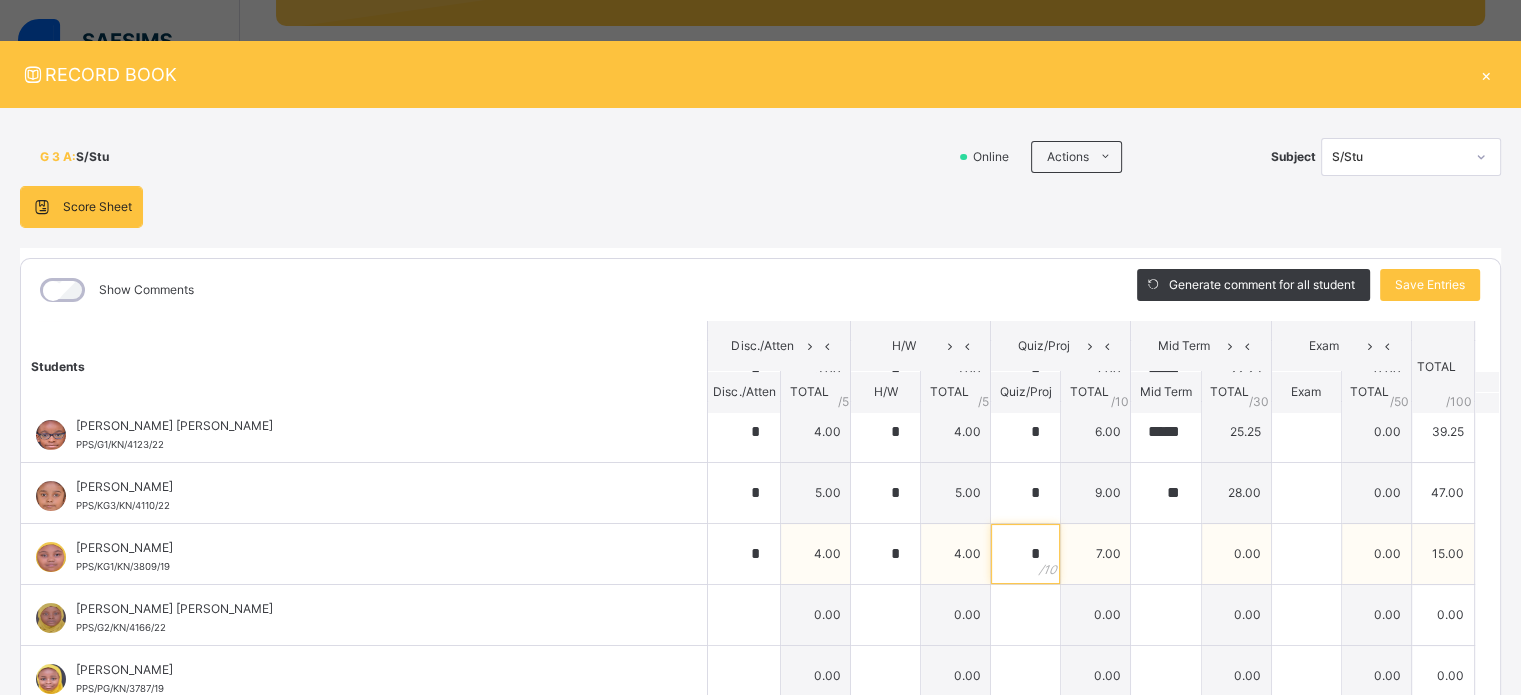 type on "*" 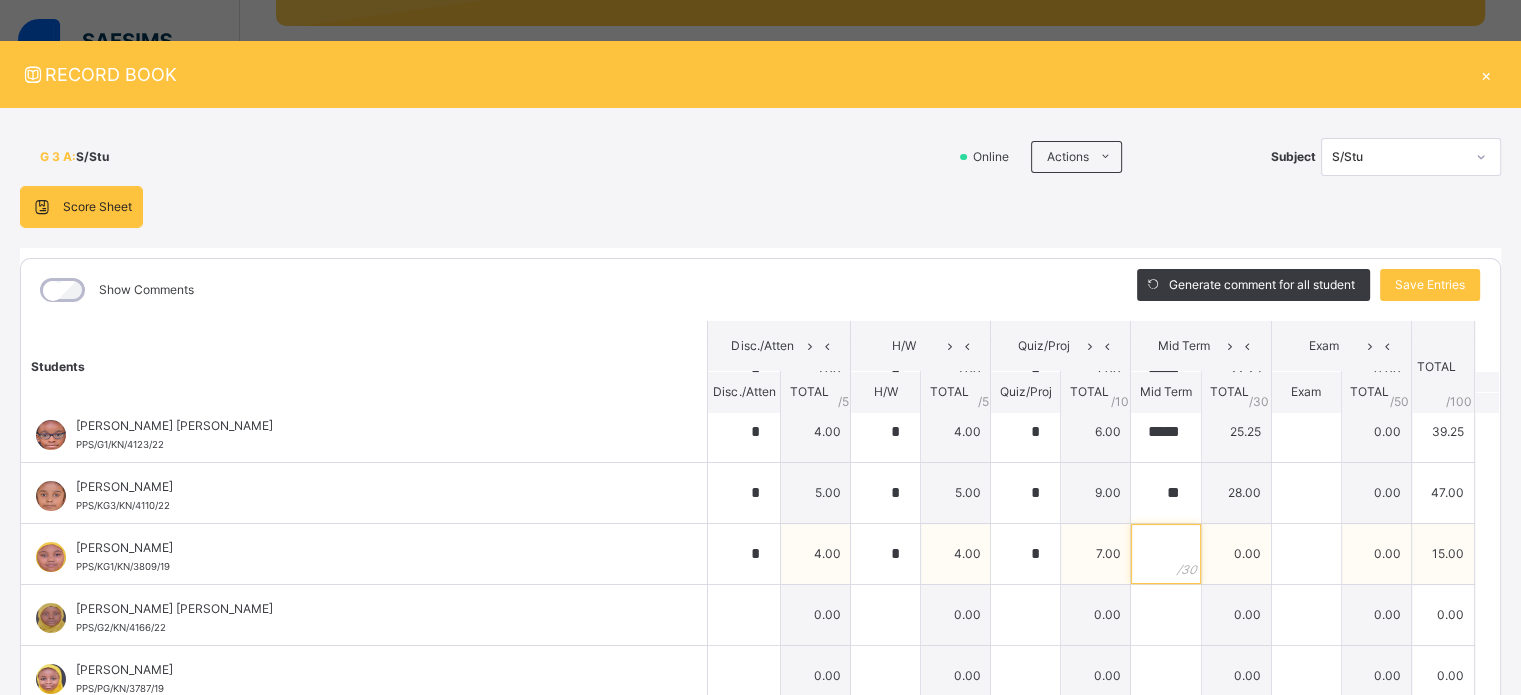 click at bounding box center (1165, 554) 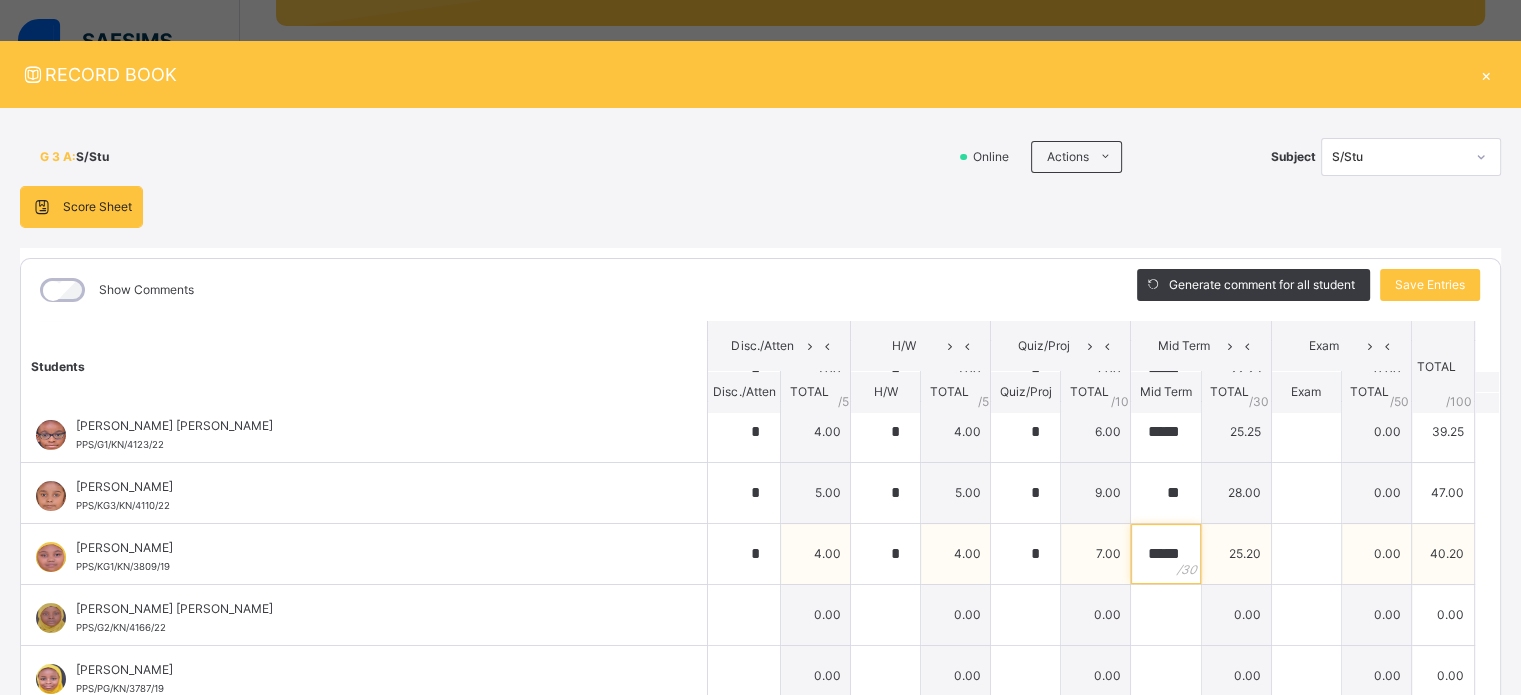 scroll, scrollTop: 0, scrollLeft: 3, axis: horizontal 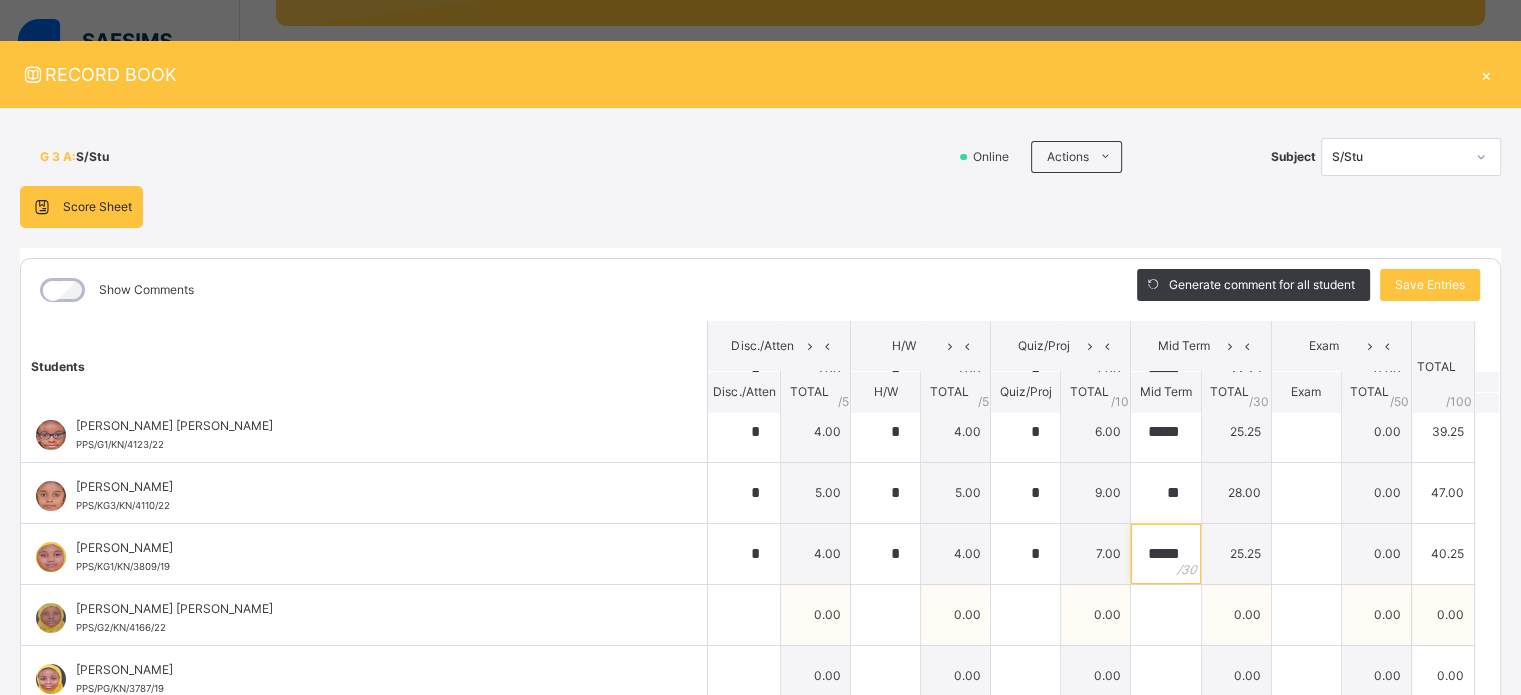 type on "*****" 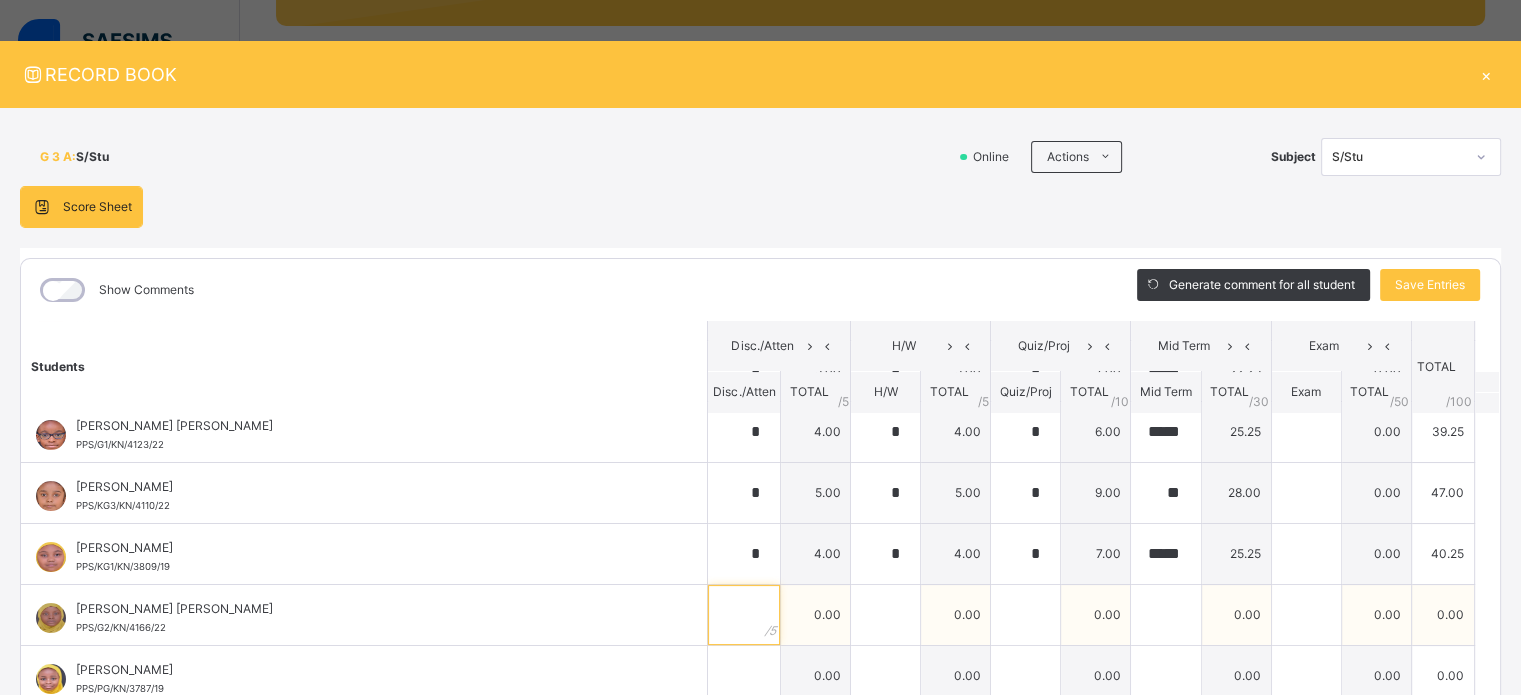 scroll, scrollTop: 0, scrollLeft: 0, axis: both 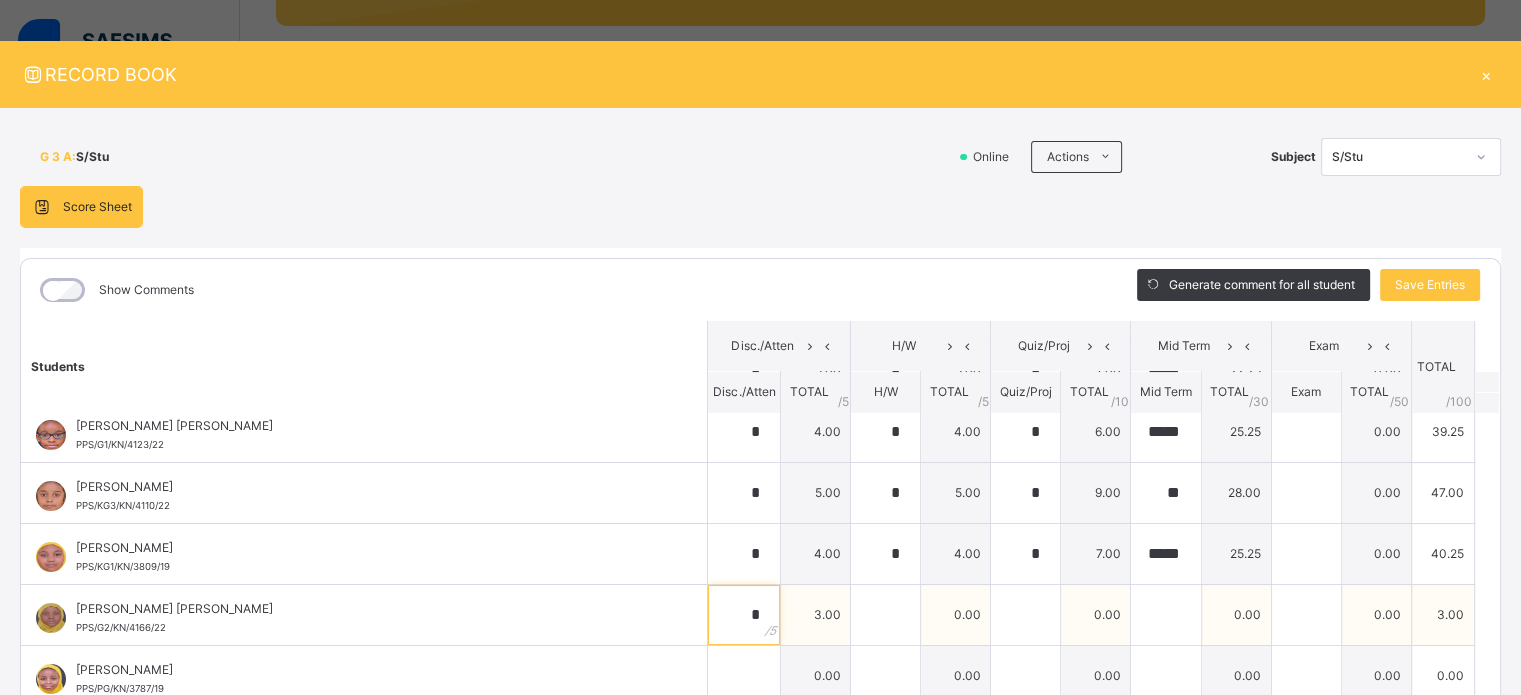 type on "*" 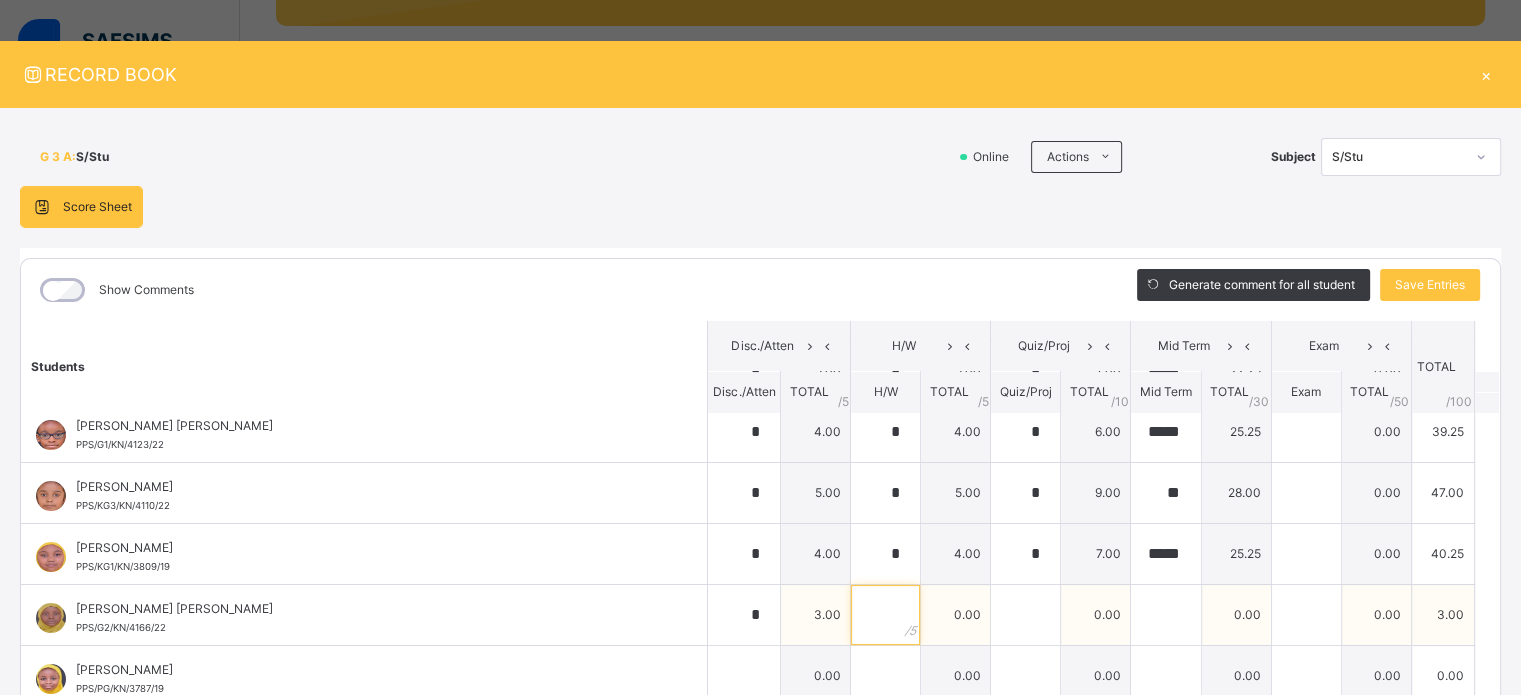 click at bounding box center (885, 615) 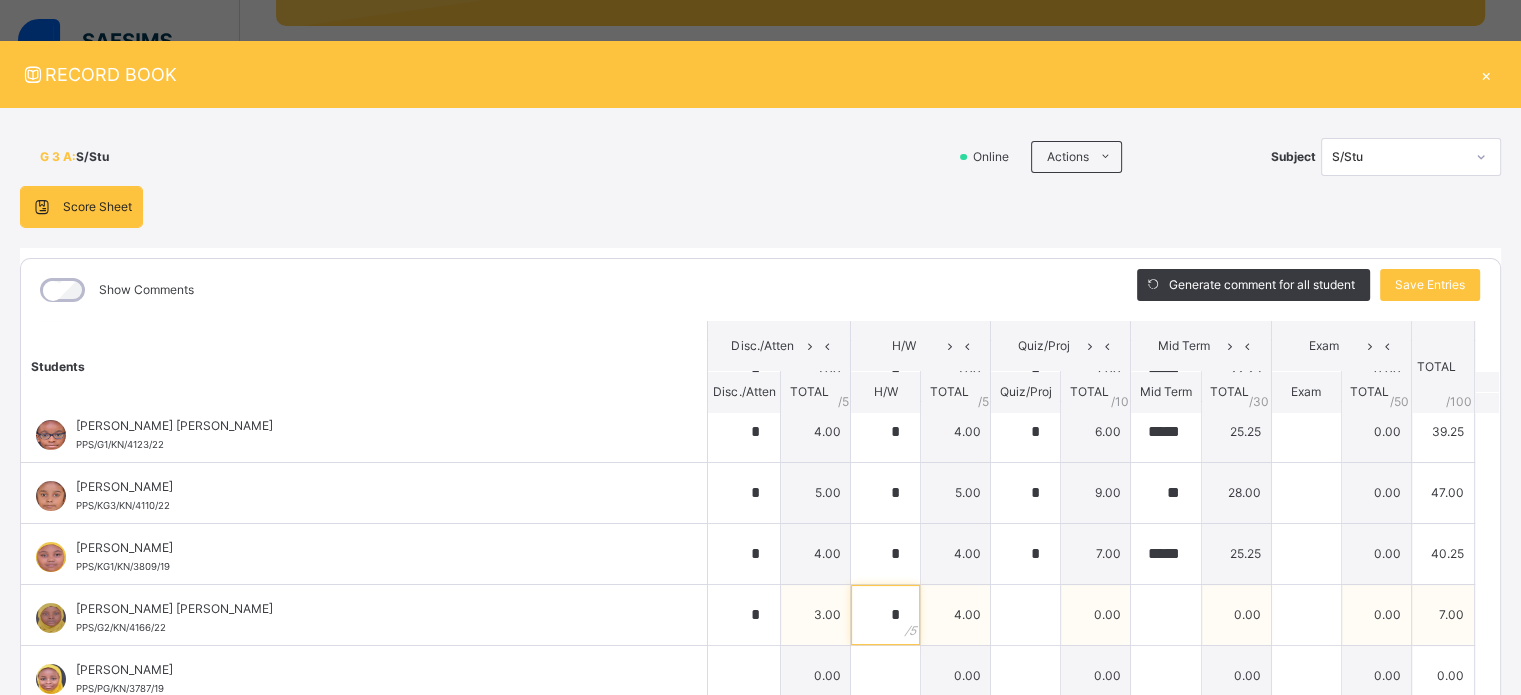 type on "*" 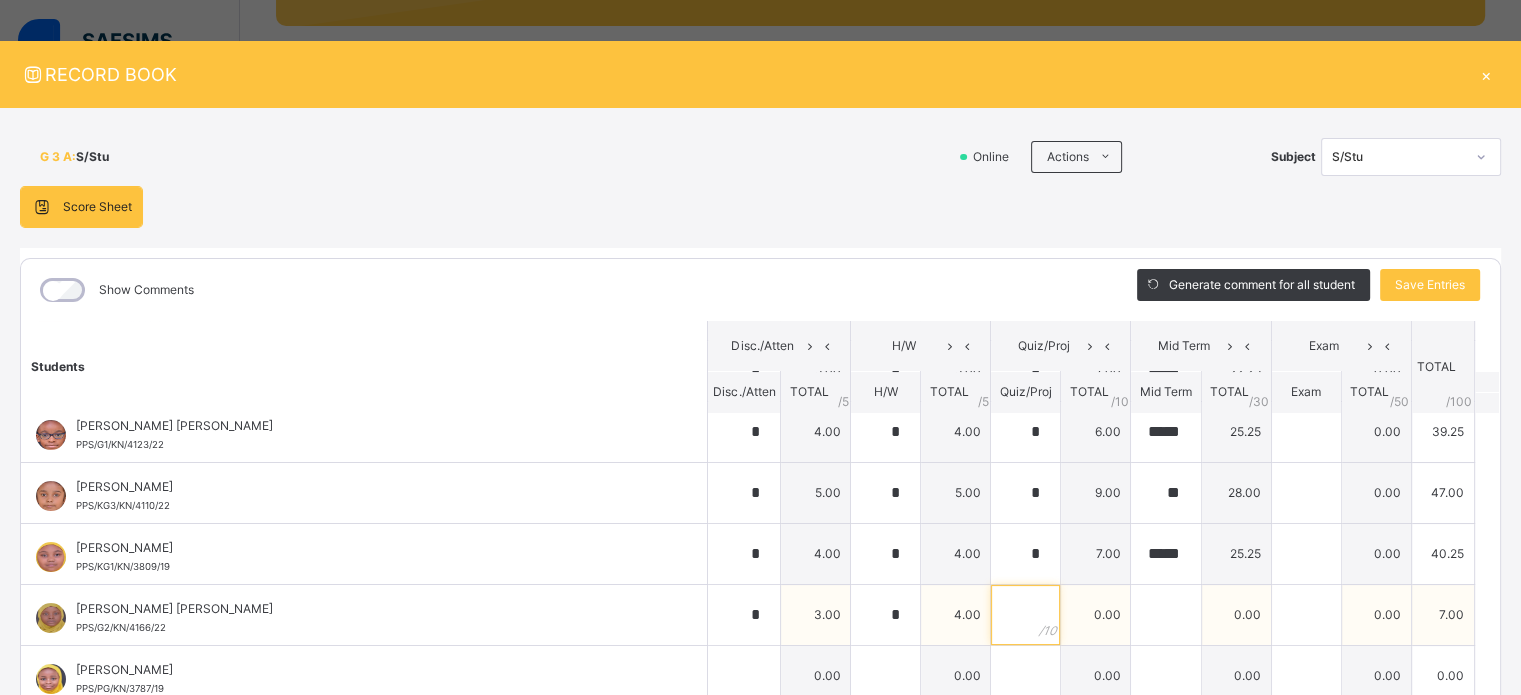 click at bounding box center [1025, 615] 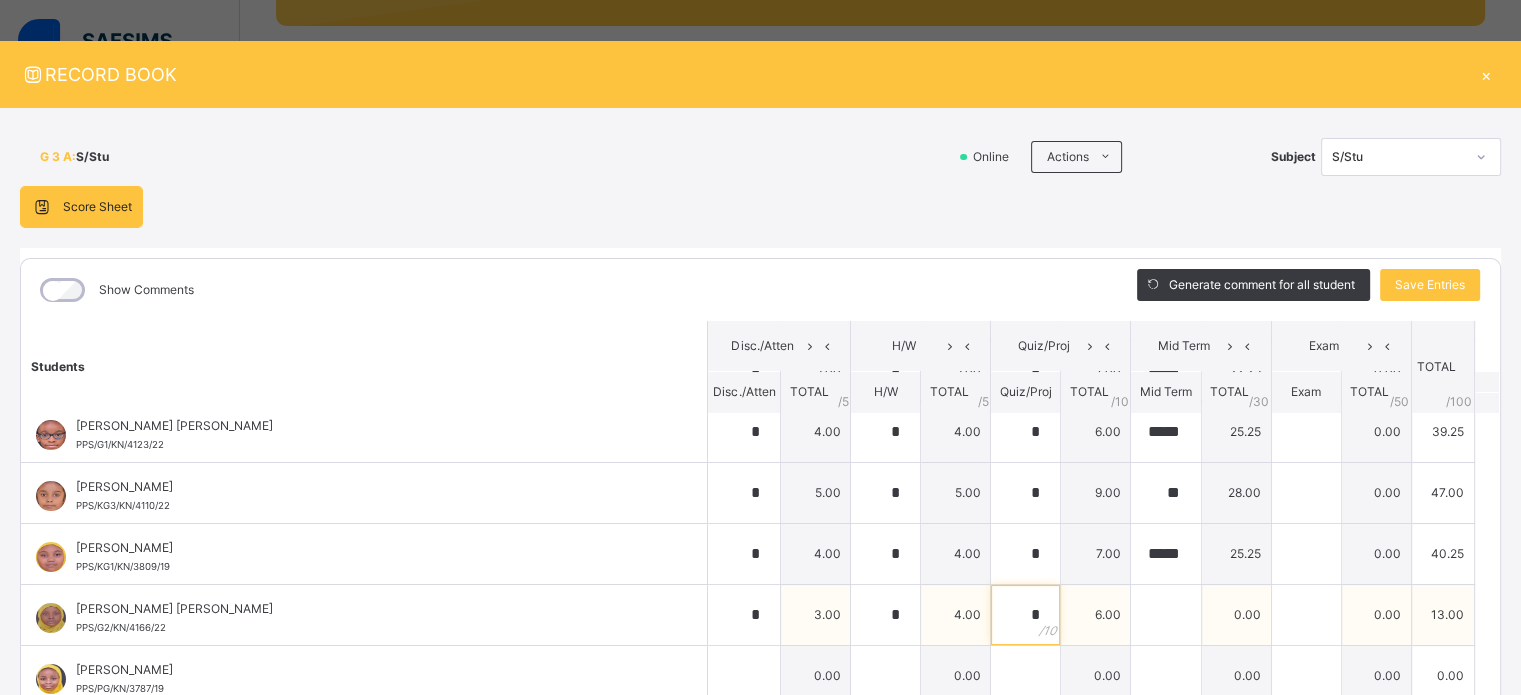type on "*" 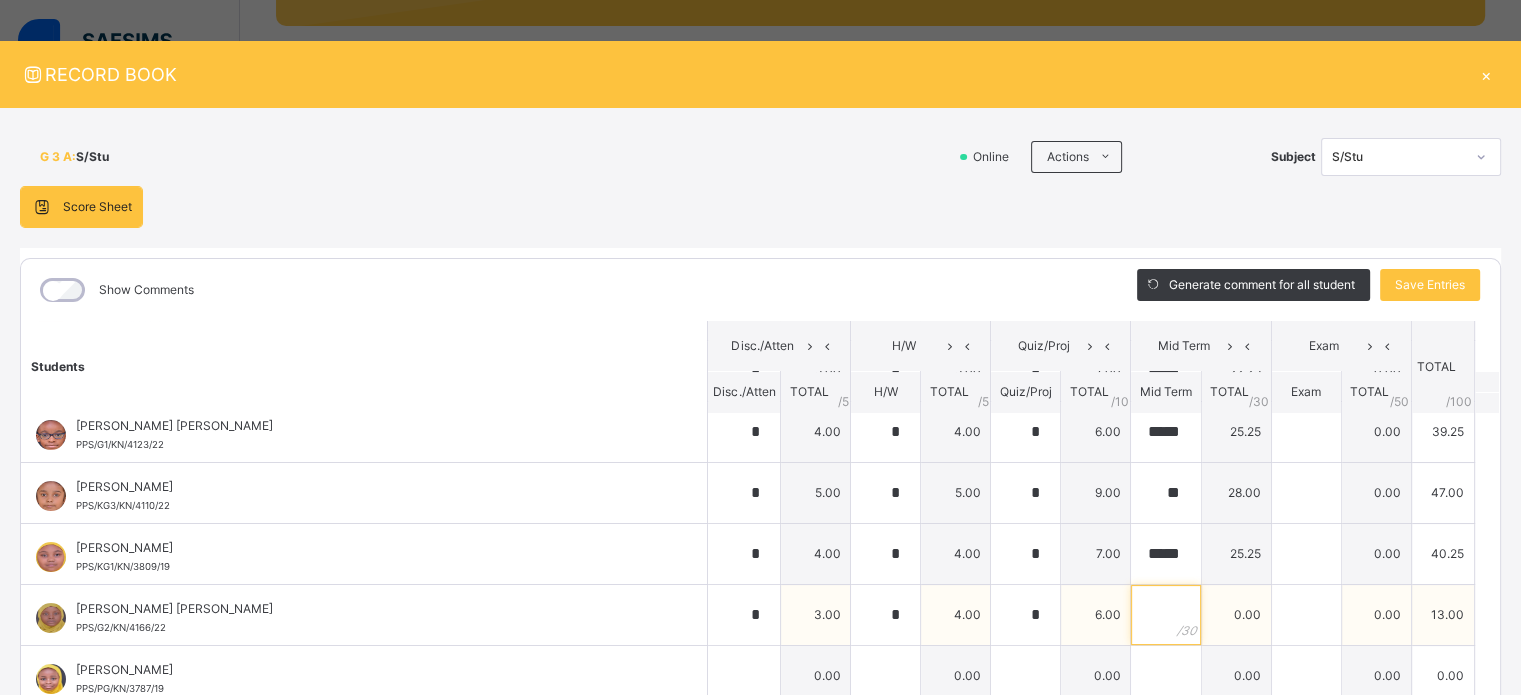 click at bounding box center (1165, 615) 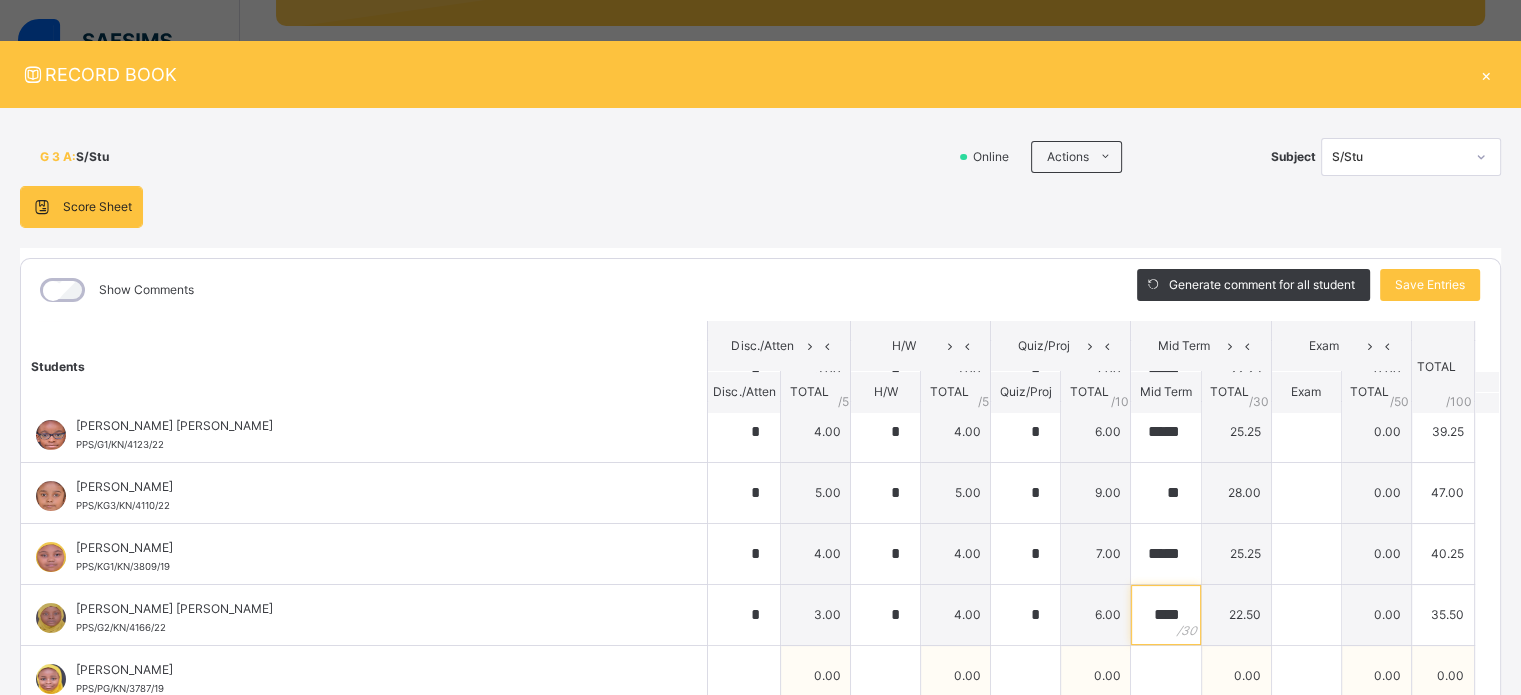 type on "****" 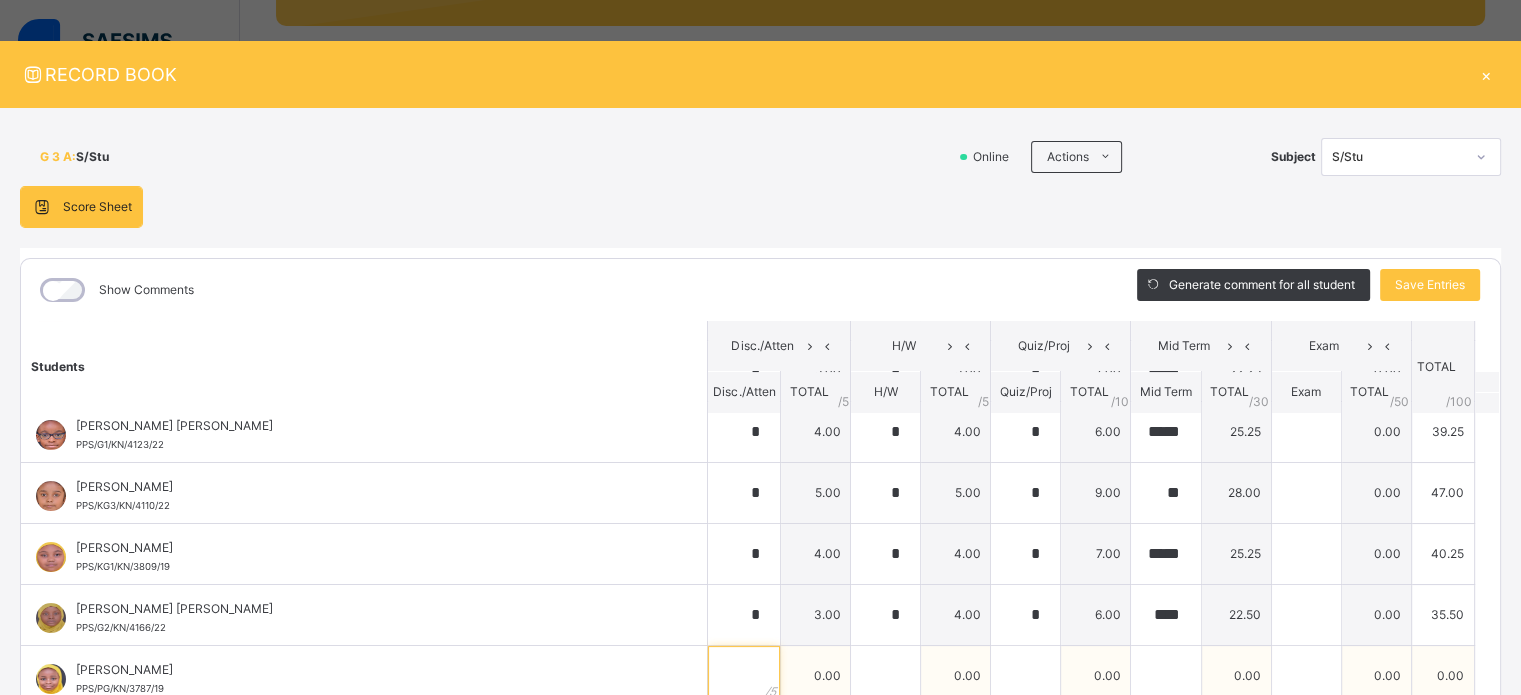 click at bounding box center (744, 676) 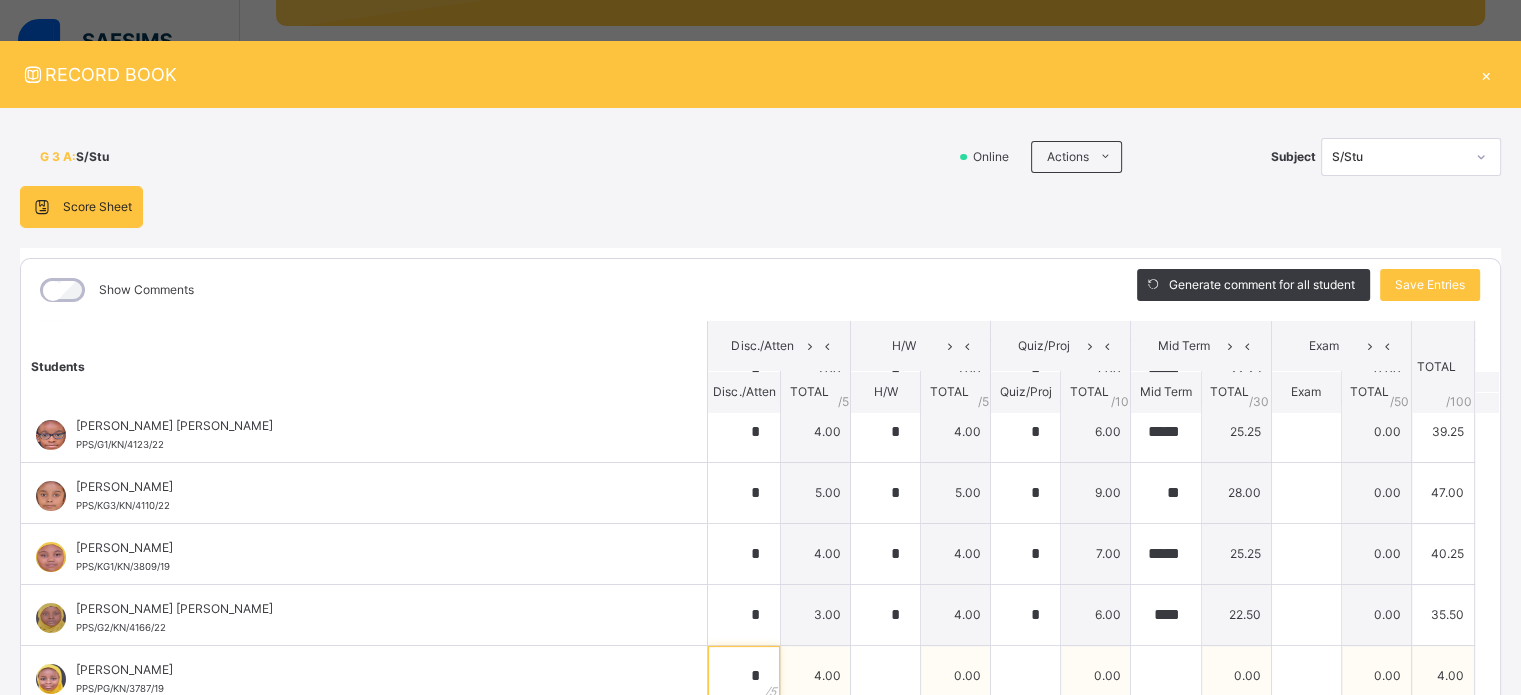 type on "*" 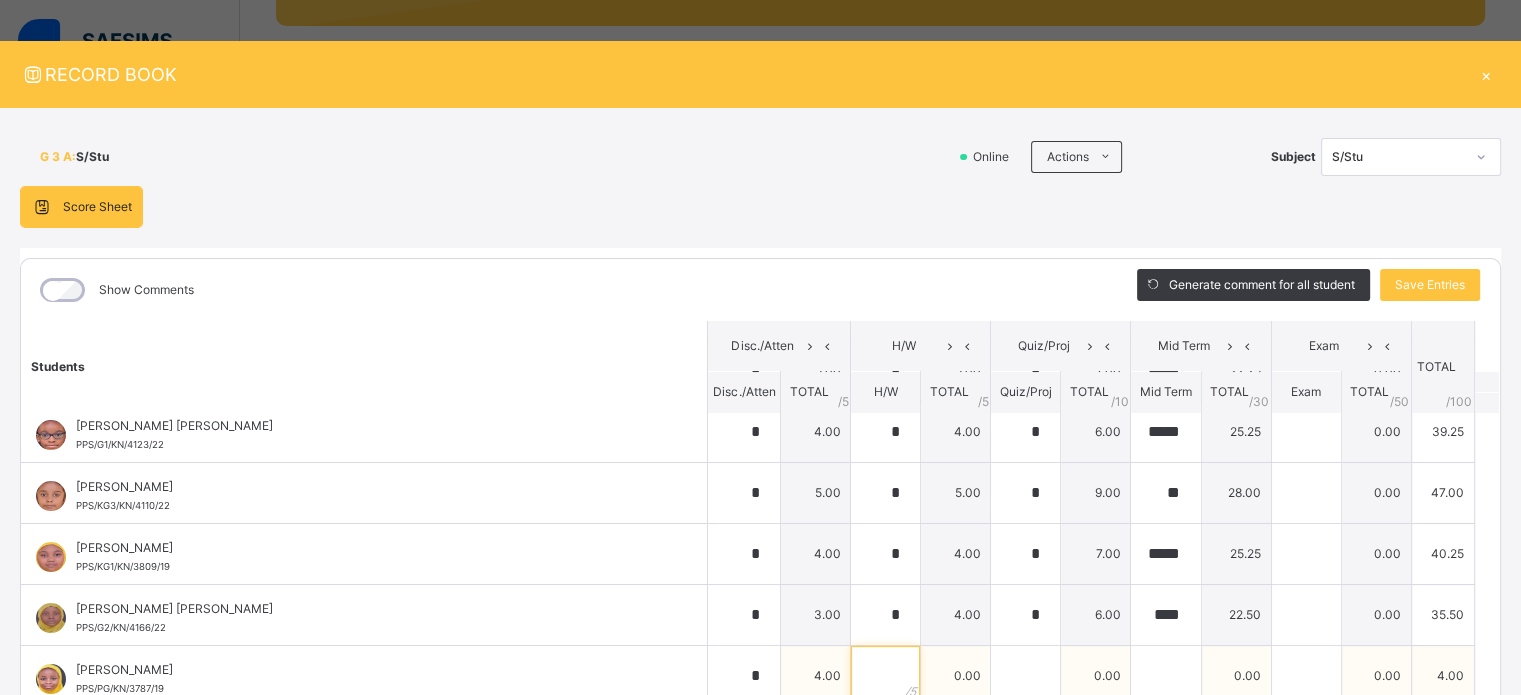 click at bounding box center (885, 676) 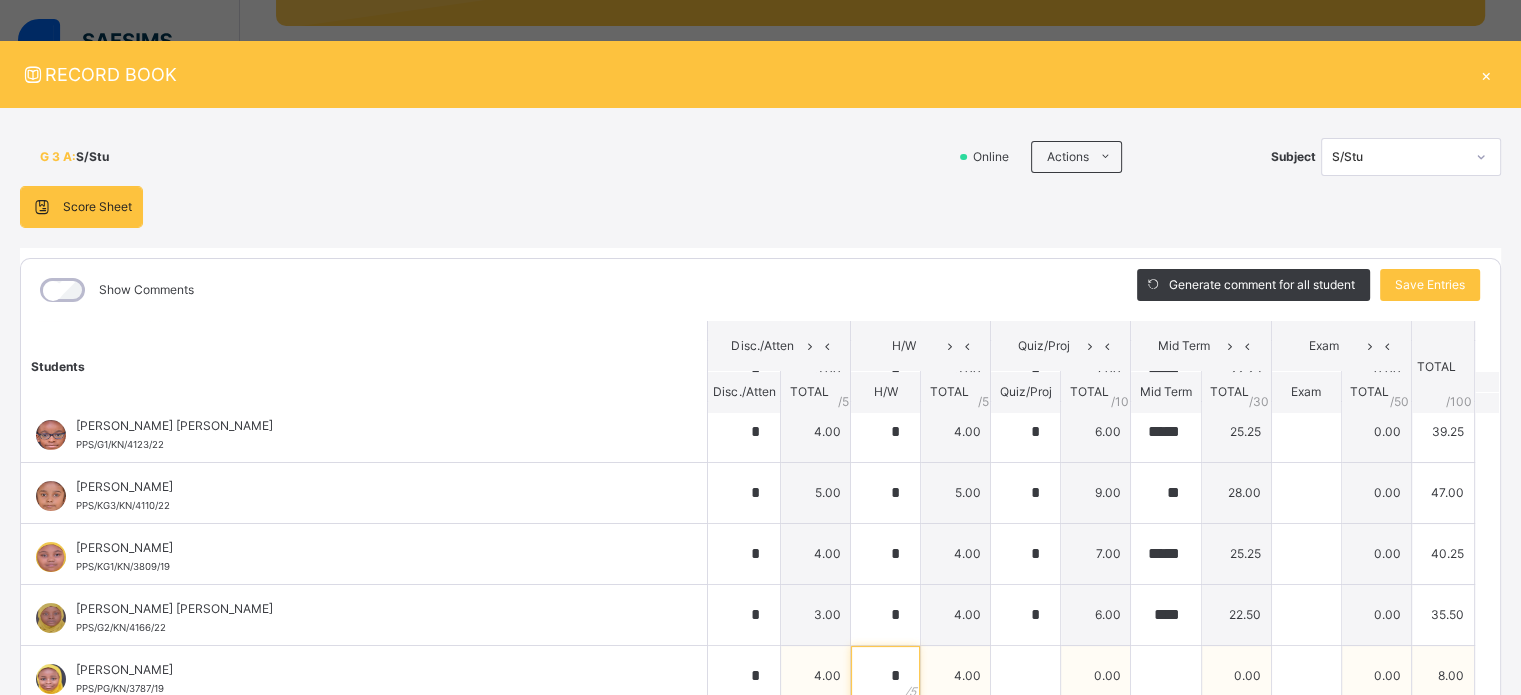 type on "*" 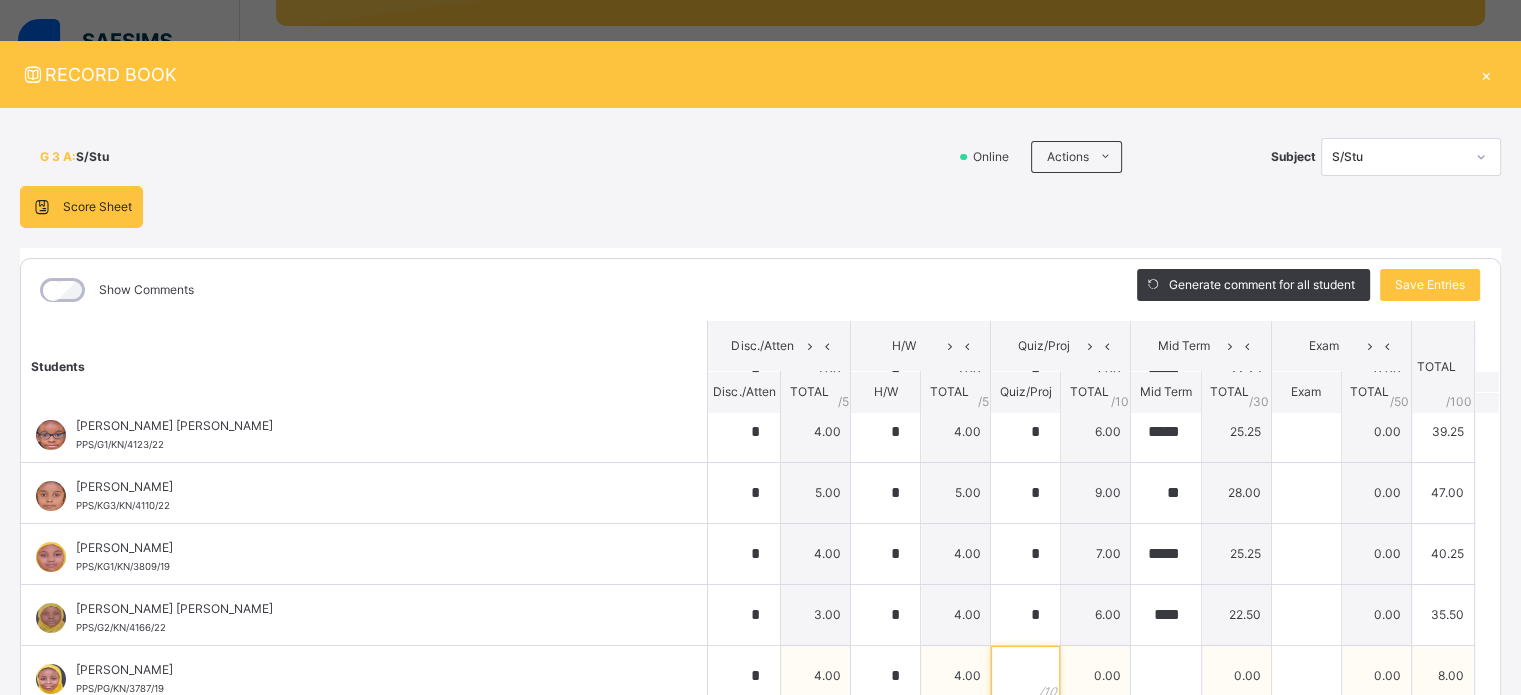 click at bounding box center (1025, 676) 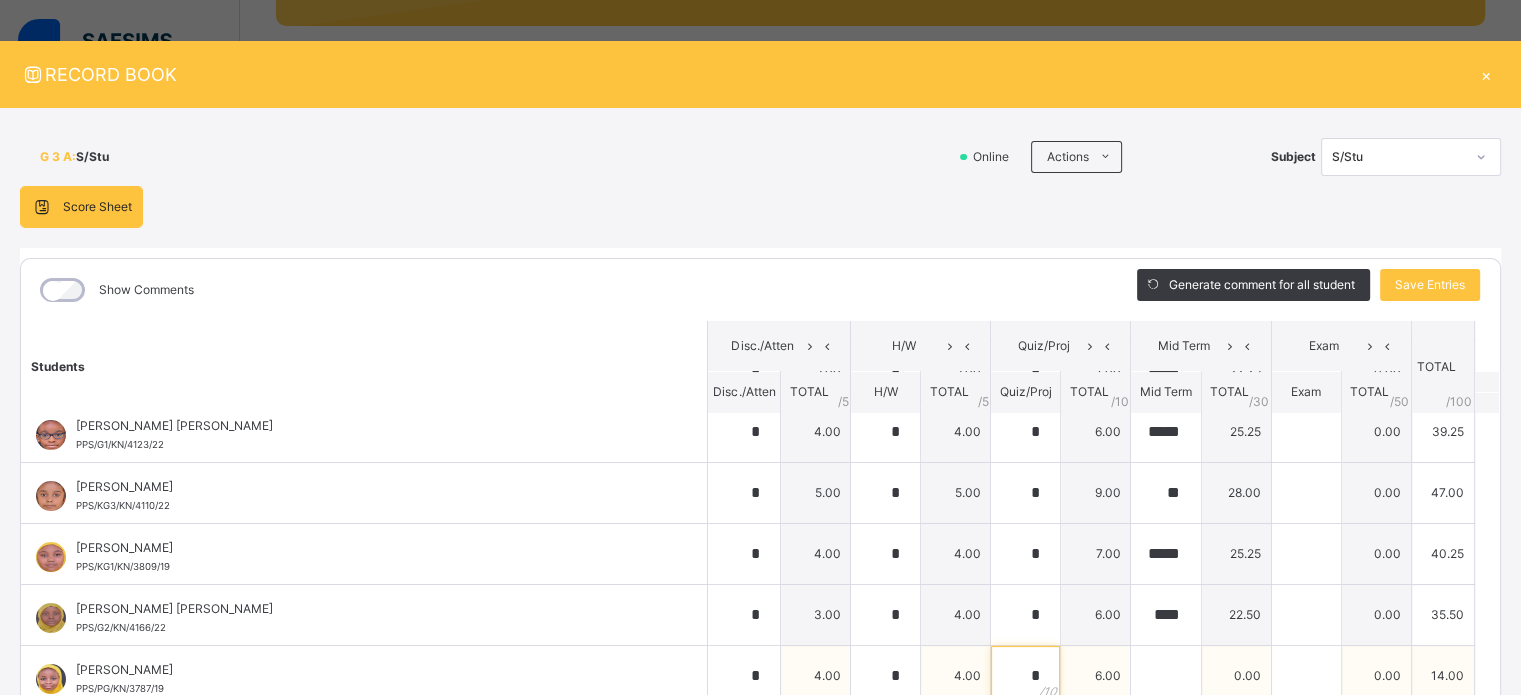 type on "*" 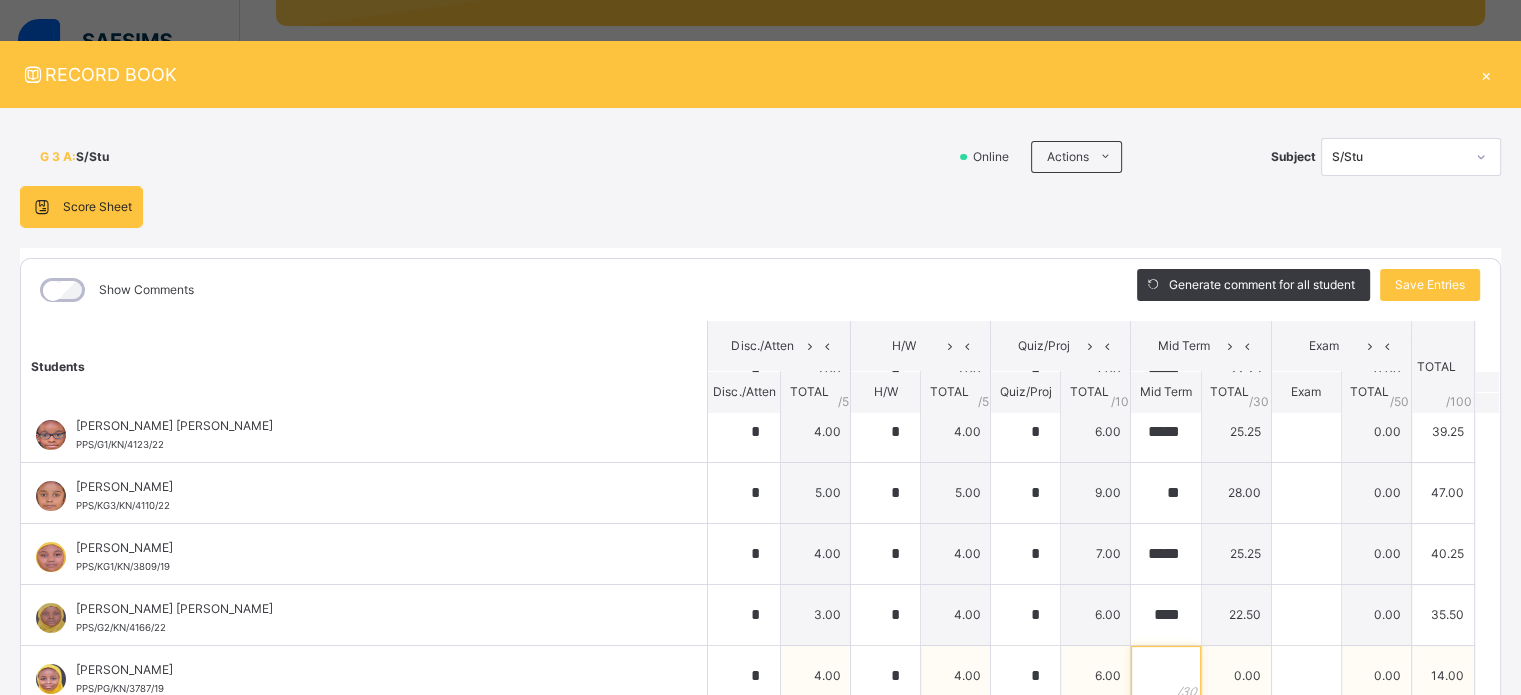 click at bounding box center (1165, 676) 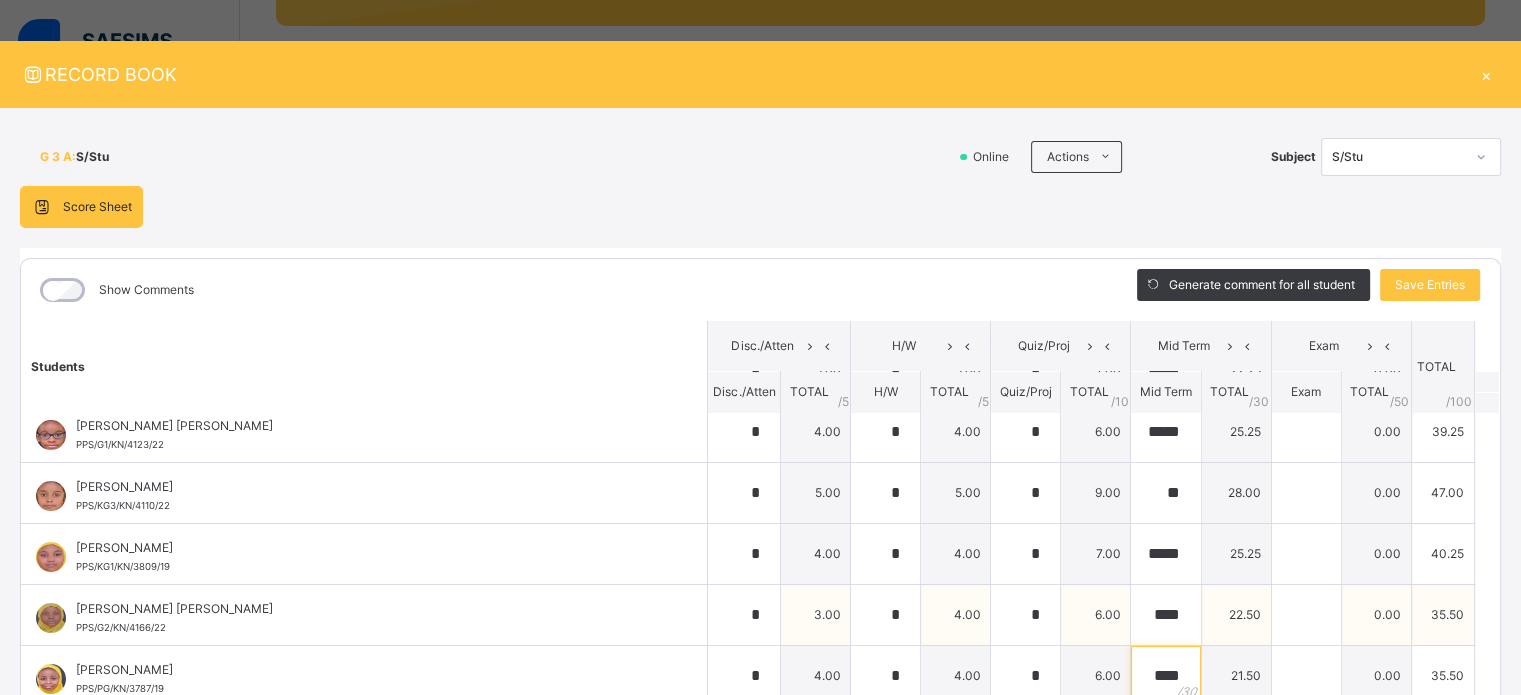 type on "****" 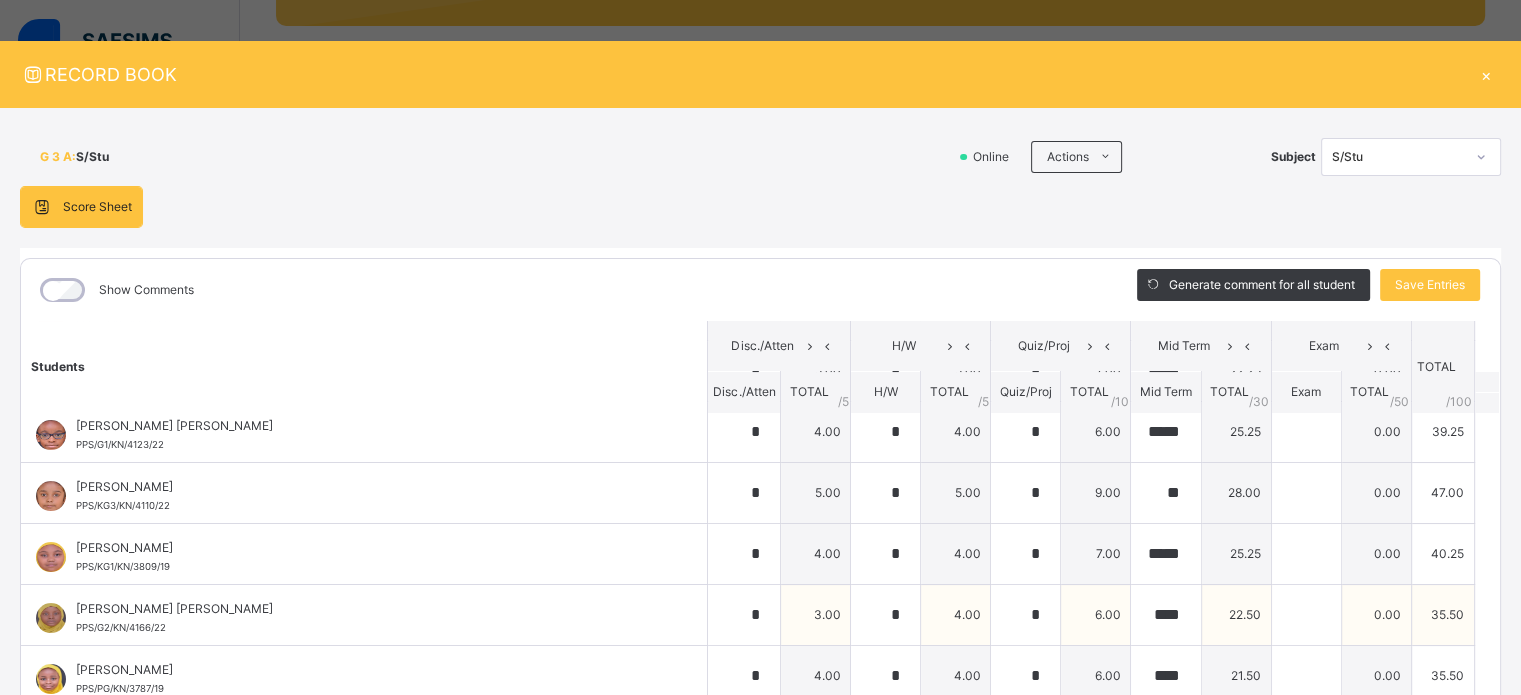 click on "[PERSON_NAME] [PERSON_NAME]" at bounding box center (369, 609) 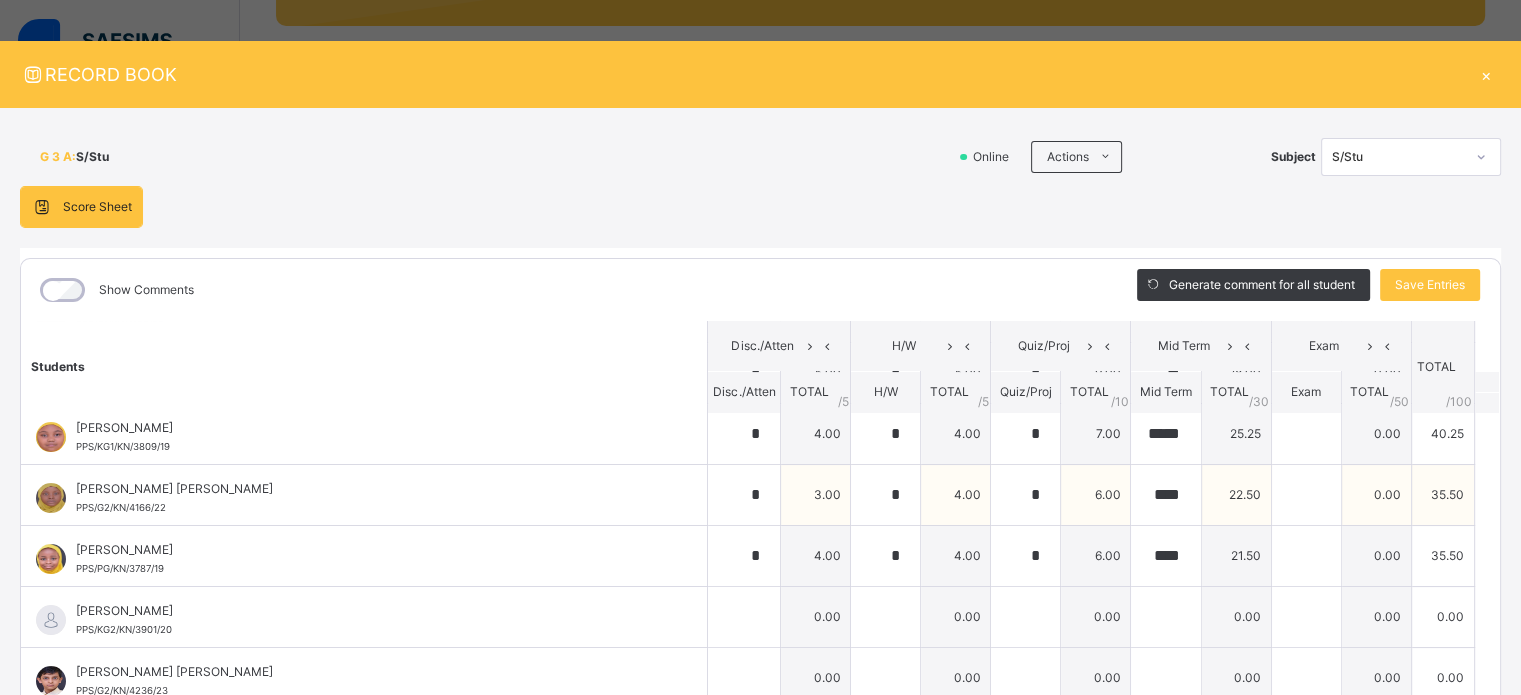 scroll, scrollTop: 600, scrollLeft: 0, axis: vertical 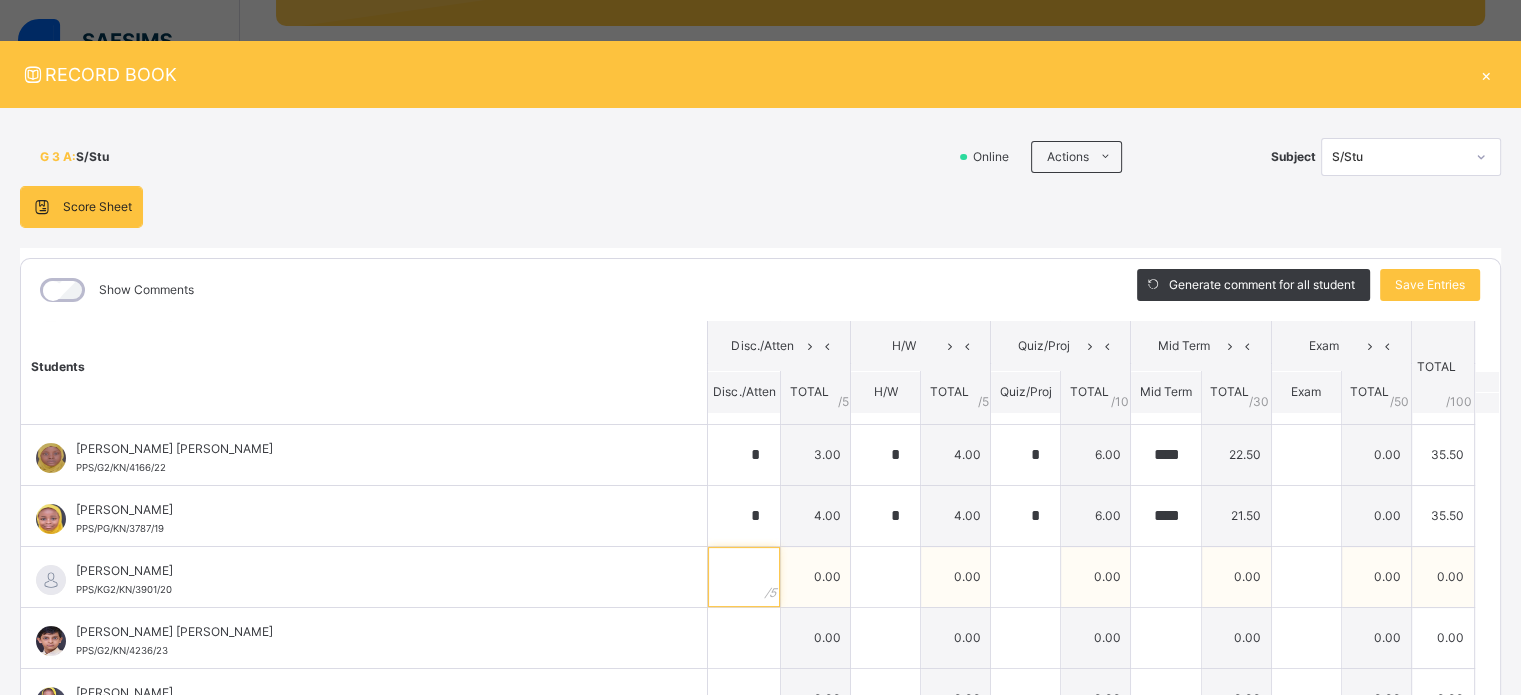 click at bounding box center [744, 577] 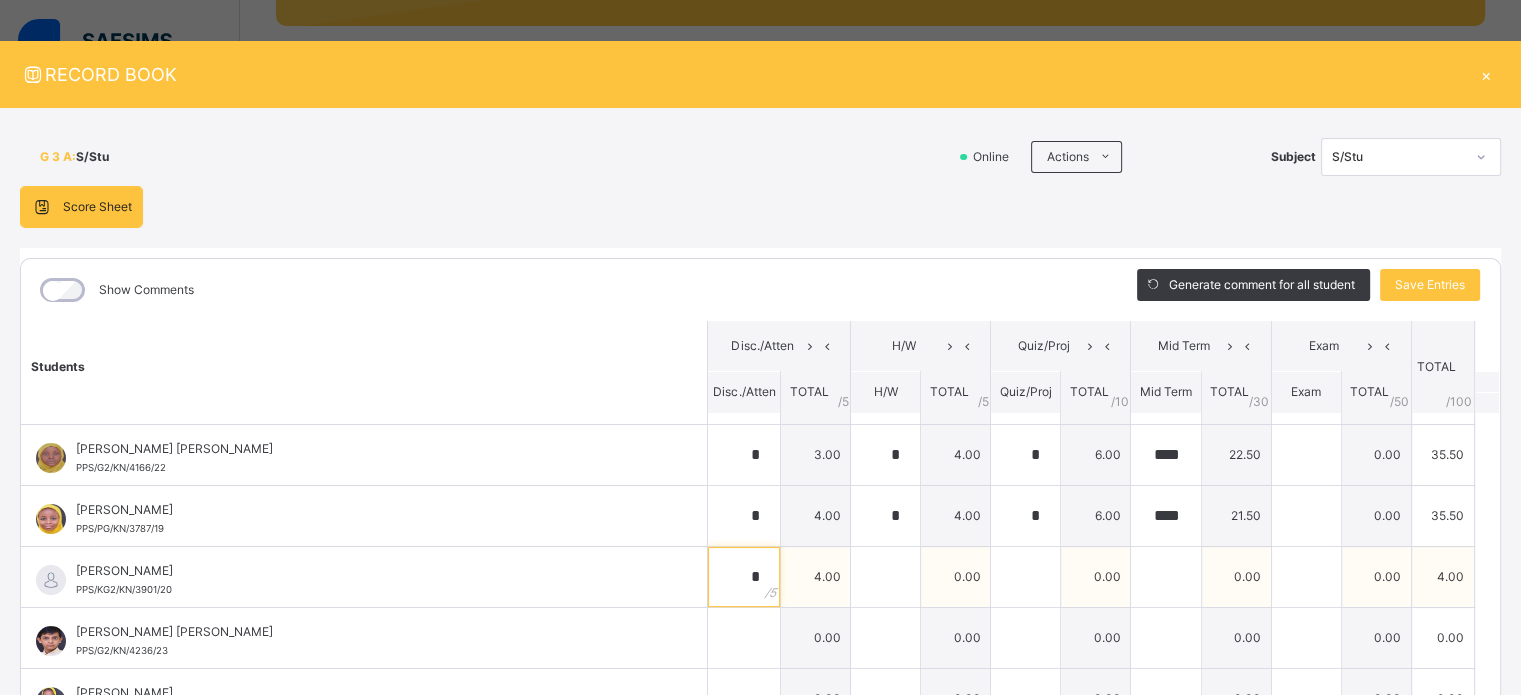 type on "*" 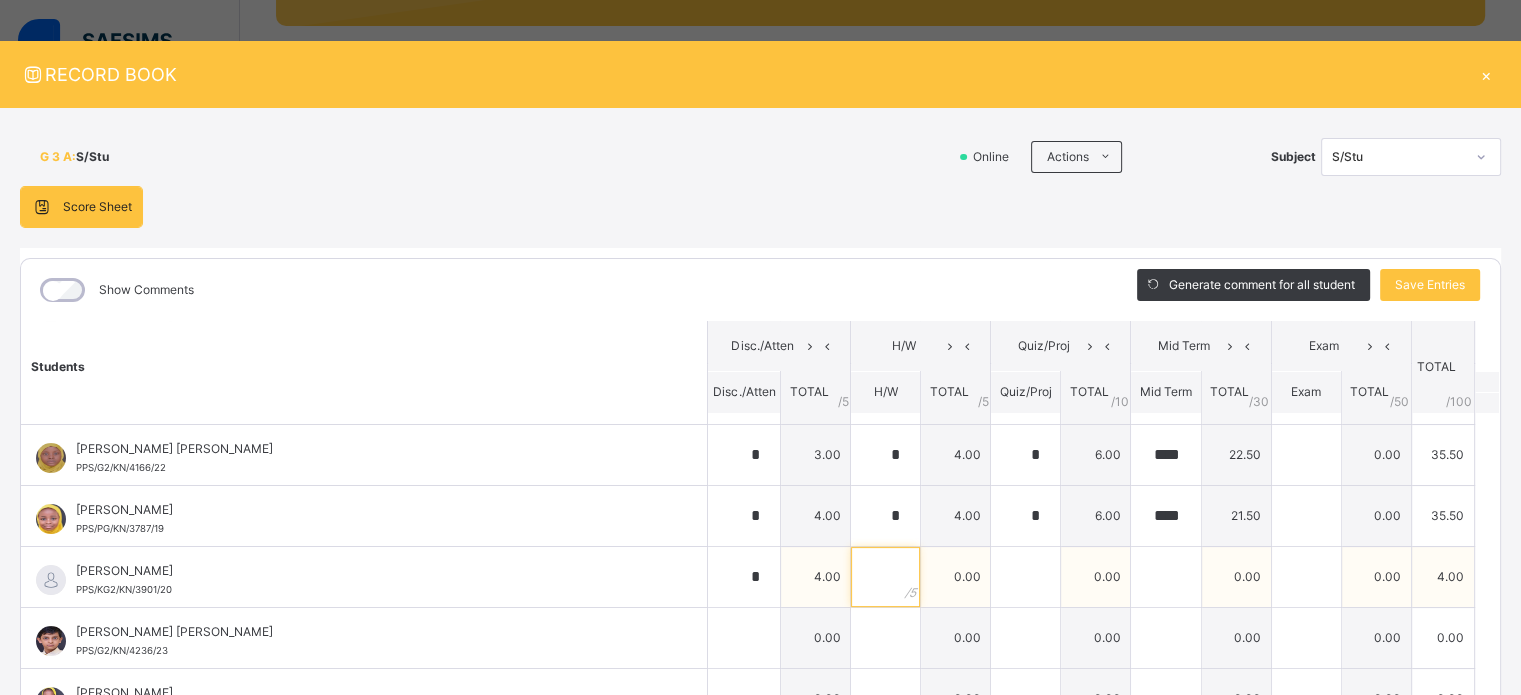 click at bounding box center [885, 577] 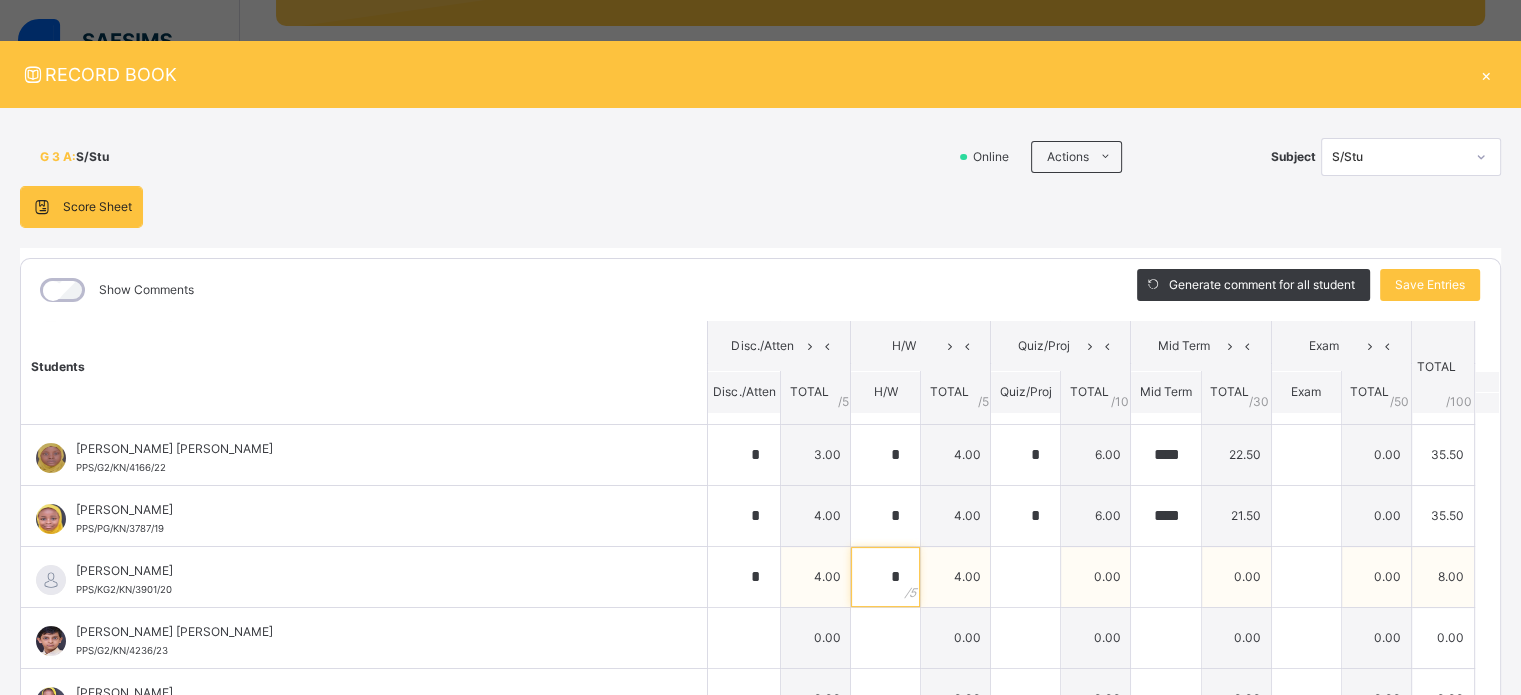 type on "*" 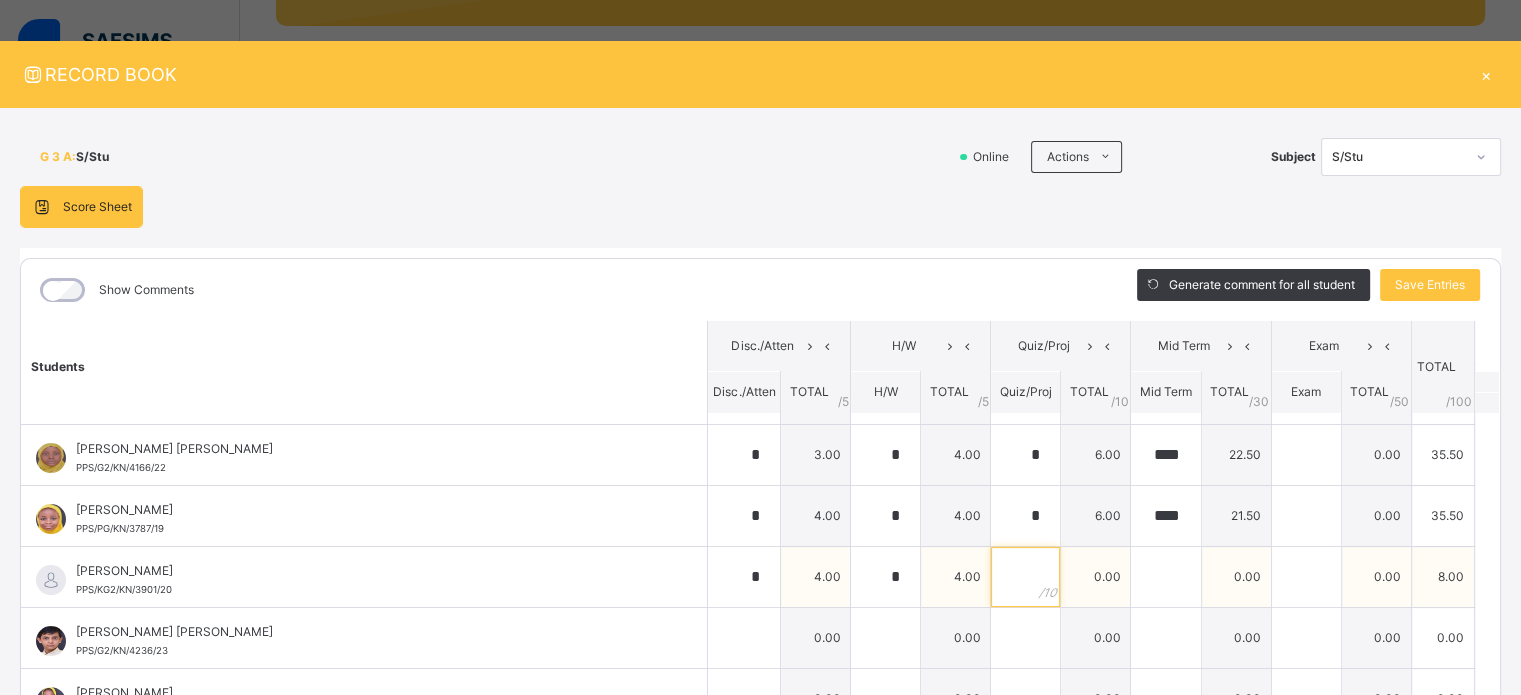 click at bounding box center [1025, 577] 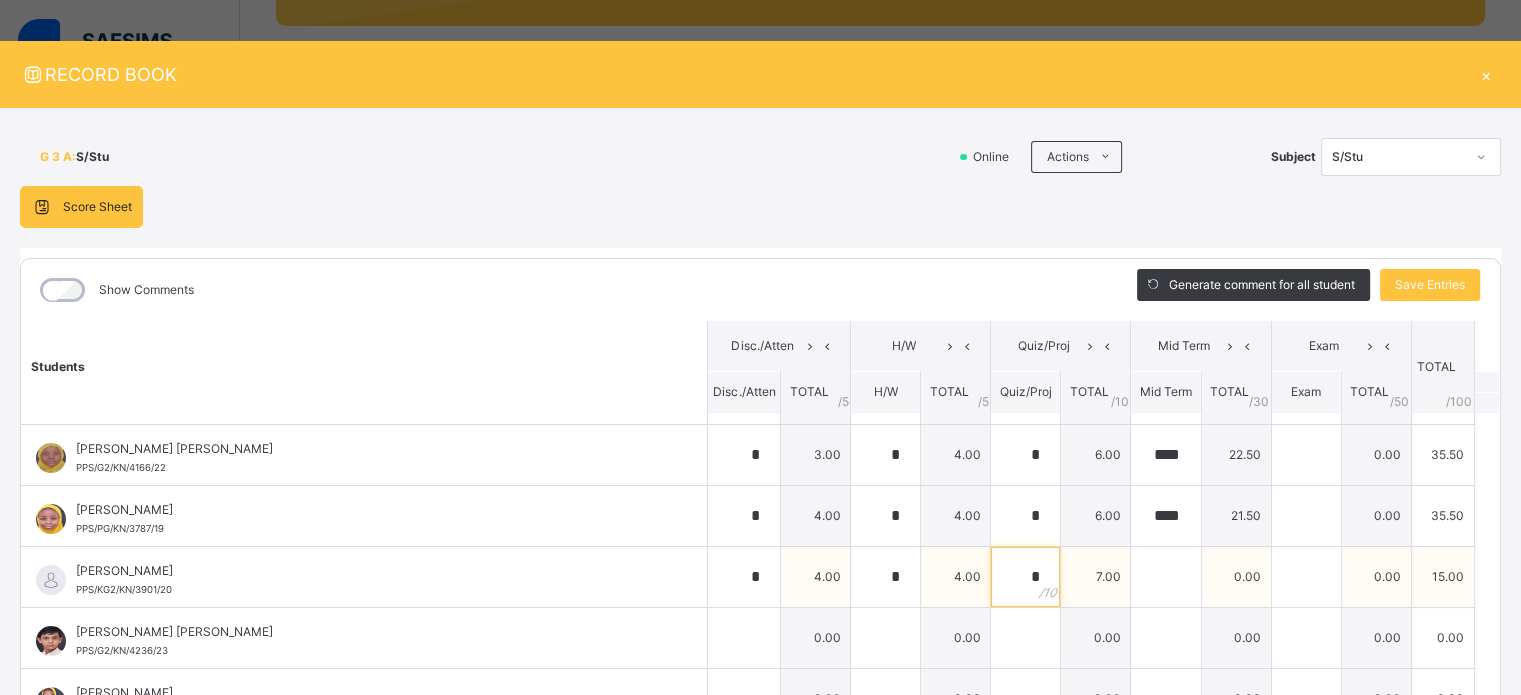type on "*" 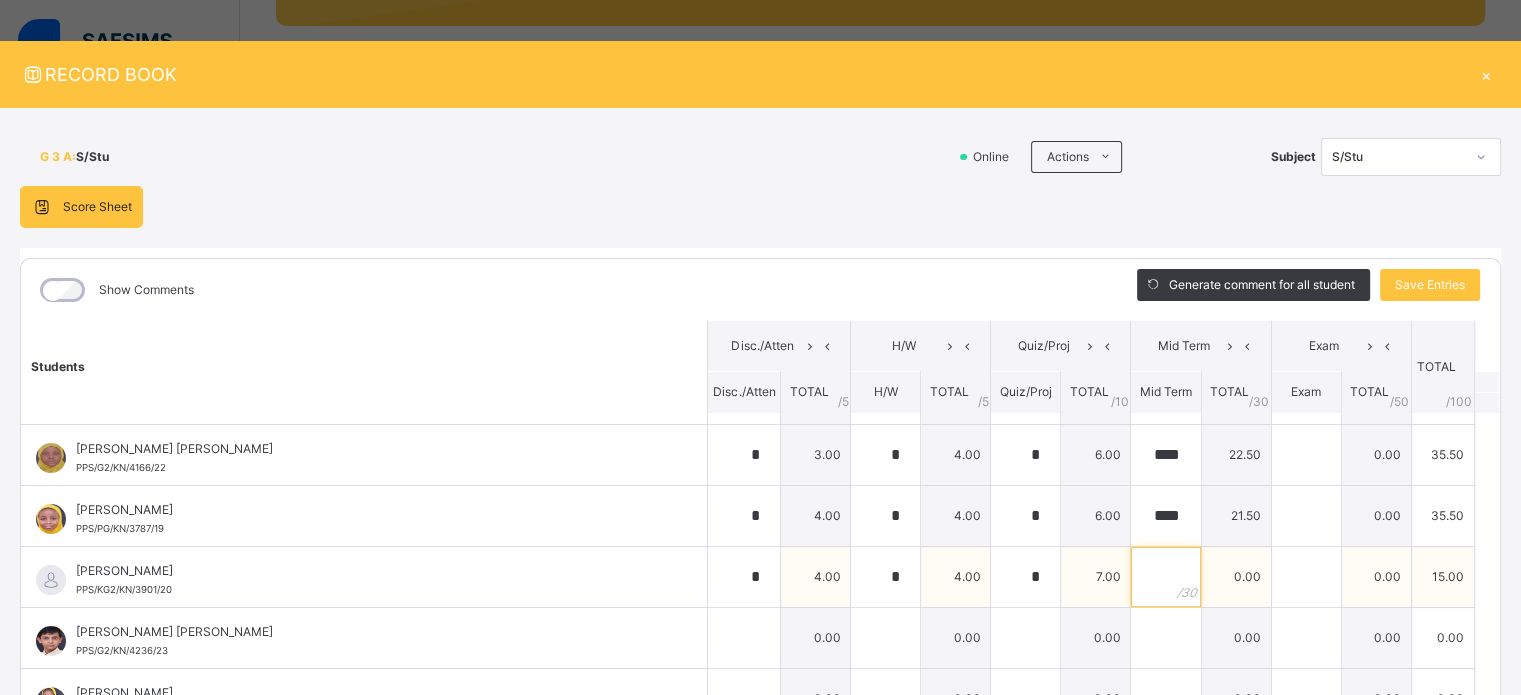 click at bounding box center (1165, 577) 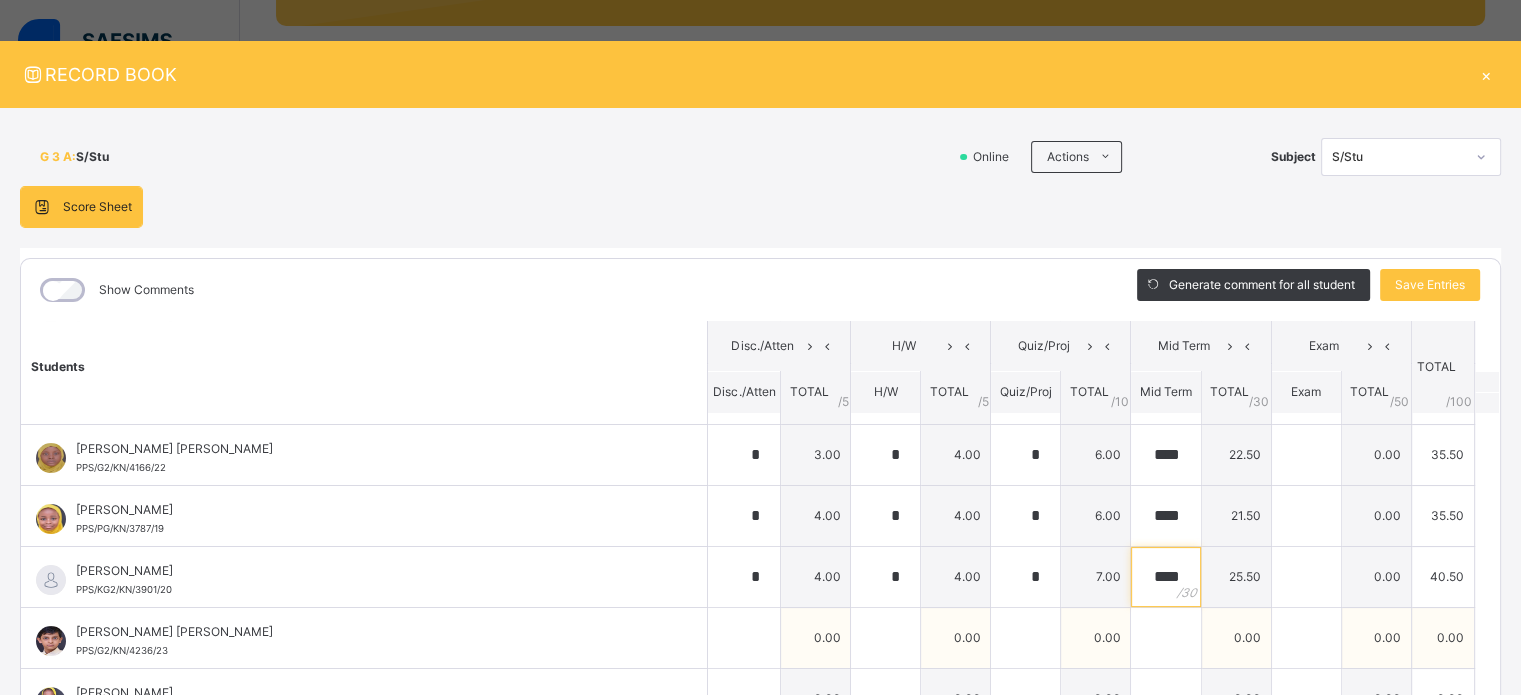 type on "****" 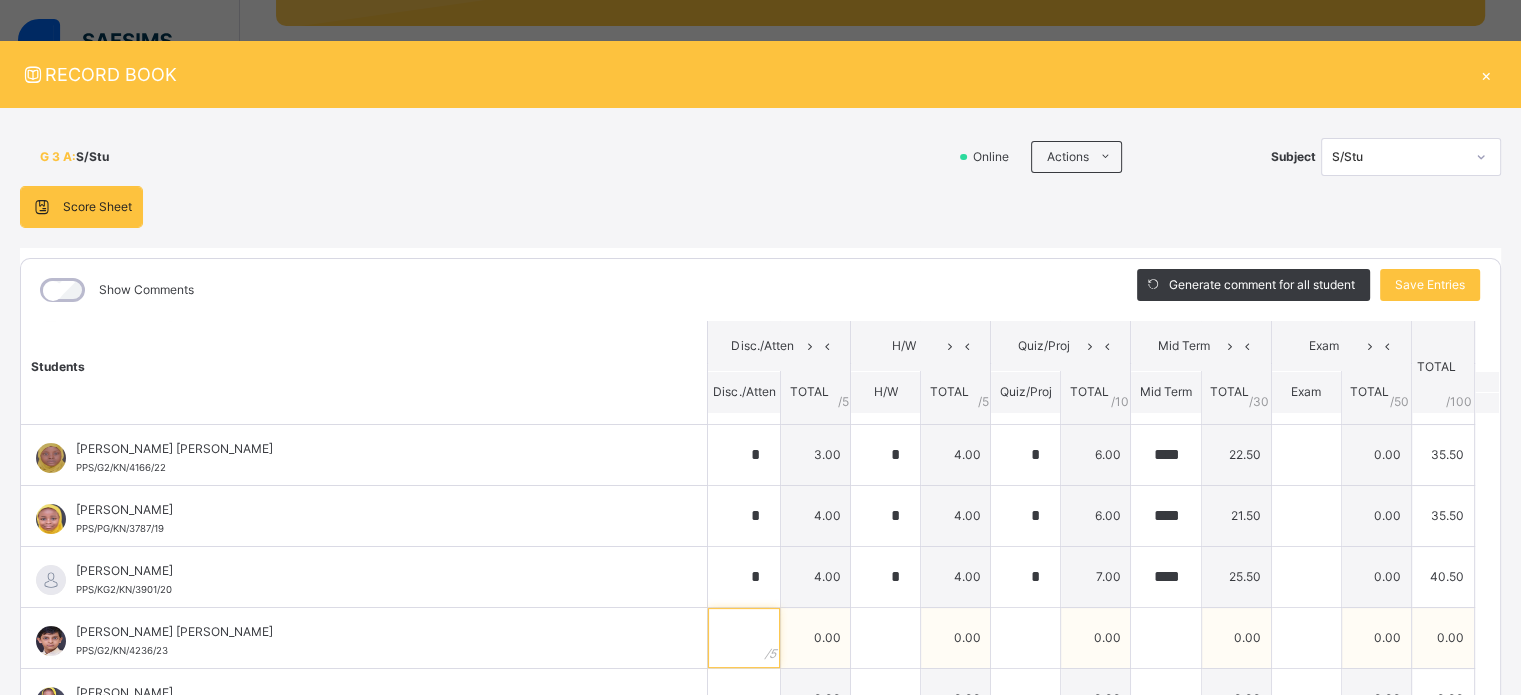 click at bounding box center (744, 638) 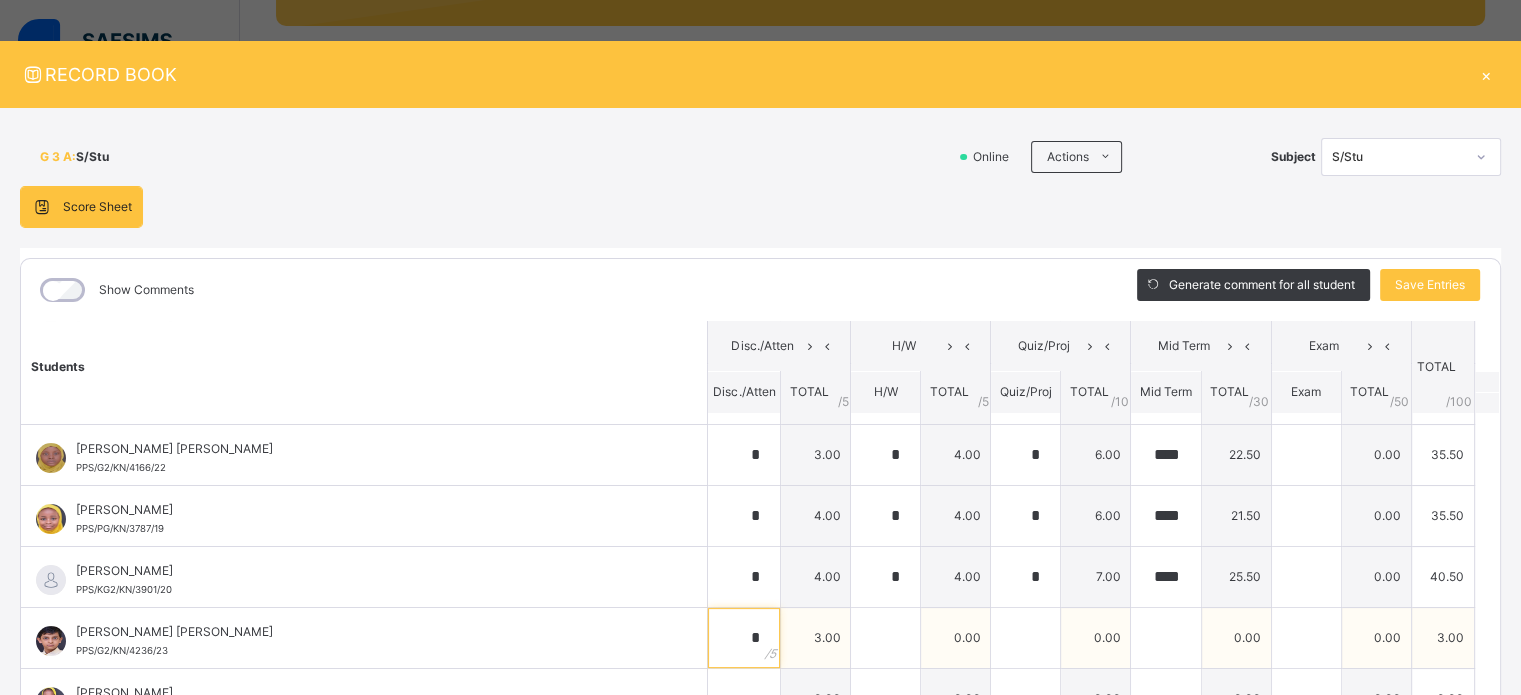 type on "*" 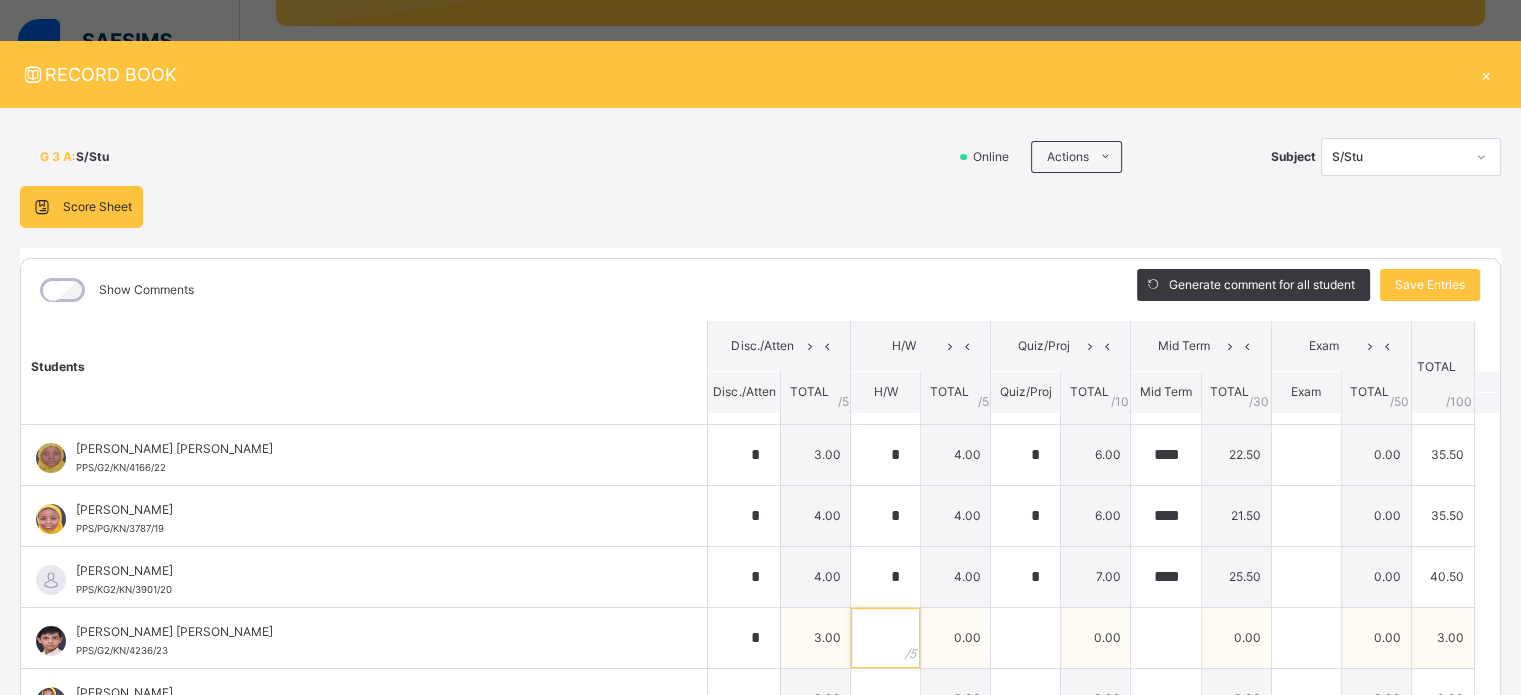 click at bounding box center [885, 638] 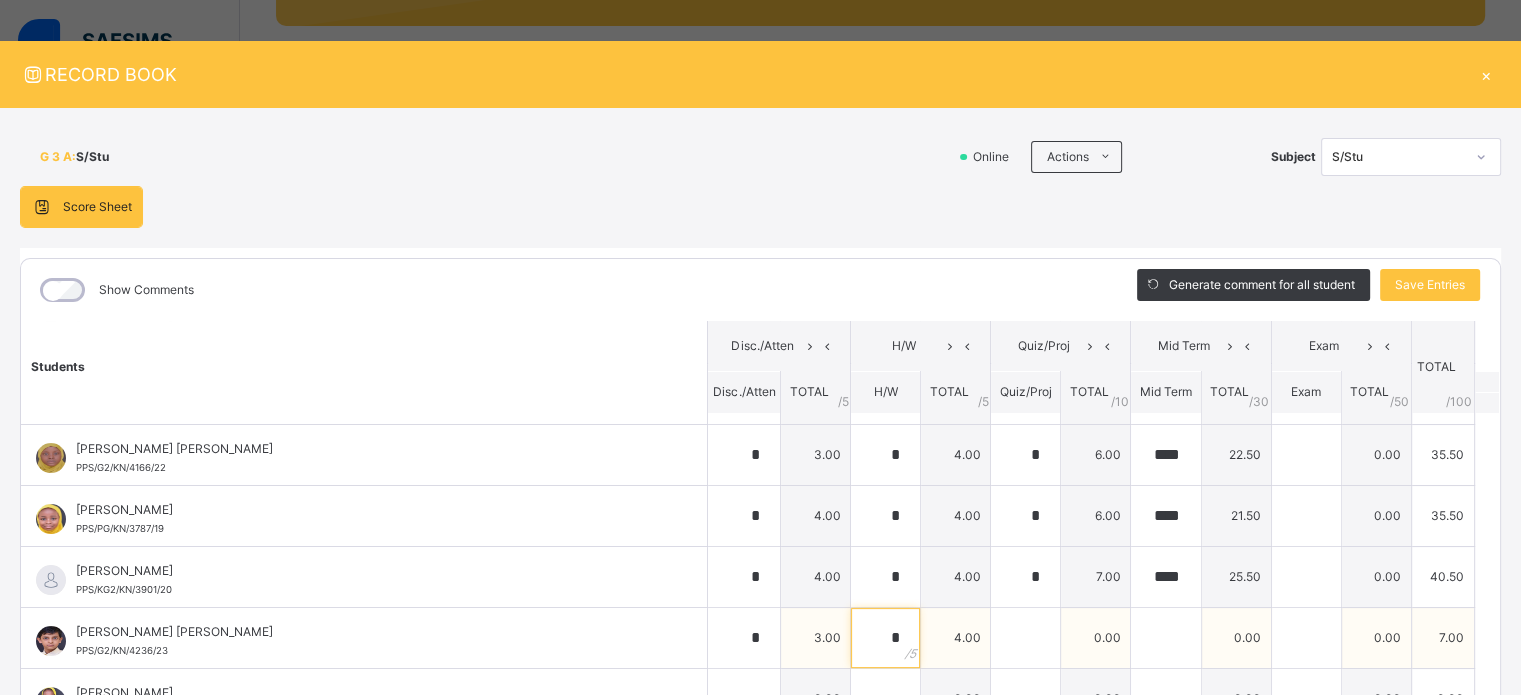 type on "*" 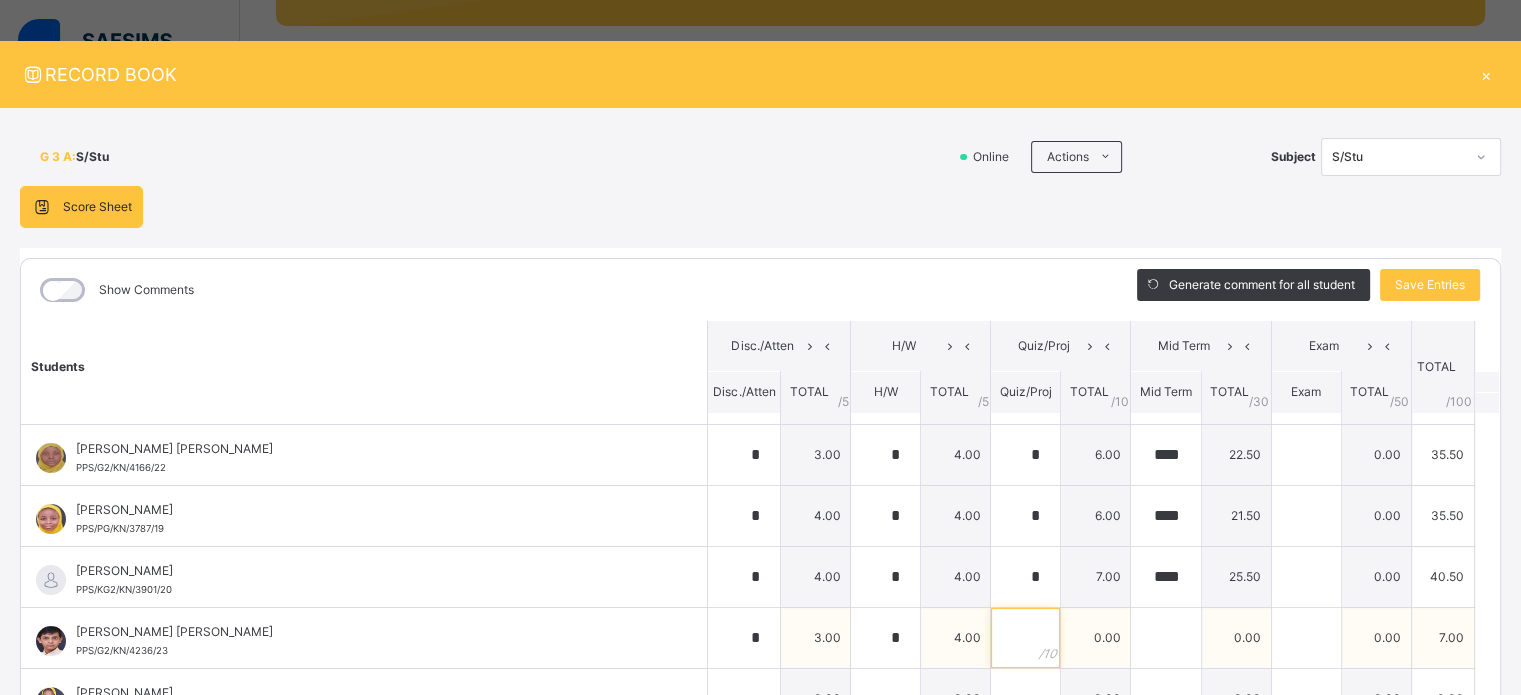 click at bounding box center [1025, 638] 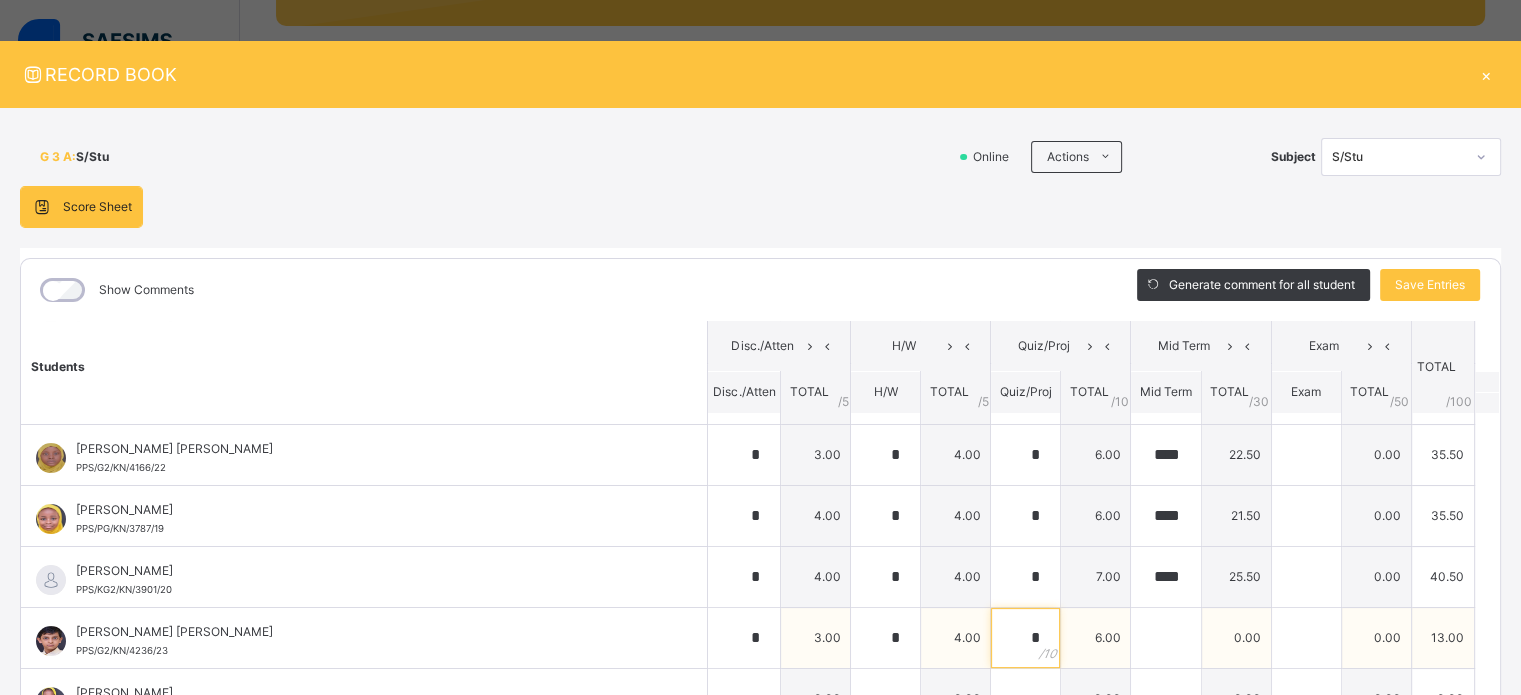 type on "*" 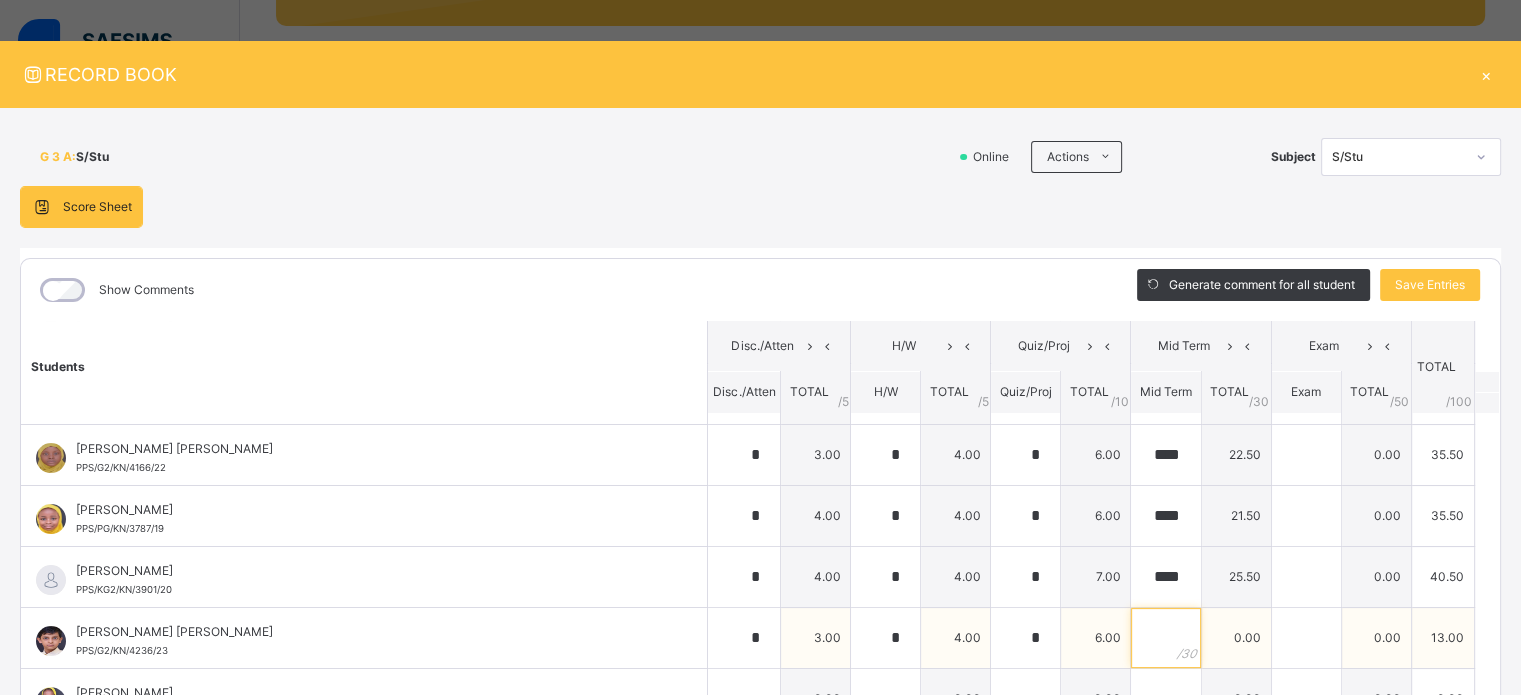 click at bounding box center (1165, 638) 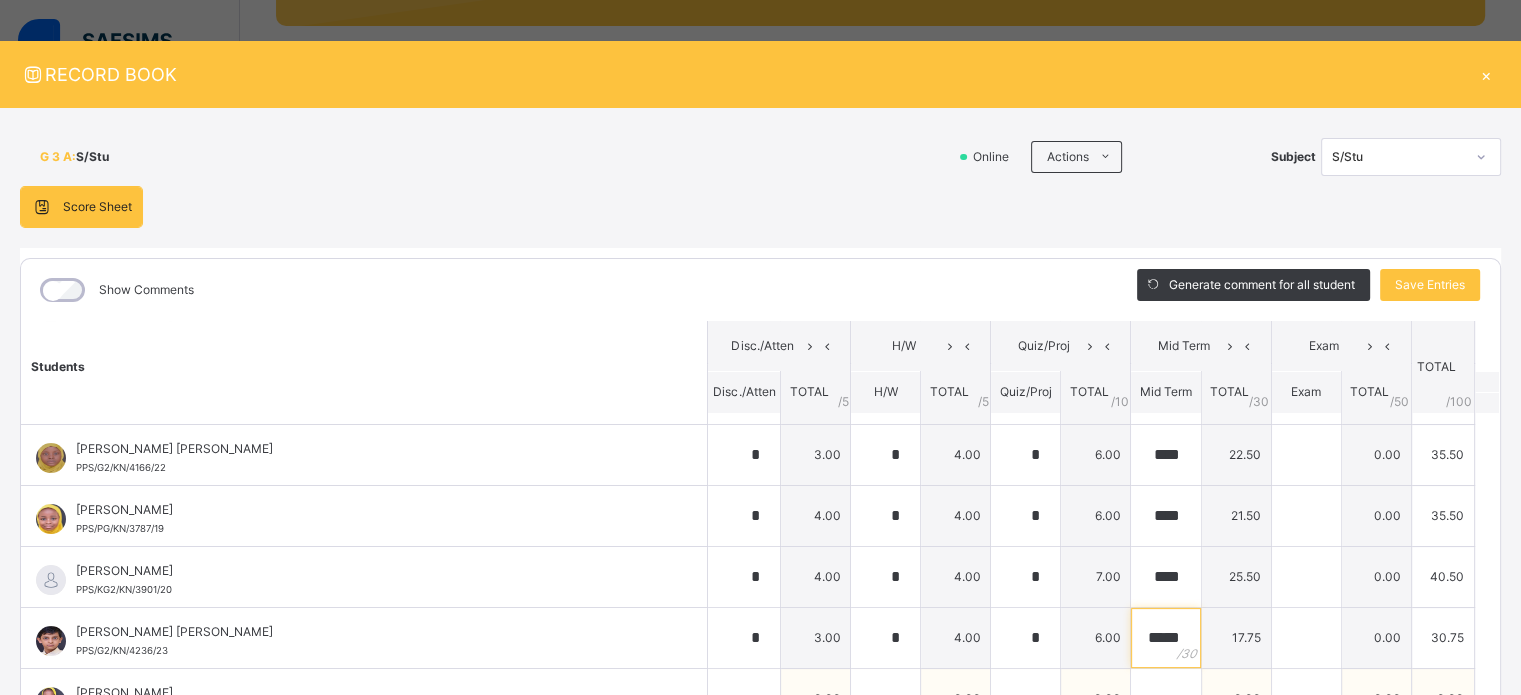 type on "*****" 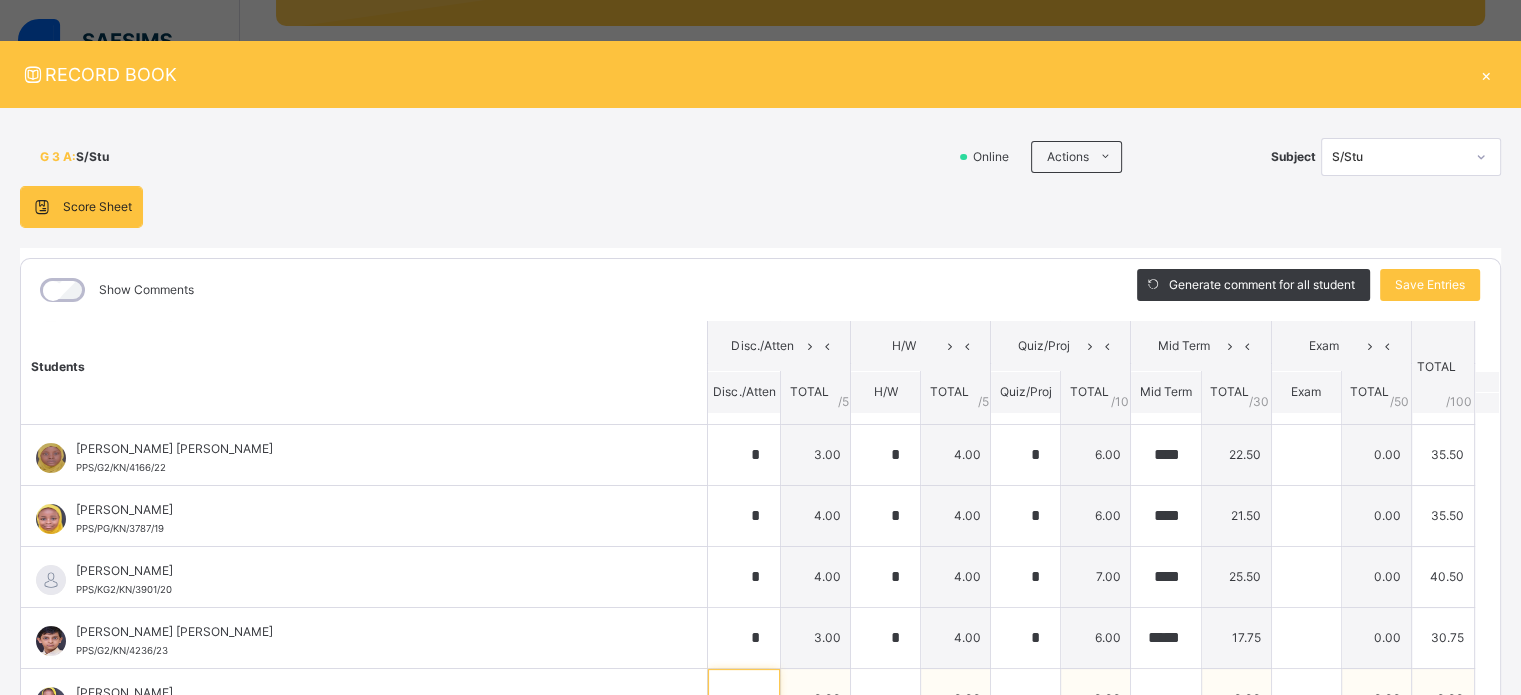 click at bounding box center (744, 699) 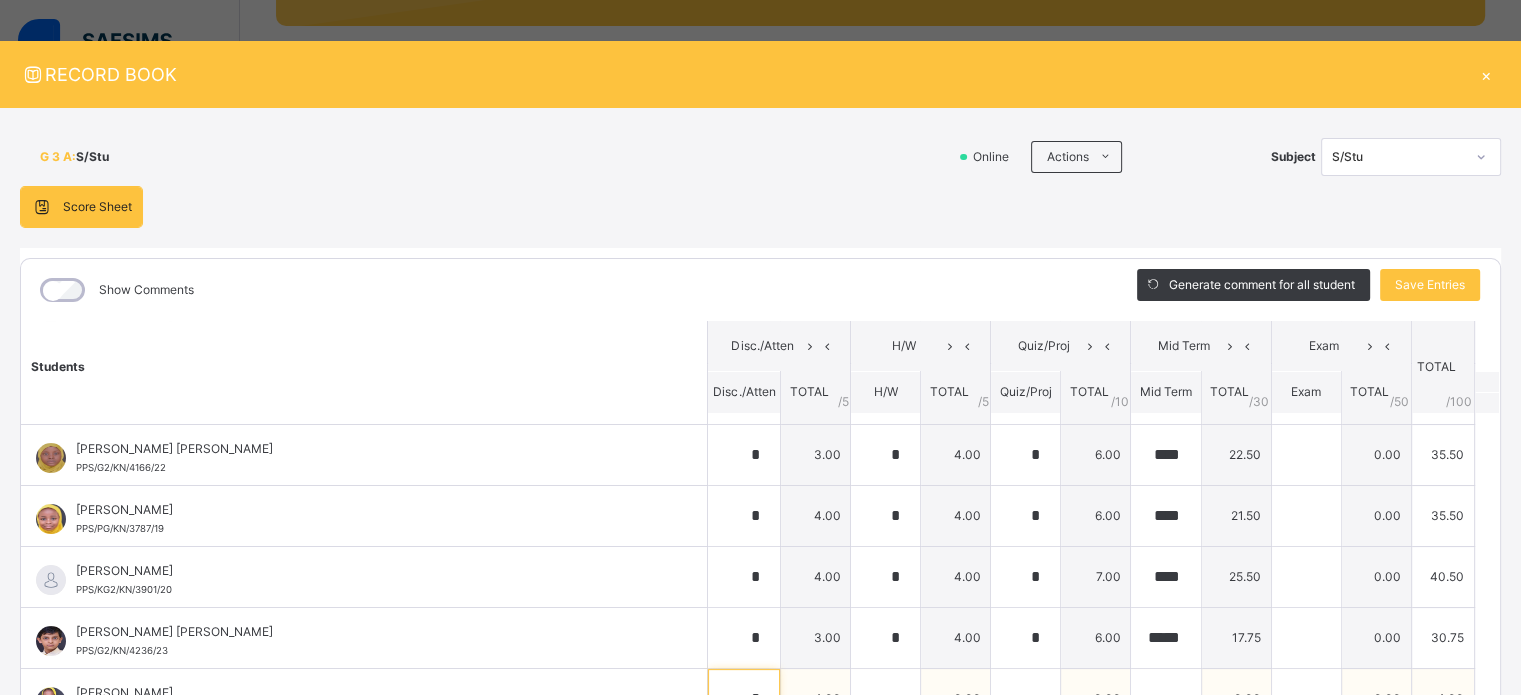 scroll, scrollTop: 17, scrollLeft: 0, axis: vertical 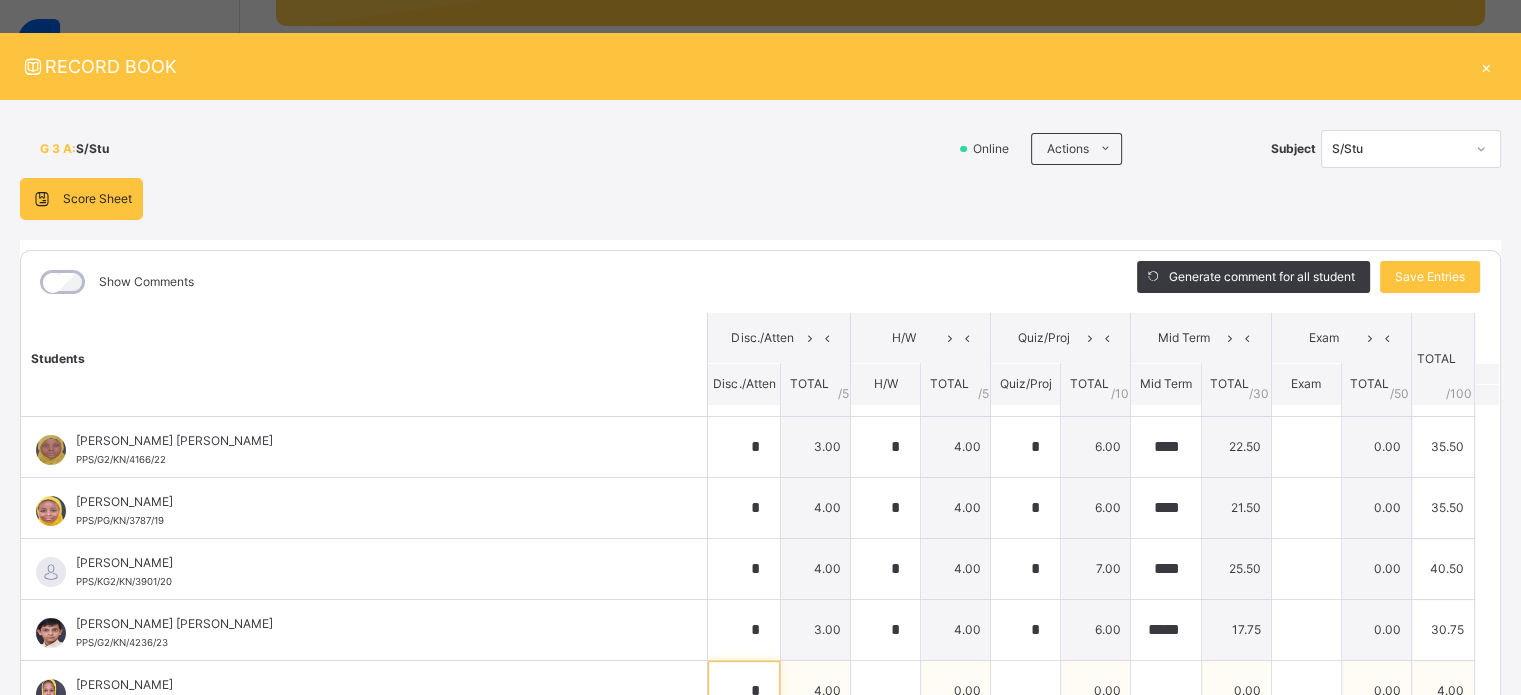 type on "*" 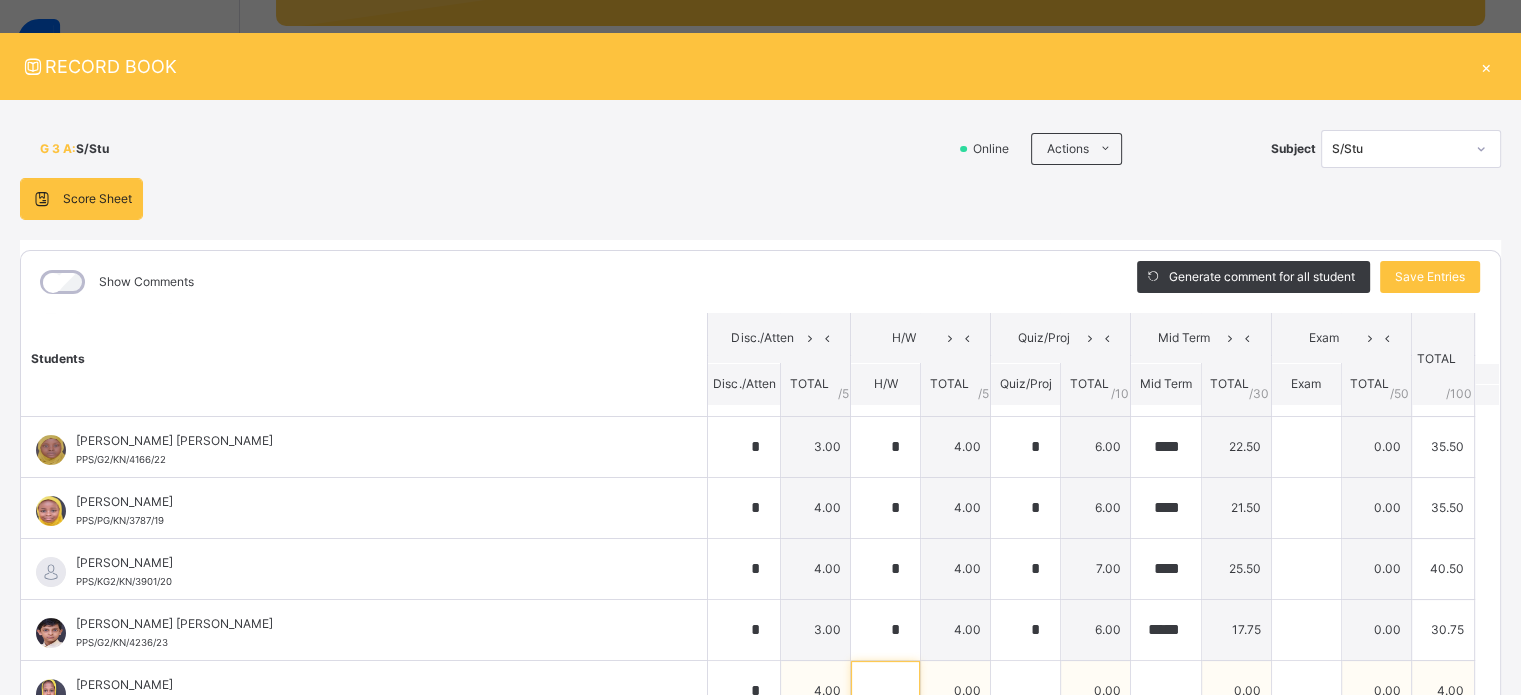 click at bounding box center (885, 691) 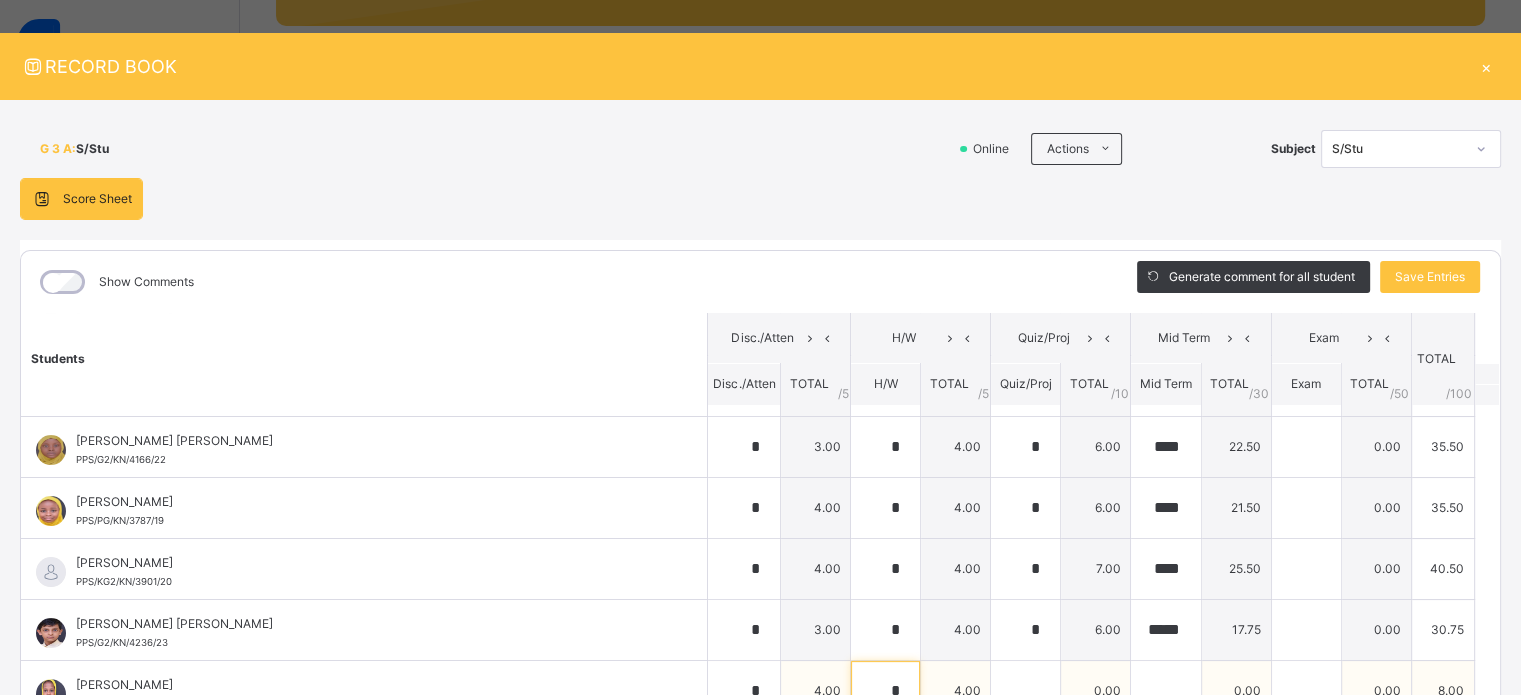 type on "*" 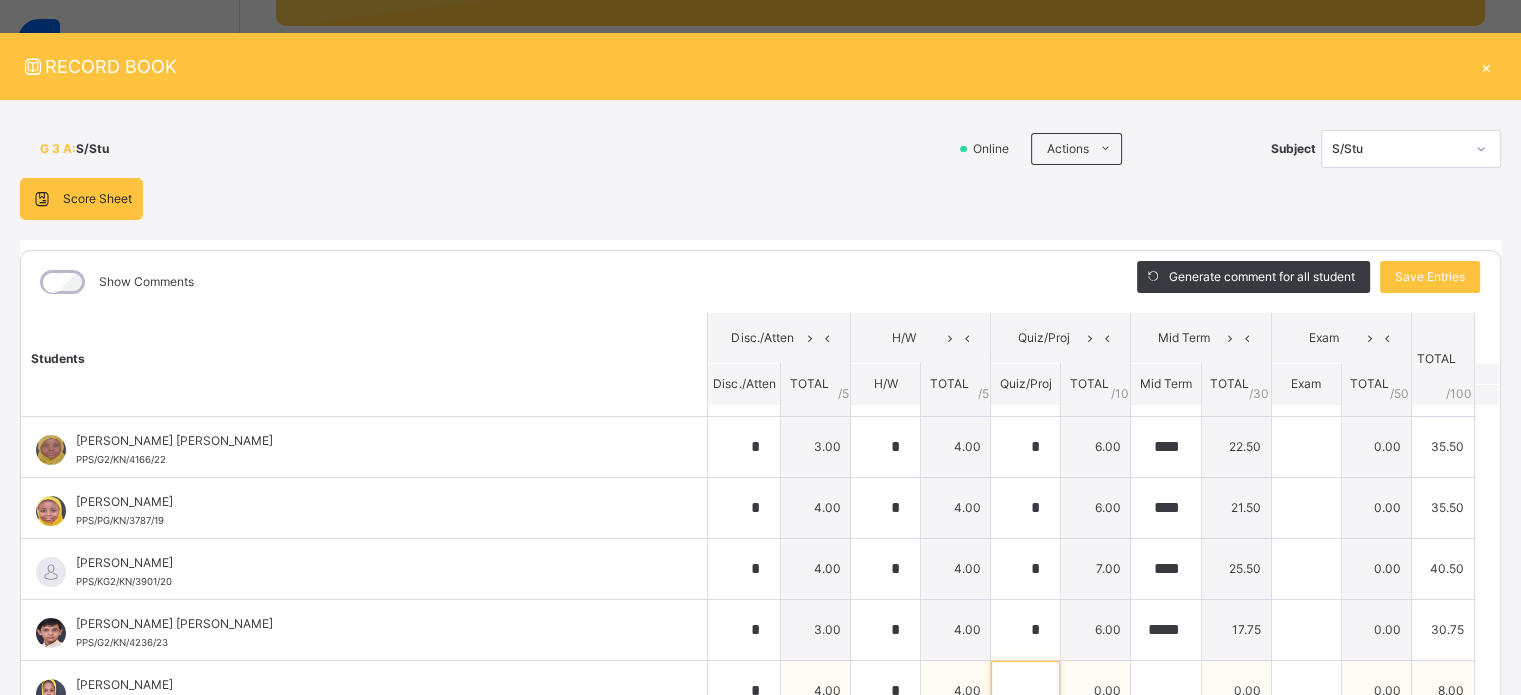 click at bounding box center [1025, 691] 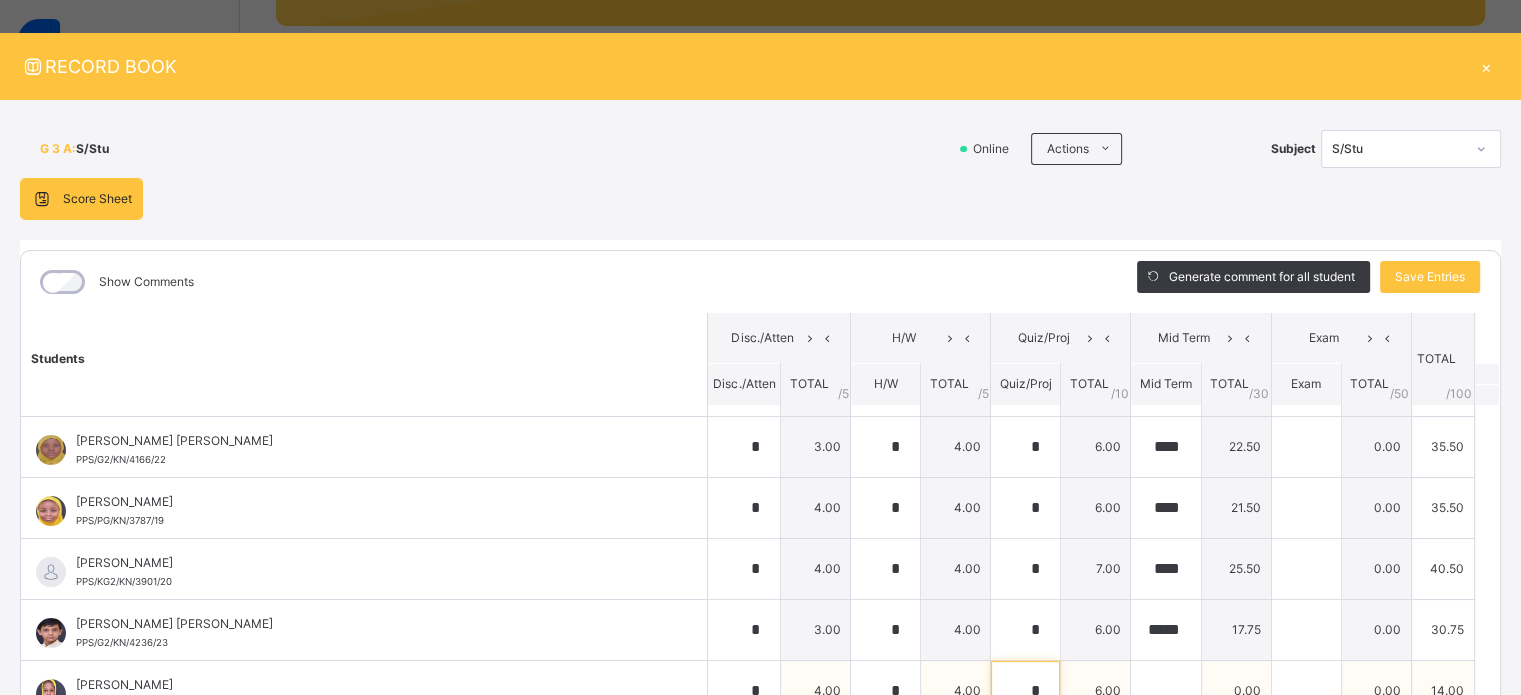 type on "*" 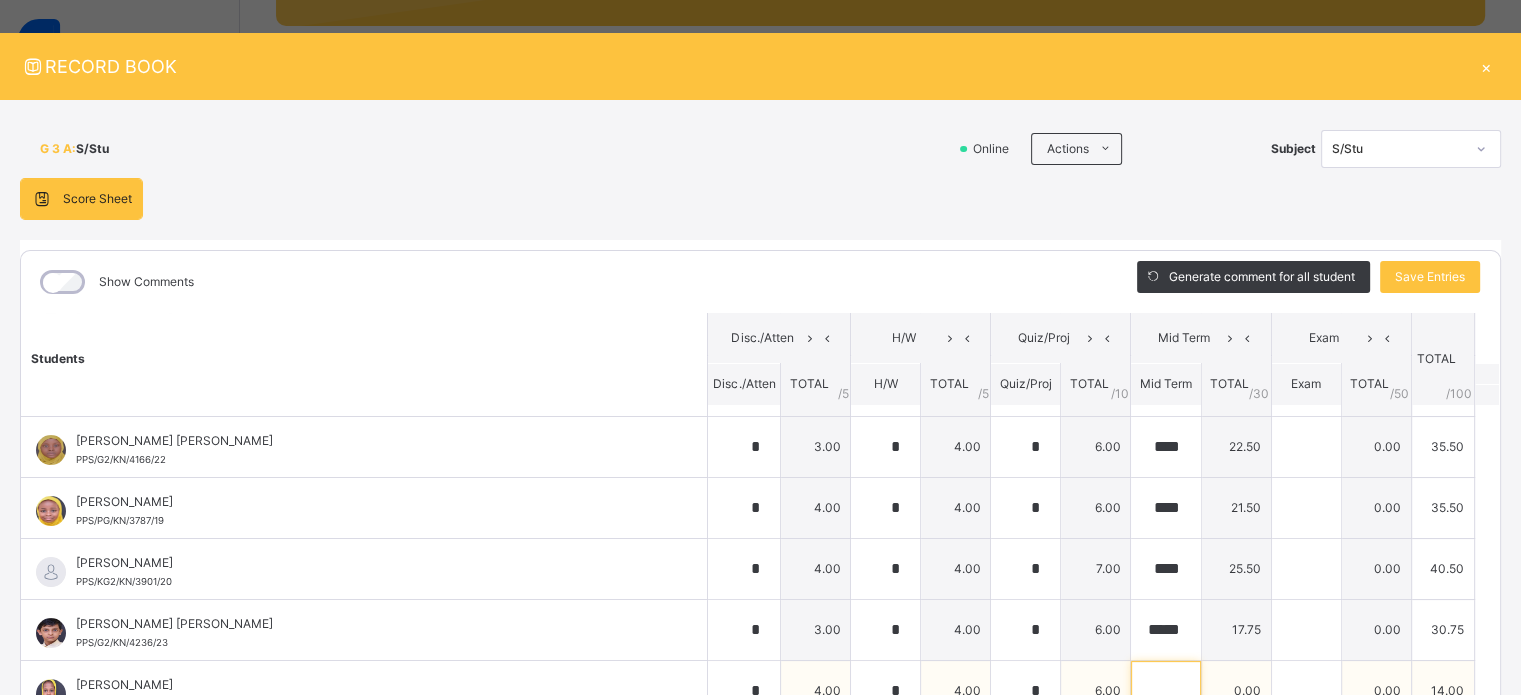 click at bounding box center [1165, 691] 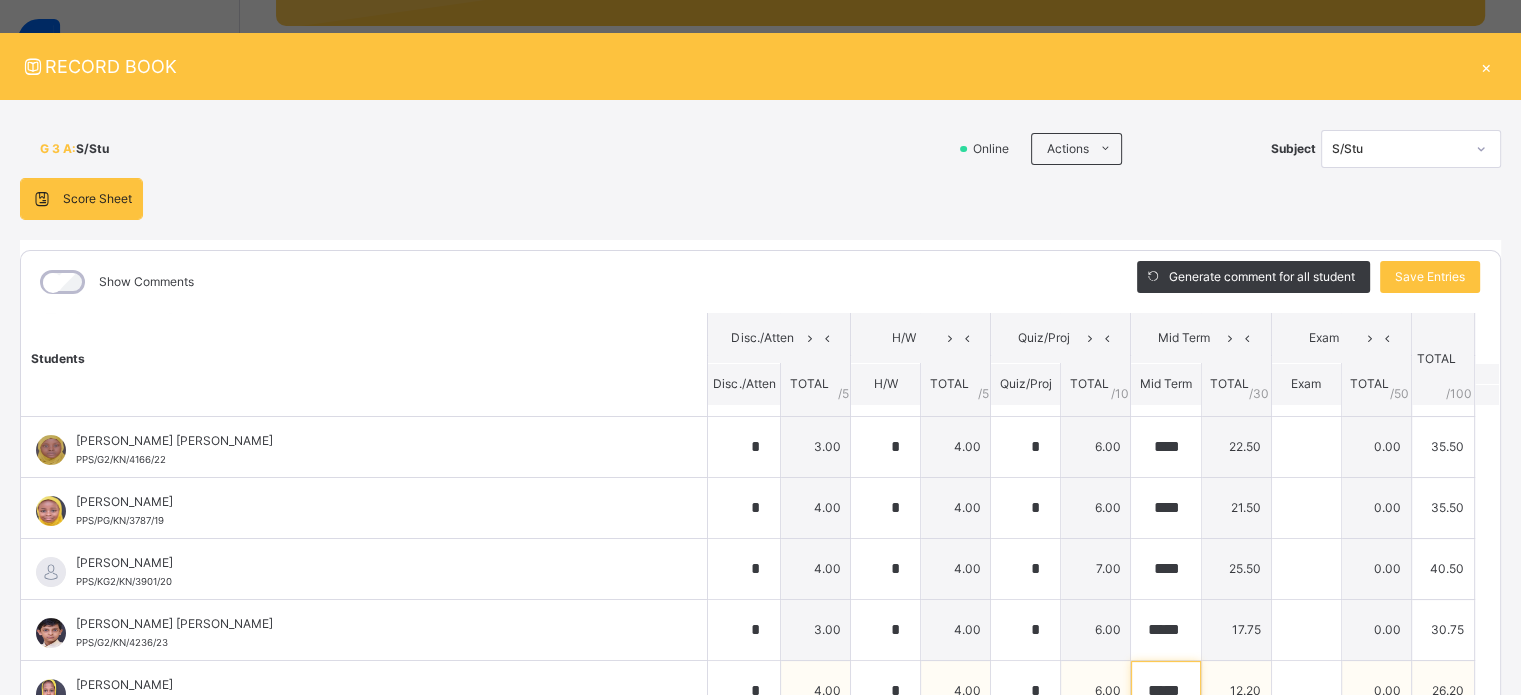 scroll, scrollTop: 0, scrollLeft: 0, axis: both 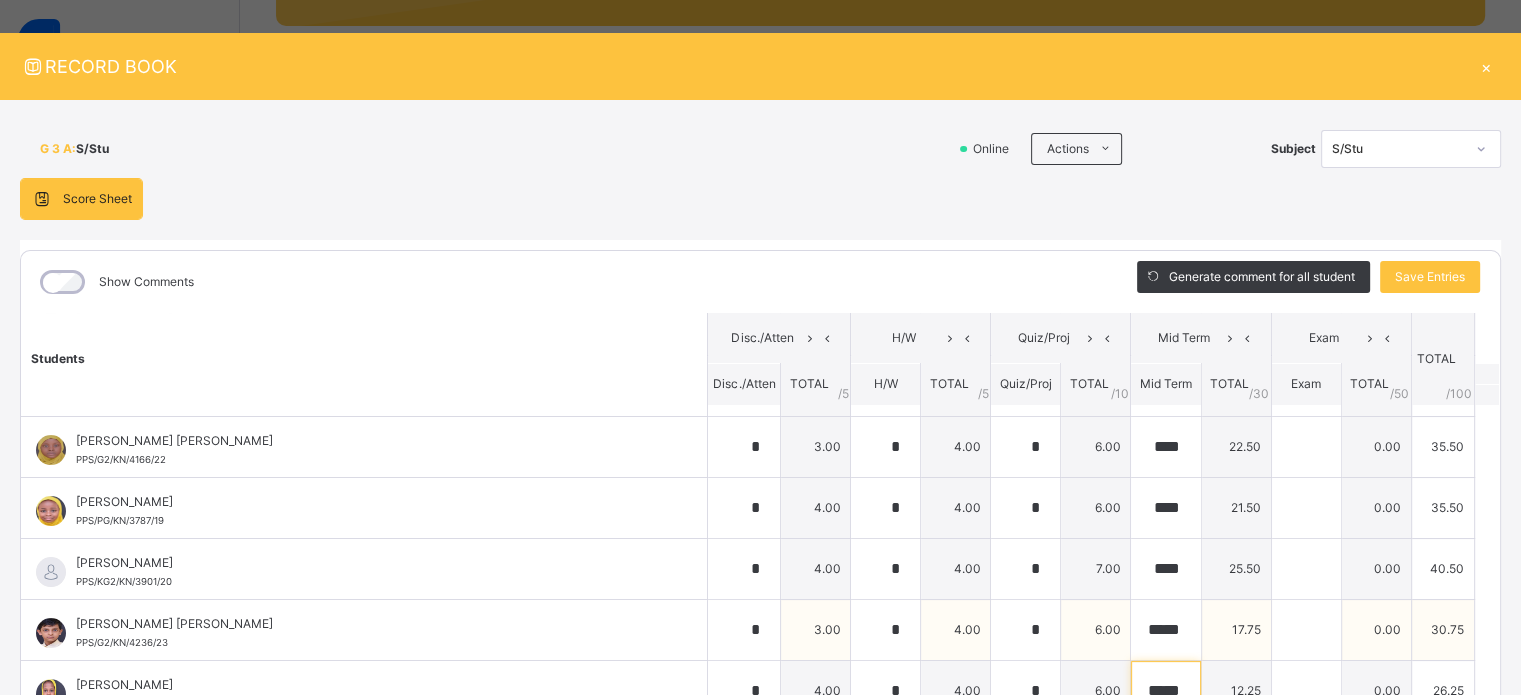 type on "*****" 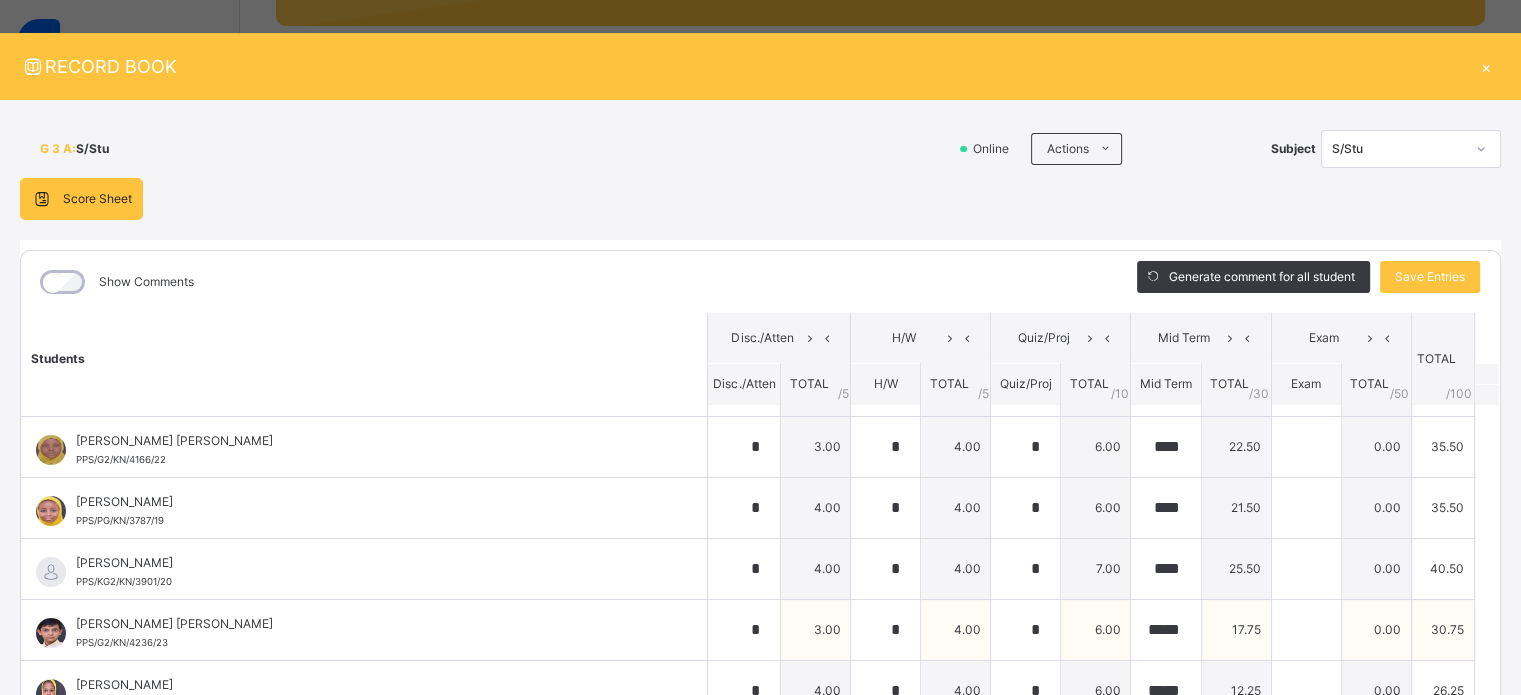 scroll, scrollTop: 0, scrollLeft: 0, axis: both 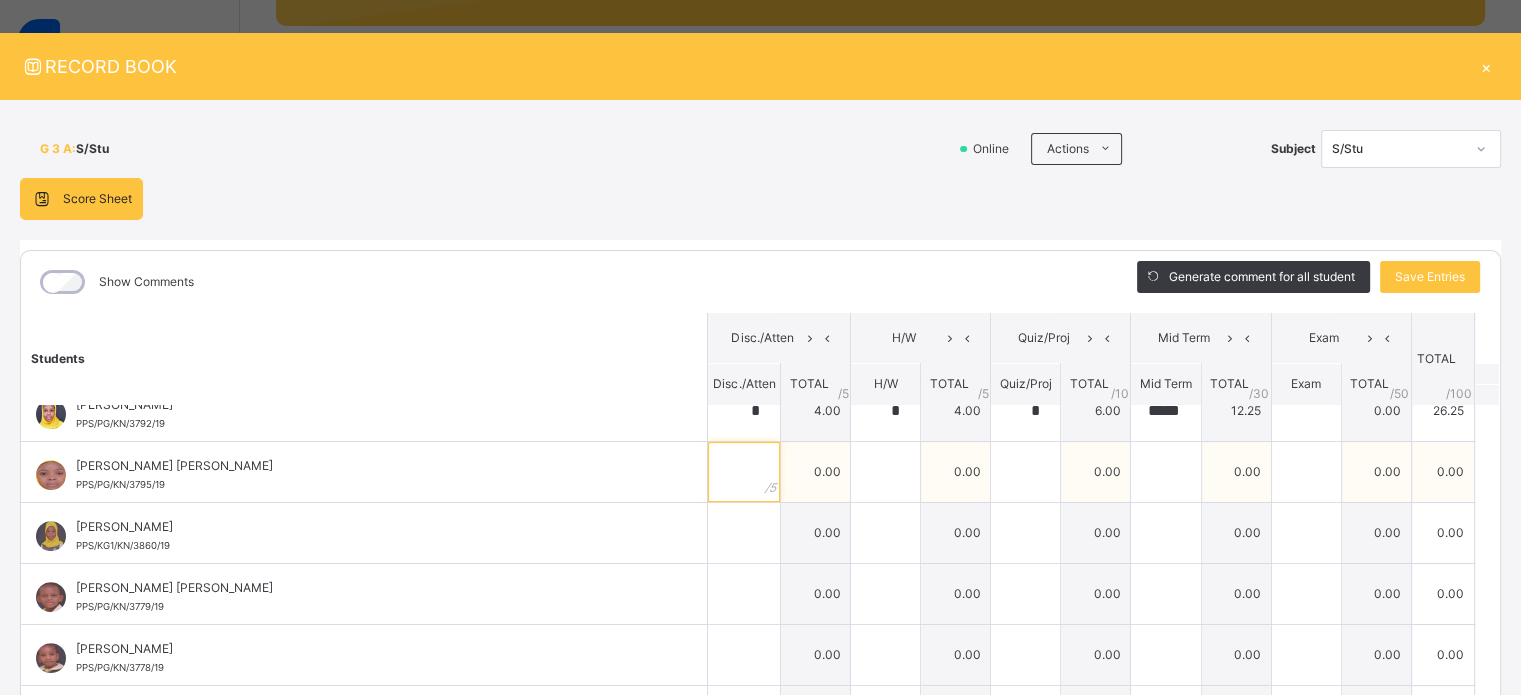 click at bounding box center (744, 472) 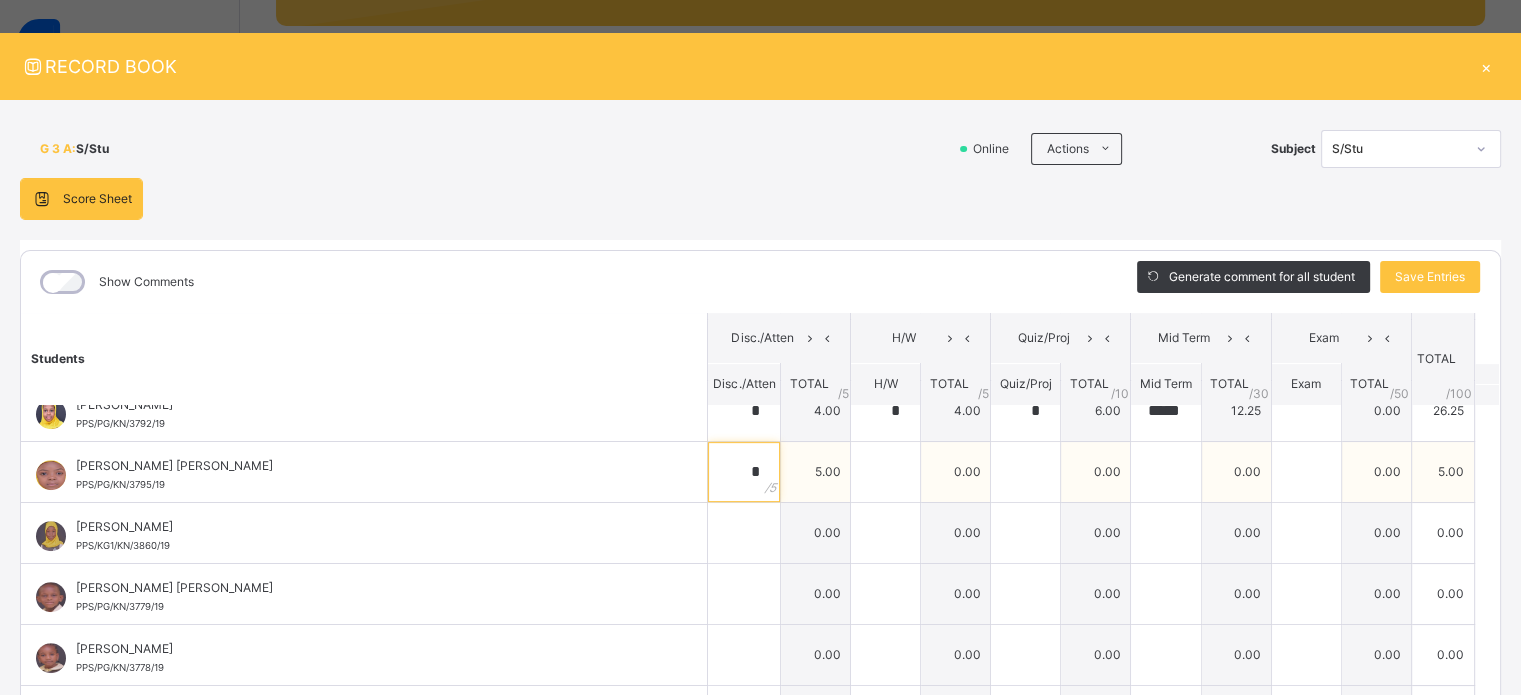 type on "*" 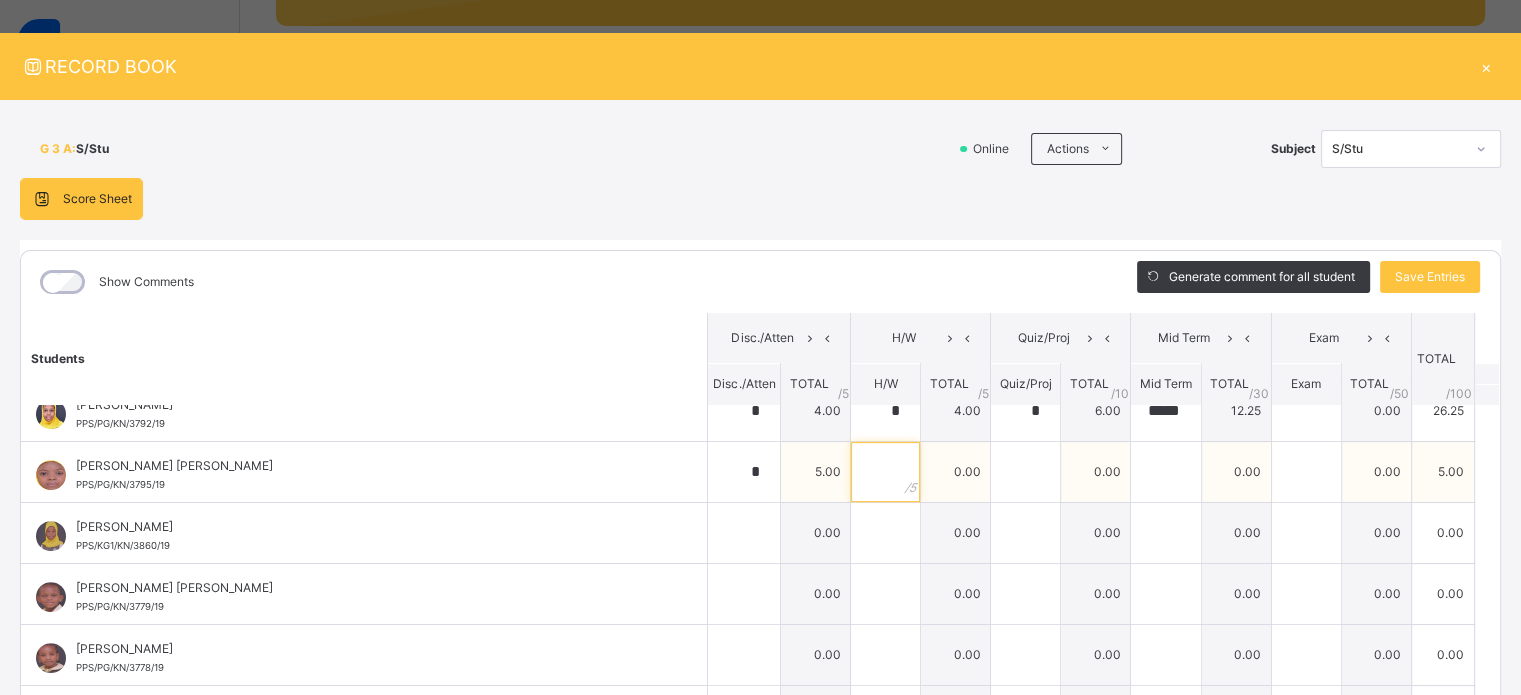 click at bounding box center [885, 472] 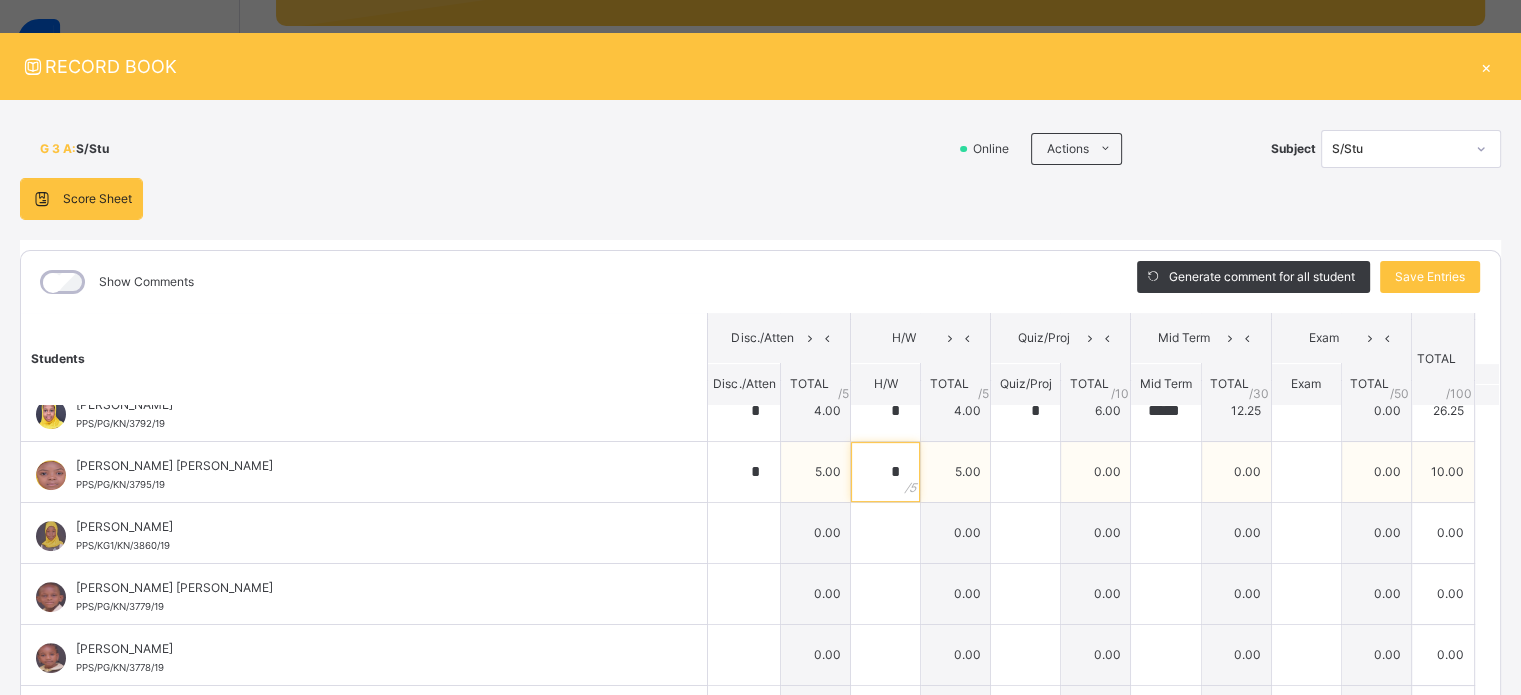 type on "*" 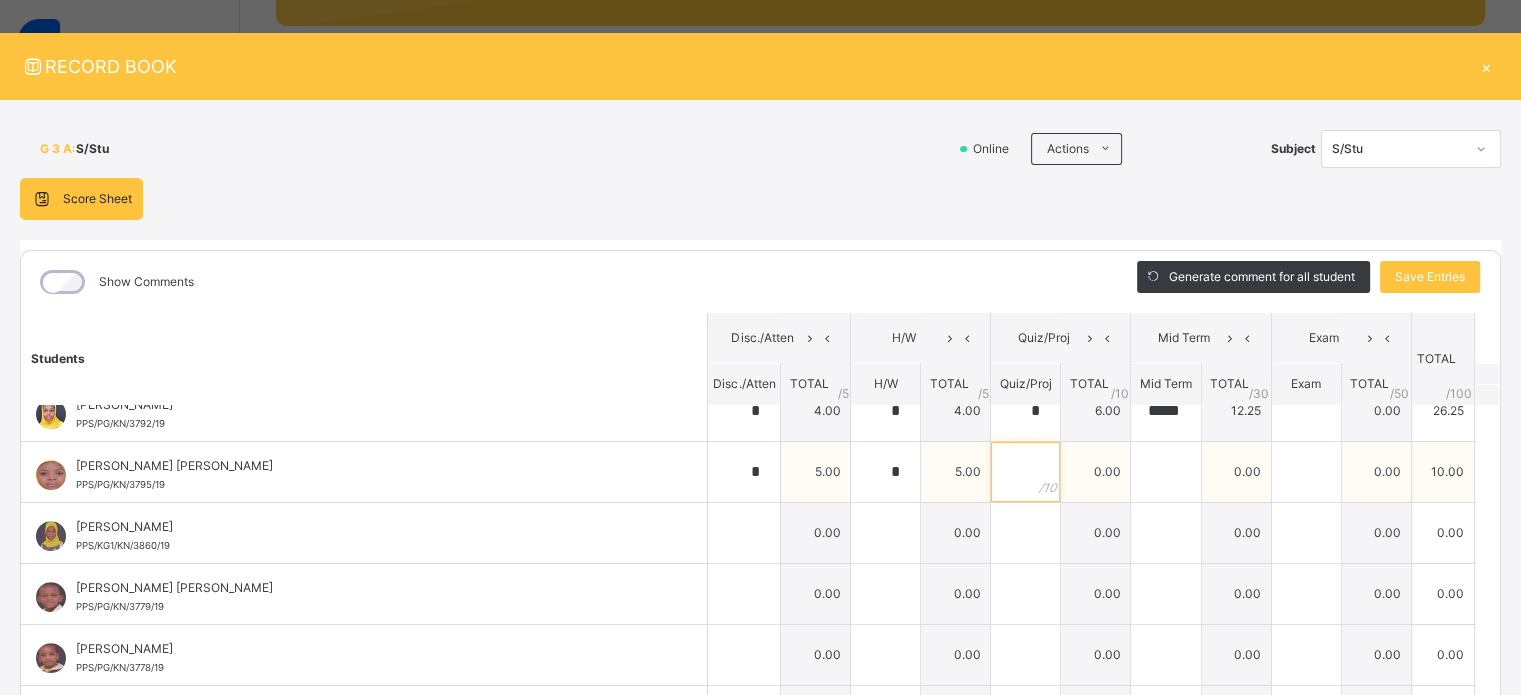 click at bounding box center (1025, 472) 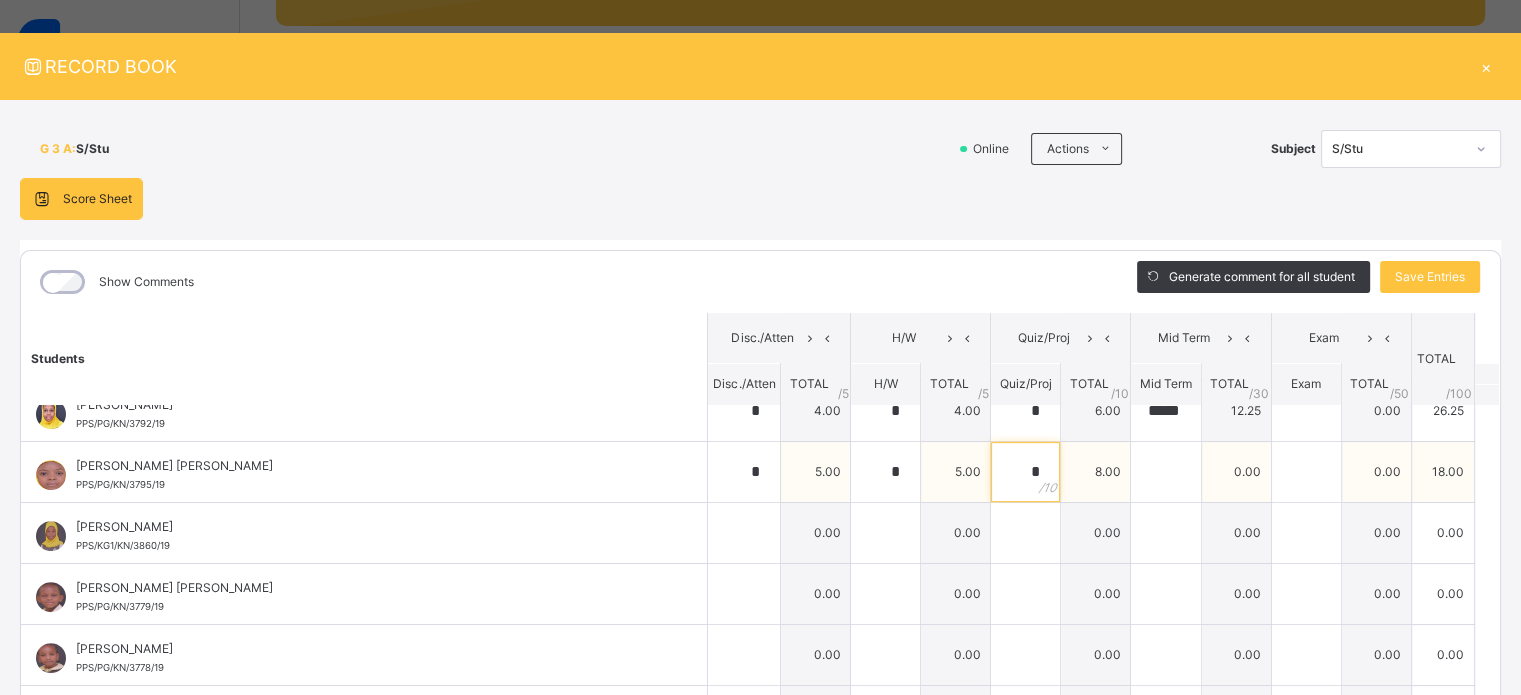 type on "*" 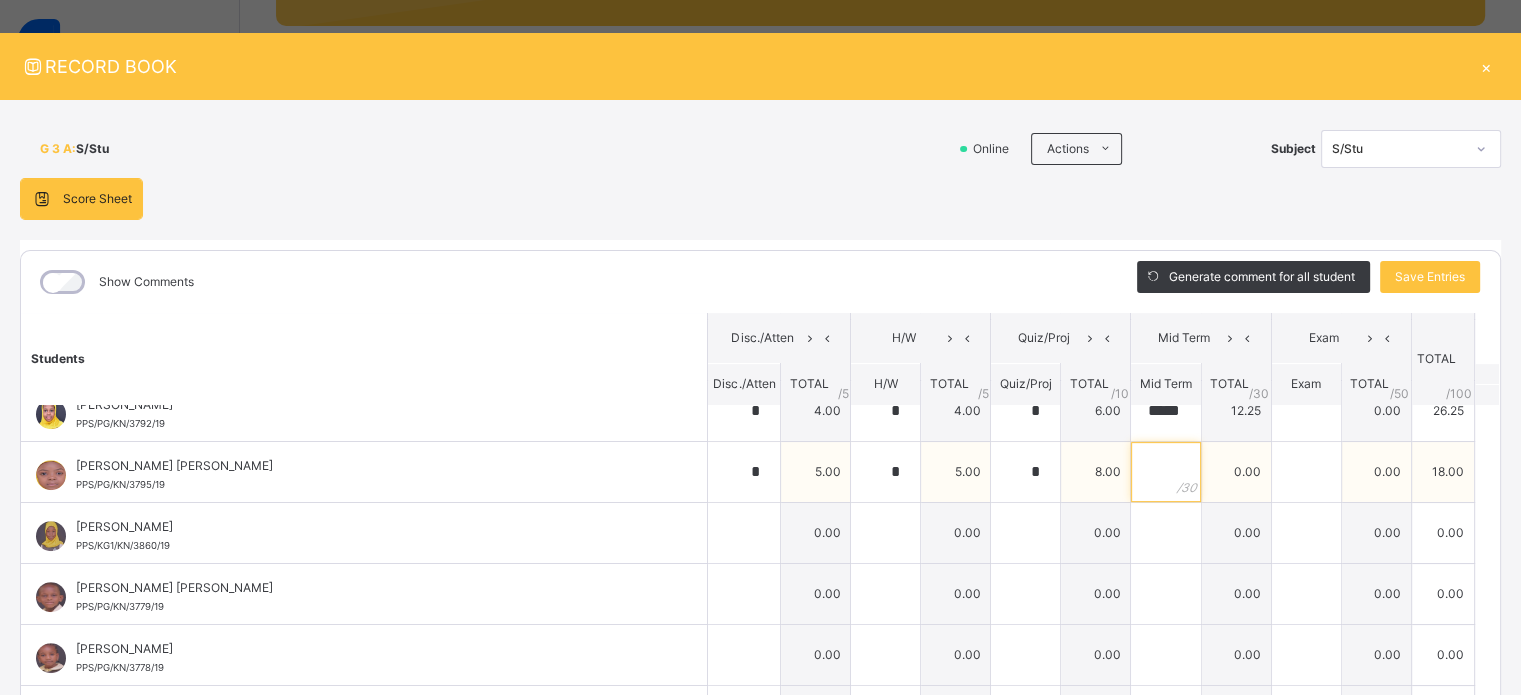 click at bounding box center [1165, 472] 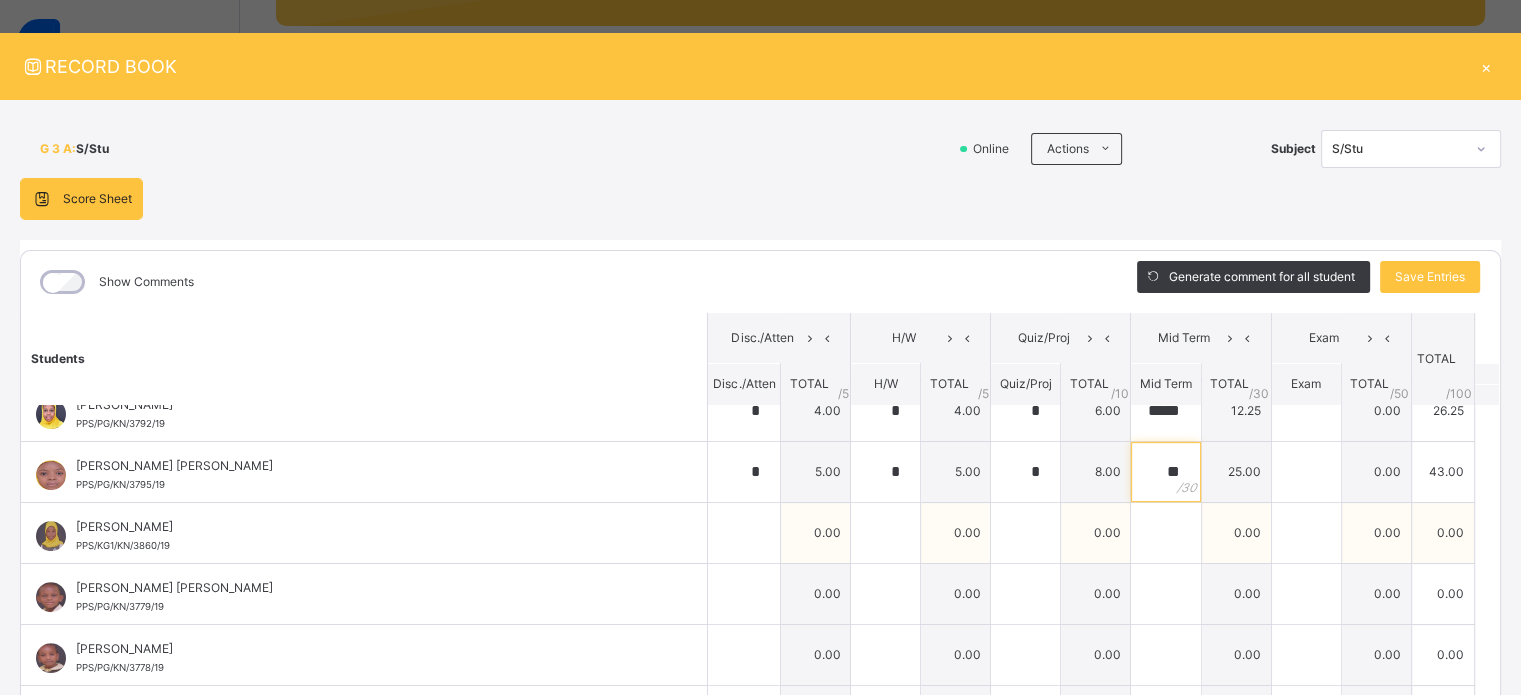 type on "**" 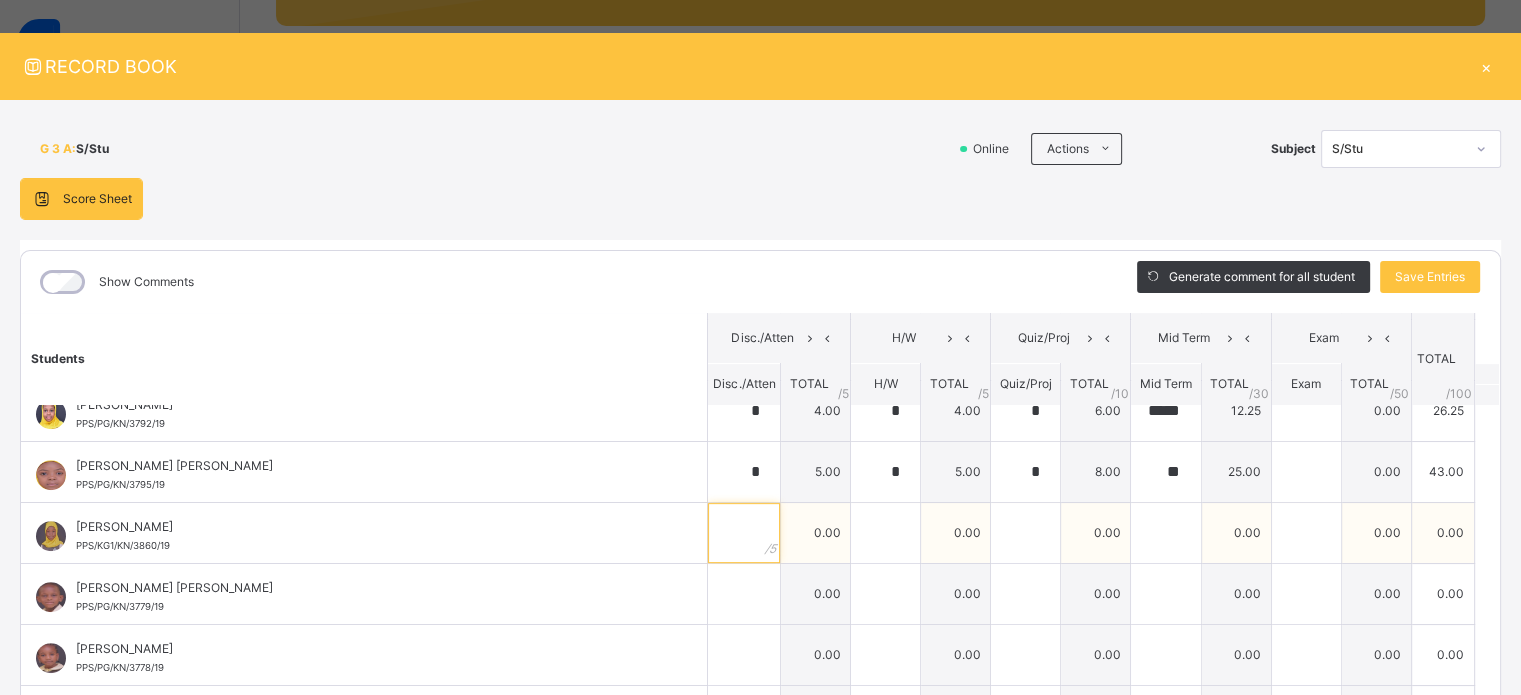 click at bounding box center [744, 533] 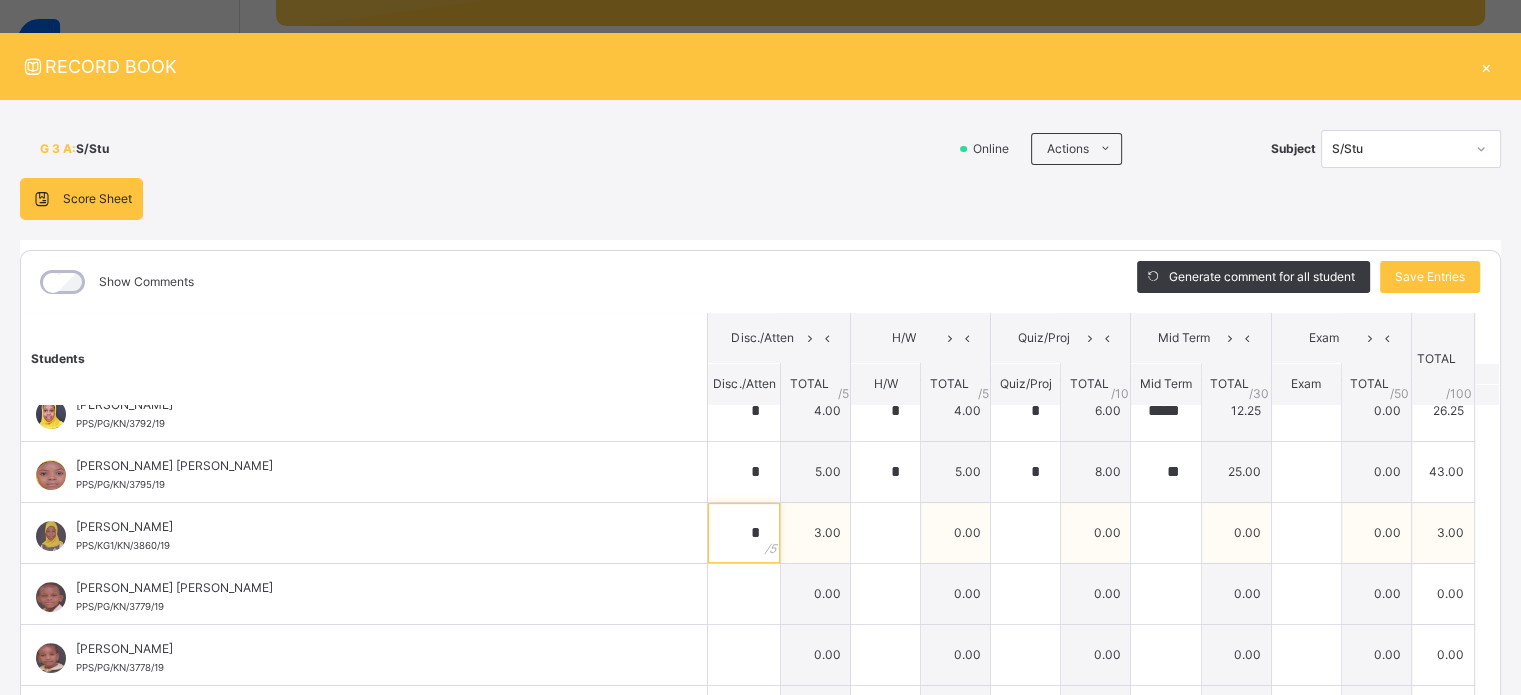 type on "*" 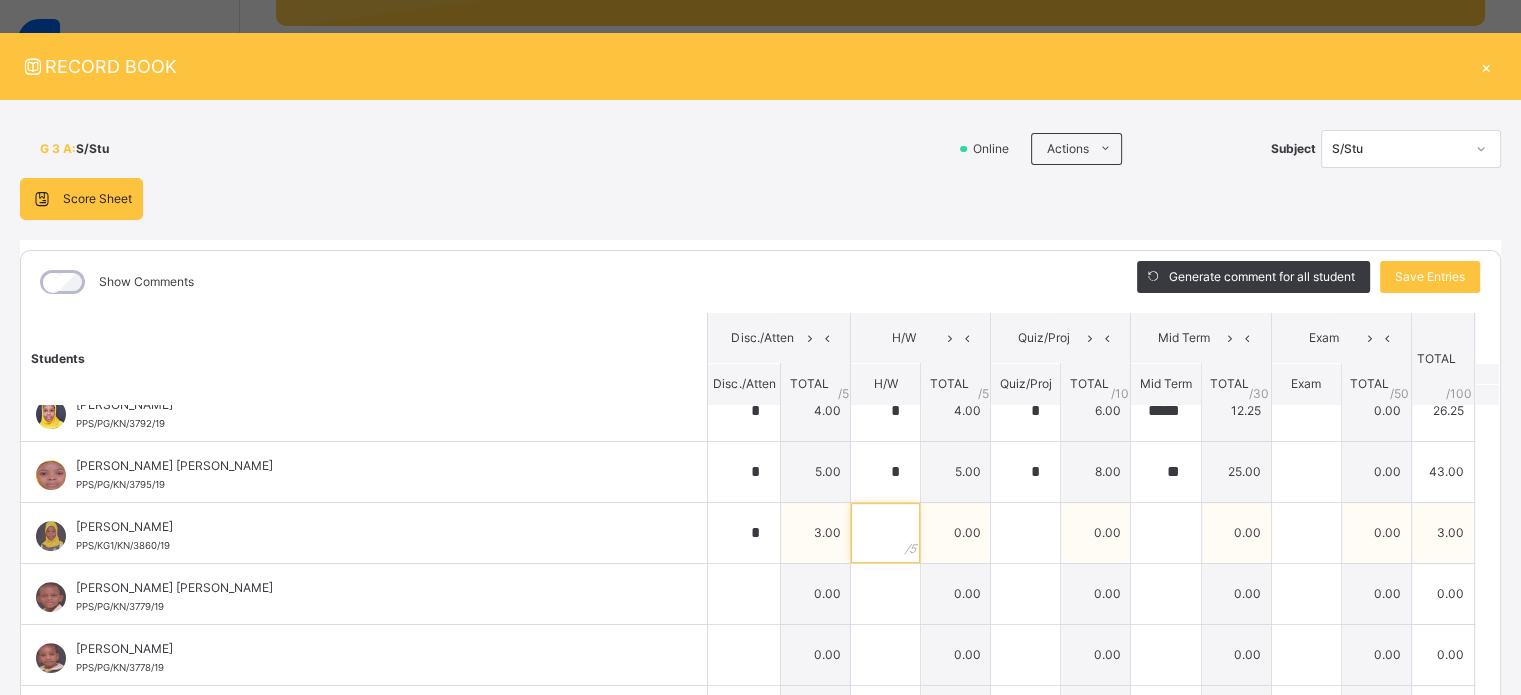click at bounding box center (885, 533) 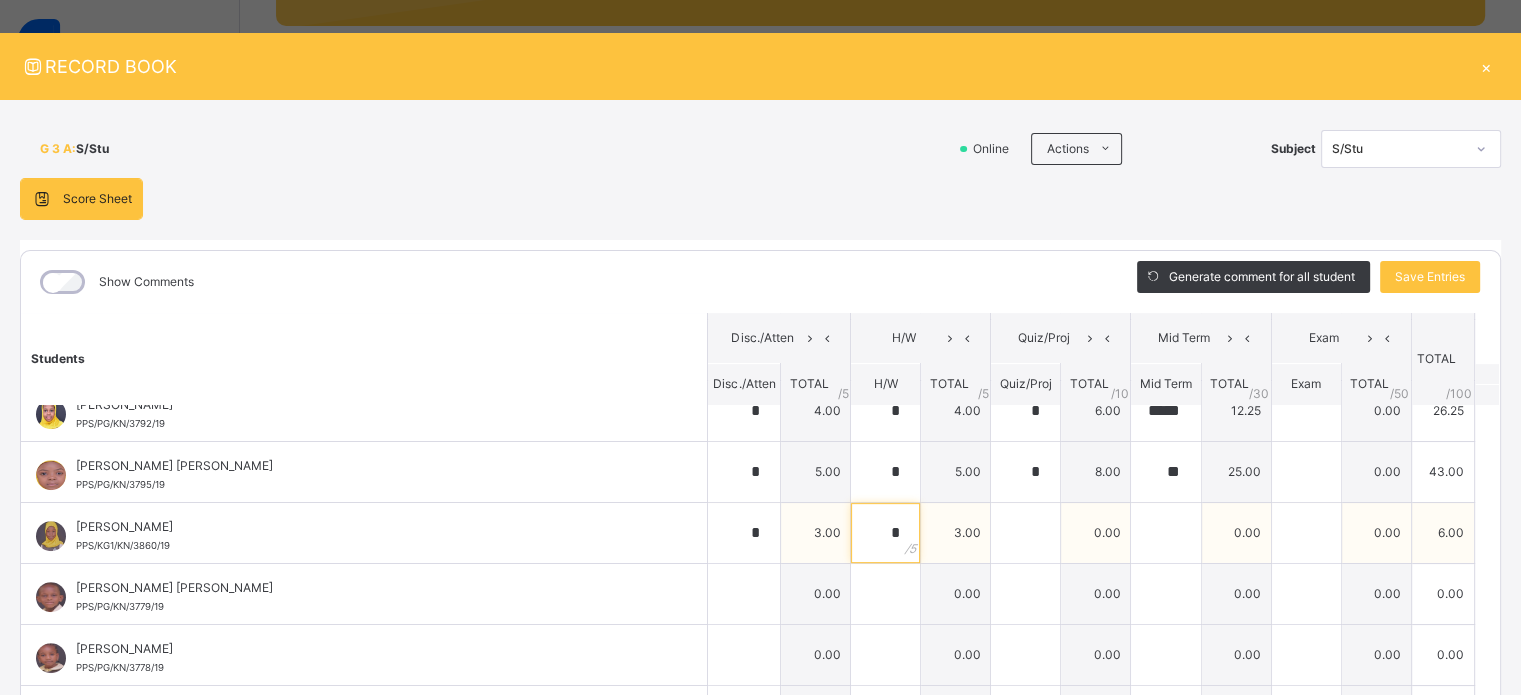 type on "*" 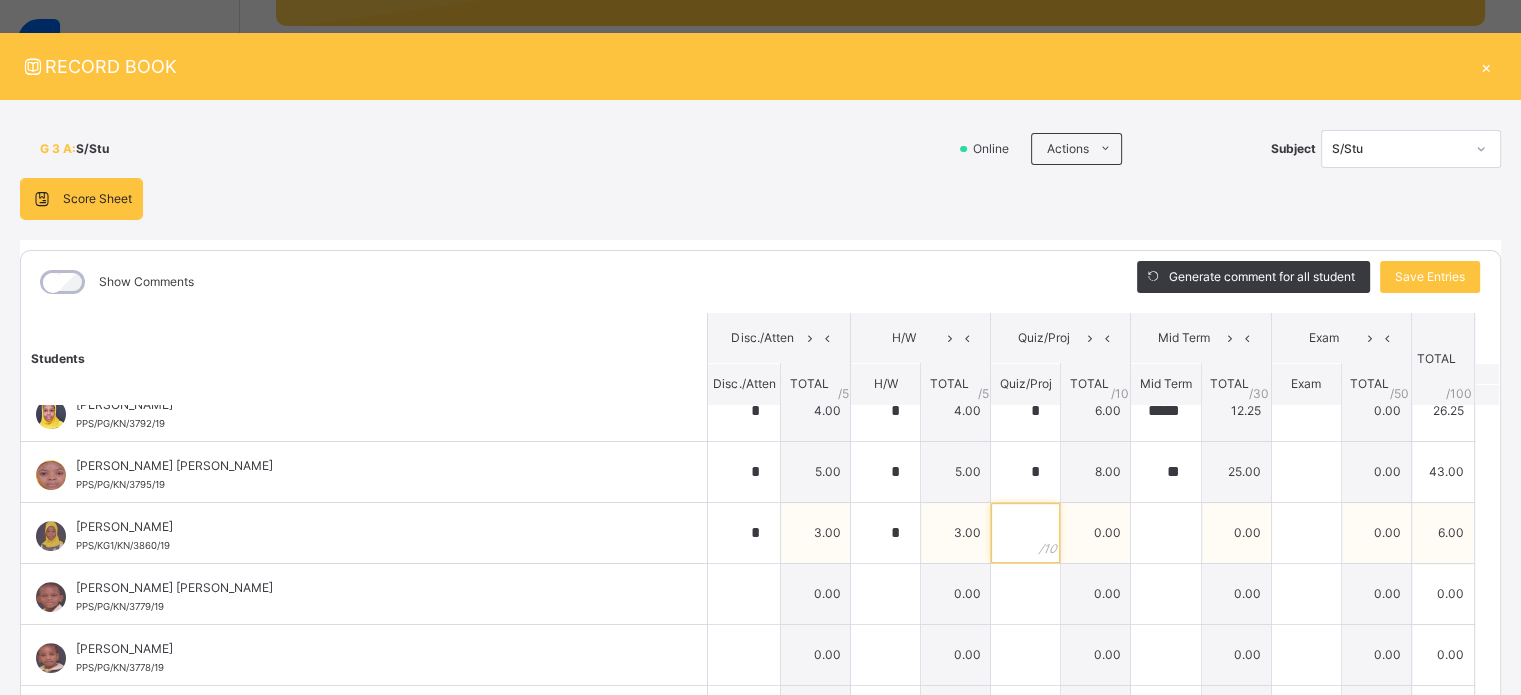 click at bounding box center [1025, 533] 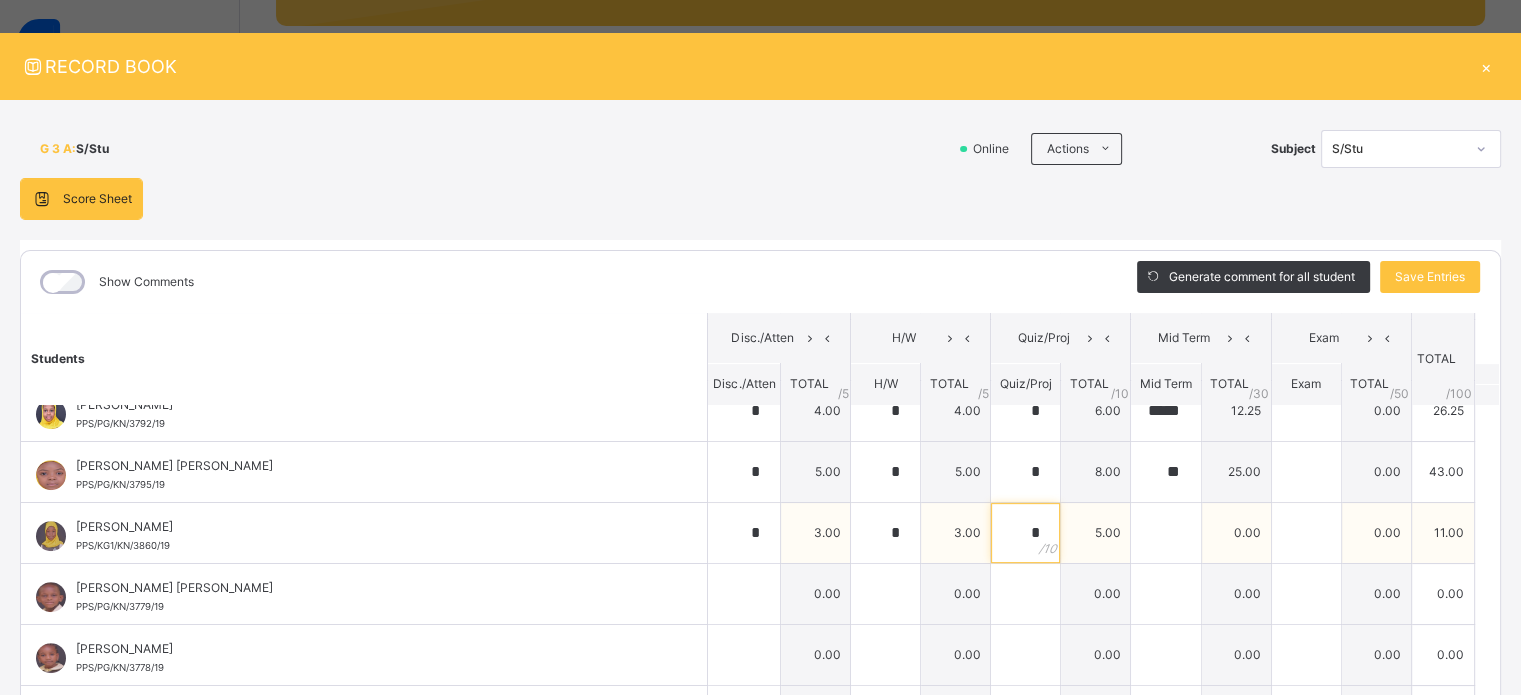 type on "*" 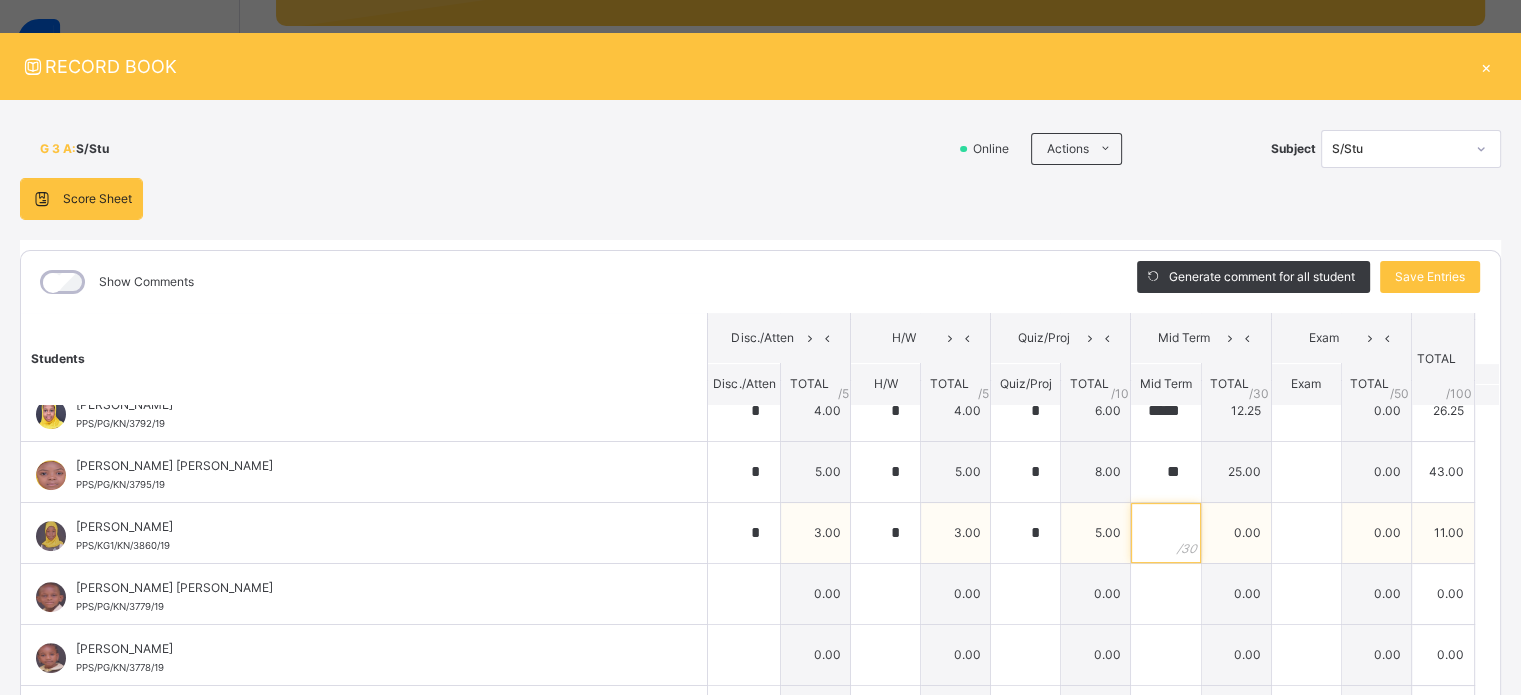 click at bounding box center (1165, 533) 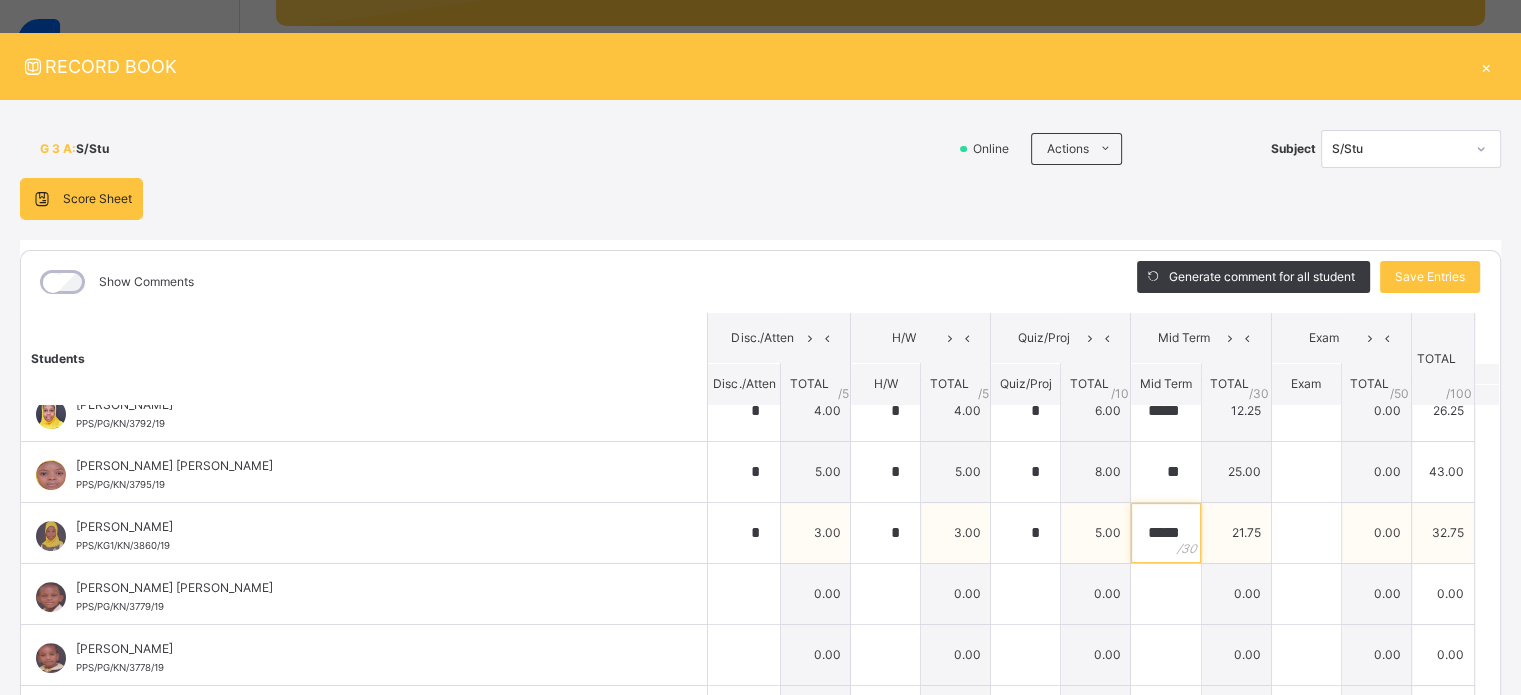 type on "*****" 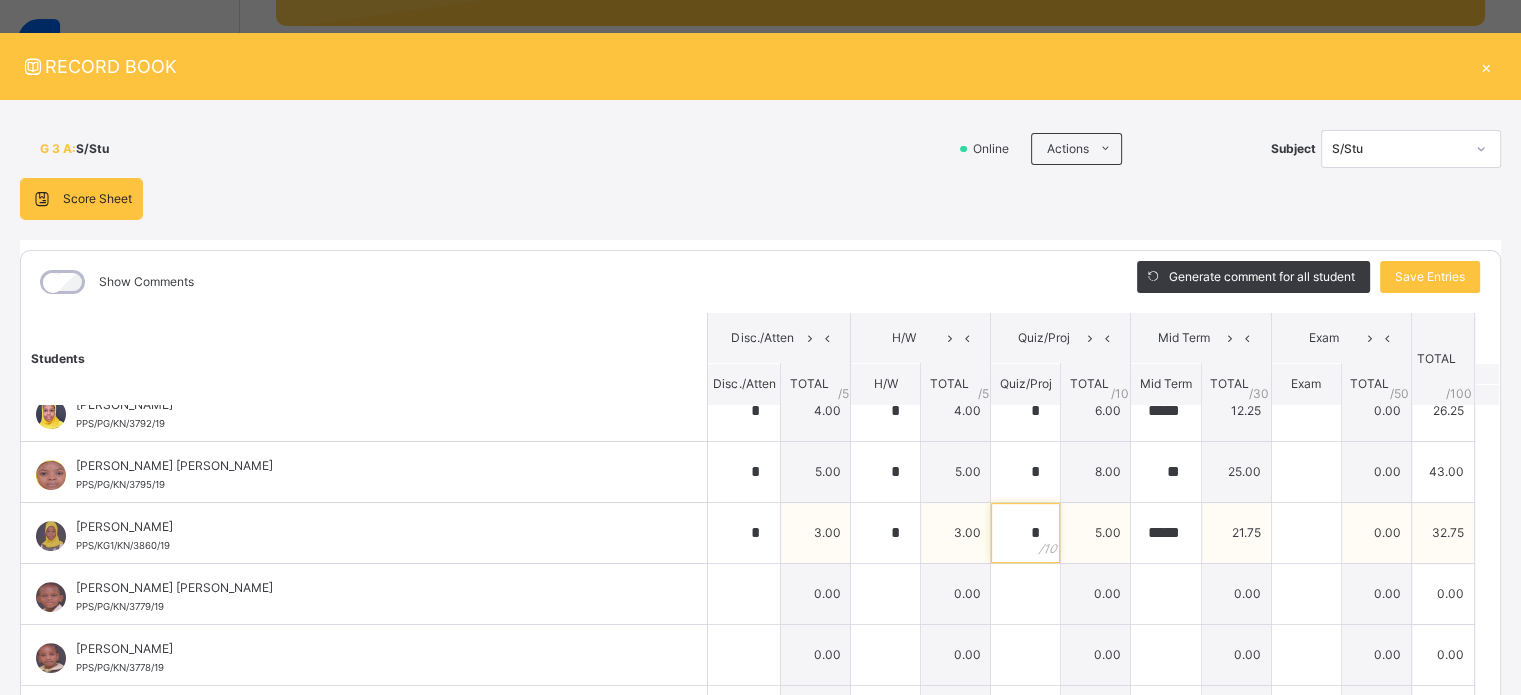 click on "*" at bounding box center [1025, 533] 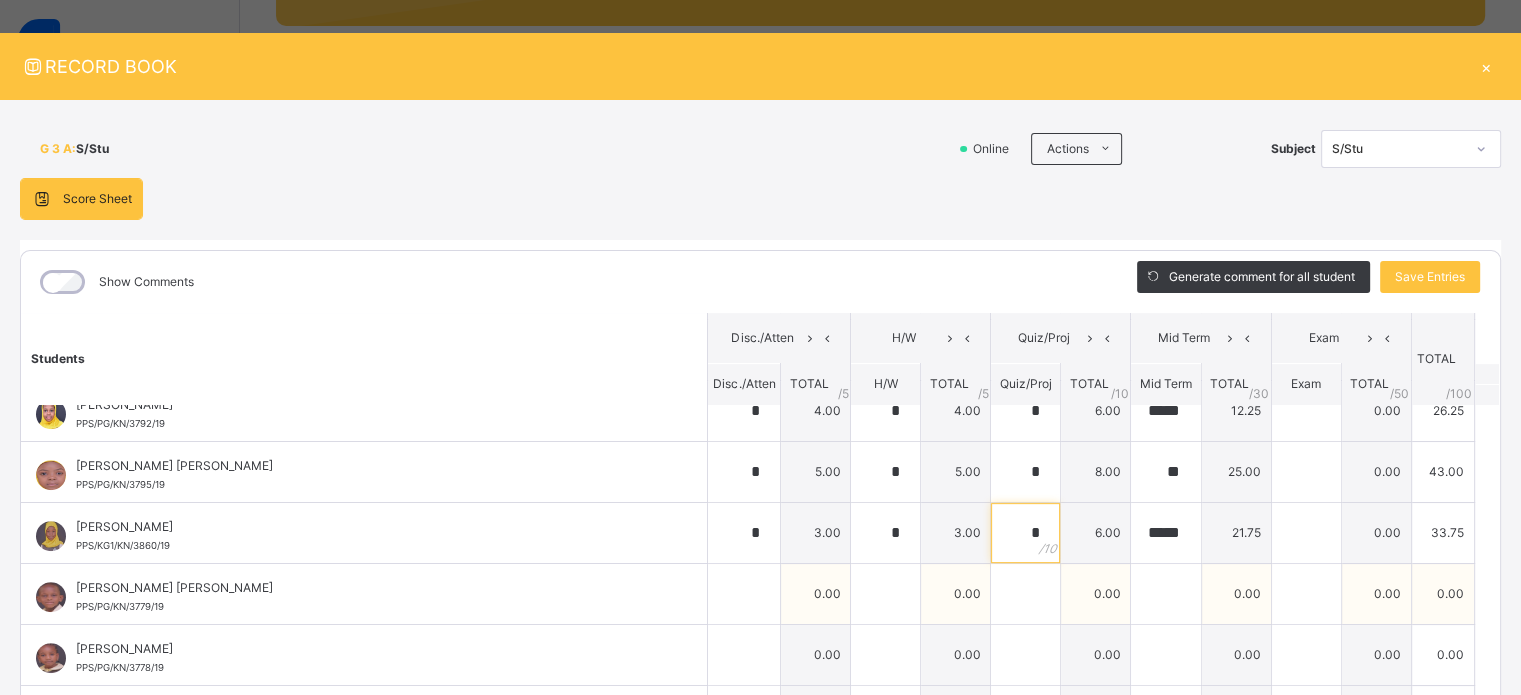 type on "*" 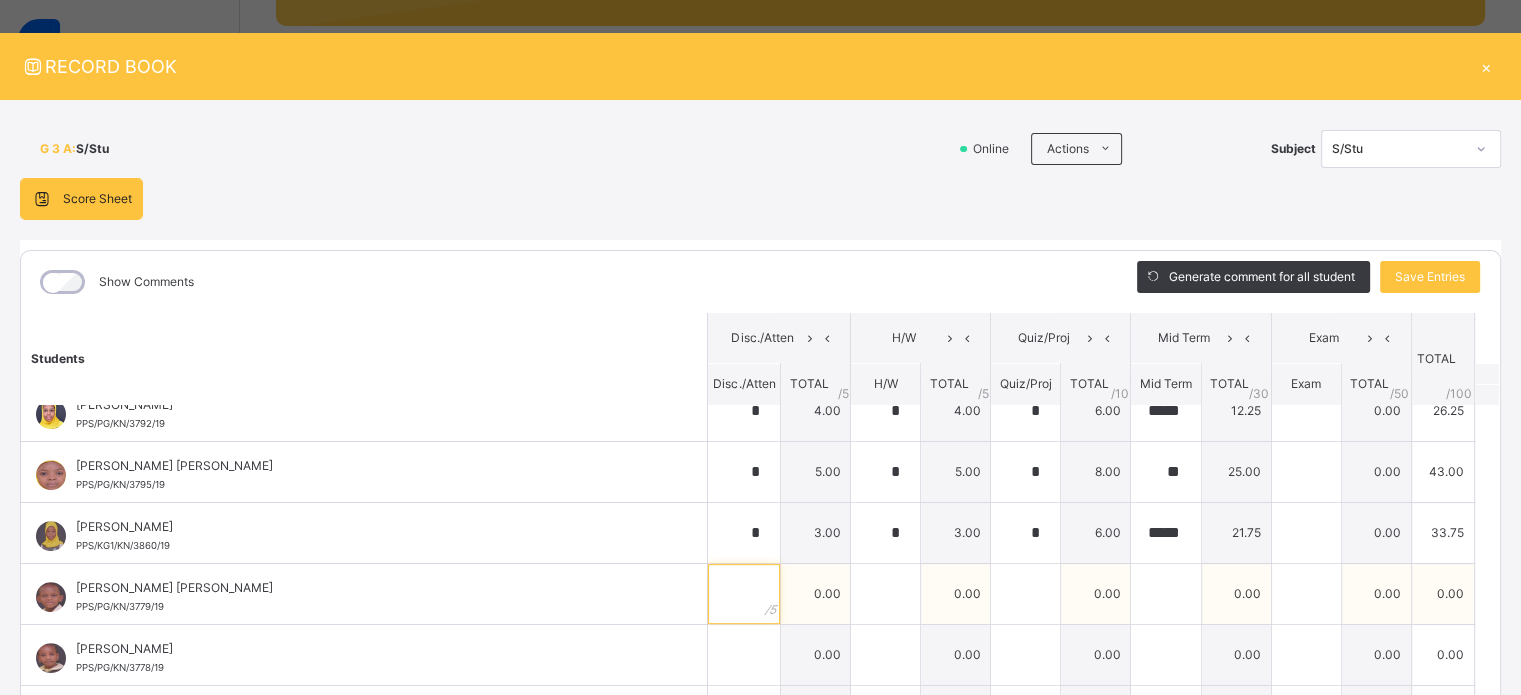 click at bounding box center [744, 594] 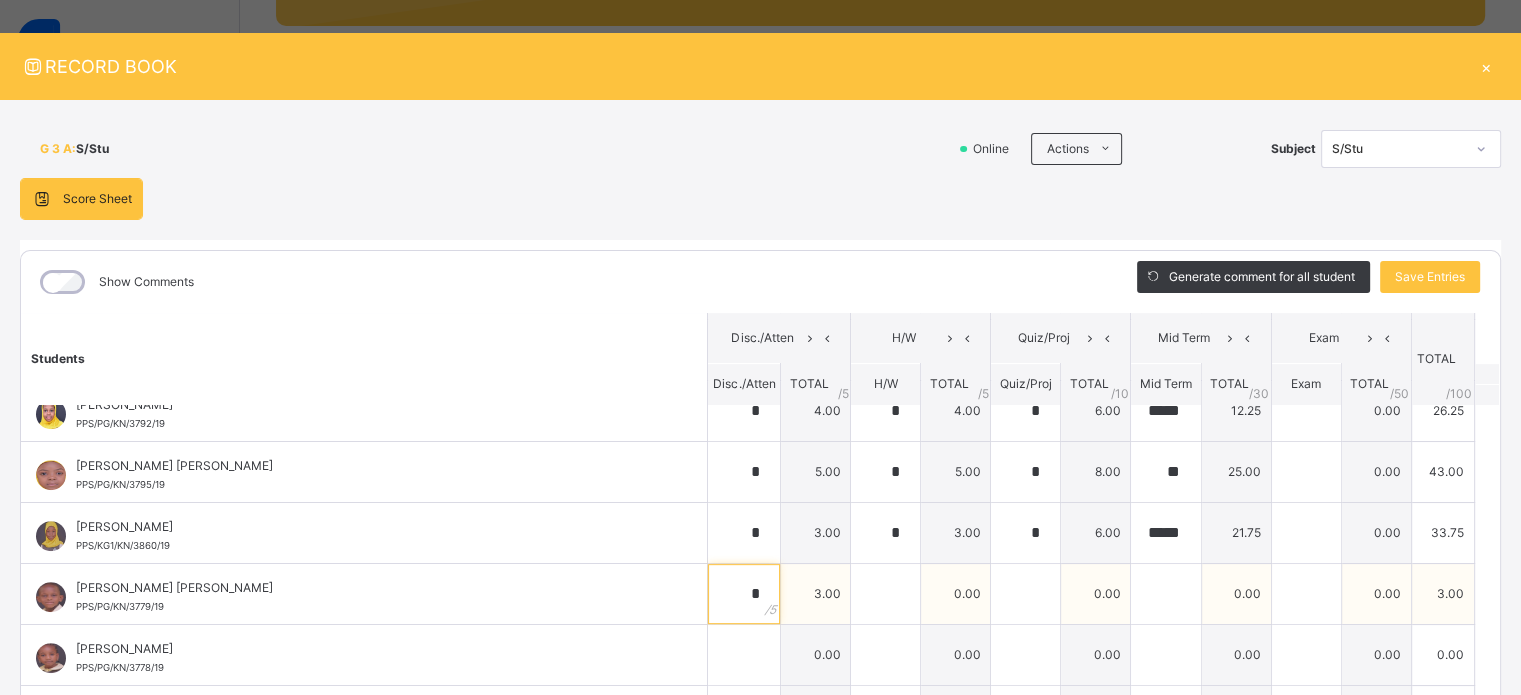 type on "*" 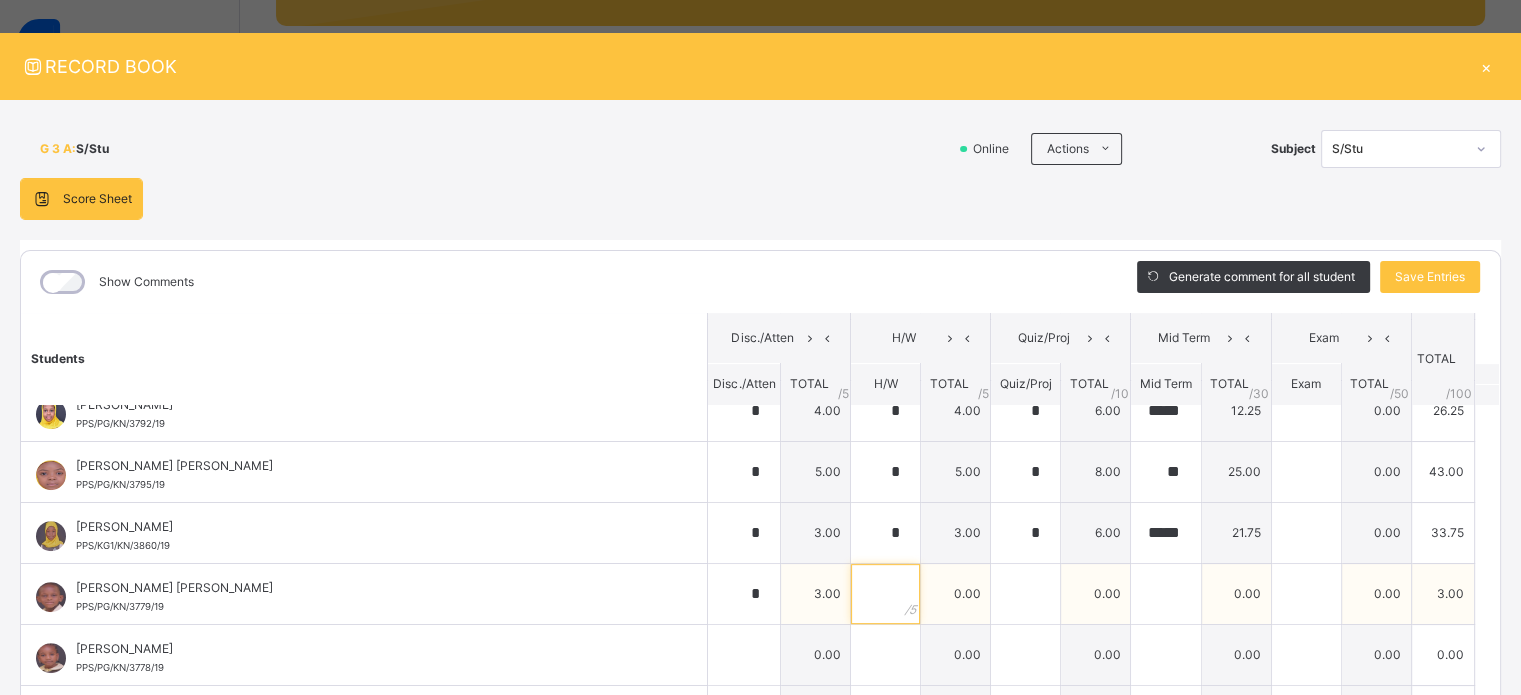 click at bounding box center [885, 594] 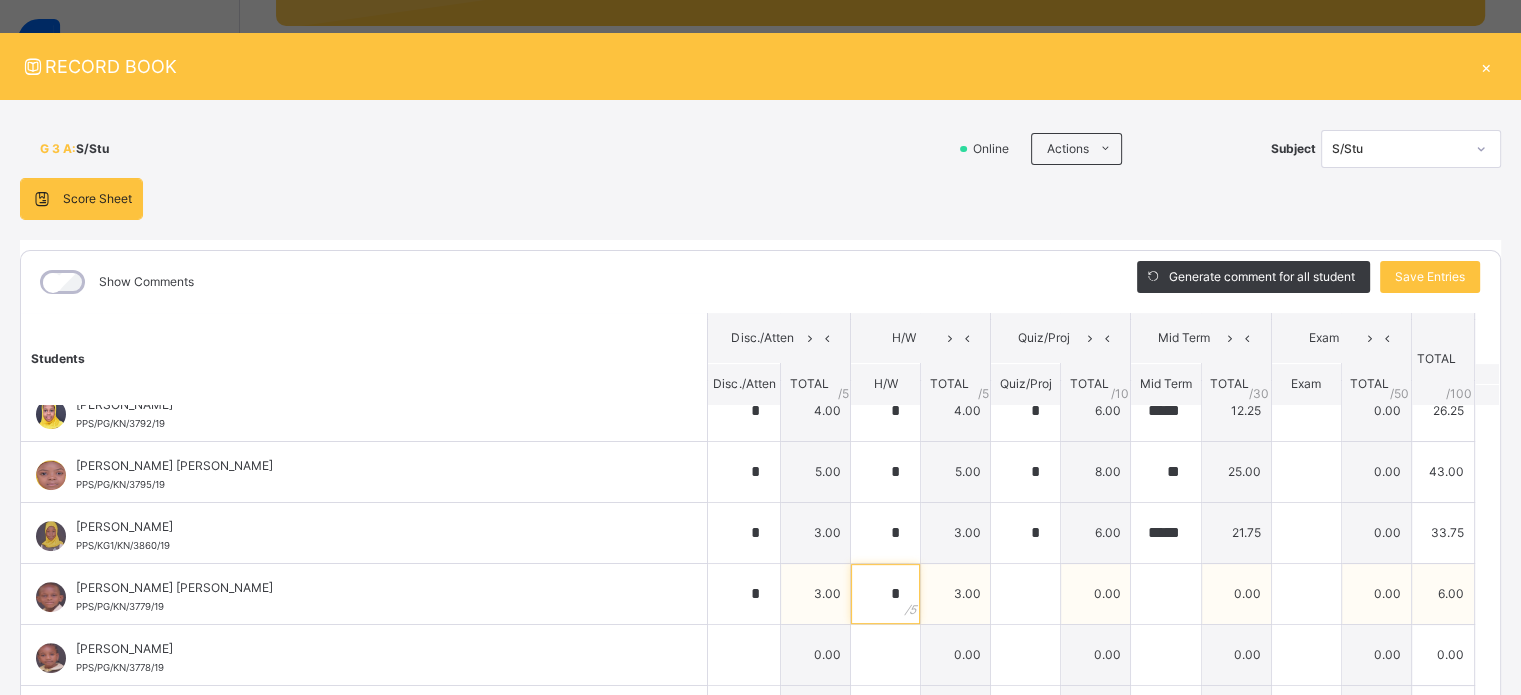 type on "*" 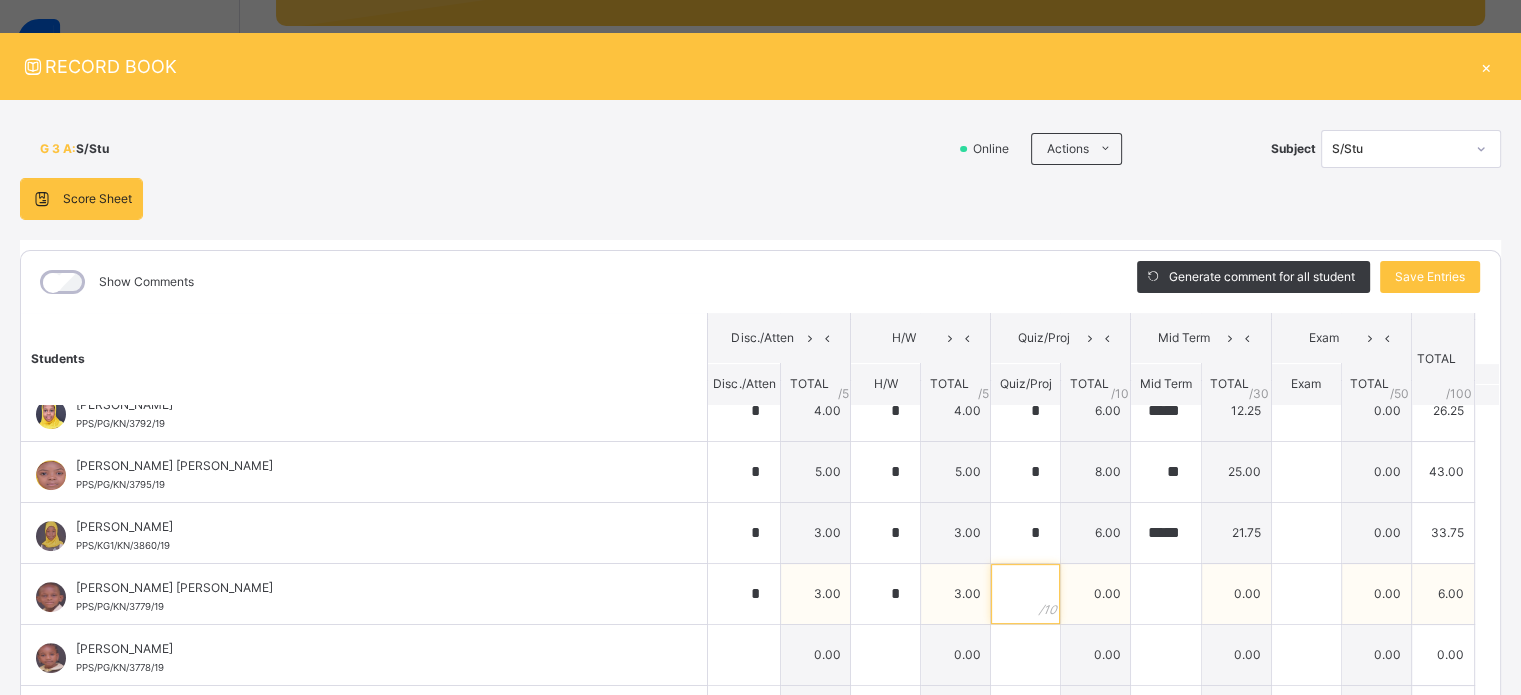 click at bounding box center [1025, 594] 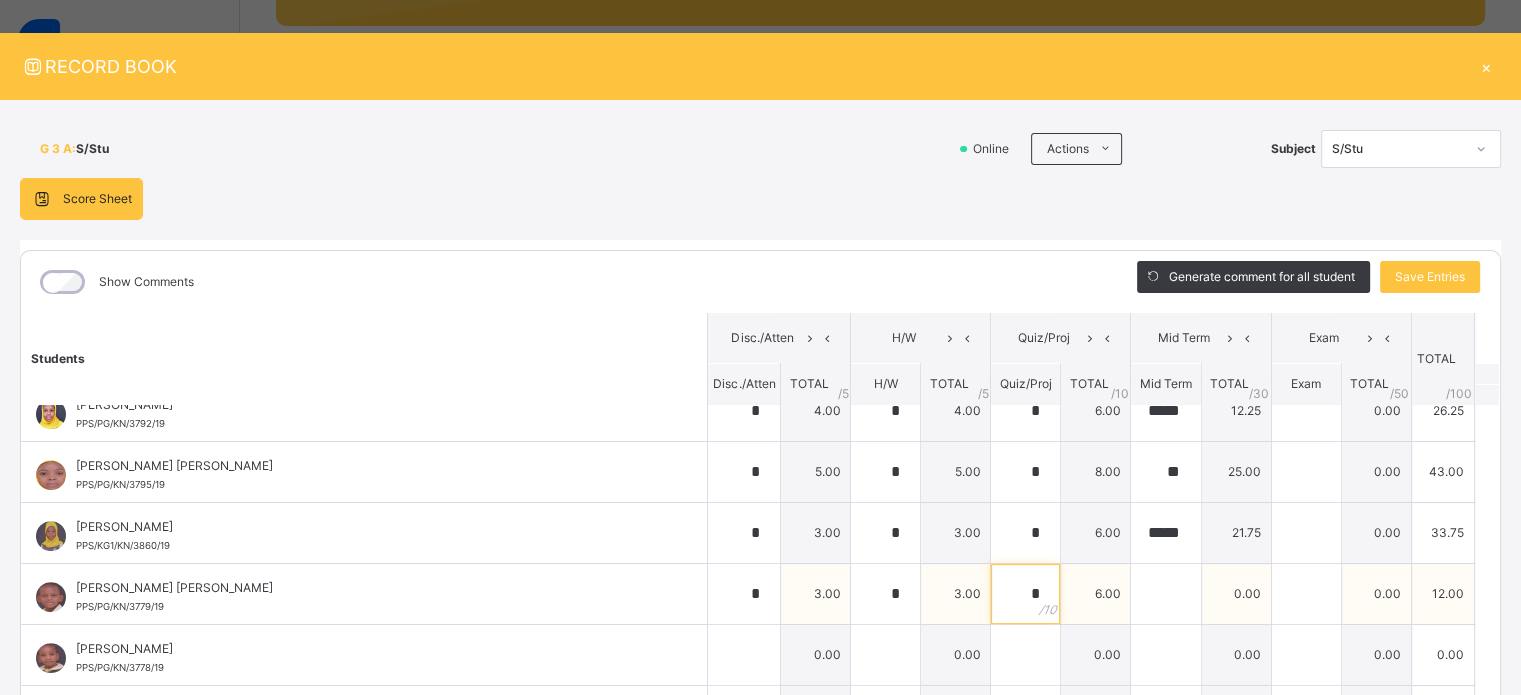 type on "*" 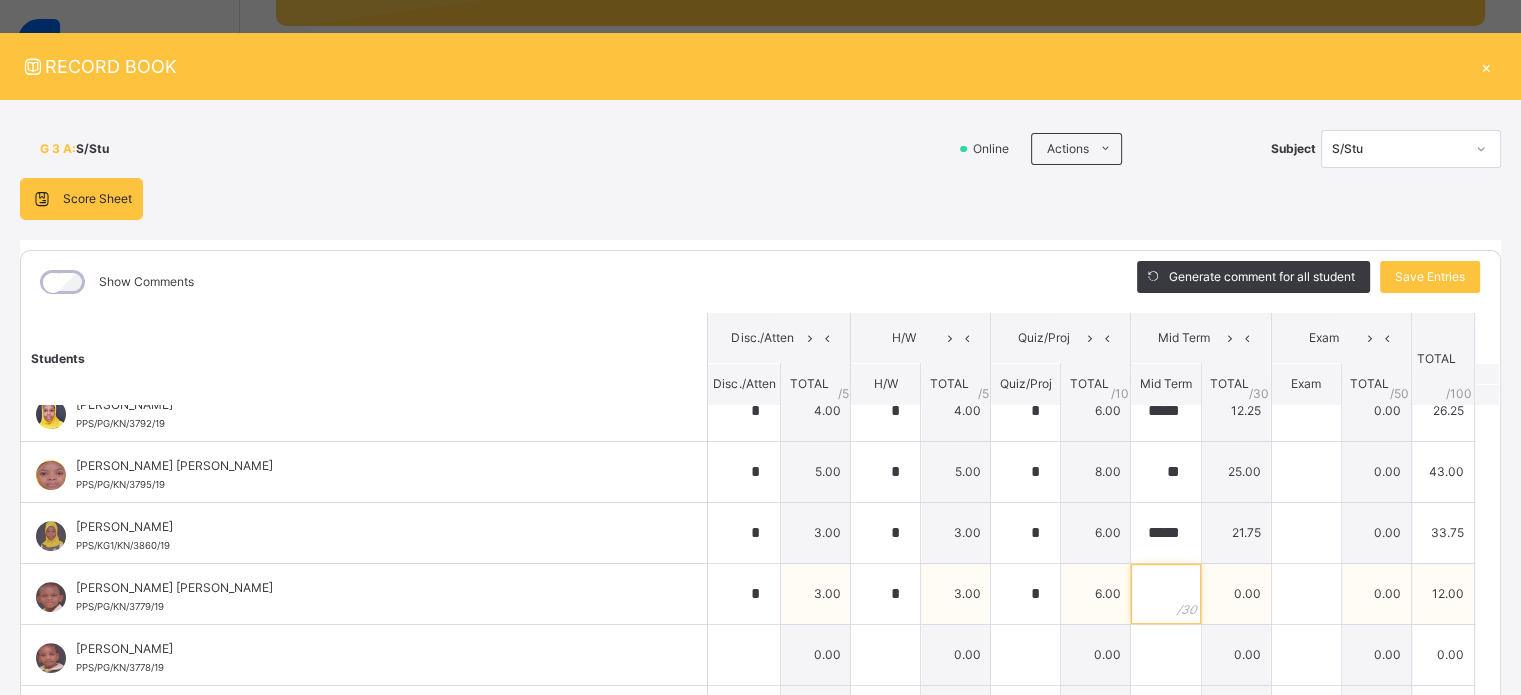 click at bounding box center [1165, 594] 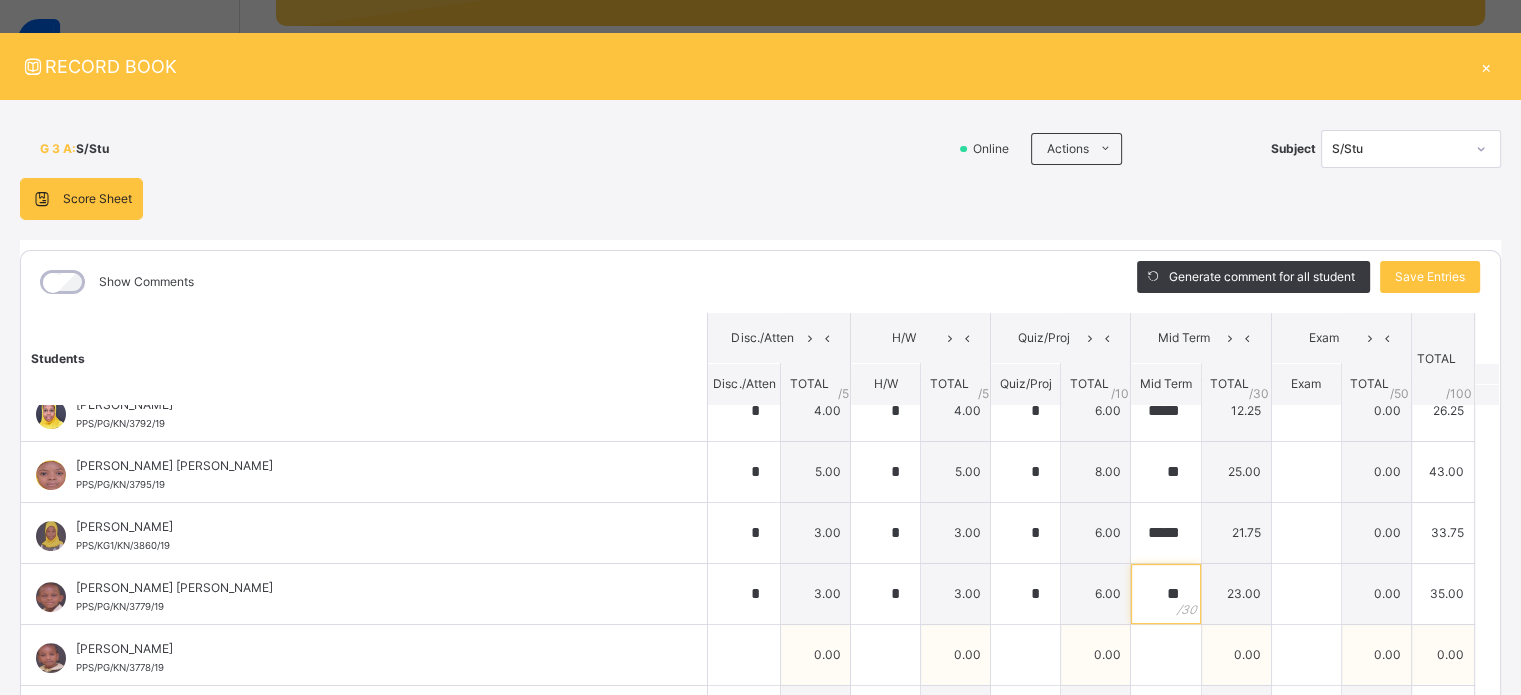 type on "**" 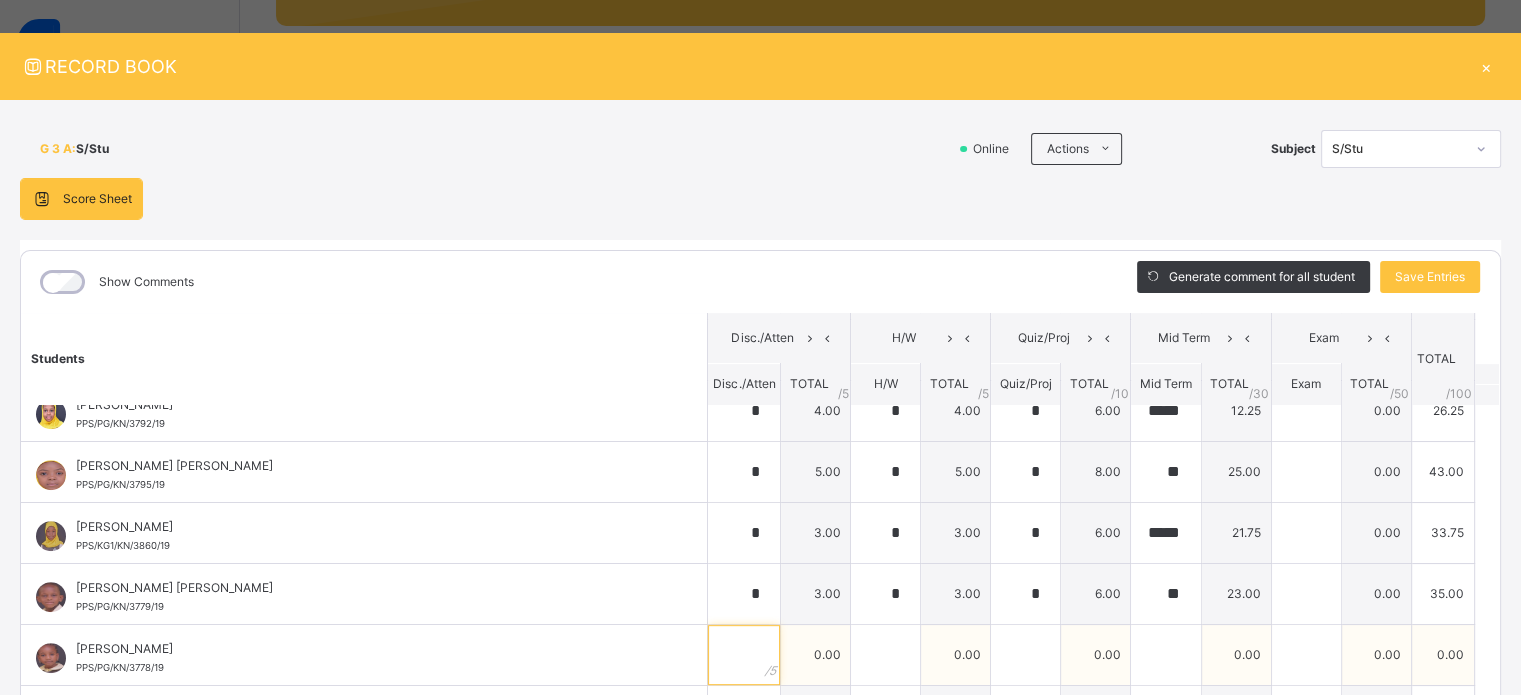 click at bounding box center [744, 655] 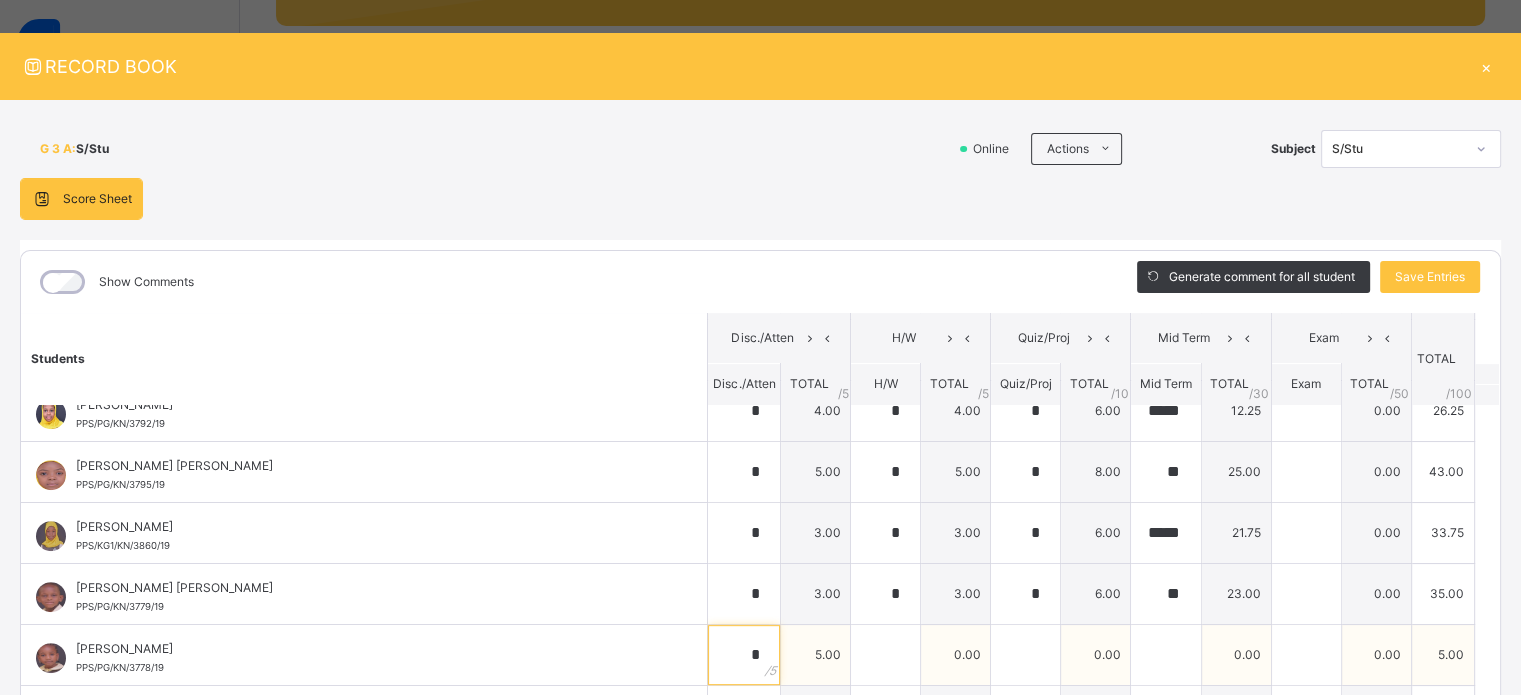 type on "*" 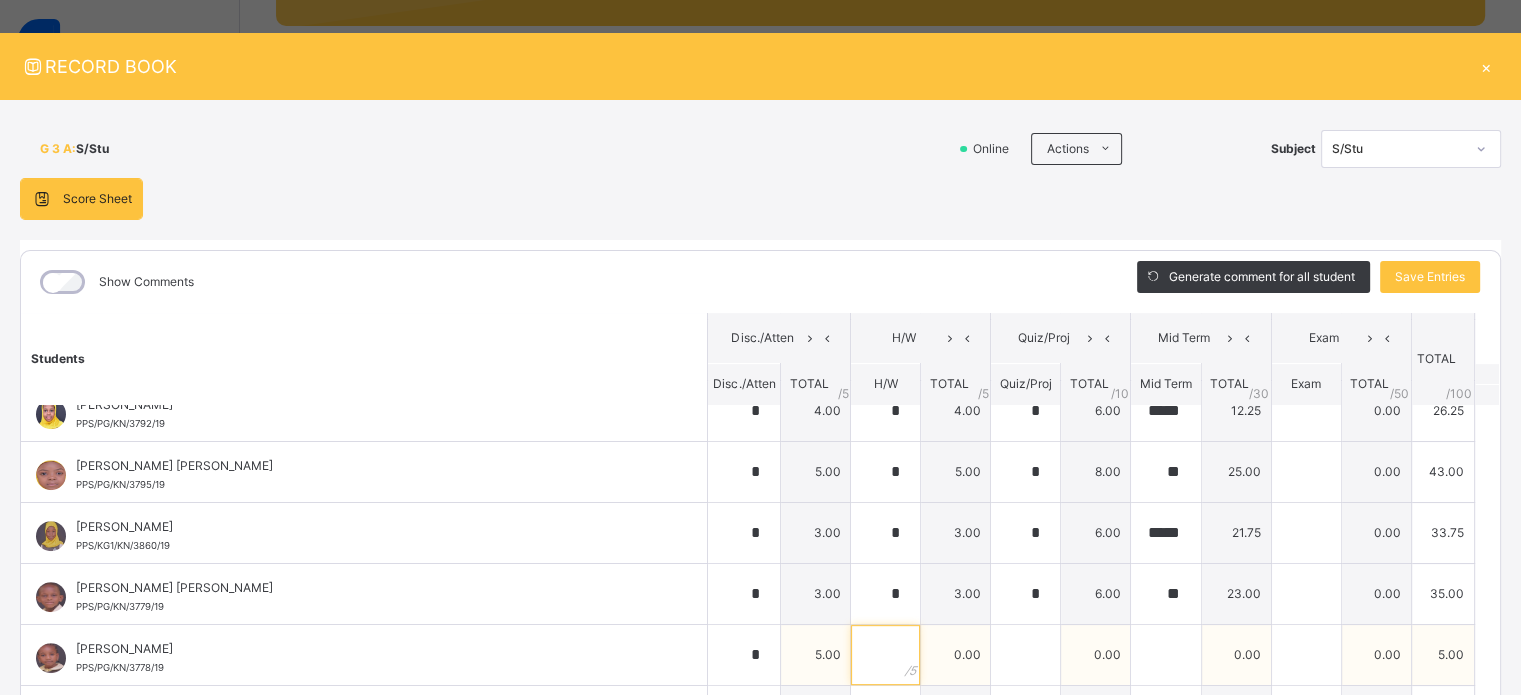 click at bounding box center [885, 655] 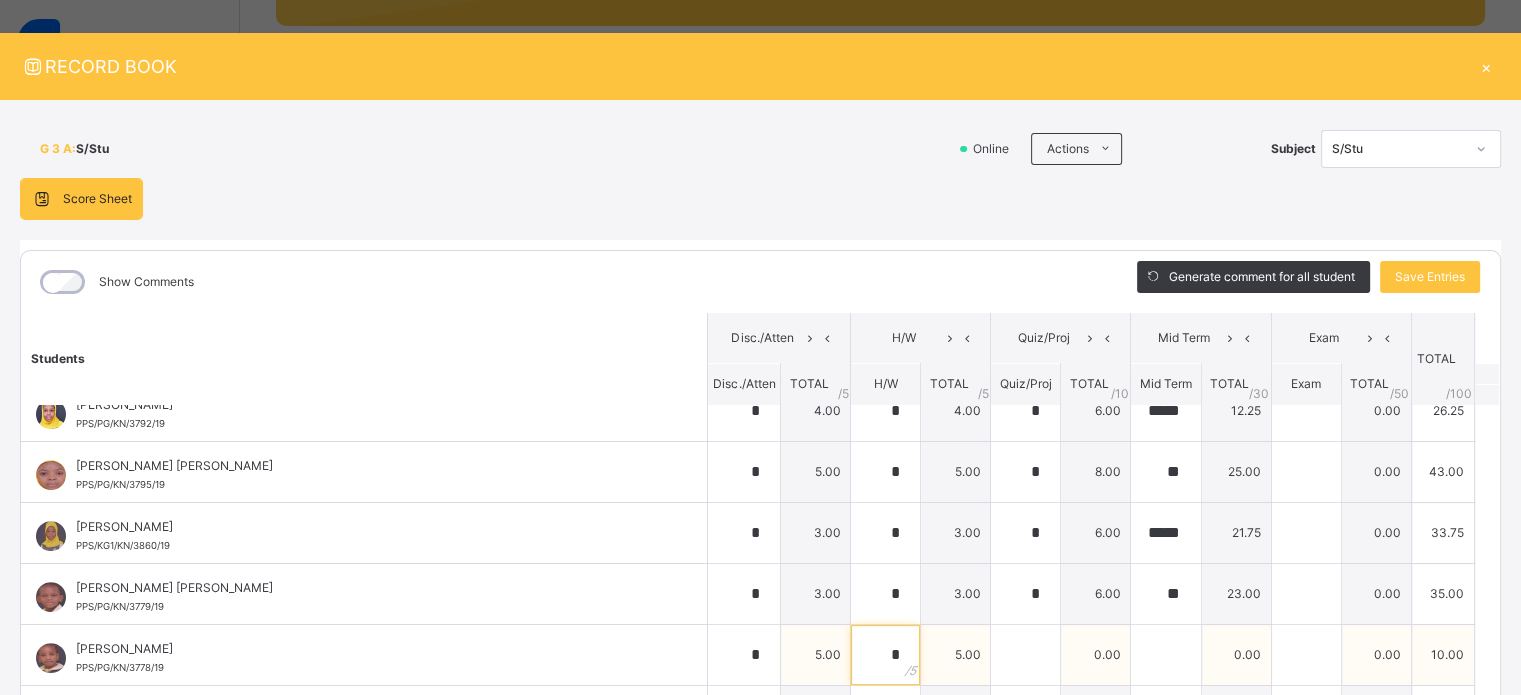 type on "*" 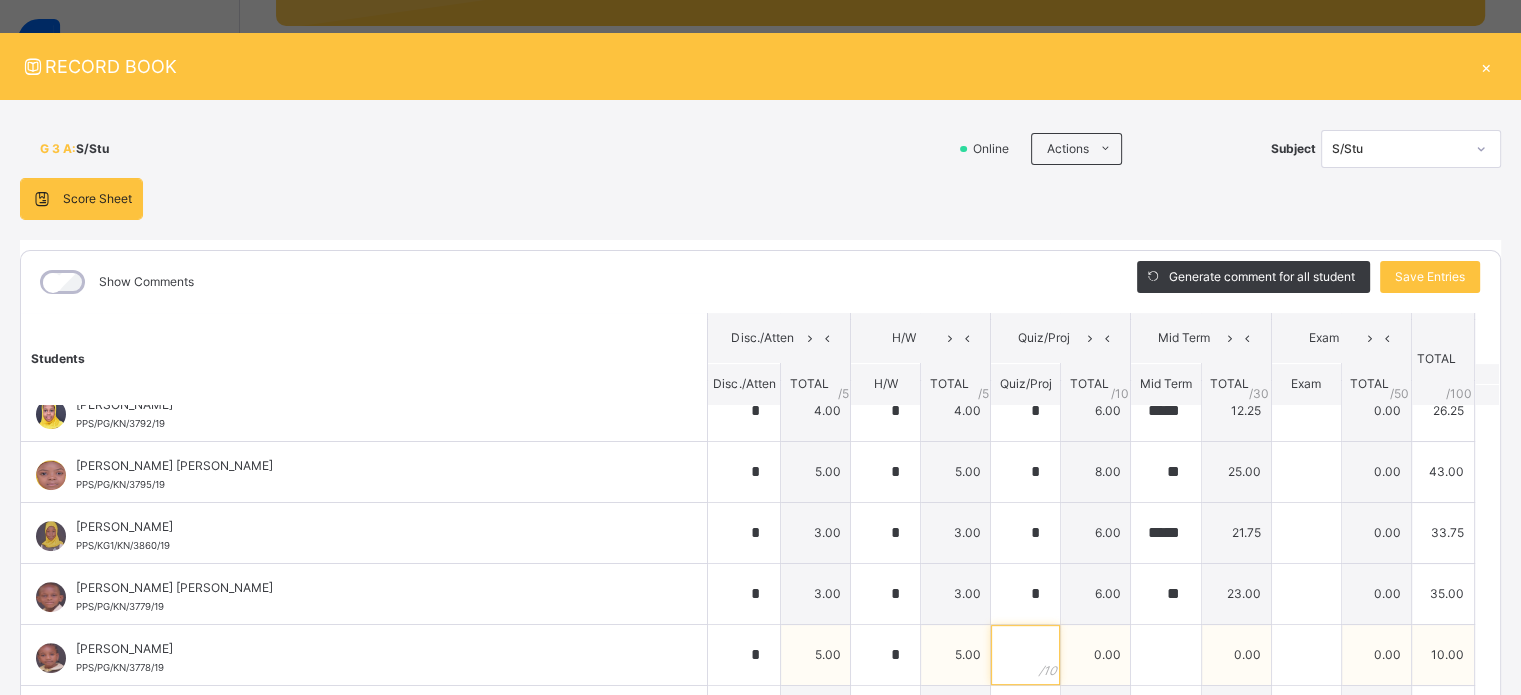 click at bounding box center [1025, 655] 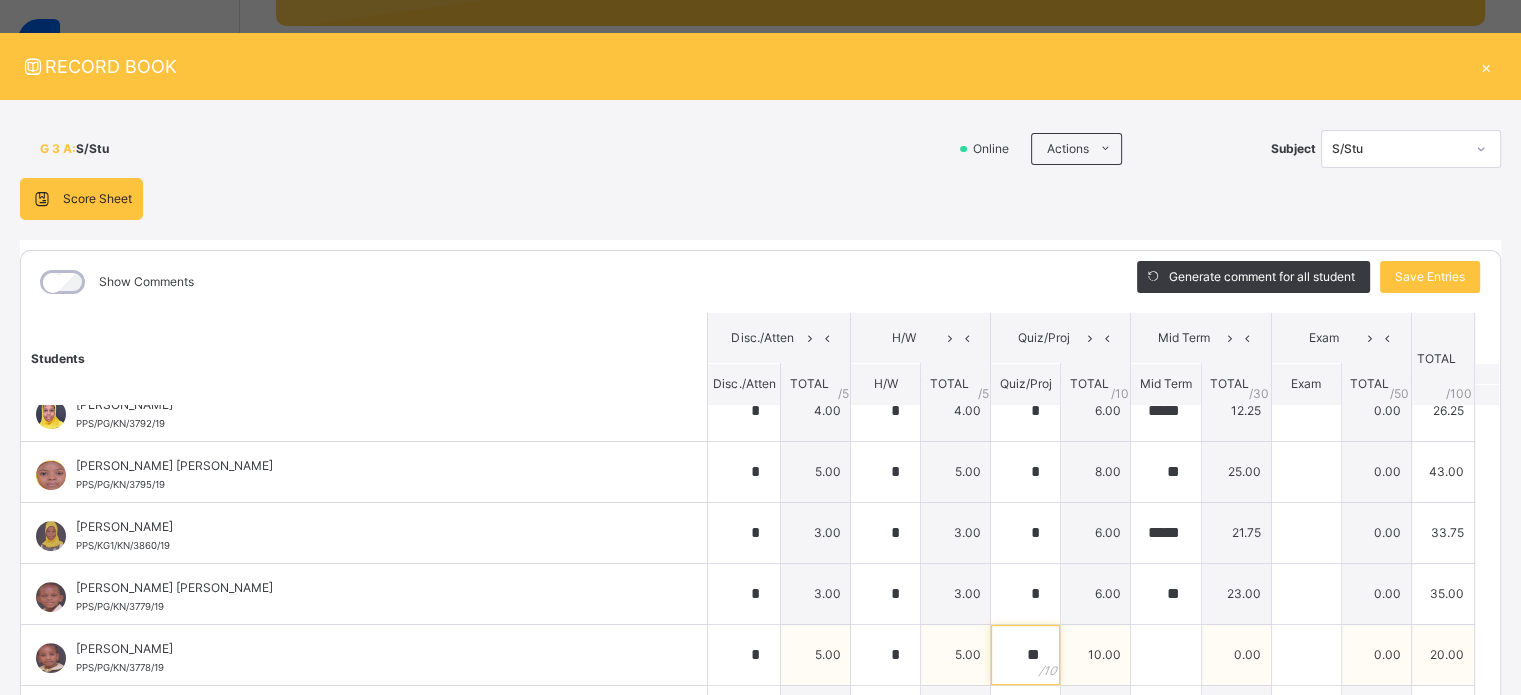 type on "**" 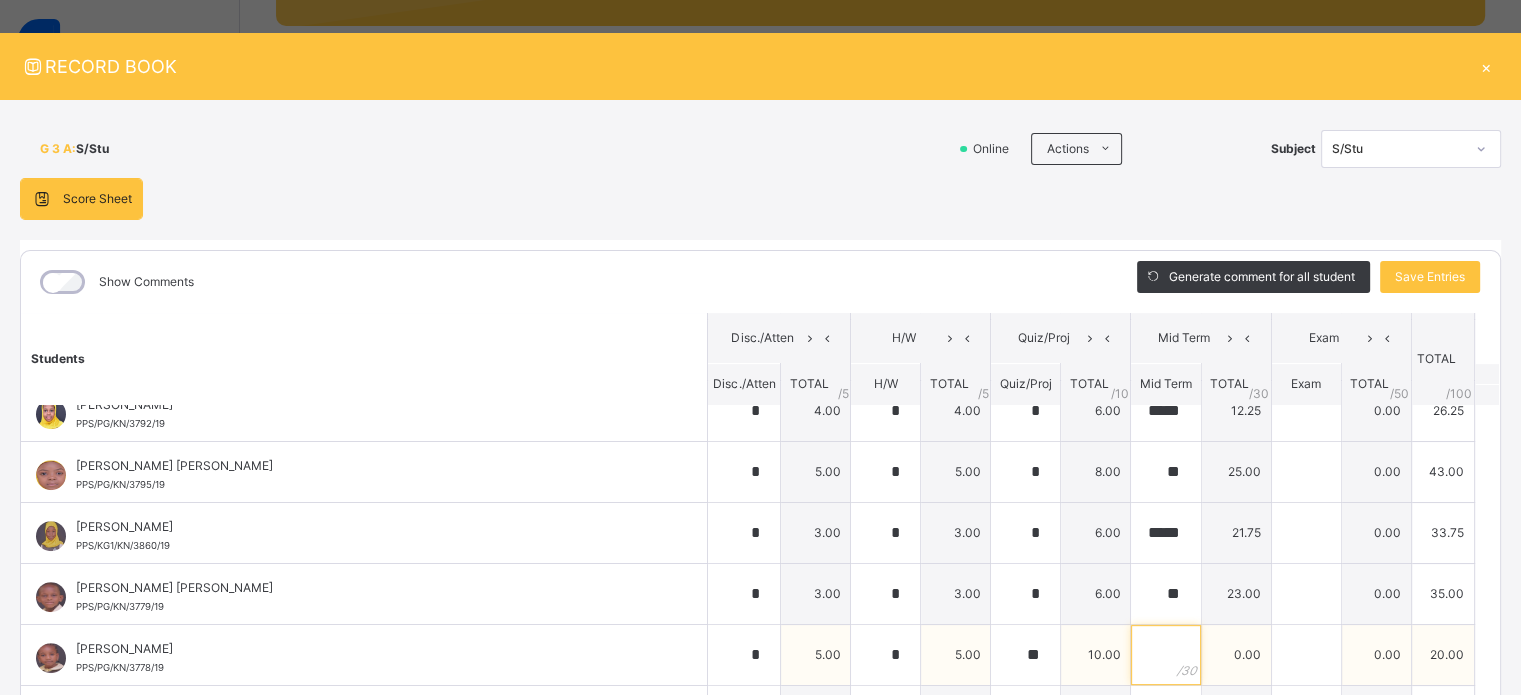click at bounding box center [1165, 655] 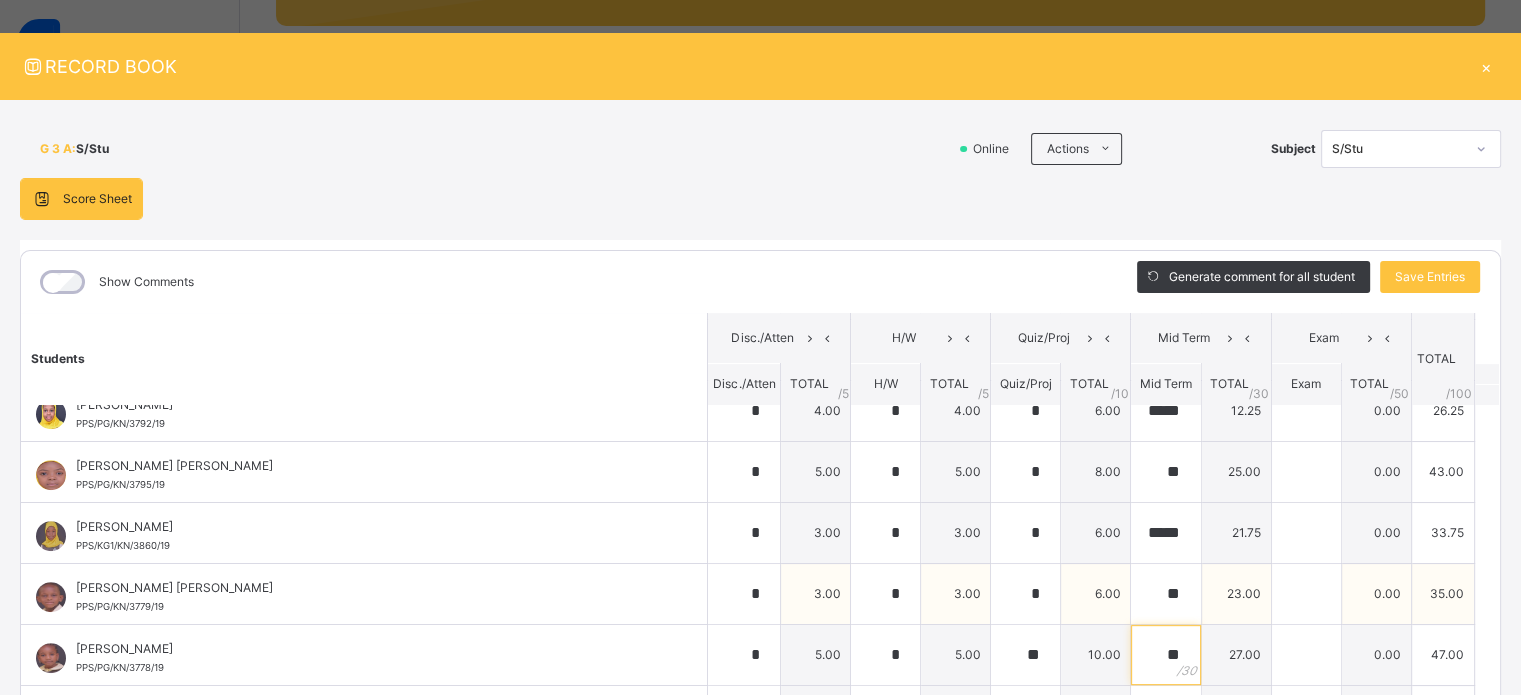 type on "**" 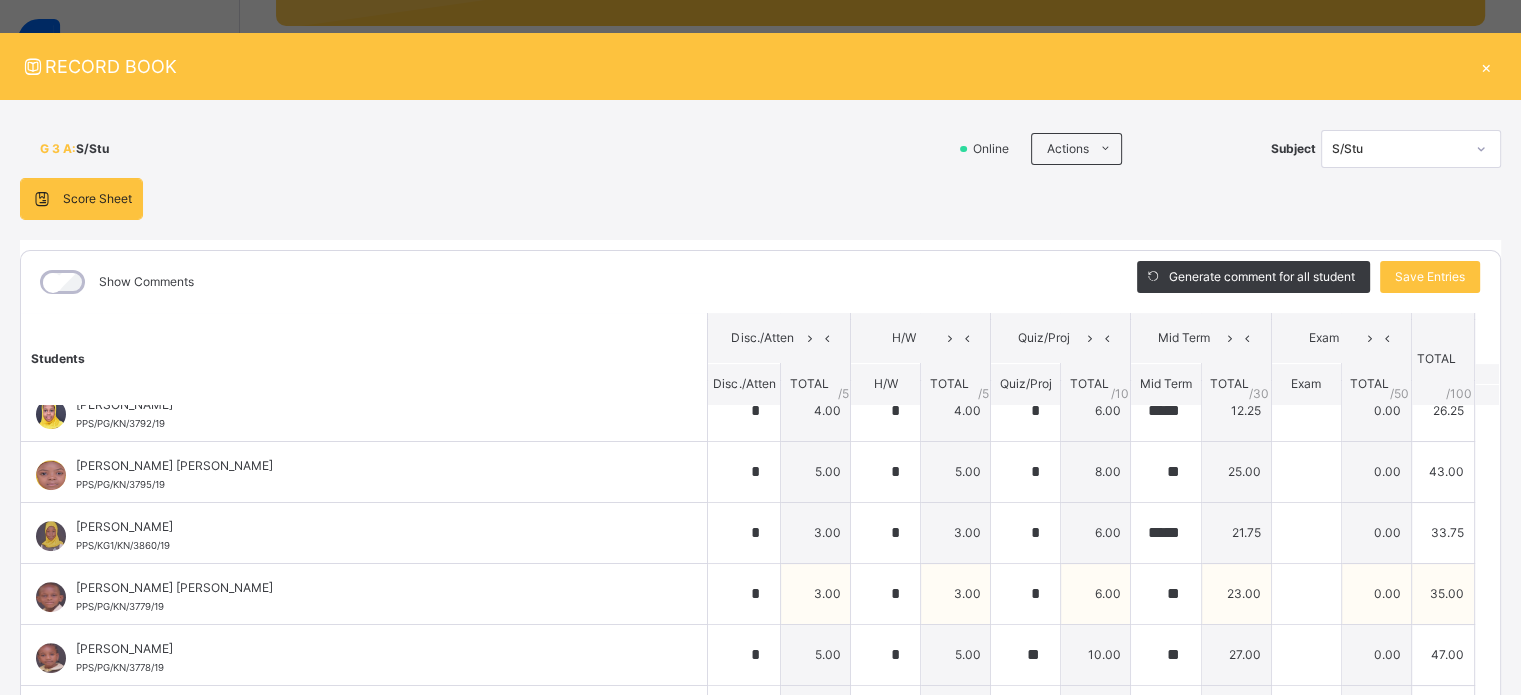 click on "[PERSON_NAME] [PERSON_NAME]" at bounding box center (369, 588) 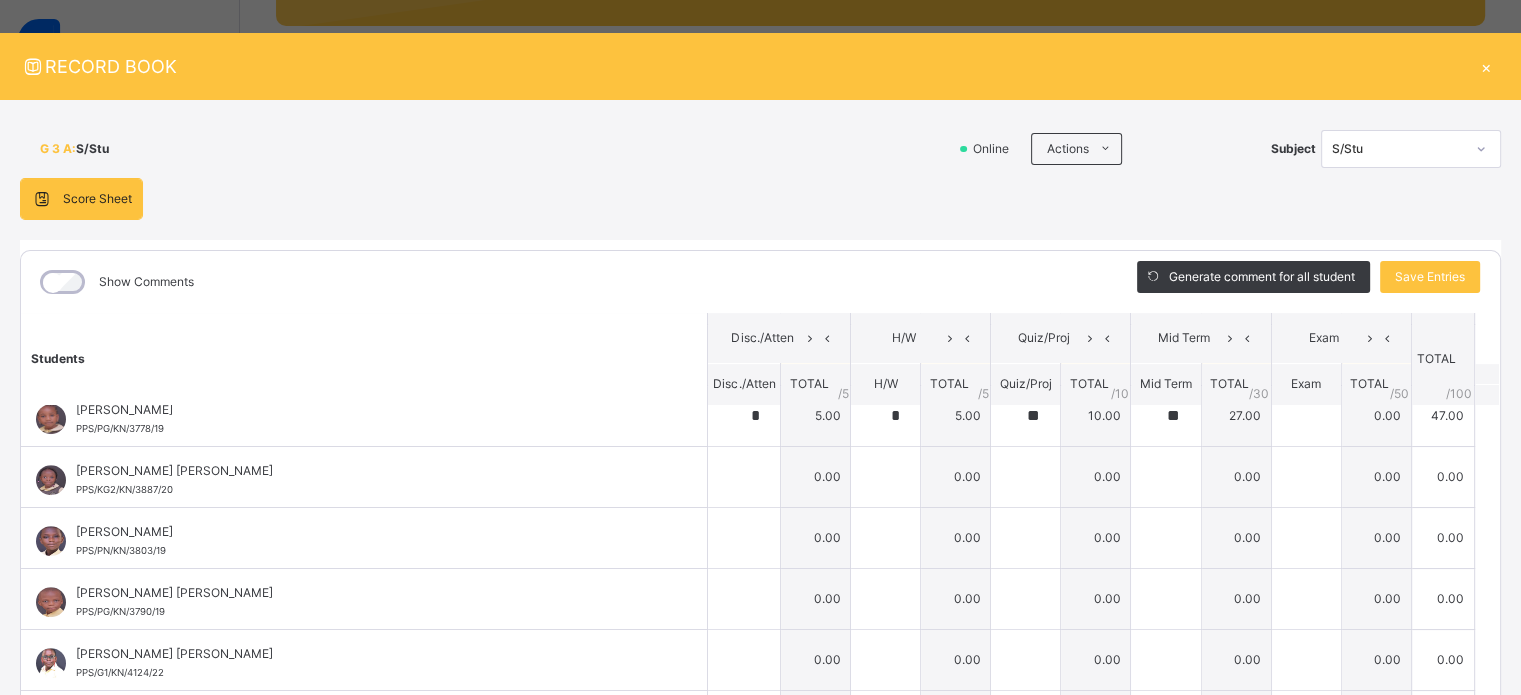 scroll, scrollTop: 1120, scrollLeft: 0, axis: vertical 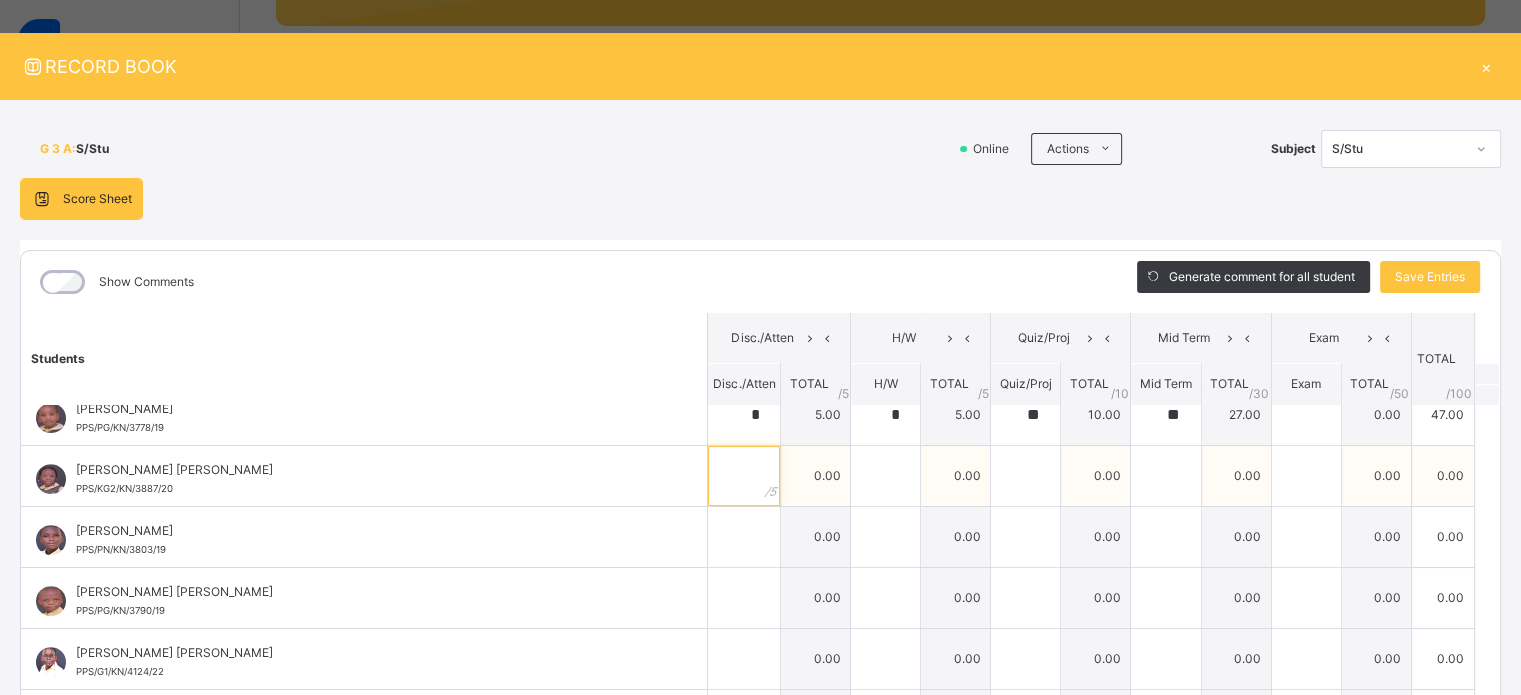 click at bounding box center (744, 476) 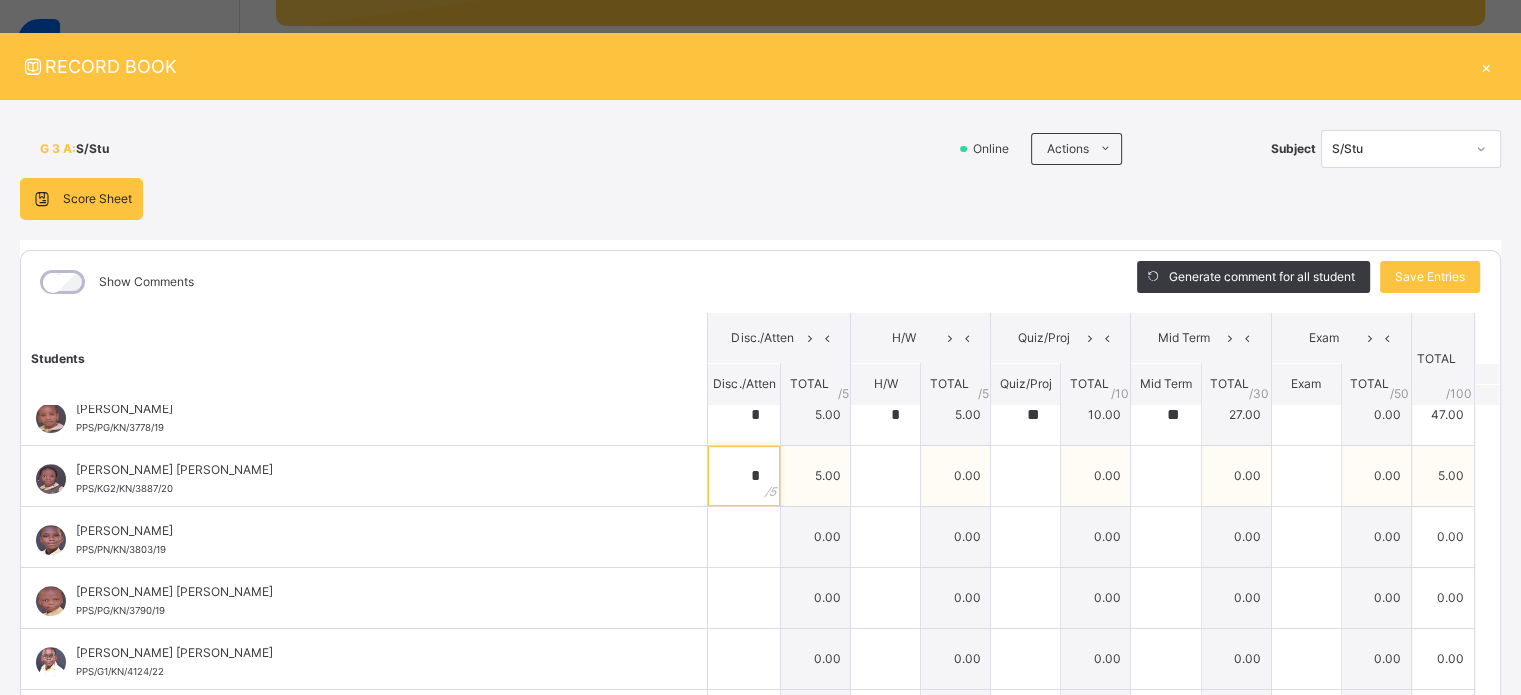 type on "*" 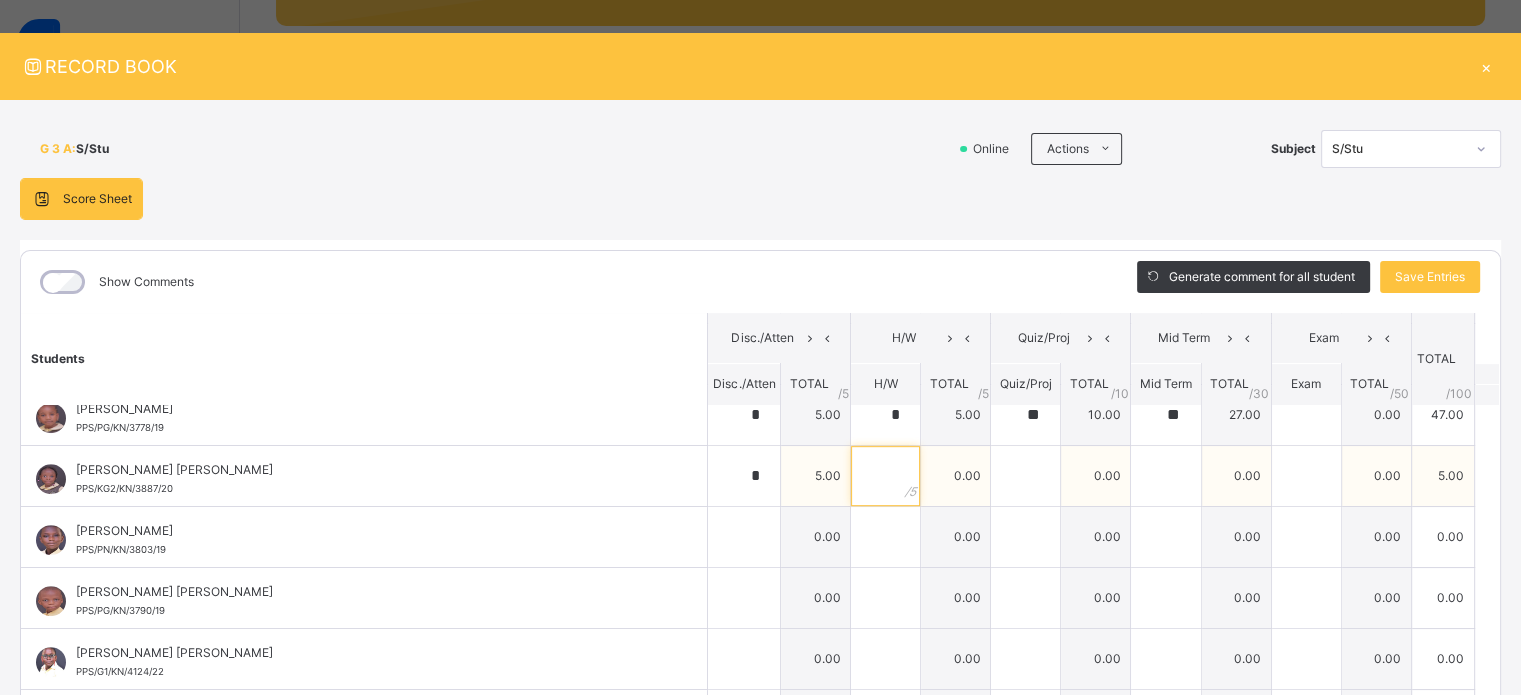 click at bounding box center (885, 476) 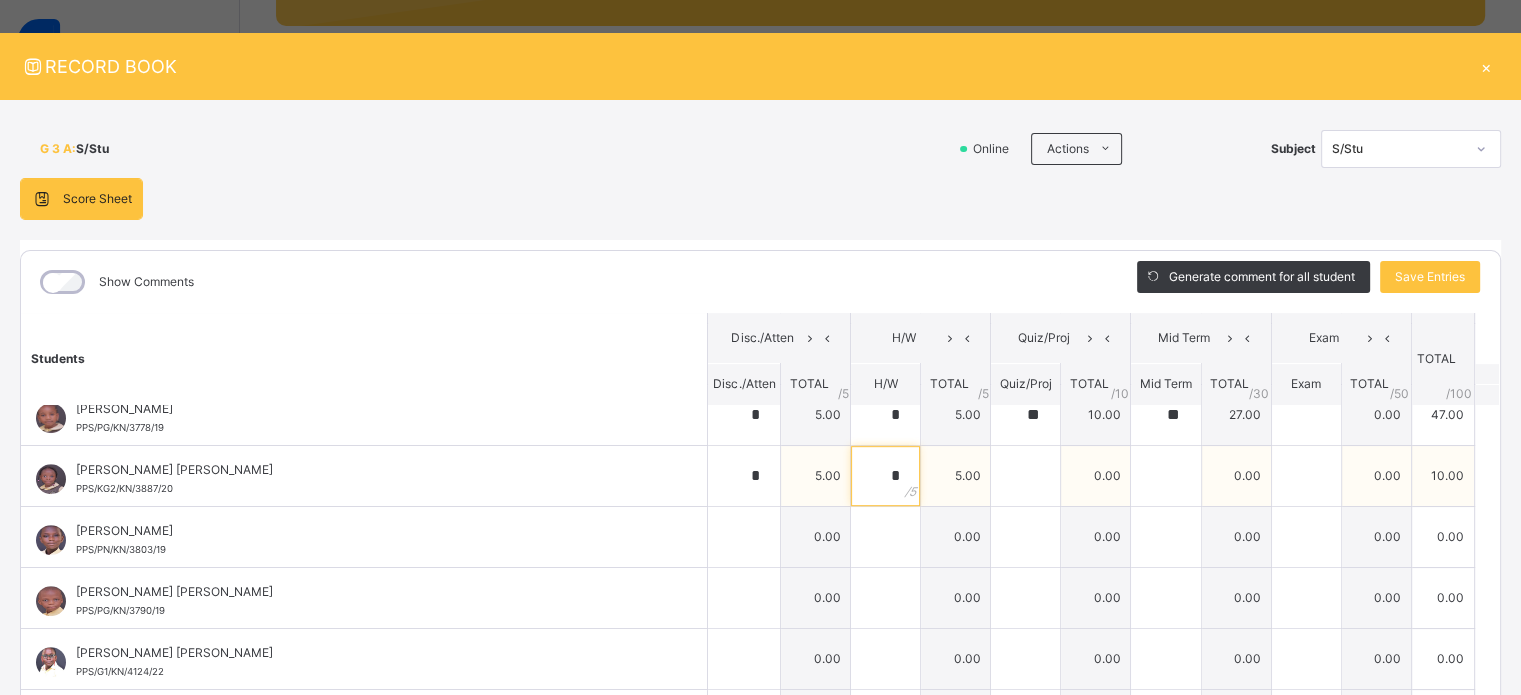 type on "*" 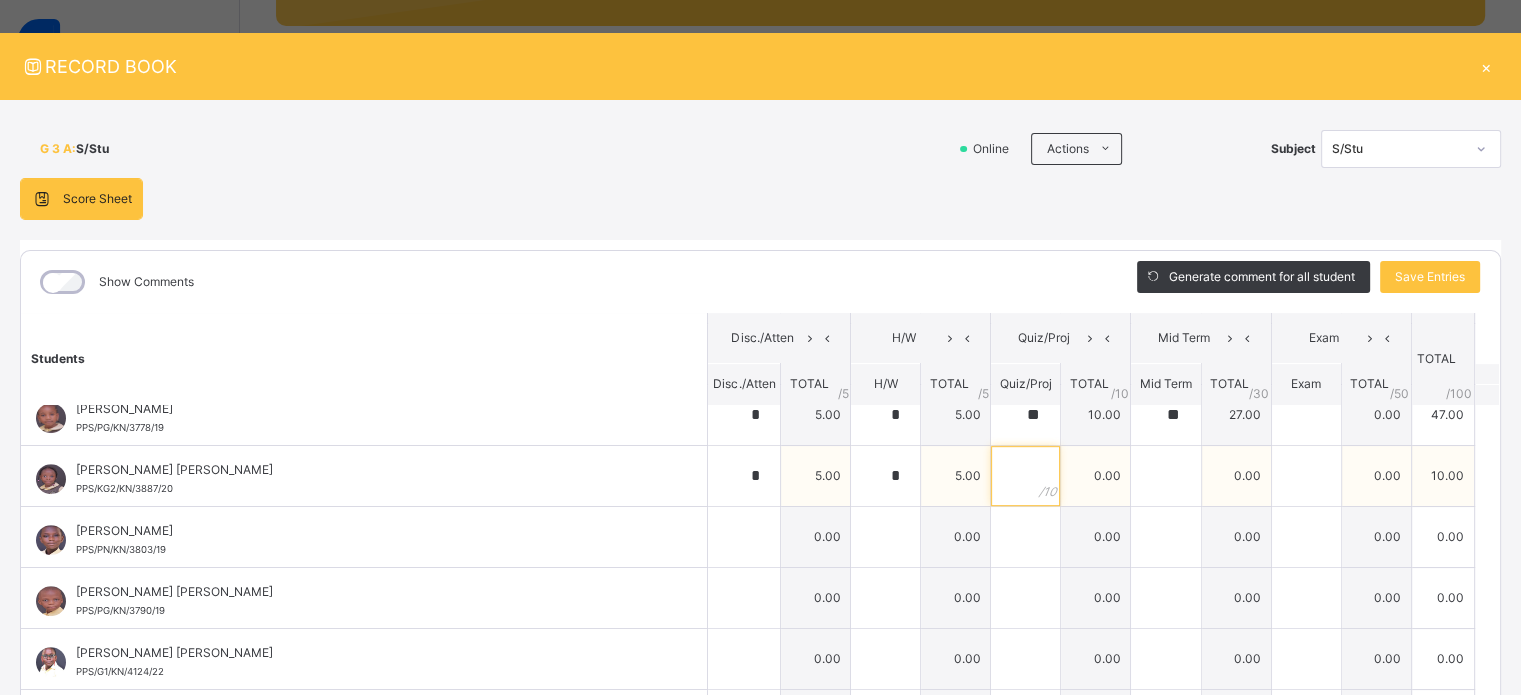 click at bounding box center [1025, 476] 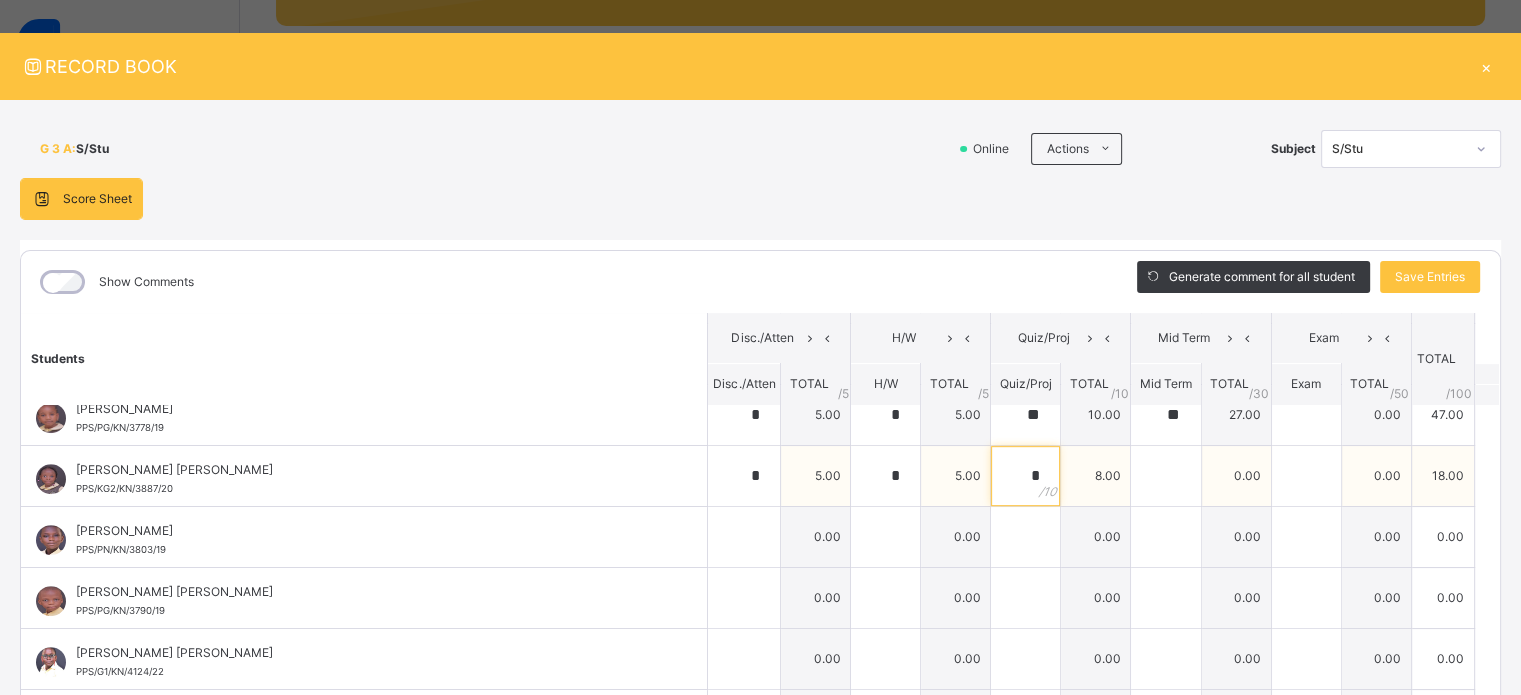 type on "*" 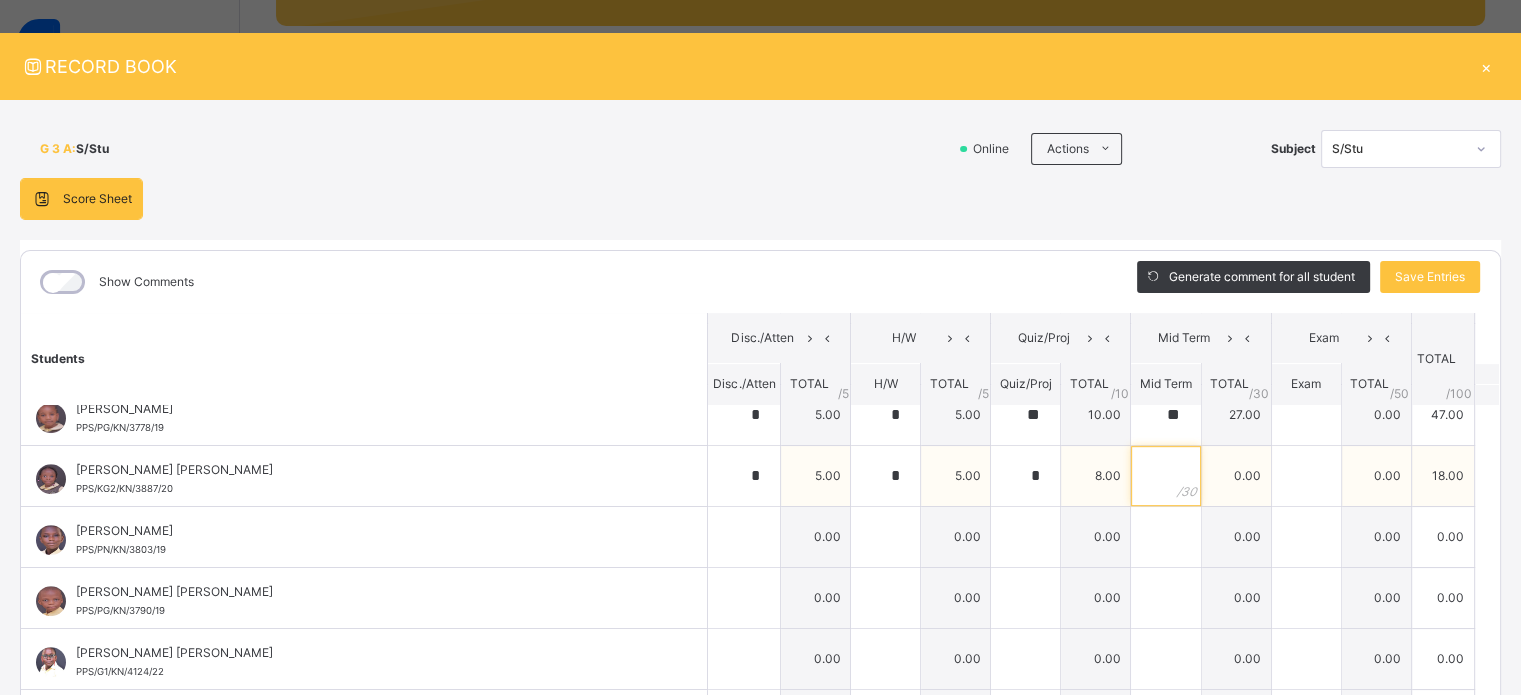 click at bounding box center [1165, 476] 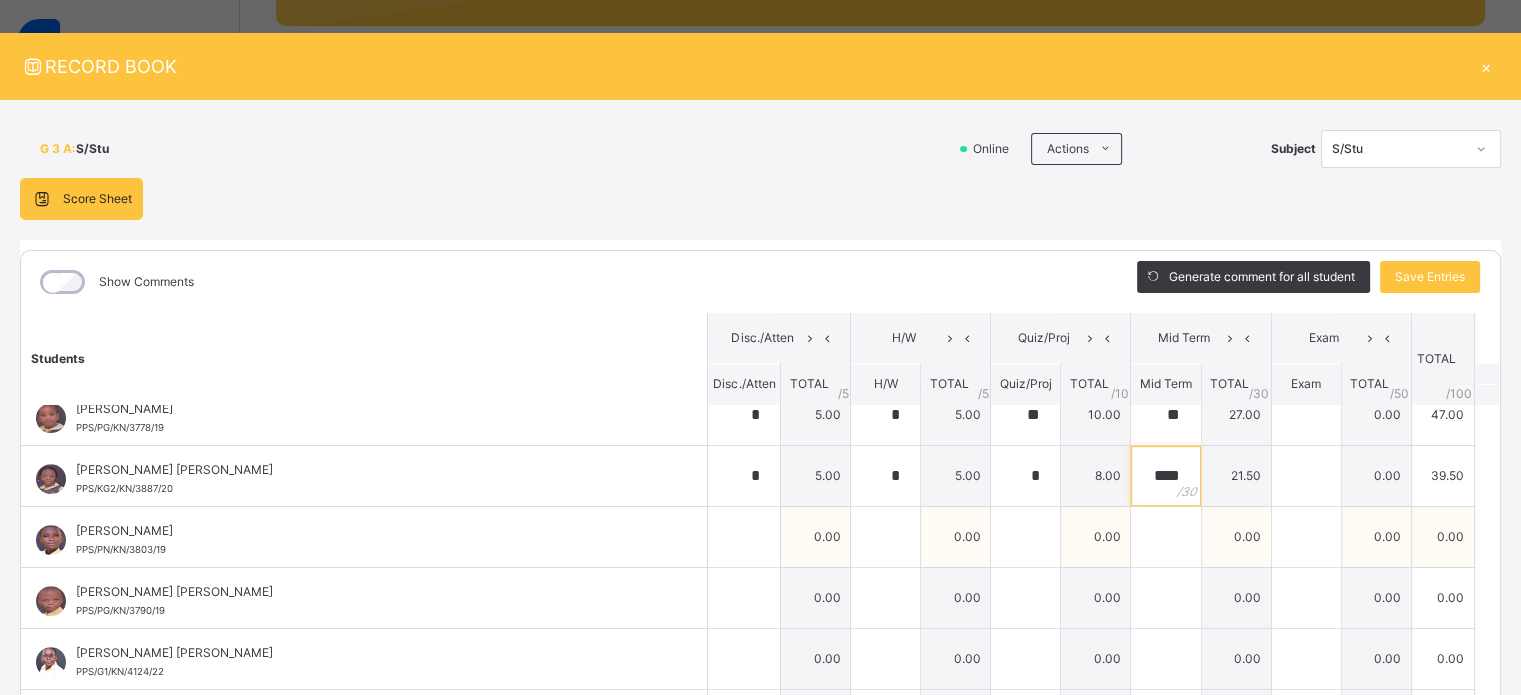 type on "****" 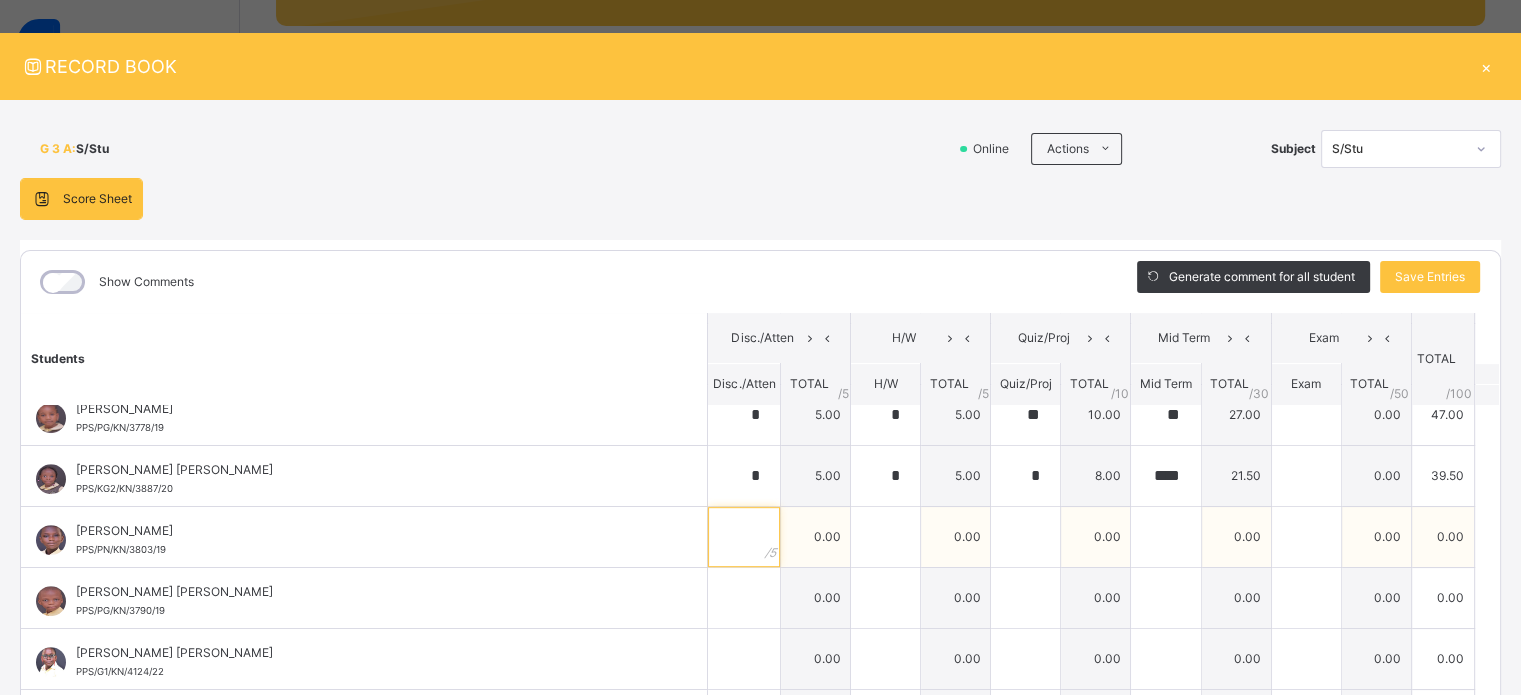 click at bounding box center [744, 537] 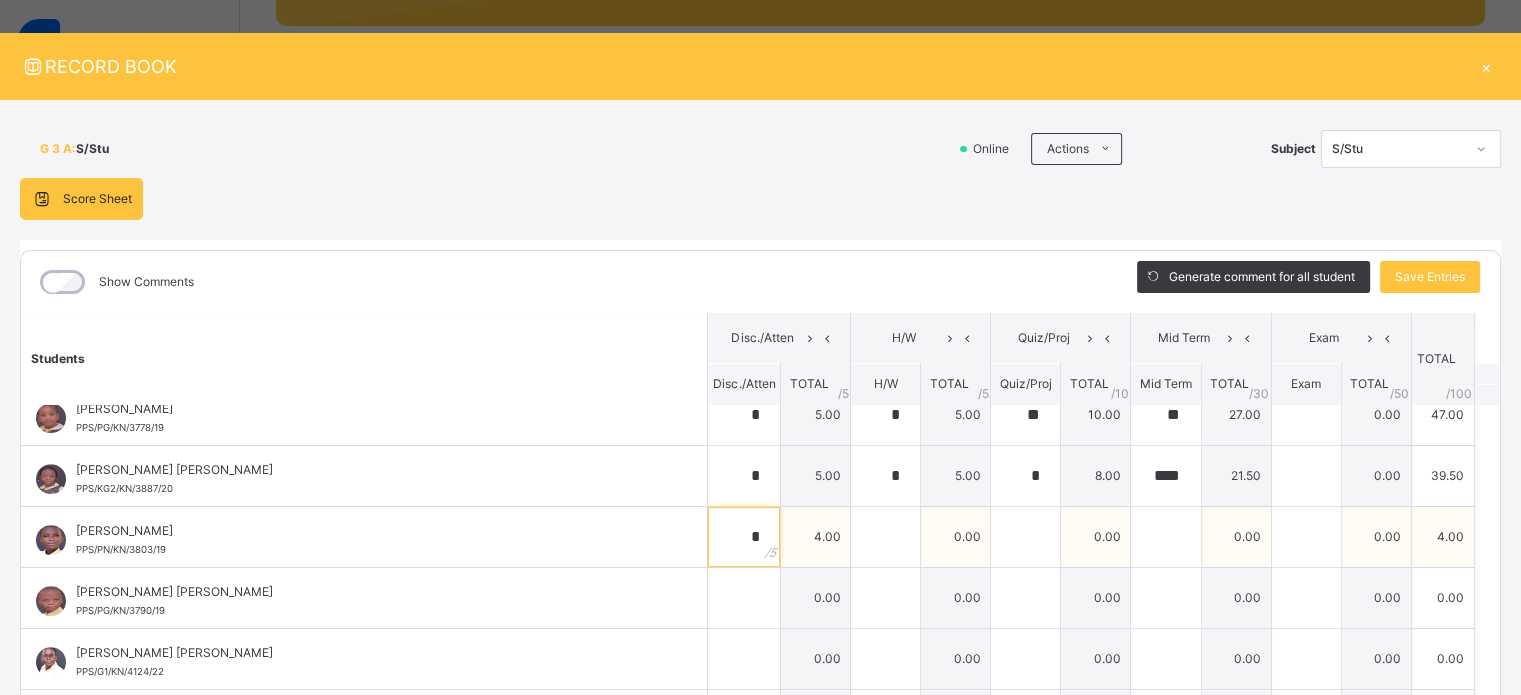 type on "*" 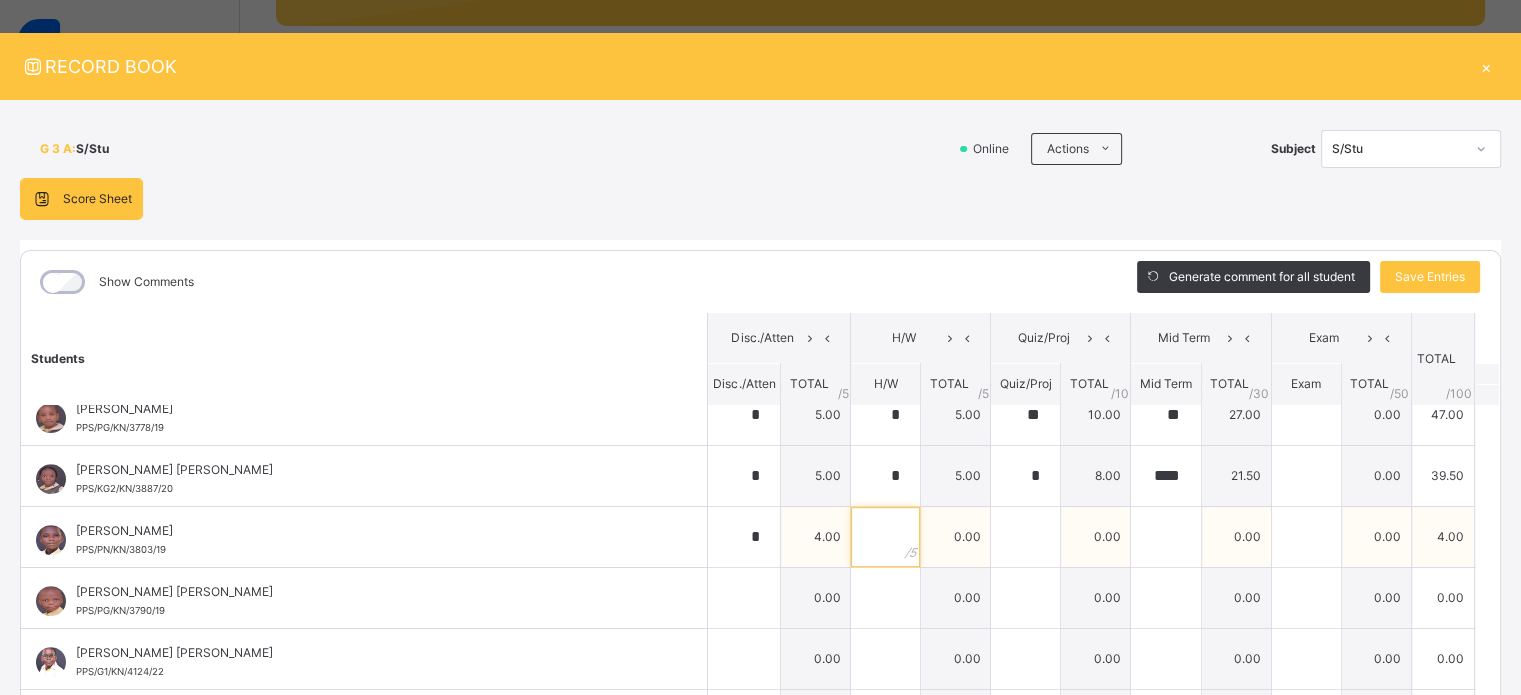 click at bounding box center (885, 537) 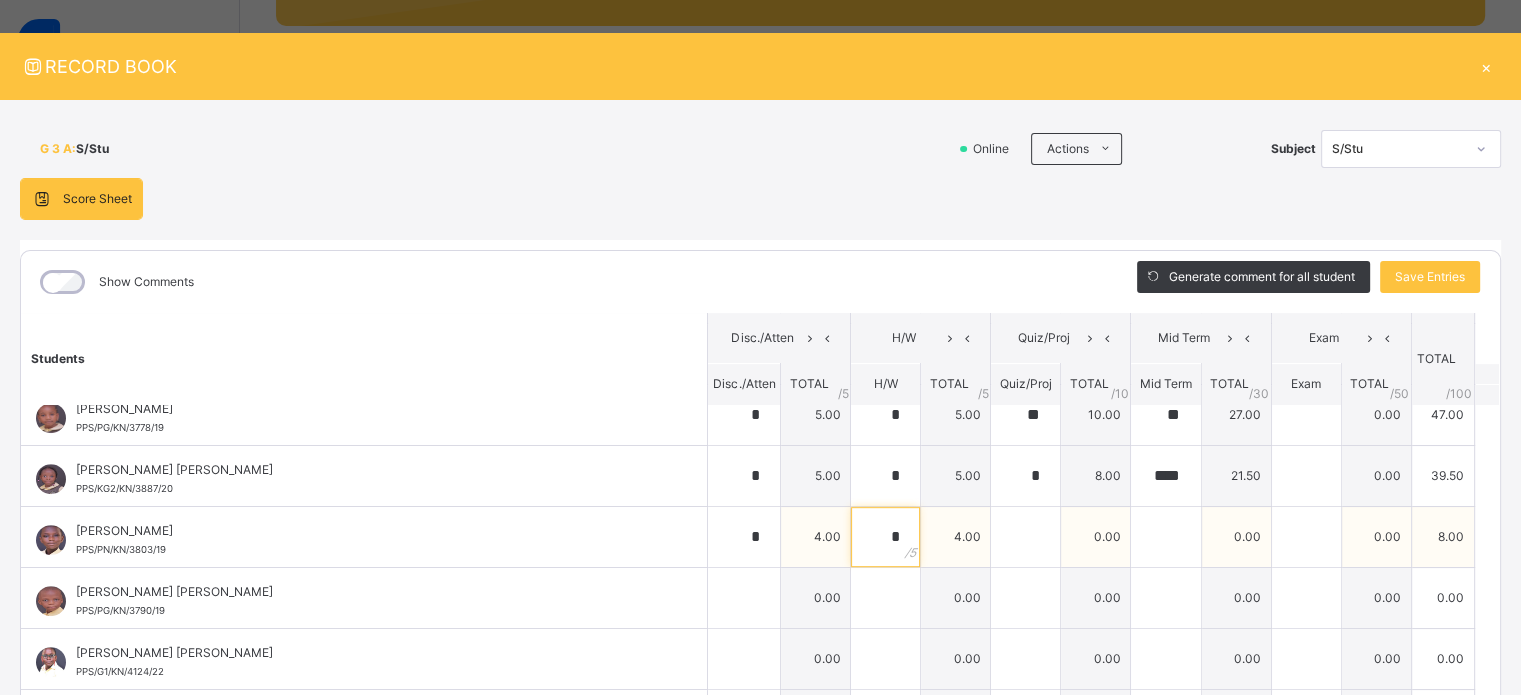 type on "*" 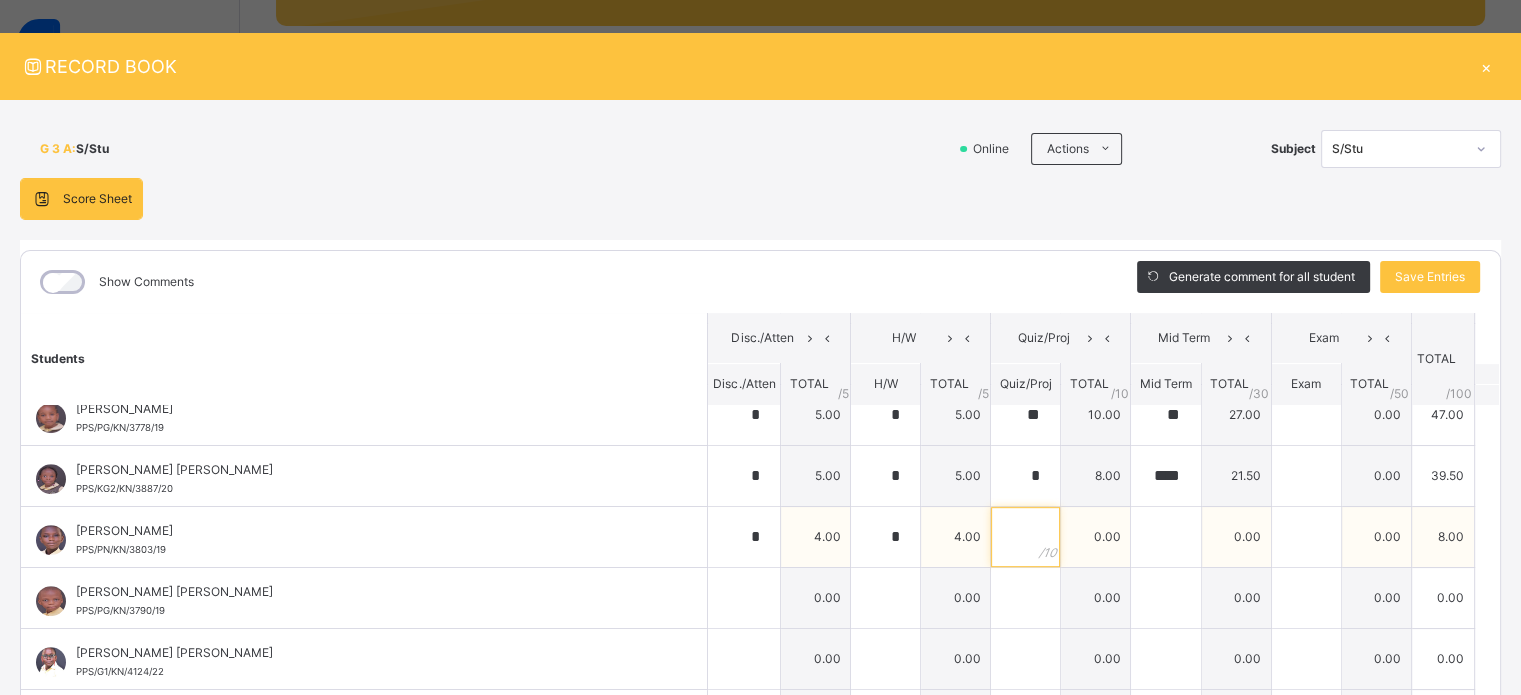 click at bounding box center [1025, 537] 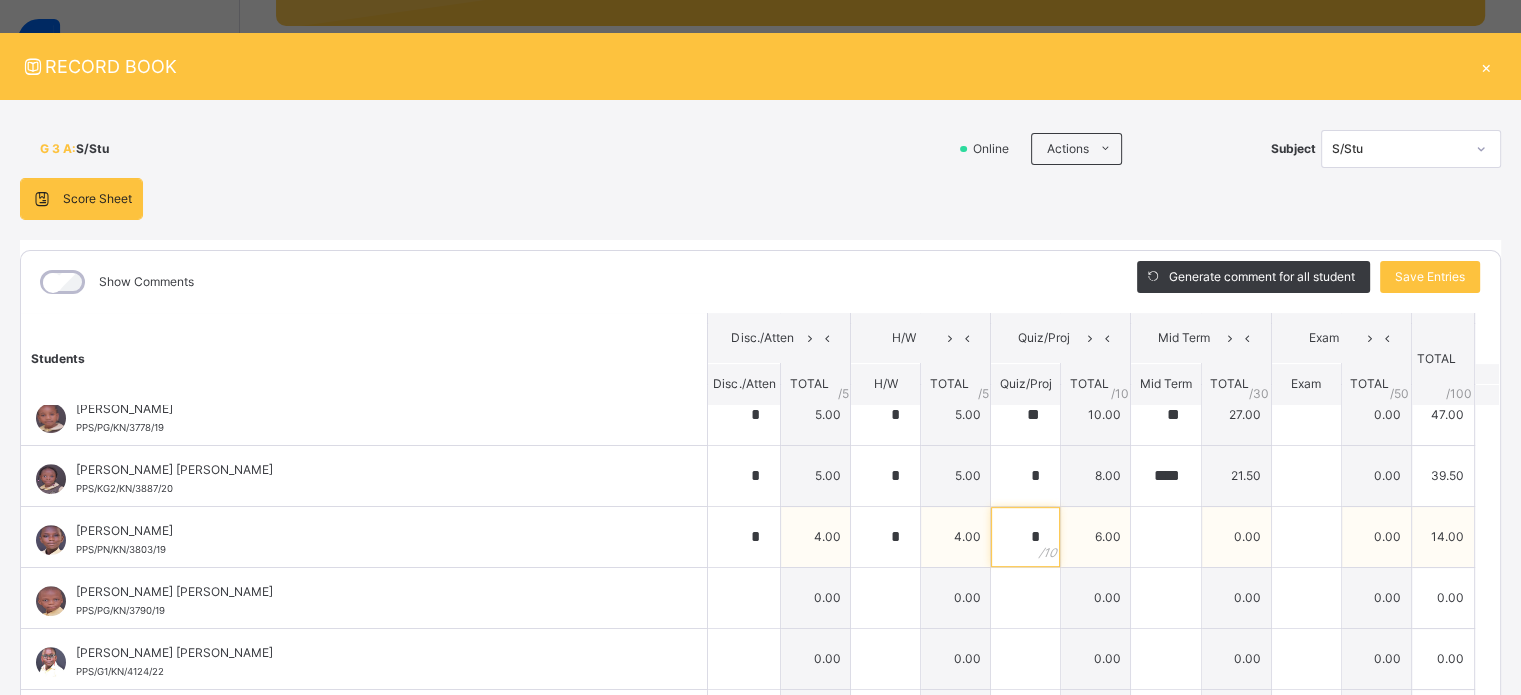 type on "*" 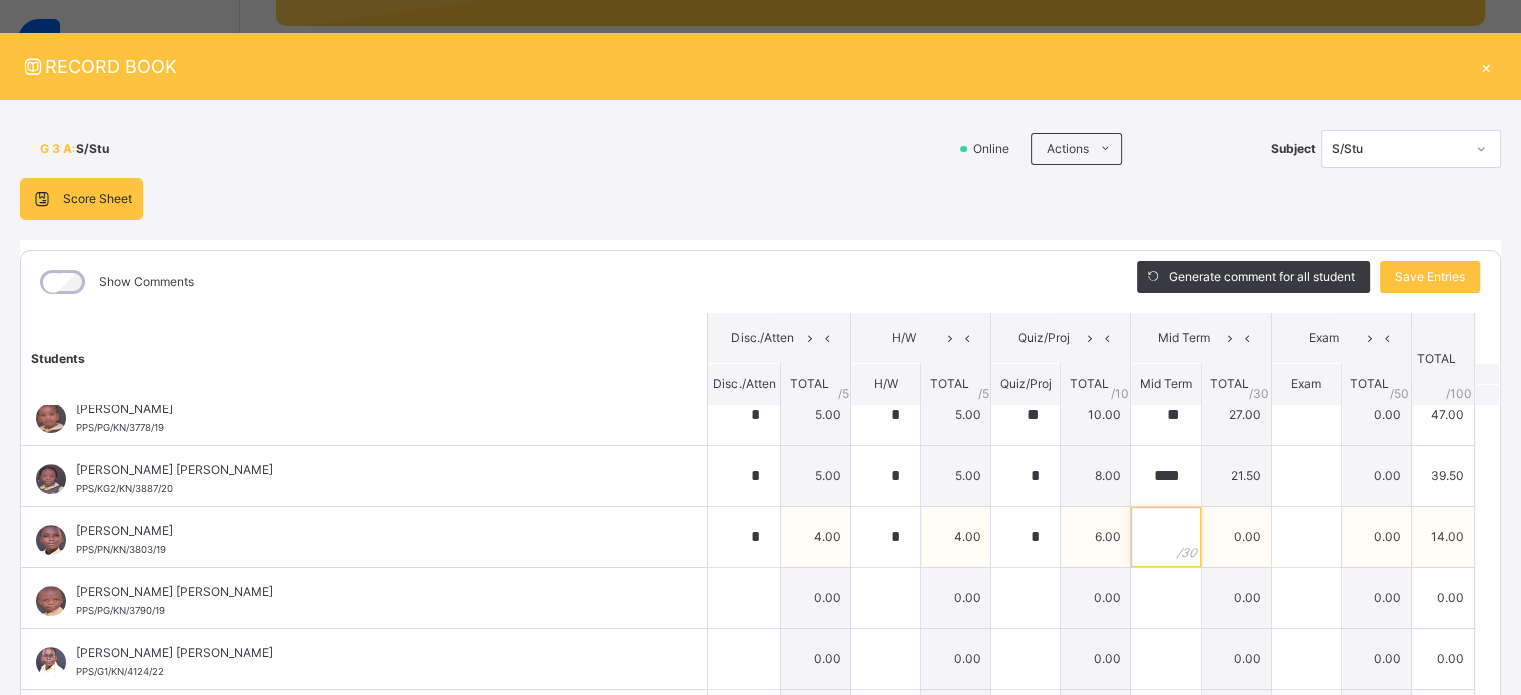 click at bounding box center [1165, 537] 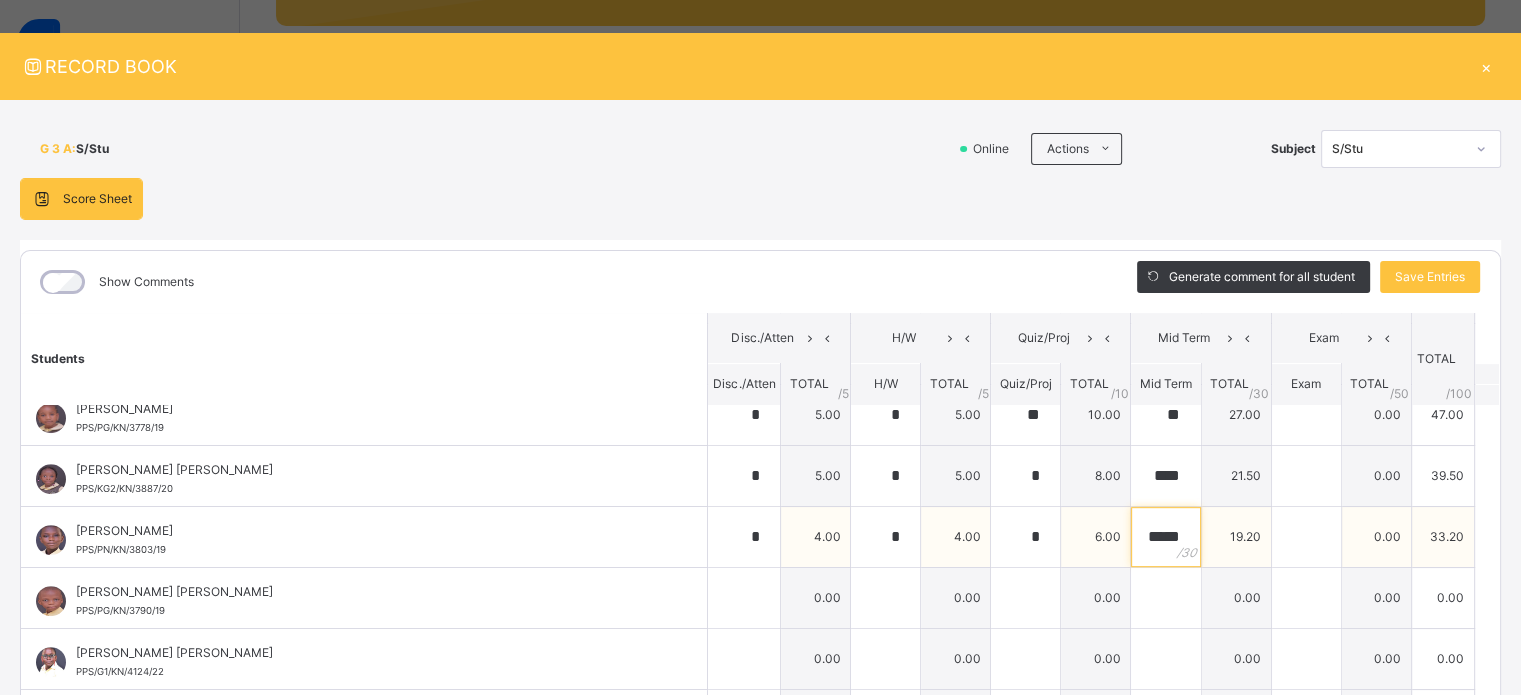 scroll, scrollTop: 0, scrollLeft: 0, axis: both 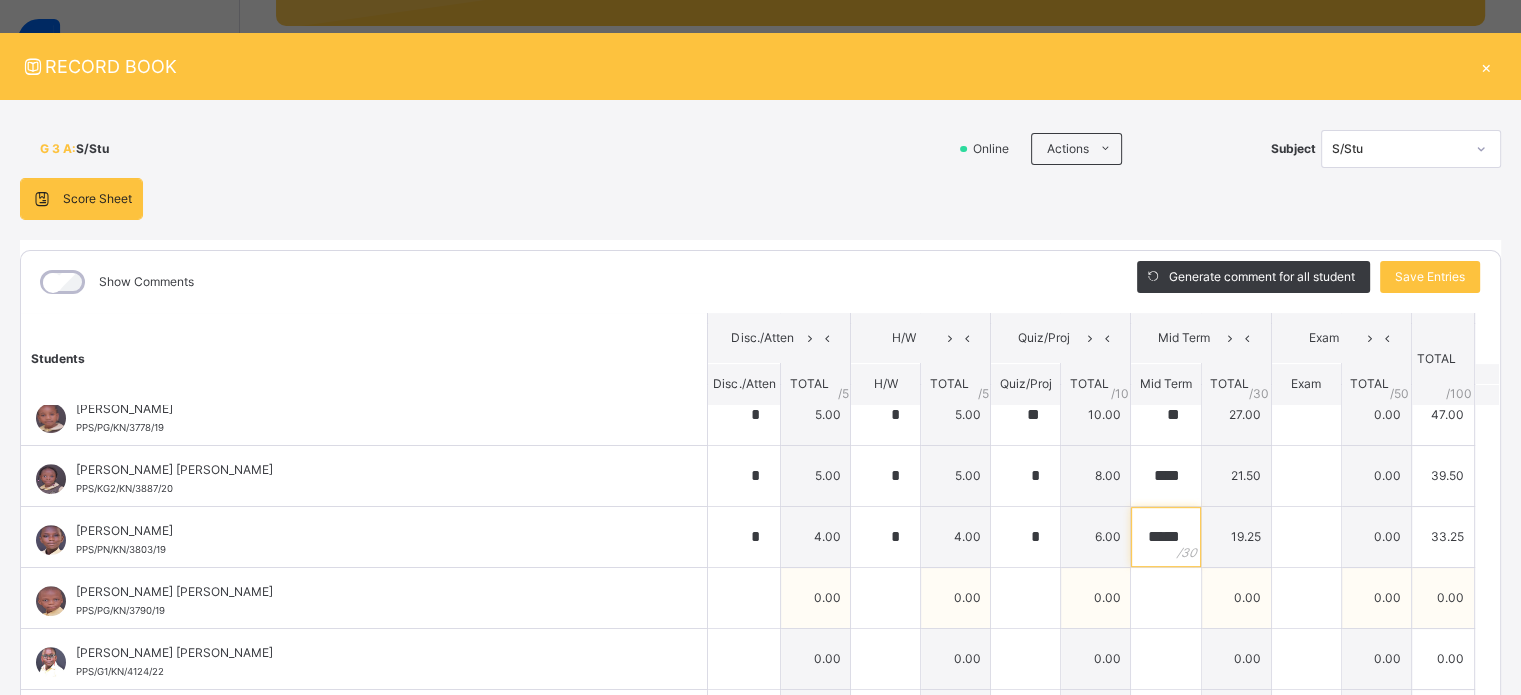 type on "*****" 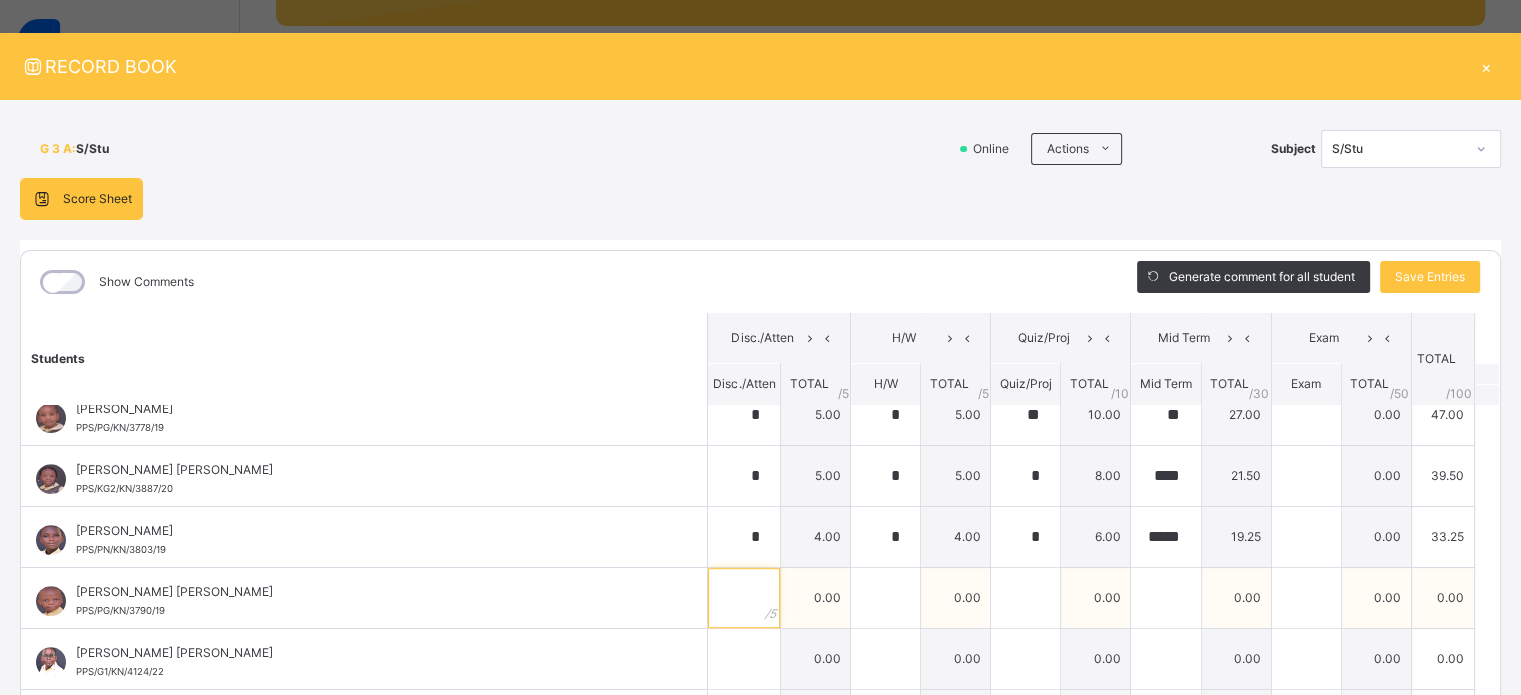 scroll, scrollTop: 0, scrollLeft: 0, axis: both 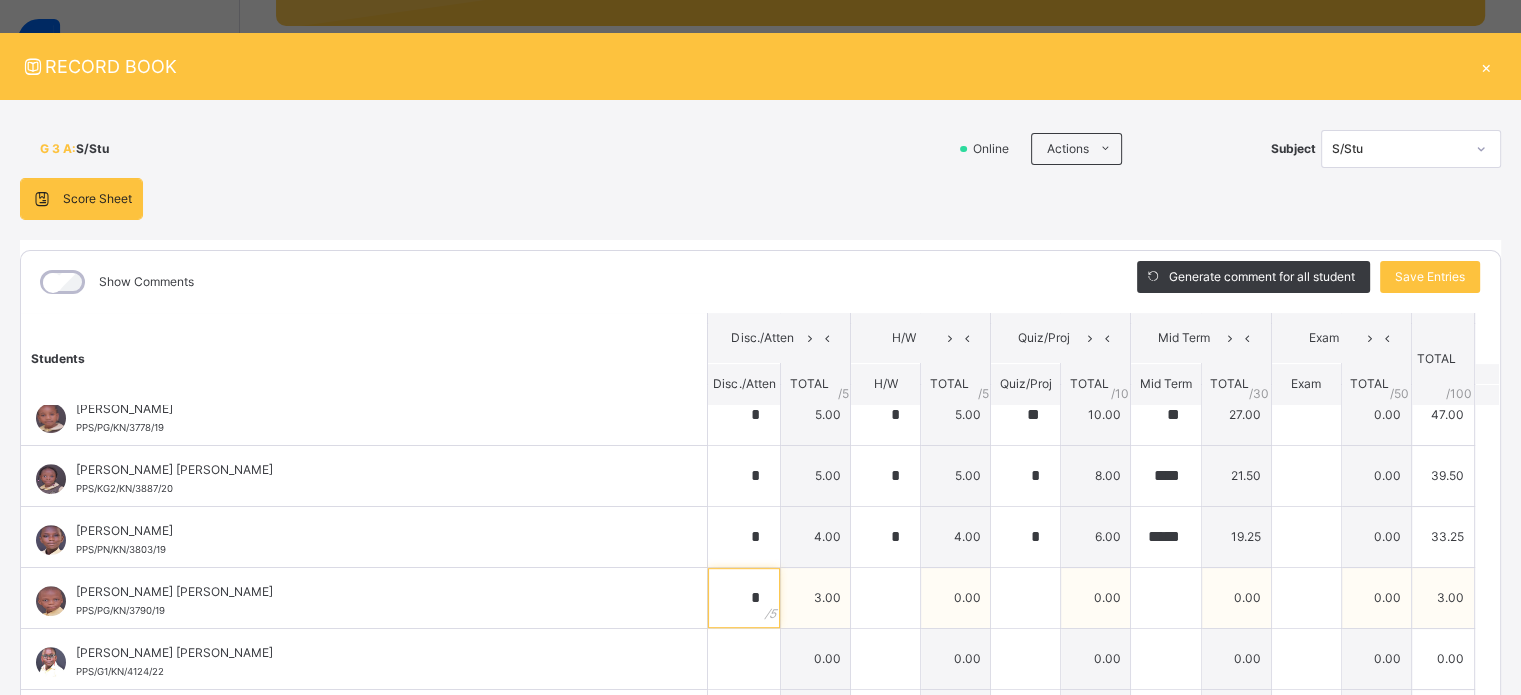 type on "*" 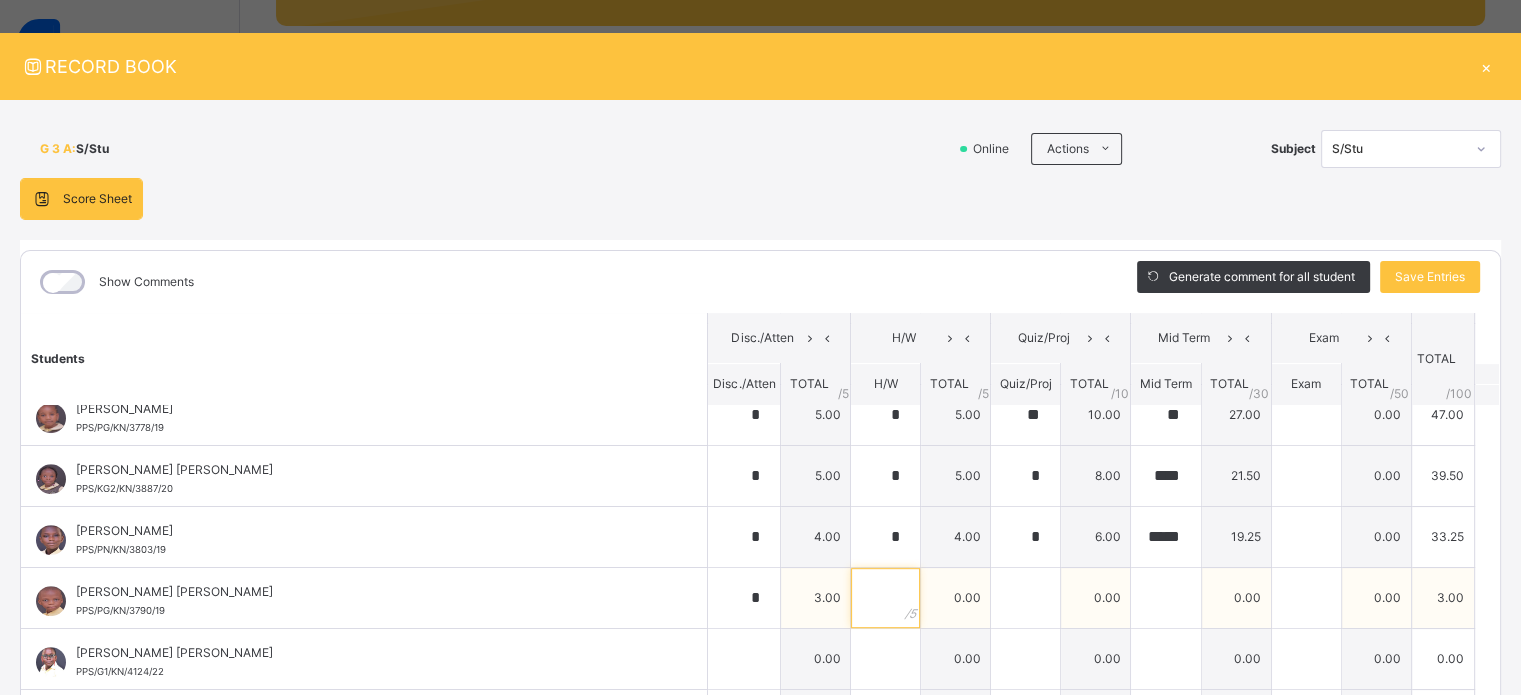 click at bounding box center (885, 598) 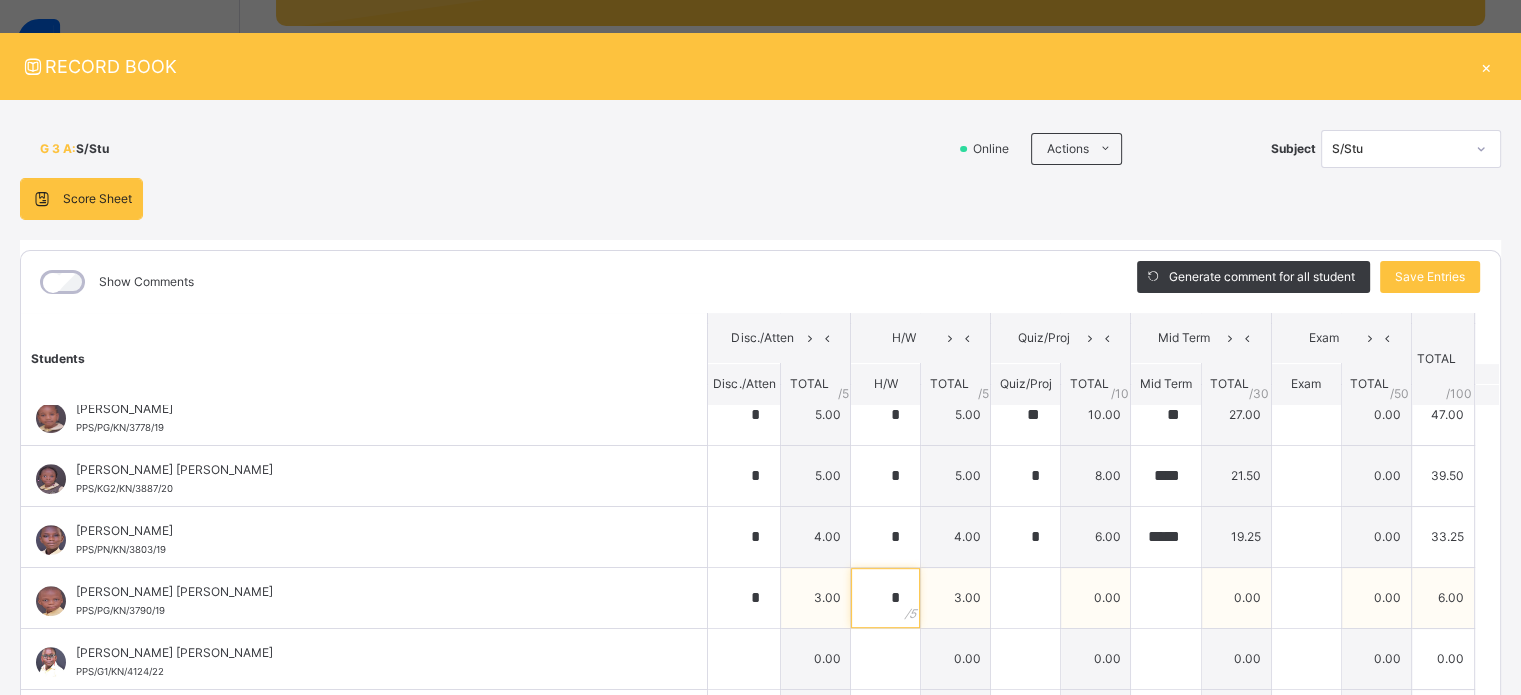 type on "*" 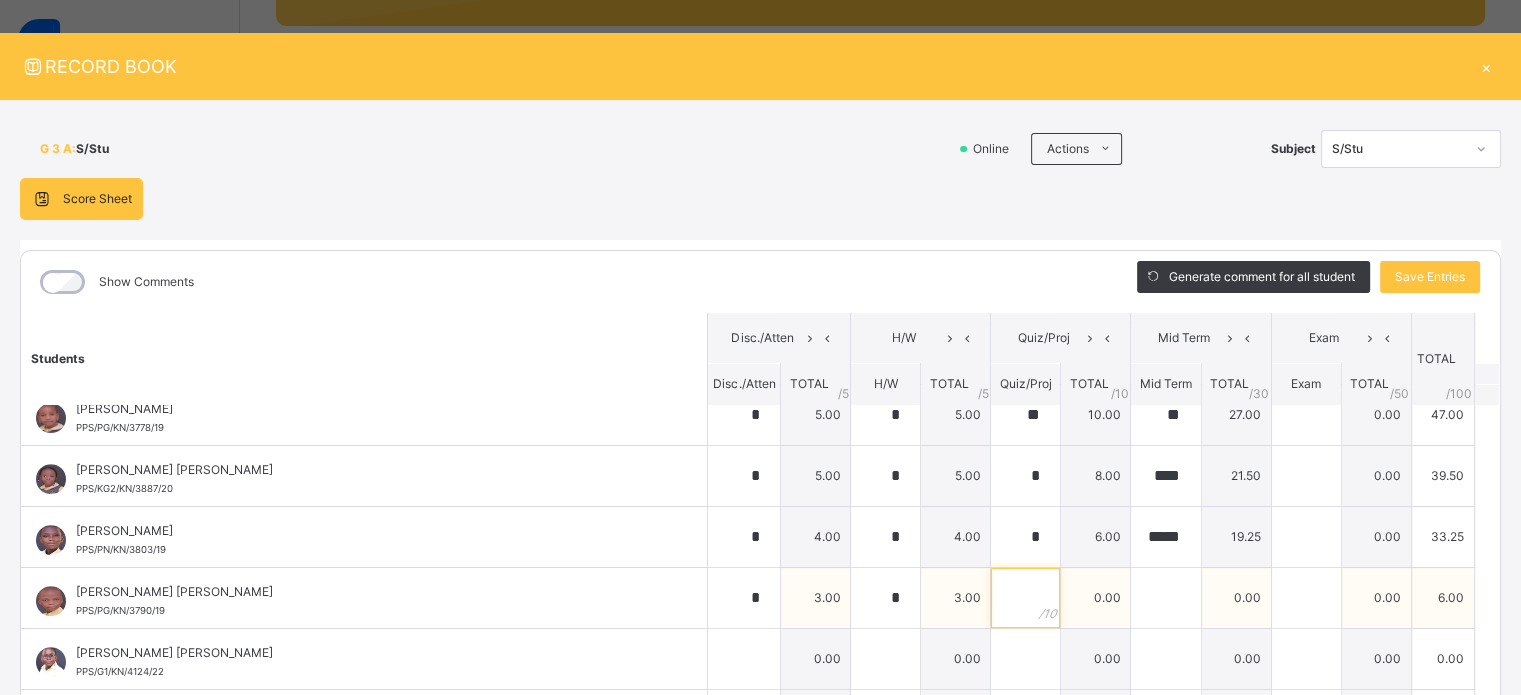 click at bounding box center [1025, 598] 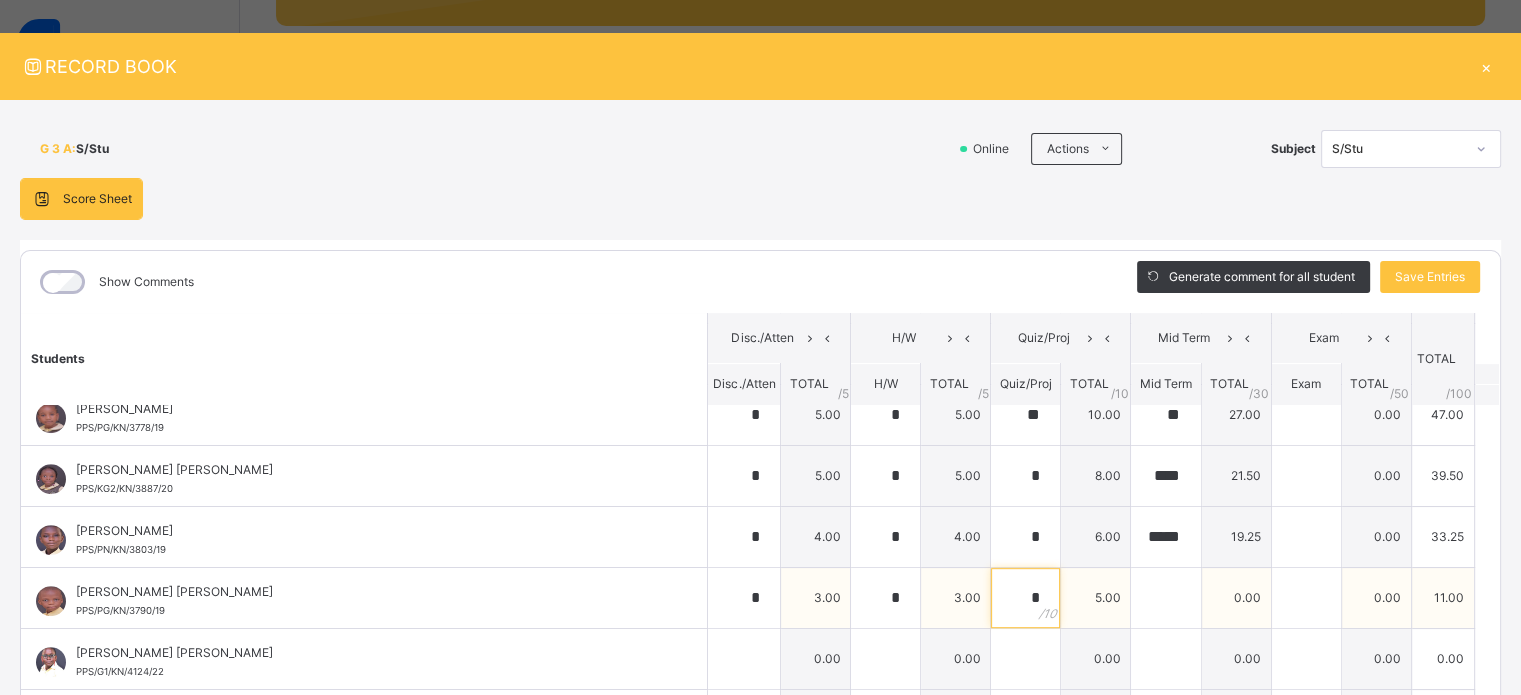 type on "*" 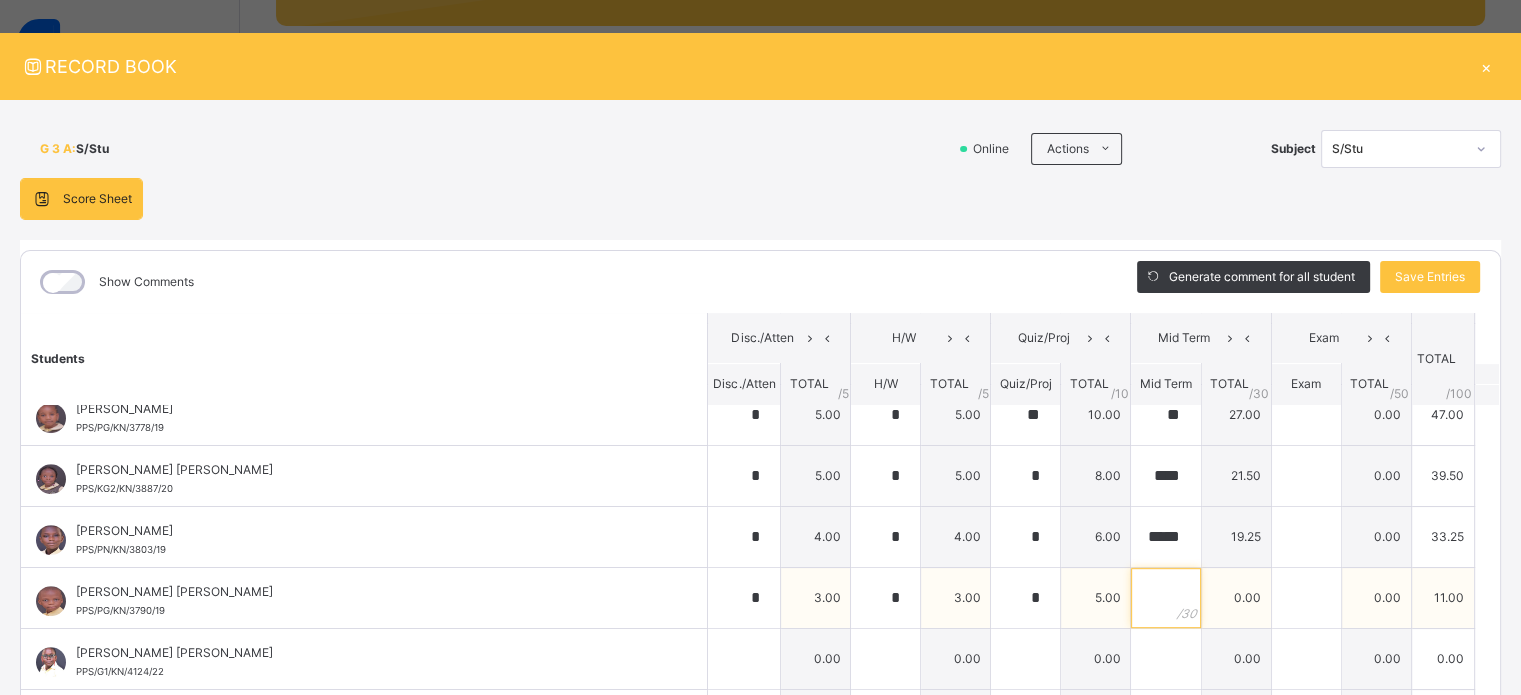 click at bounding box center (1165, 598) 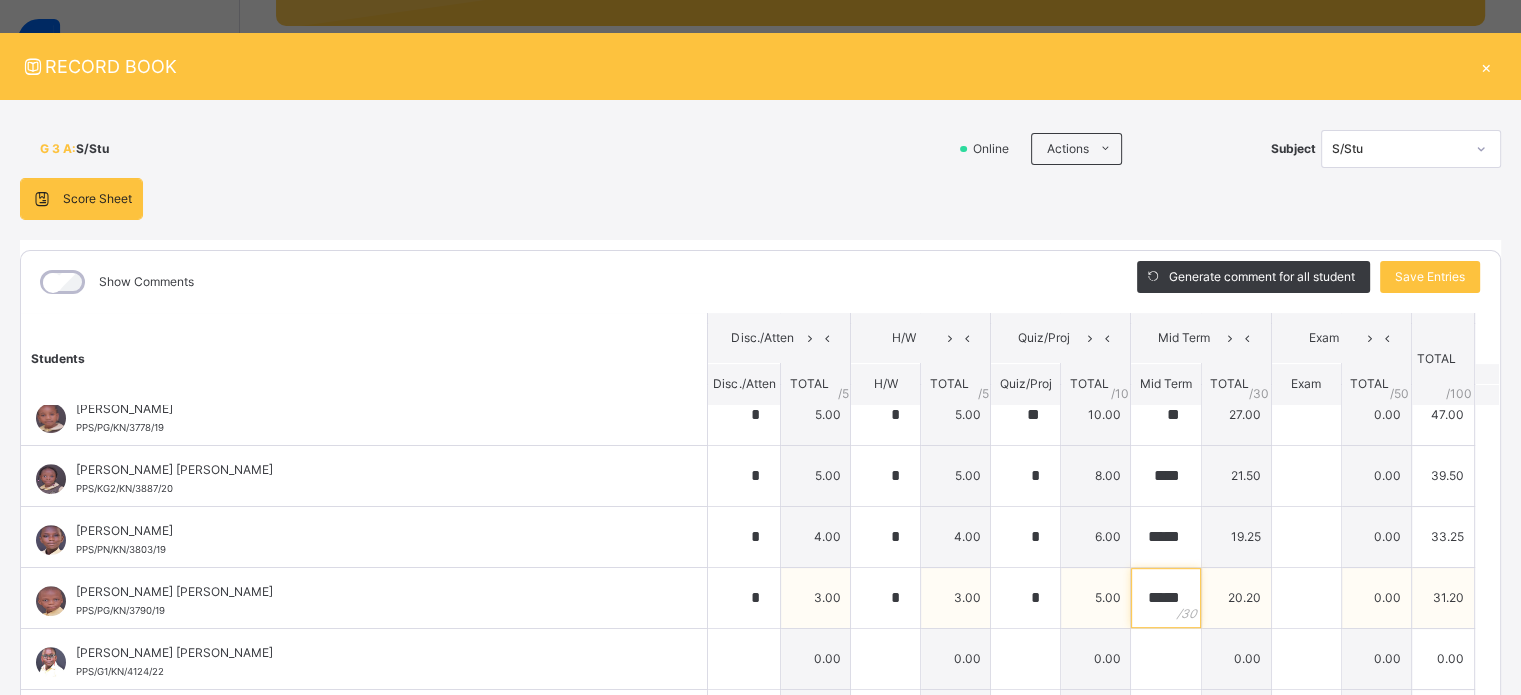scroll, scrollTop: 0, scrollLeft: 3, axis: horizontal 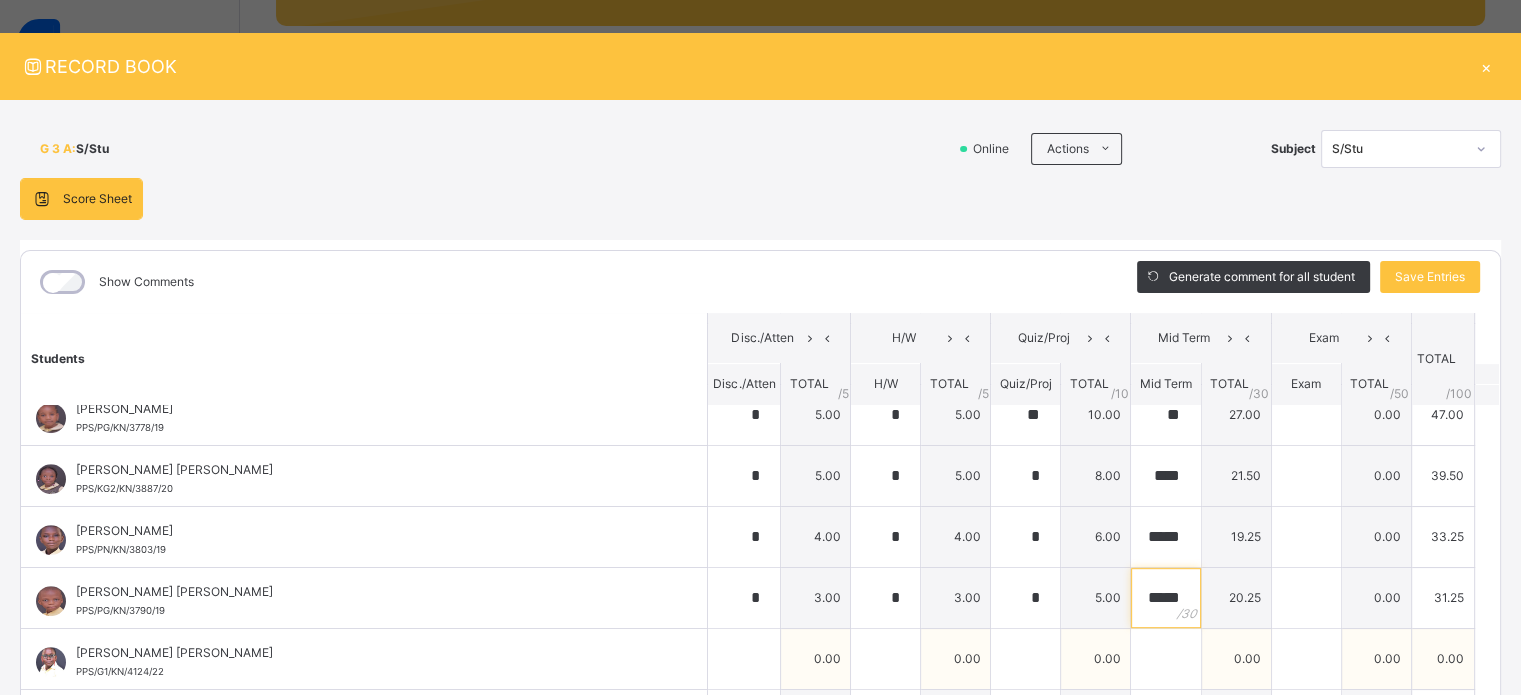 type on "*****" 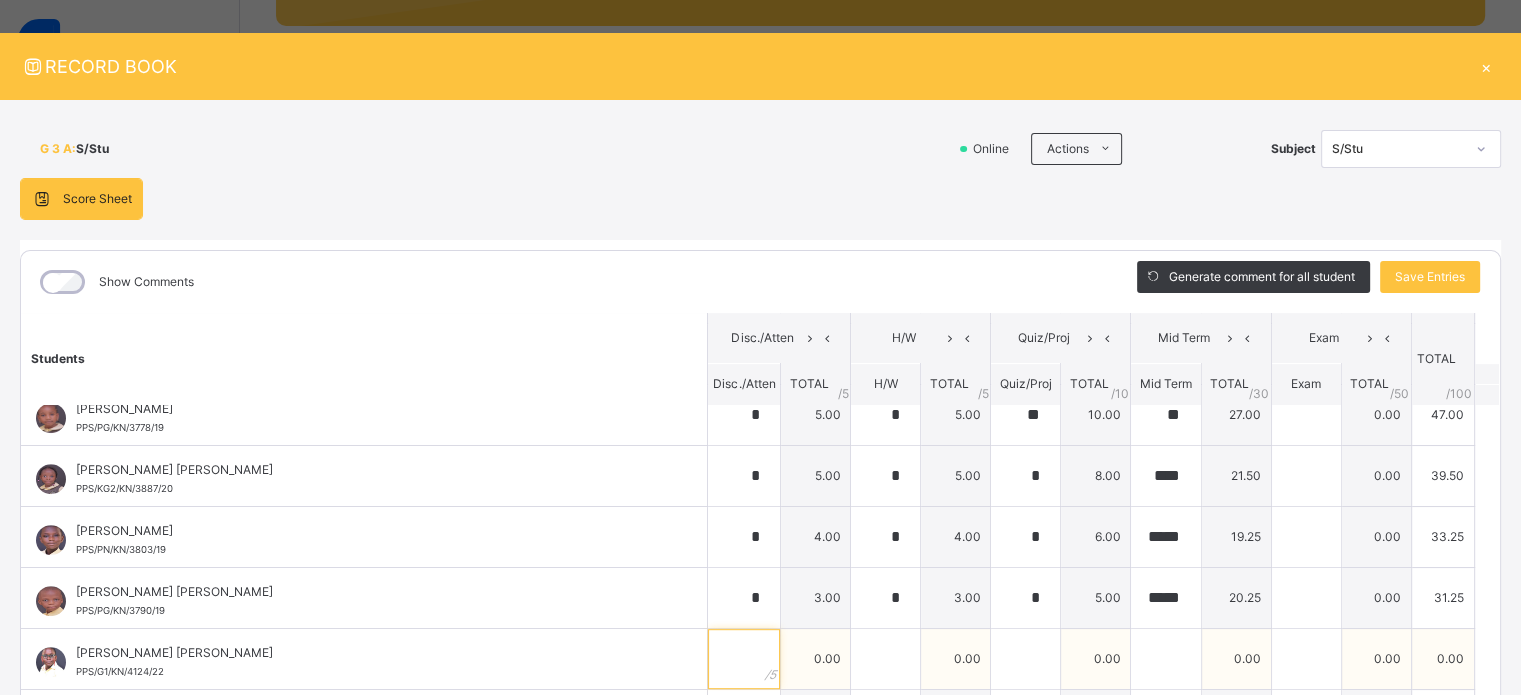scroll, scrollTop: 0, scrollLeft: 0, axis: both 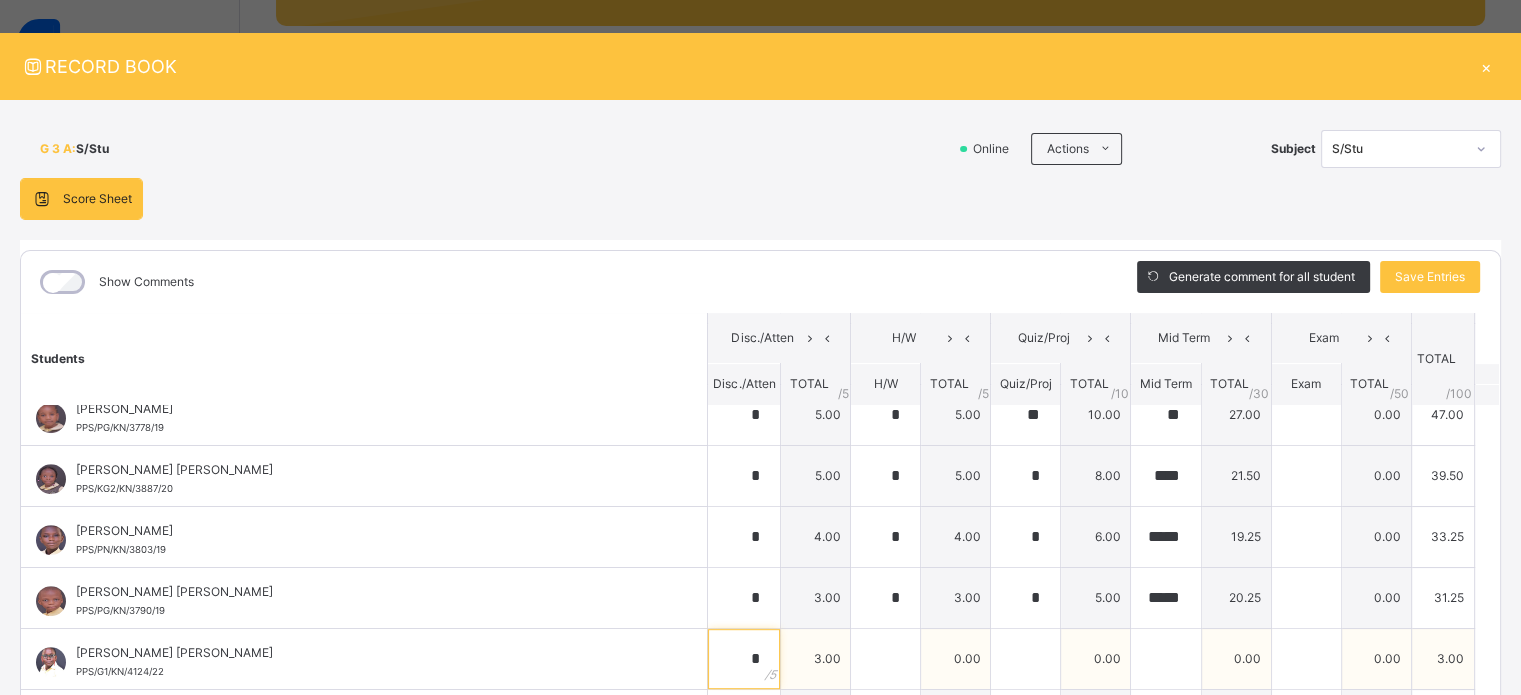 type on "*" 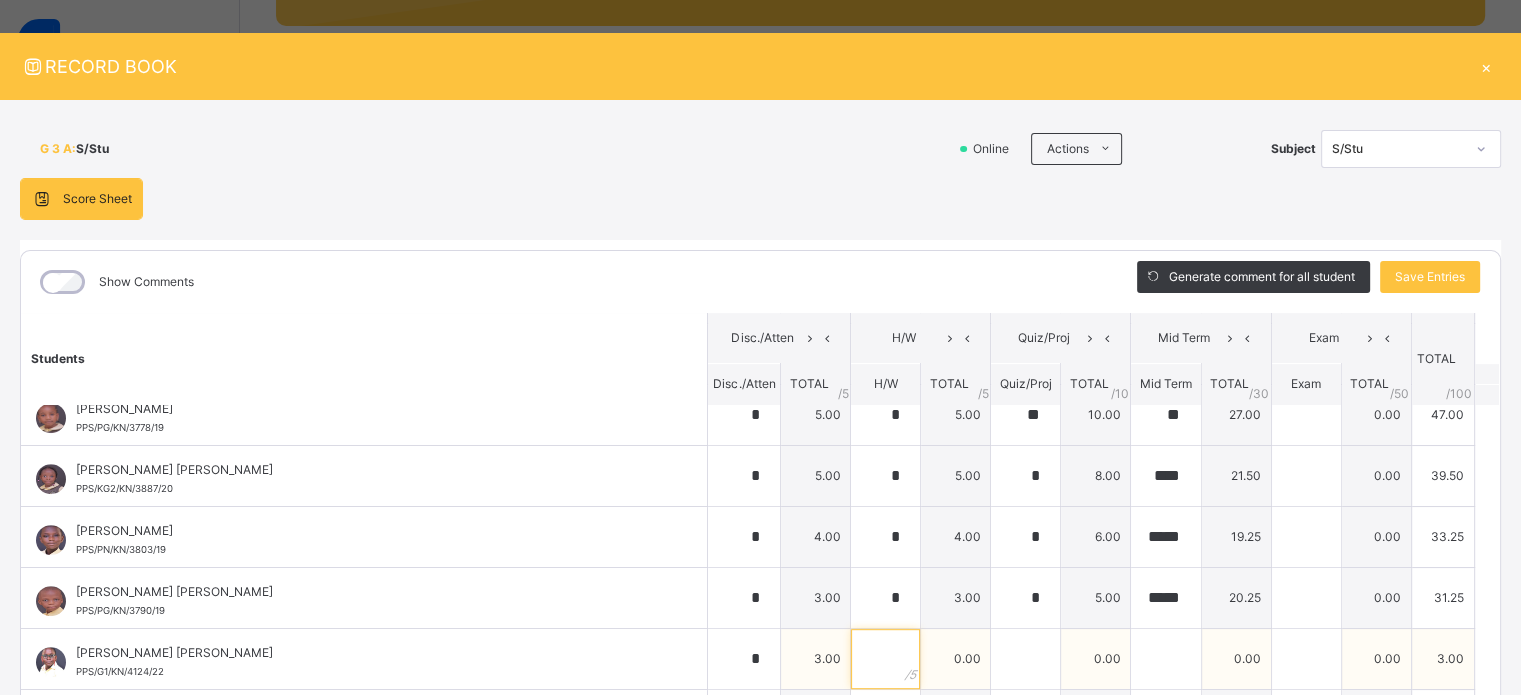 click at bounding box center [885, 659] 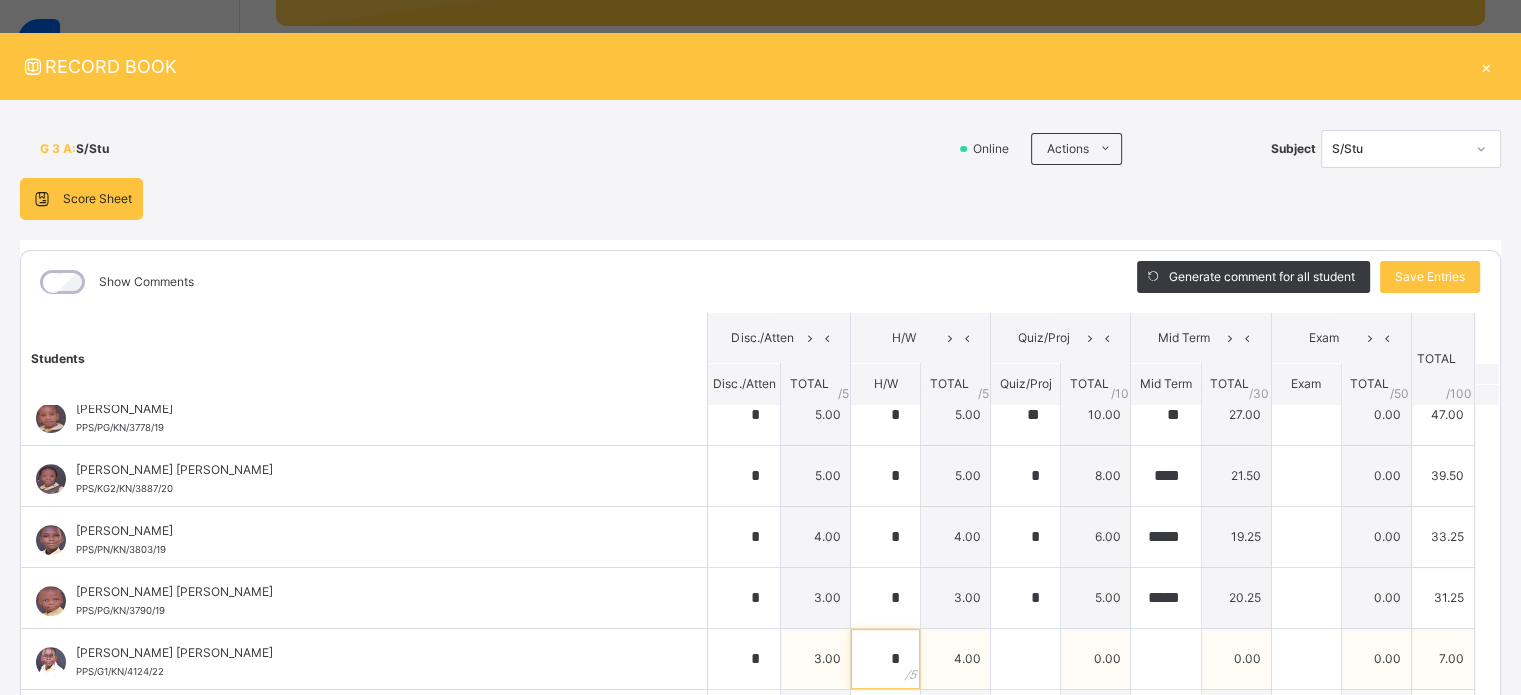 type on "*" 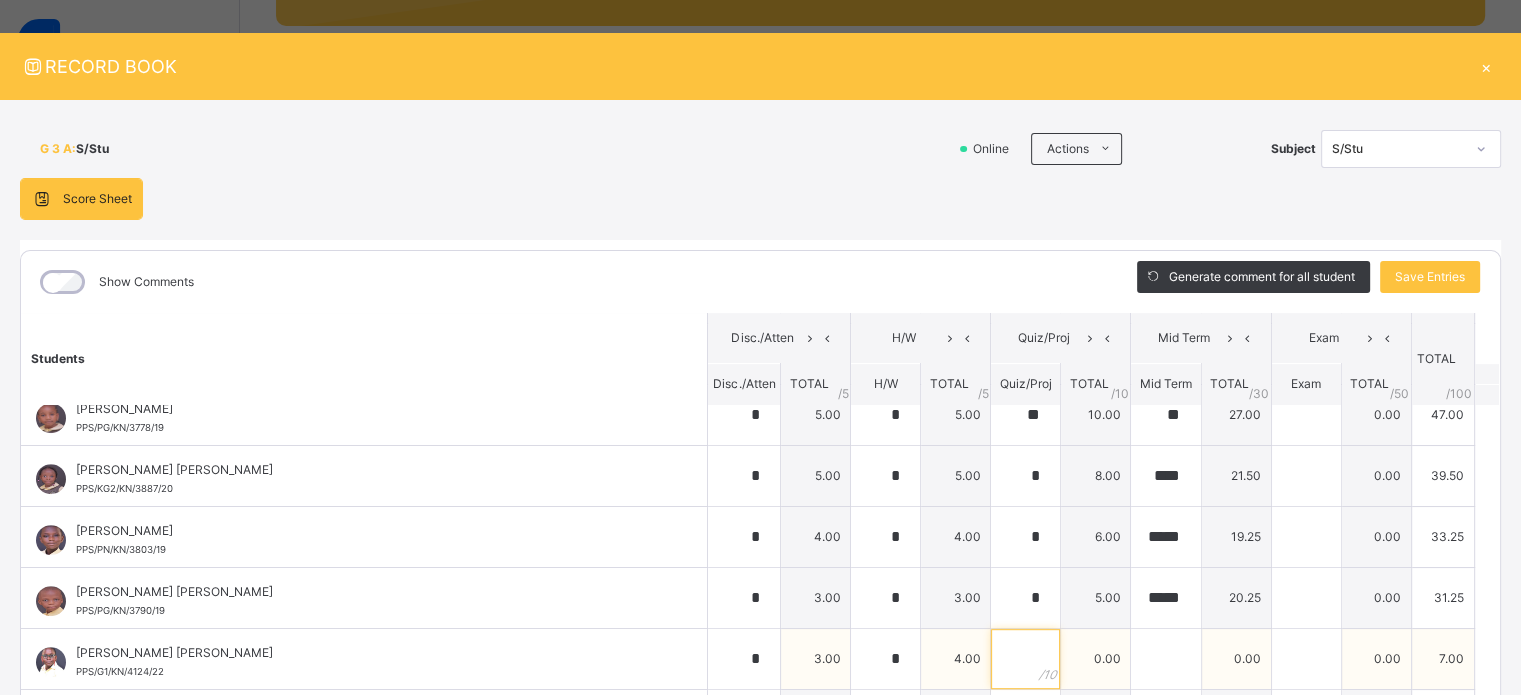 click at bounding box center [1025, 659] 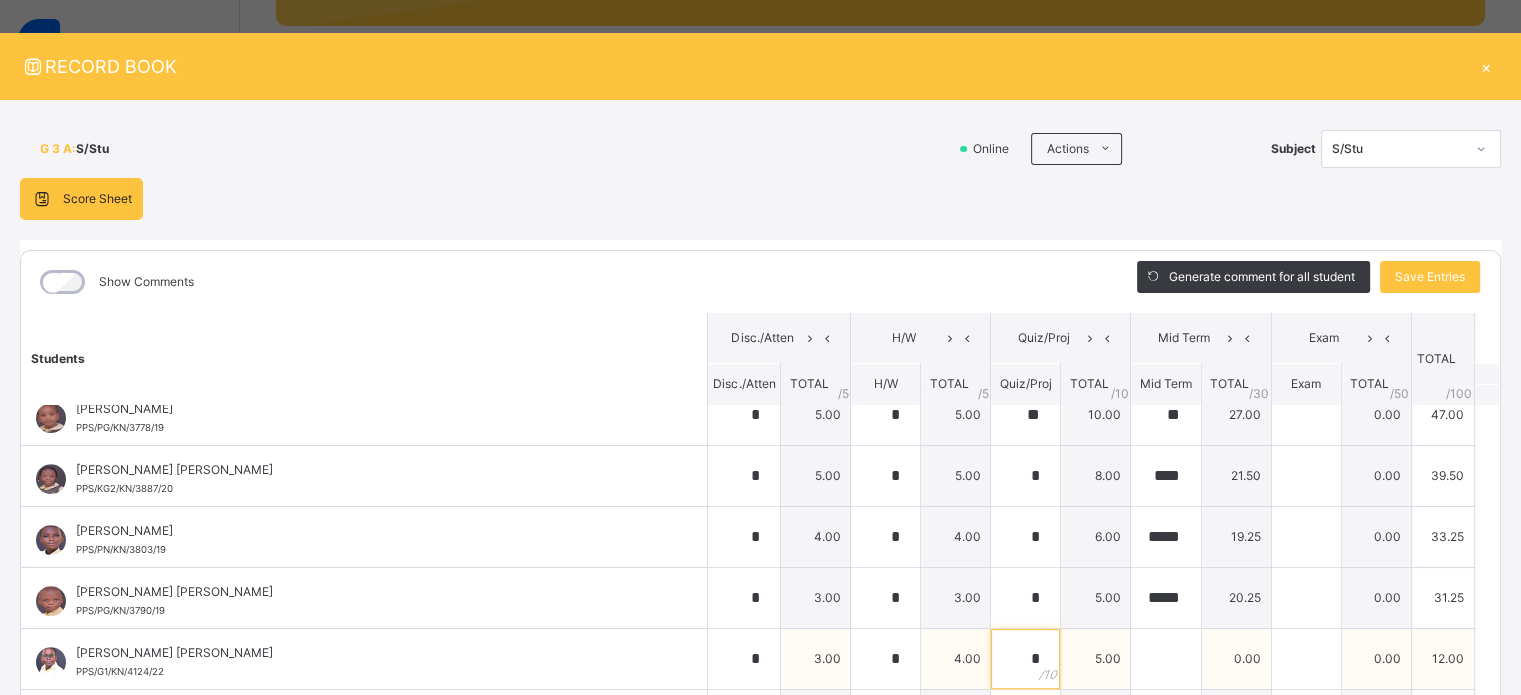 type on "*" 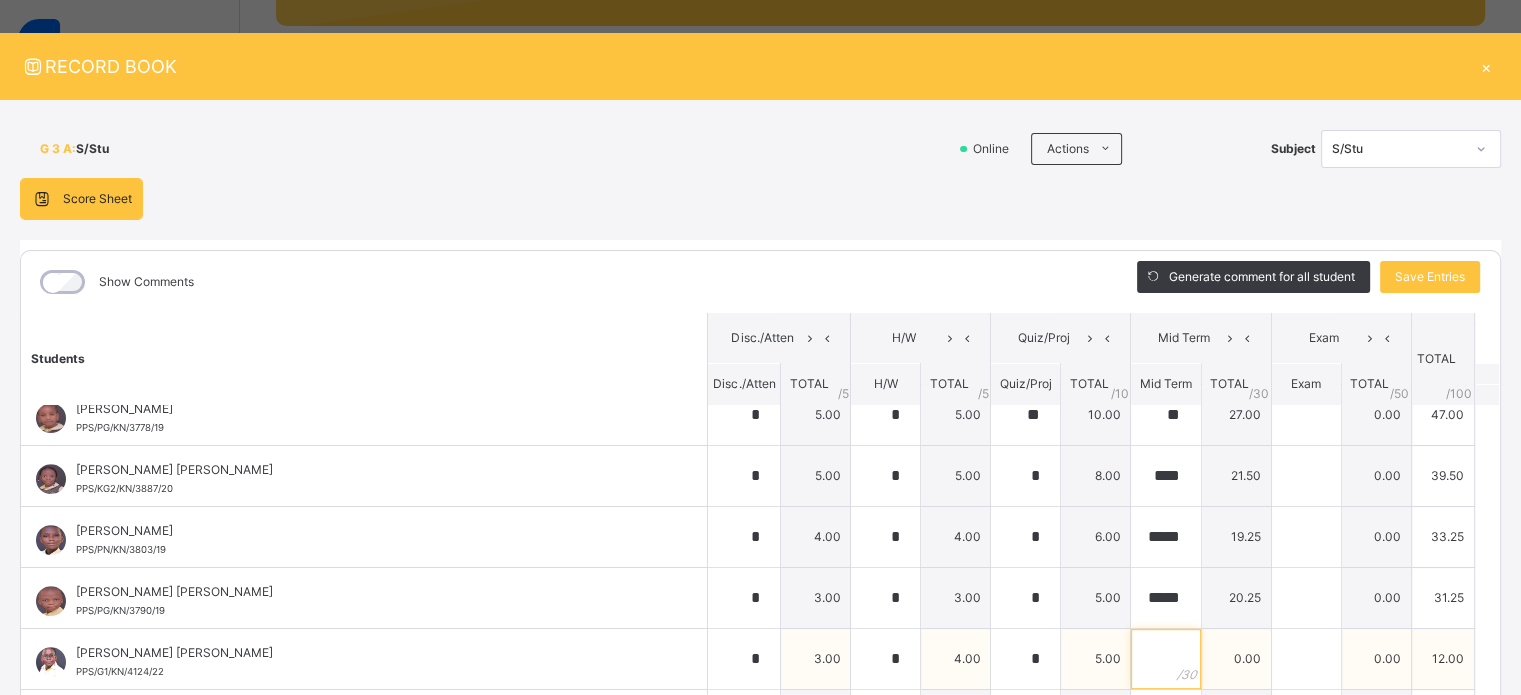 click at bounding box center (1165, 659) 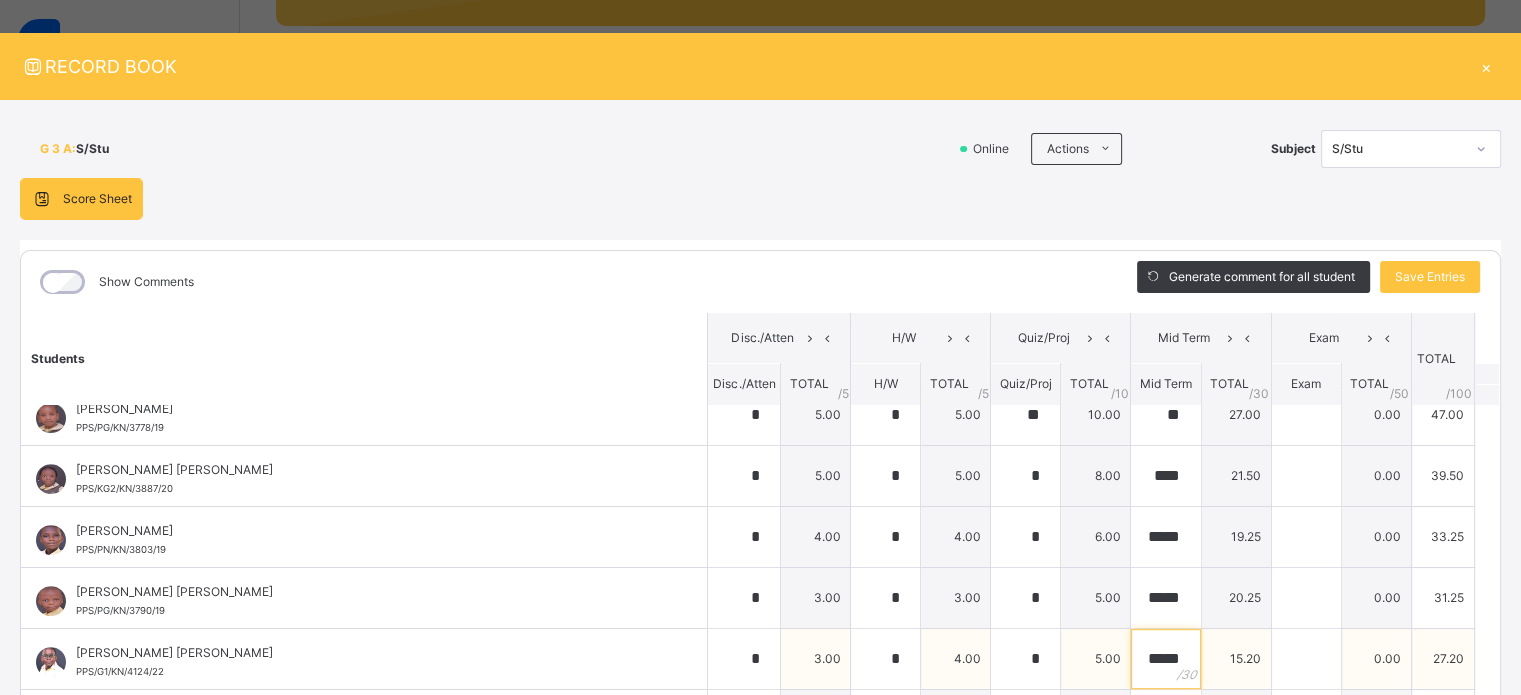 scroll, scrollTop: 0, scrollLeft: 0, axis: both 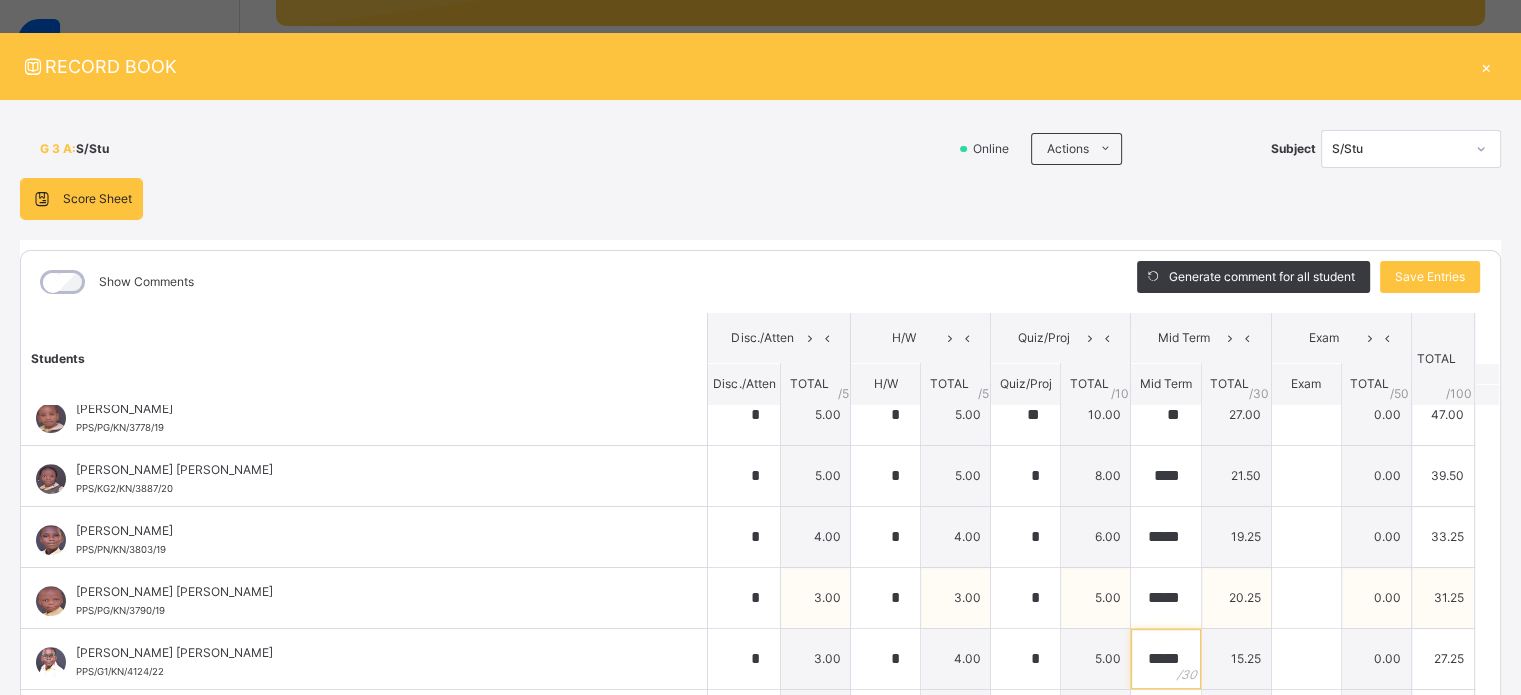 type on "*****" 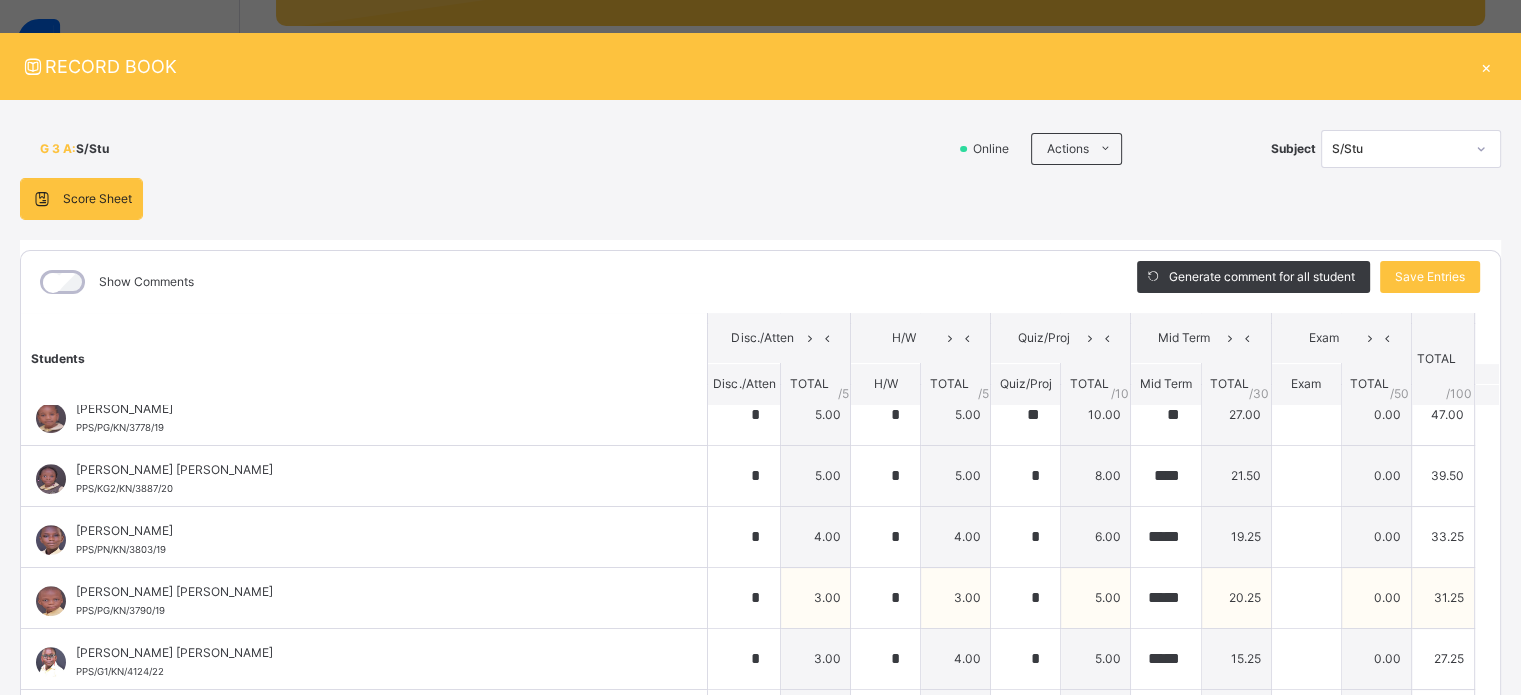 click on "[PERSON_NAME] [PERSON_NAME] PPS/PG/KN/3790/19" at bounding box center [364, 598] 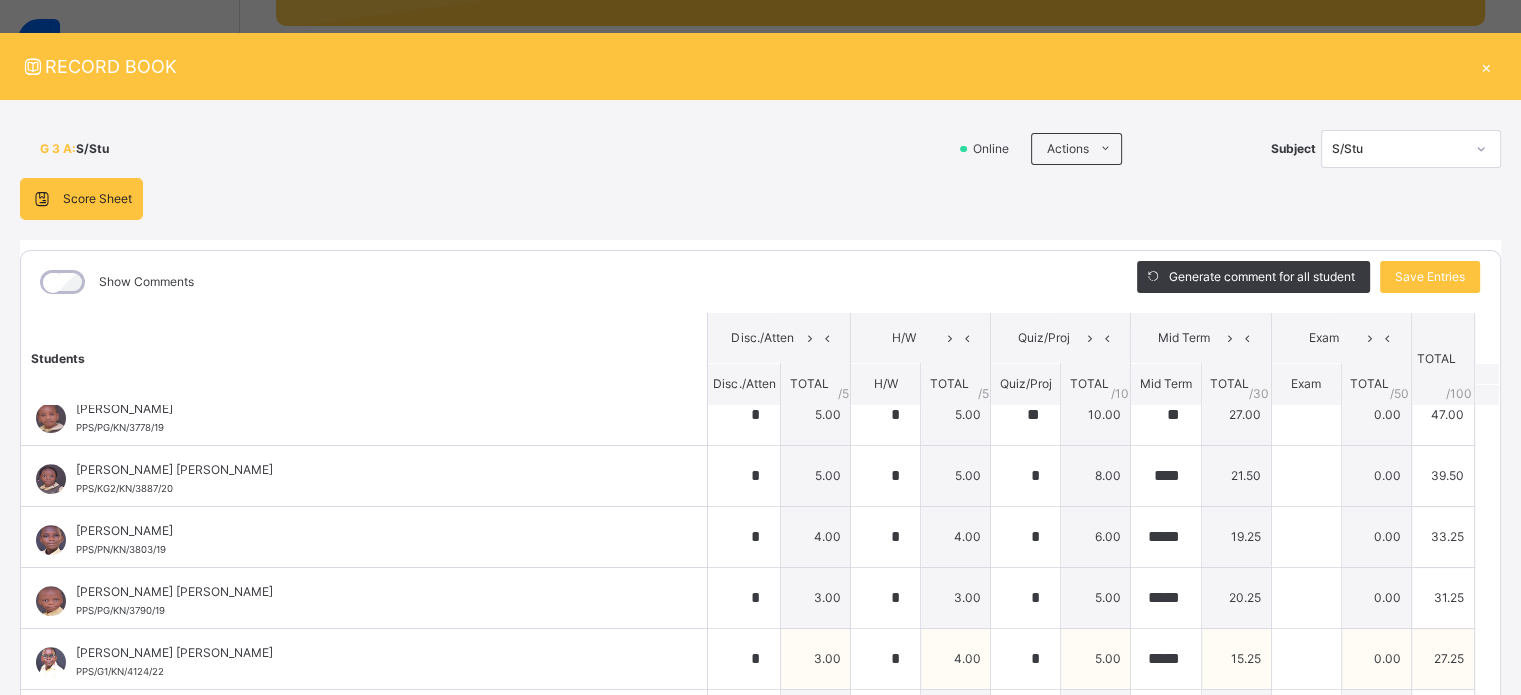 click on "[PERSON_NAME] Chiadikaobi Akabogu PPS/G1/KN/4124/22" at bounding box center (369, 662) 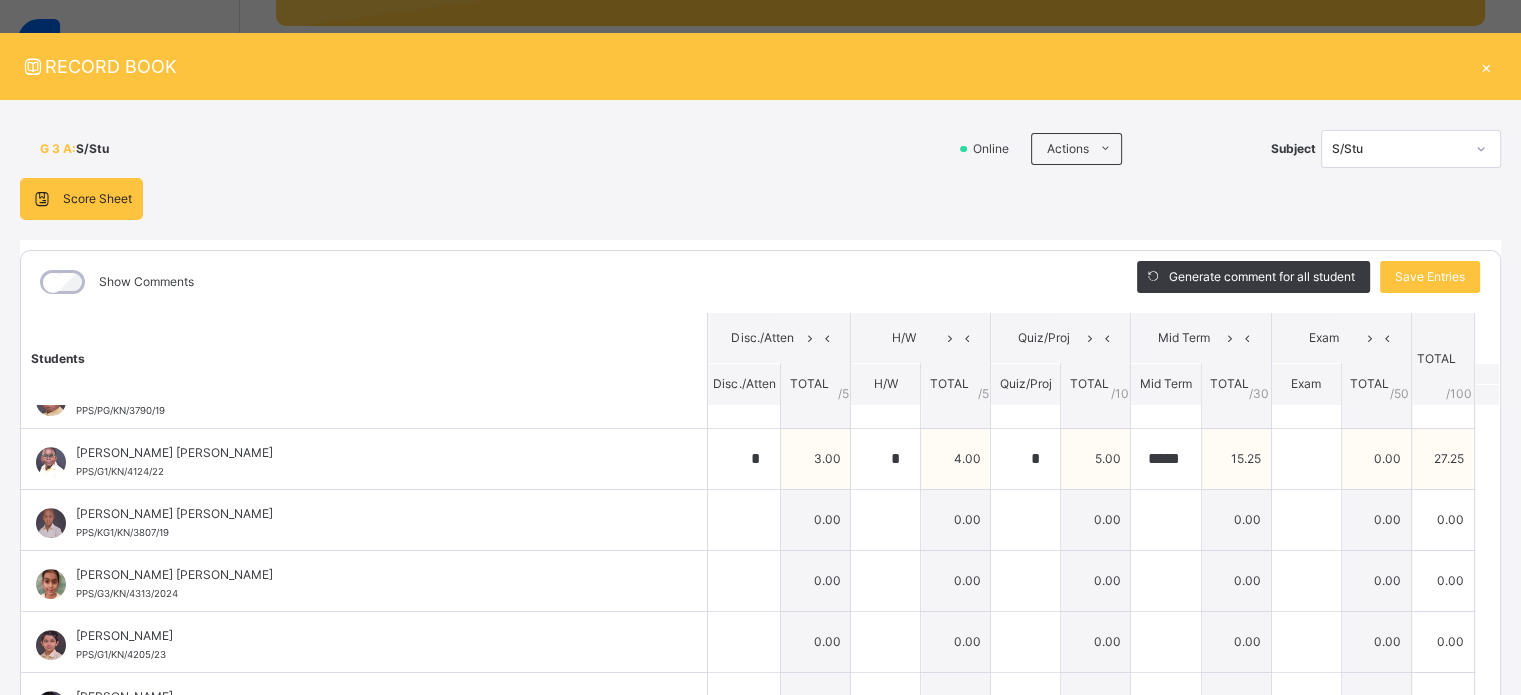 scroll, scrollTop: 1356, scrollLeft: 0, axis: vertical 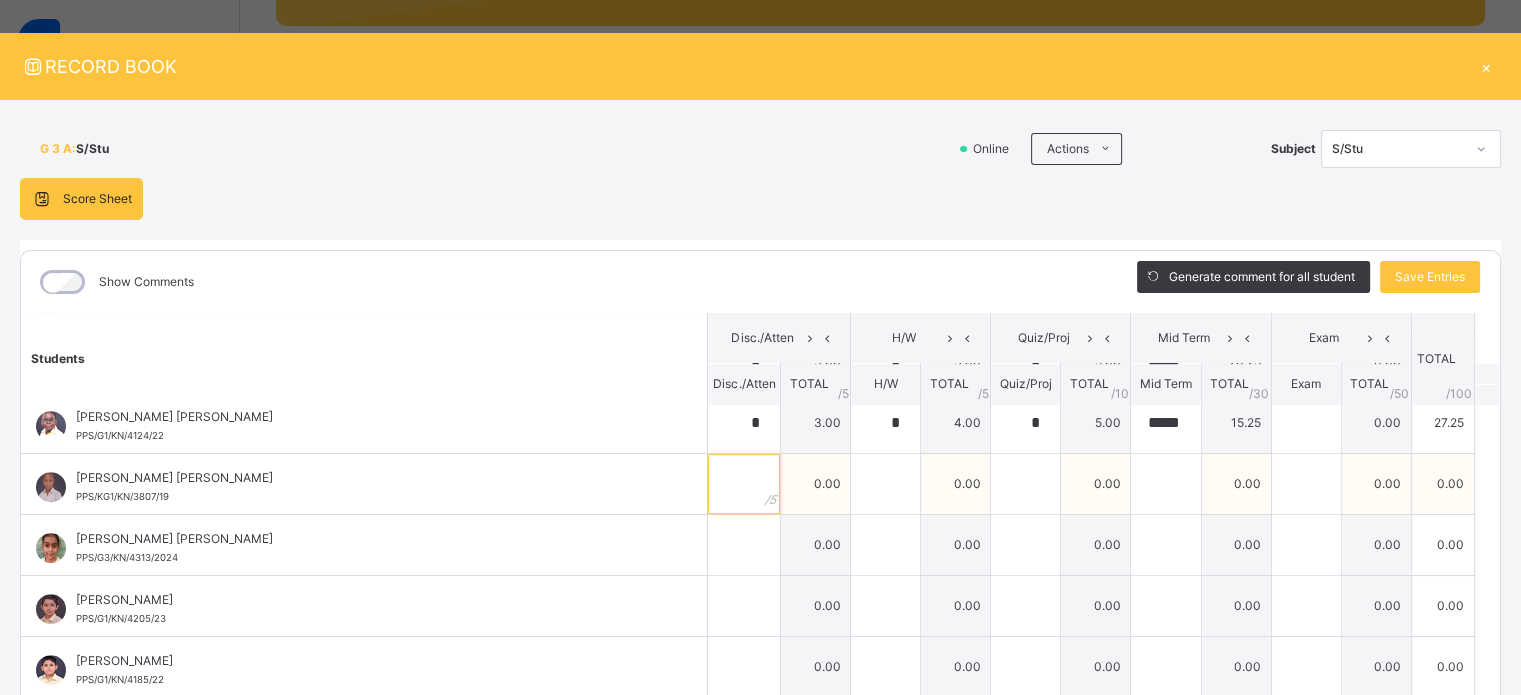 click at bounding box center (744, 484) 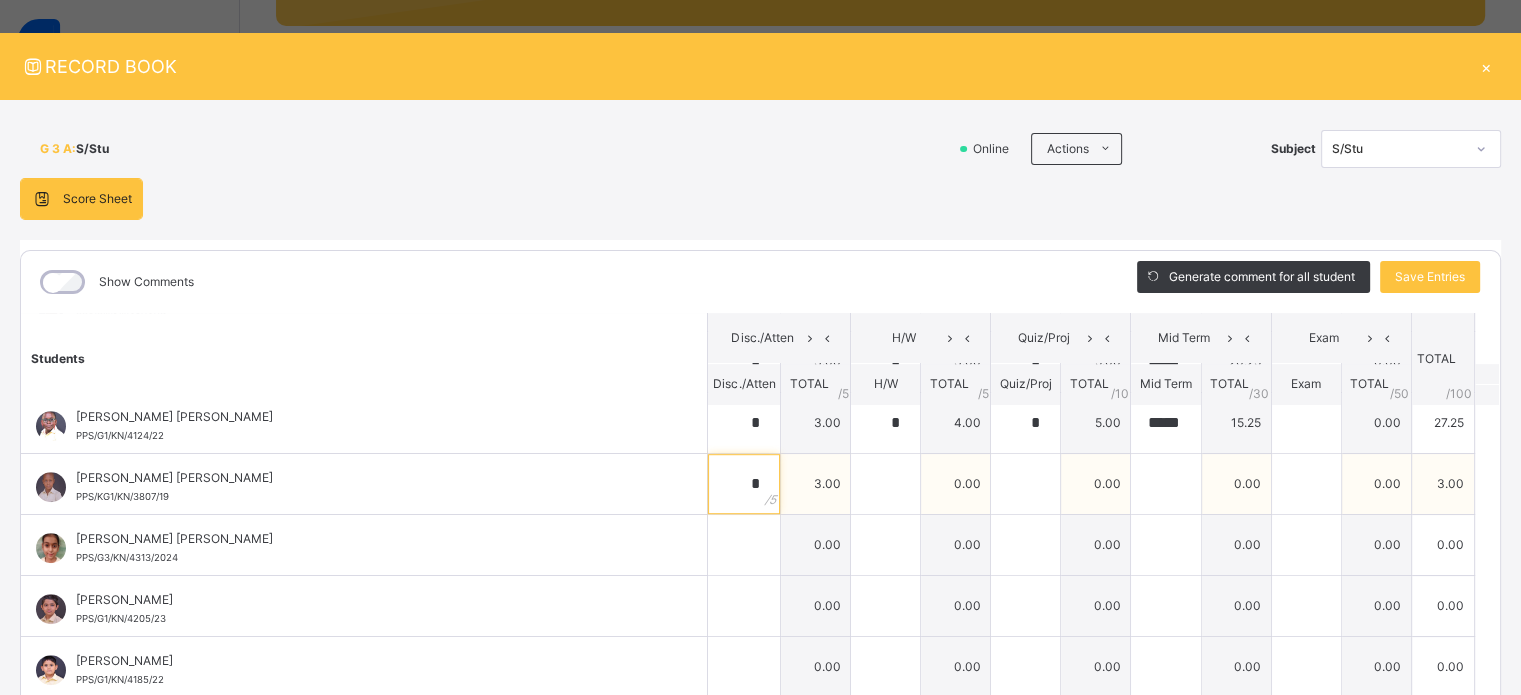 type on "*" 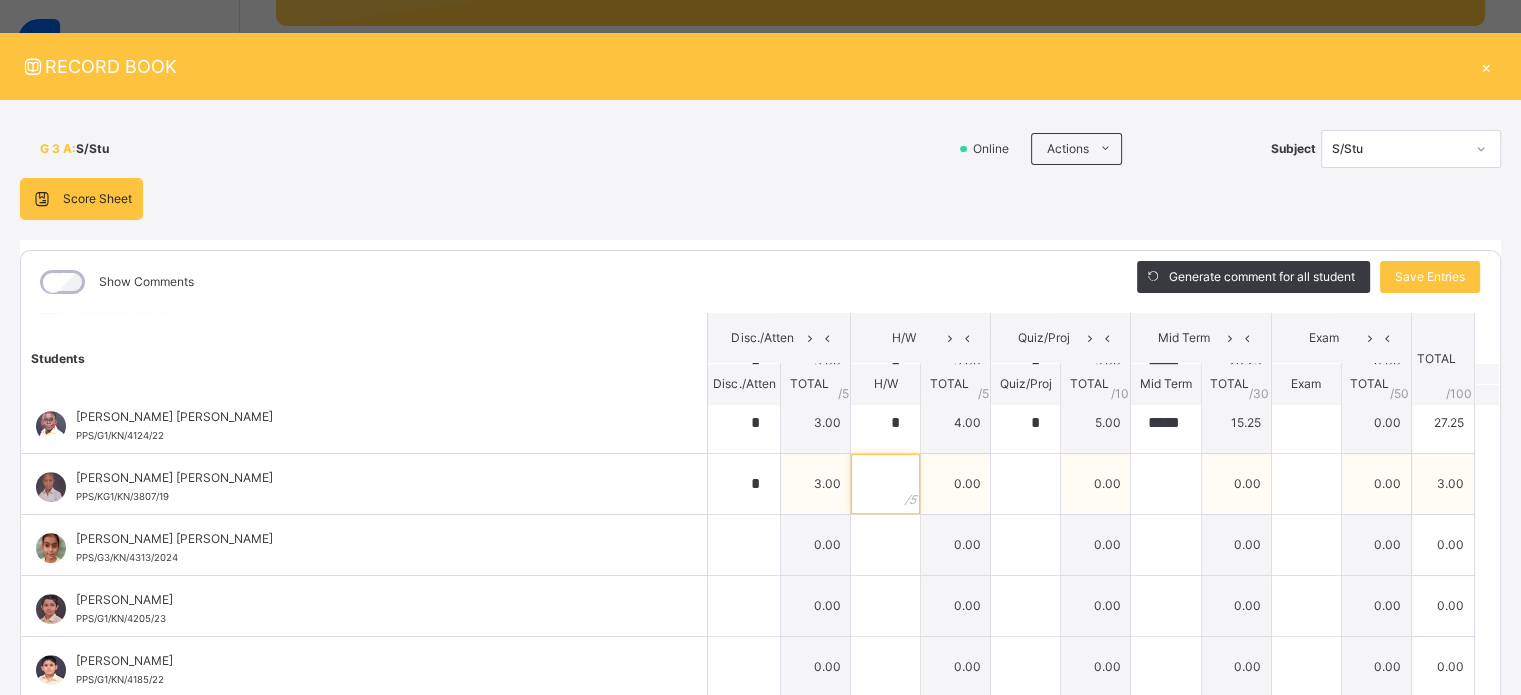 click at bounding box center (885, 484) 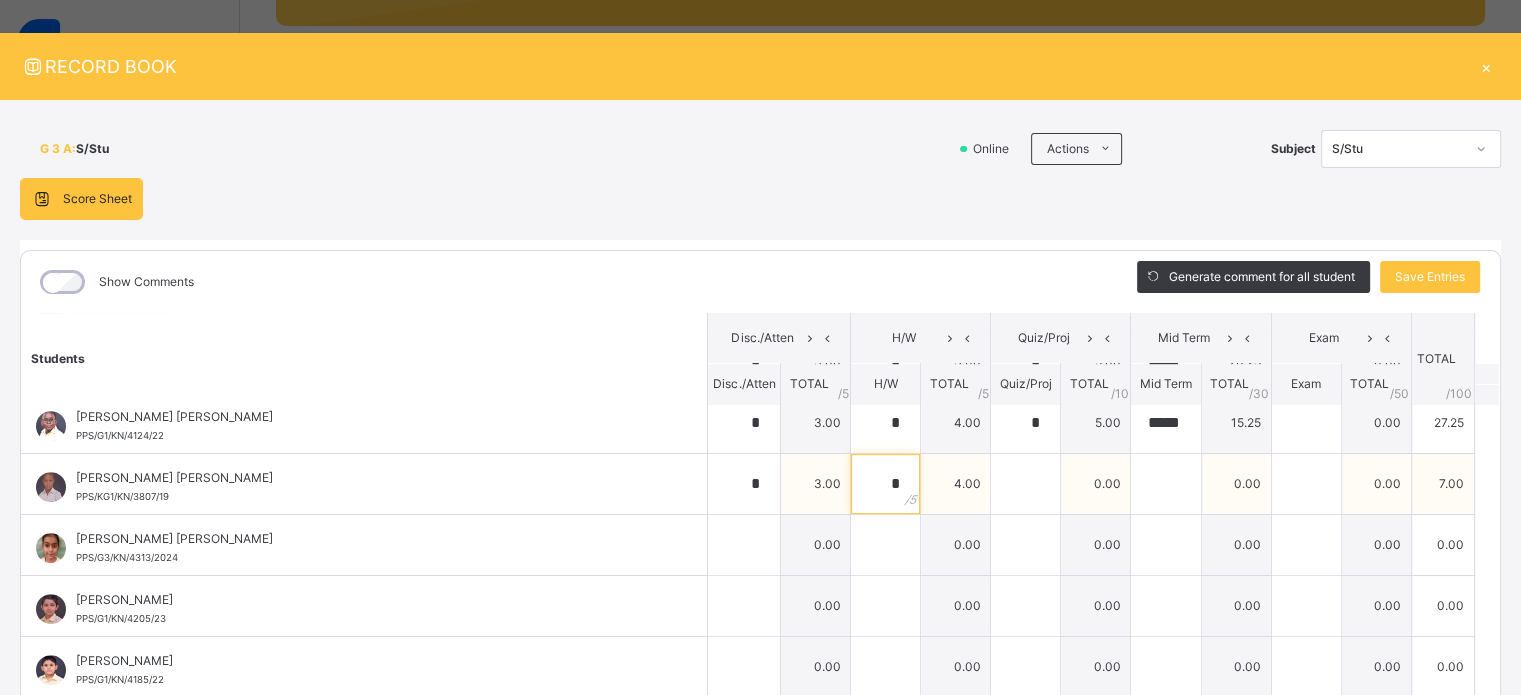 type on "*" 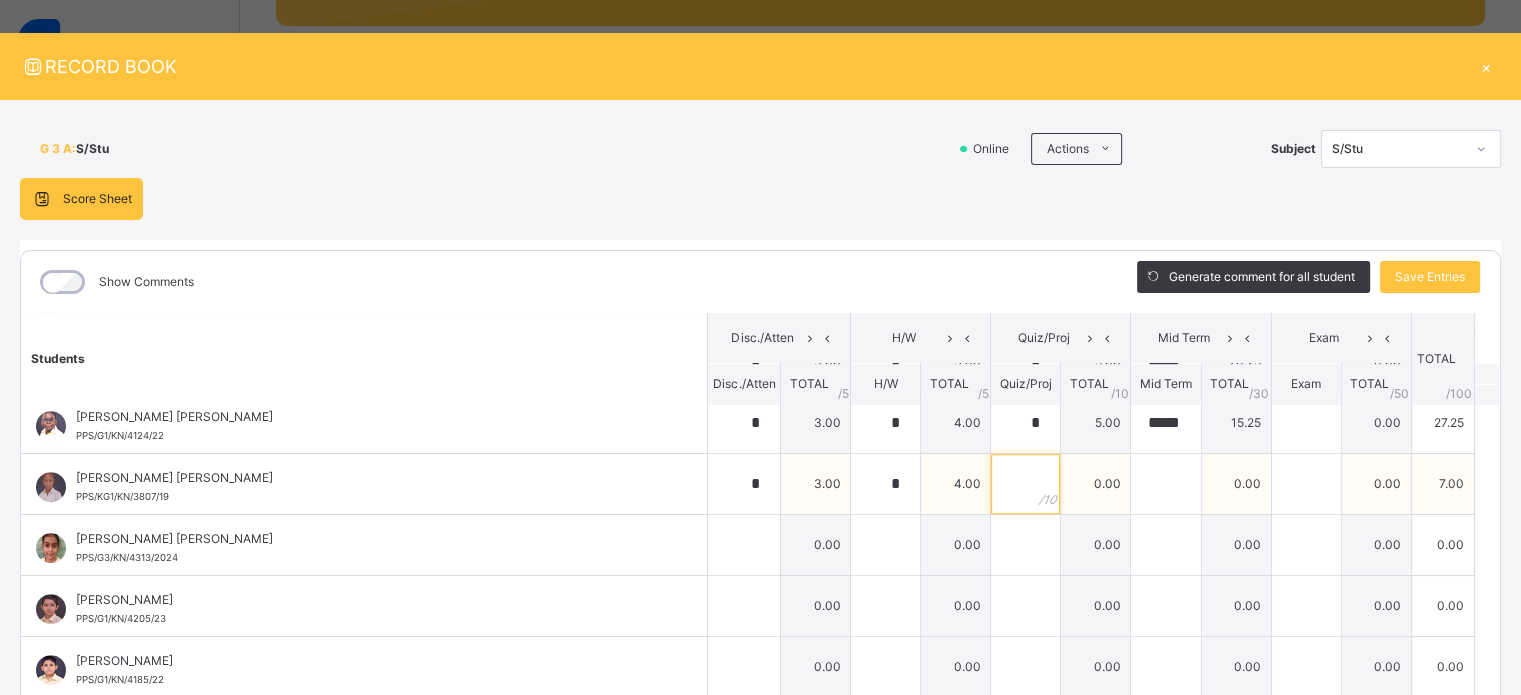 click at bounding box center (1025, 484) 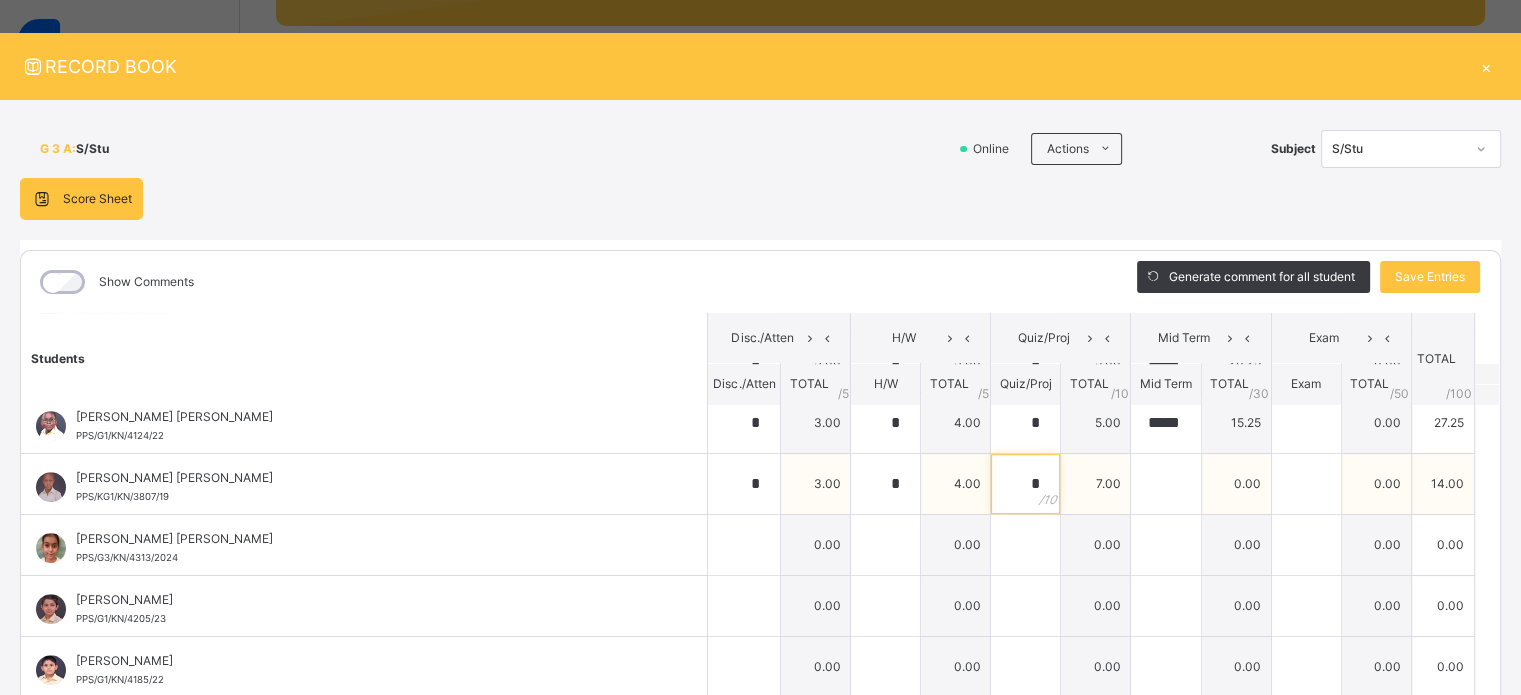 type on "*" 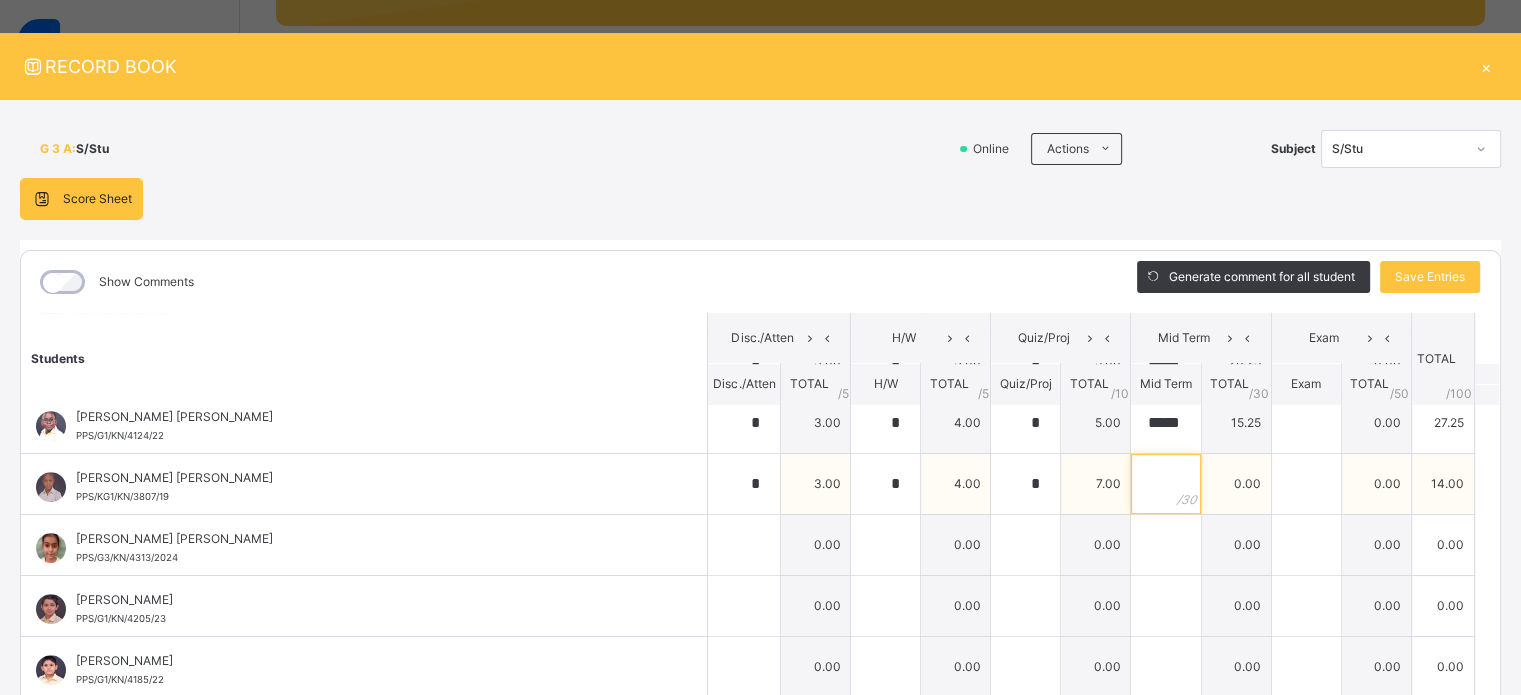 click at bounding box center (1165, 484) 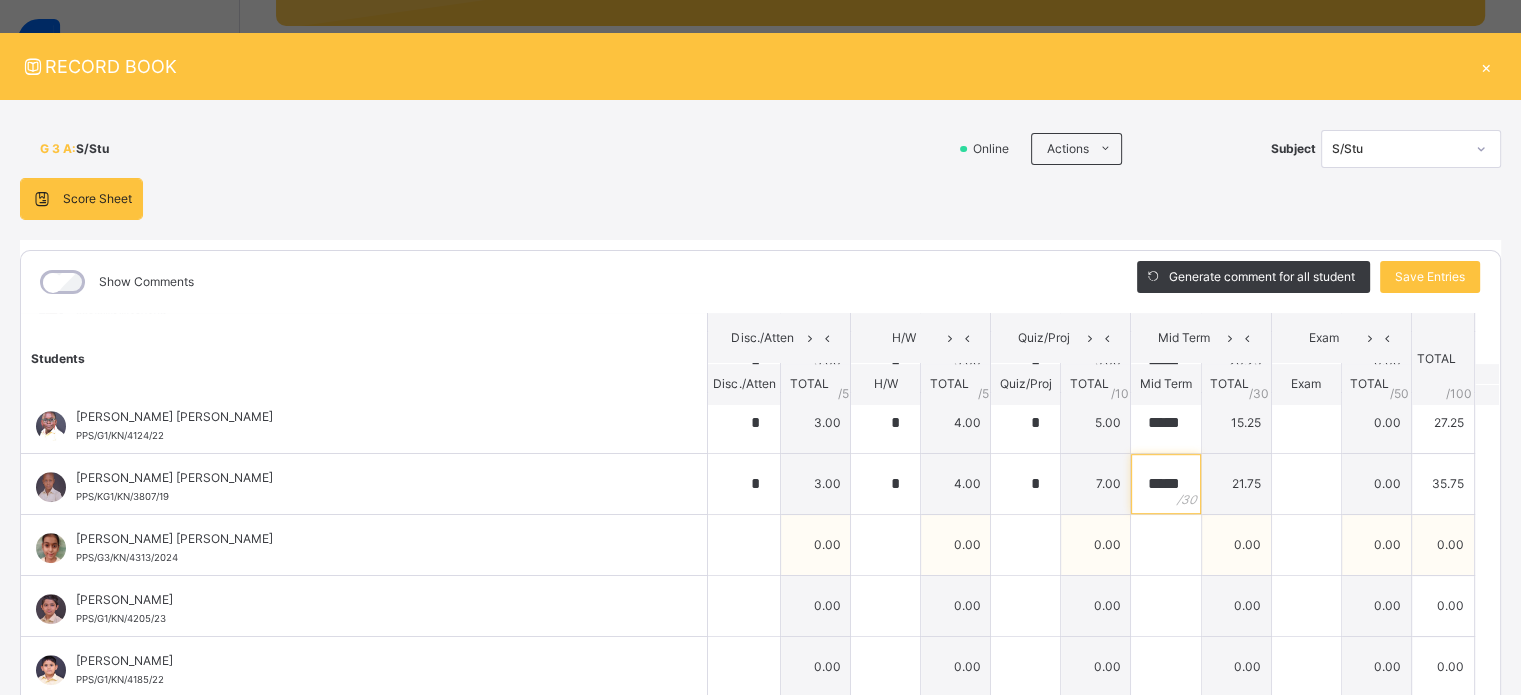 type on "*****" 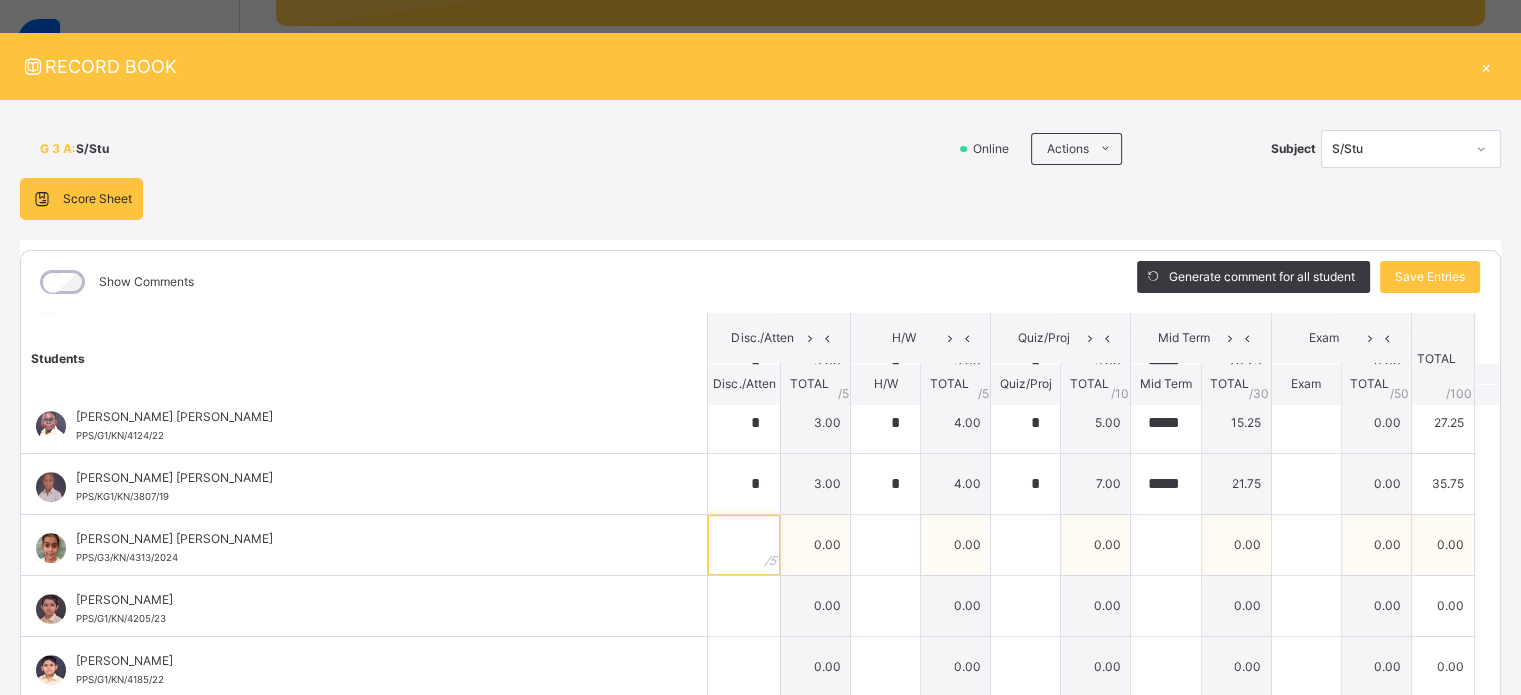 click at bounding box center [744, 545] 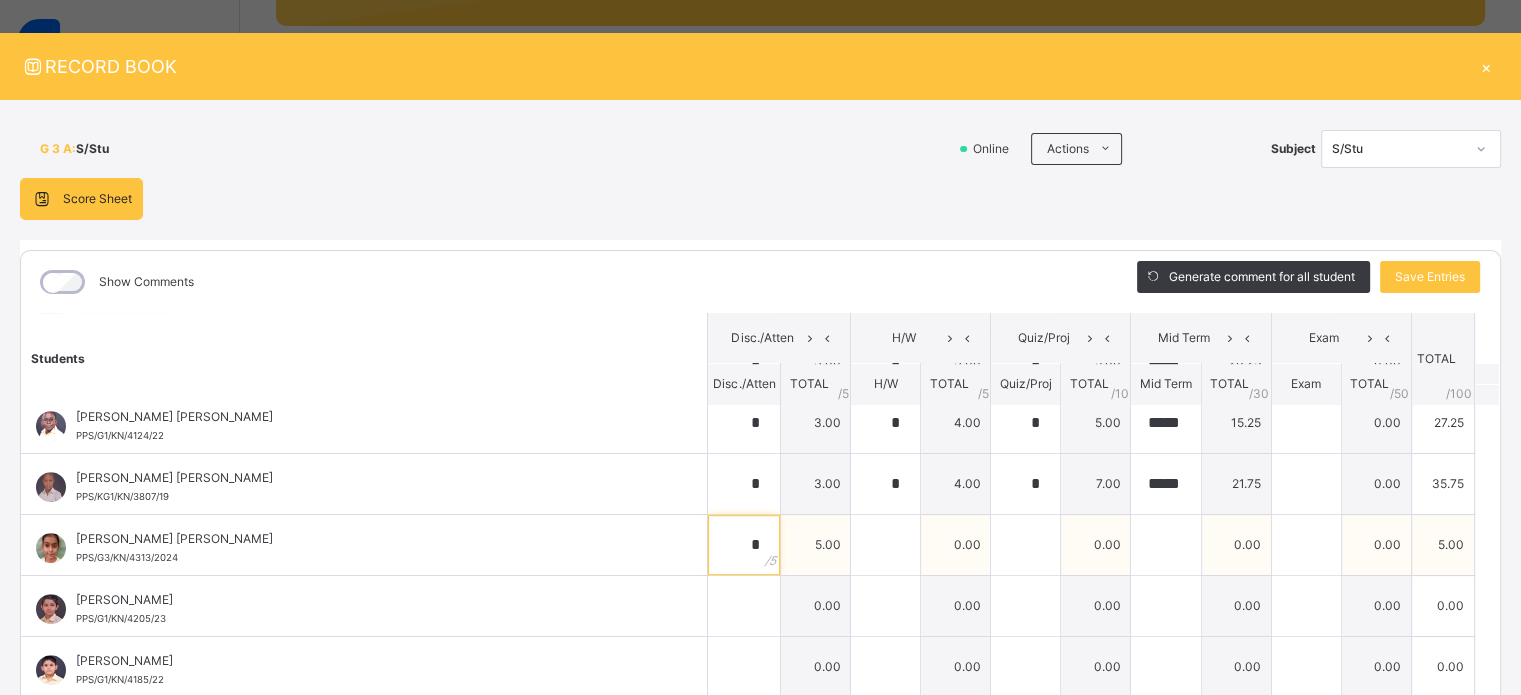 type on "*" 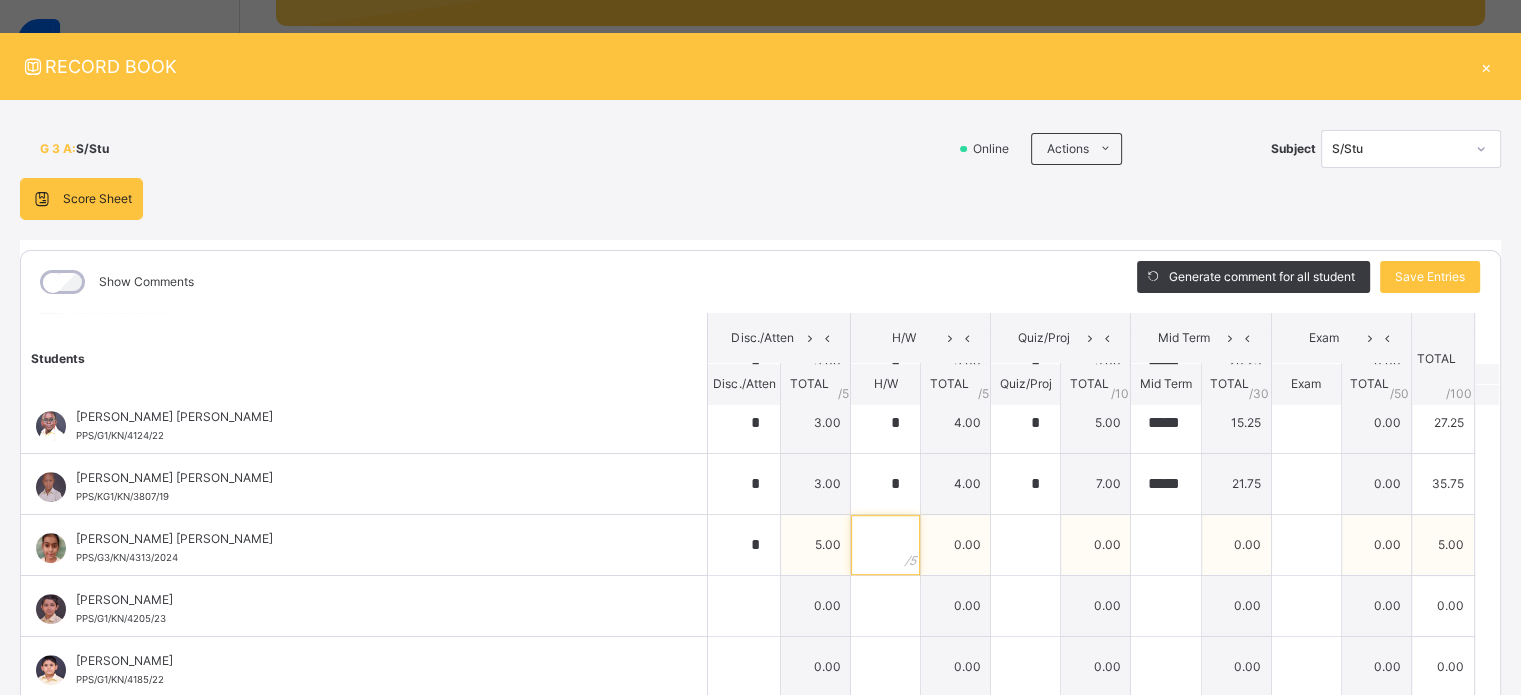 click at bounding box center (885, 545) 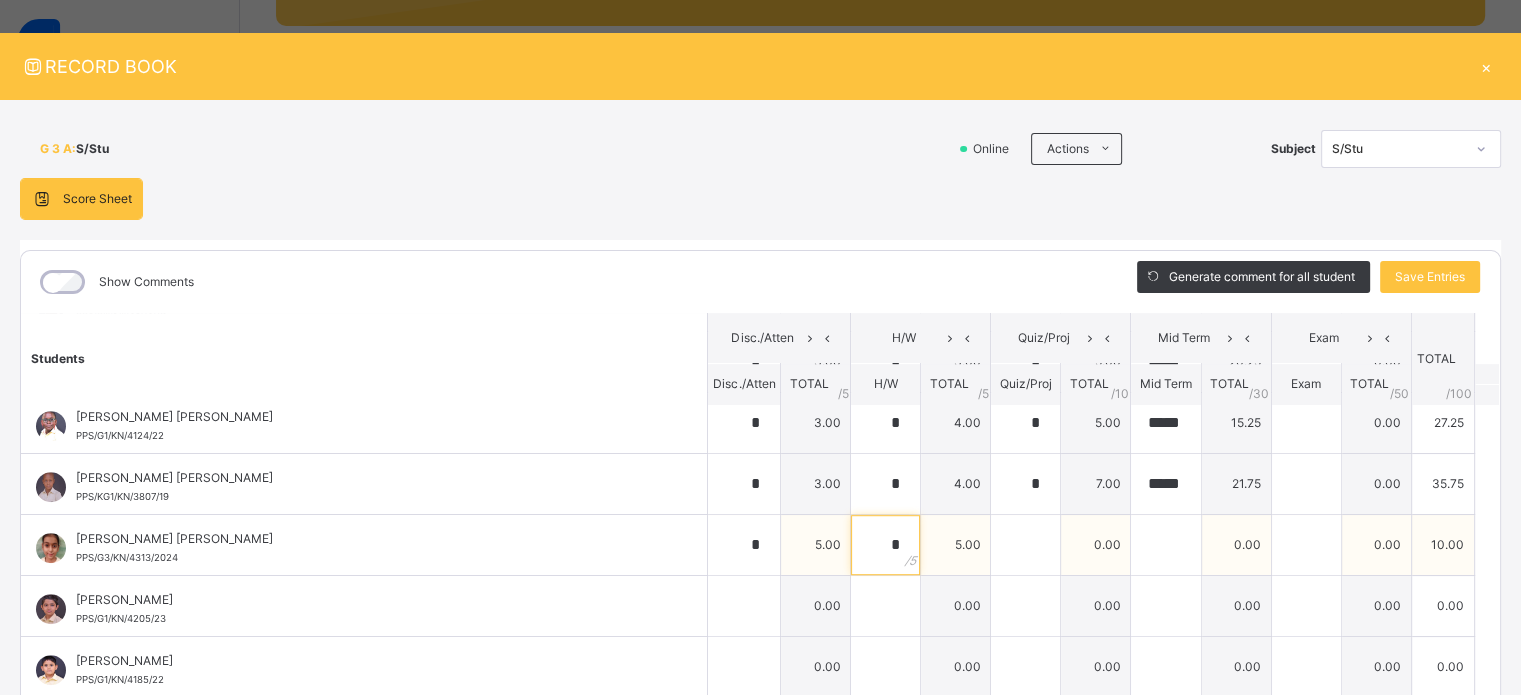 type on "*" 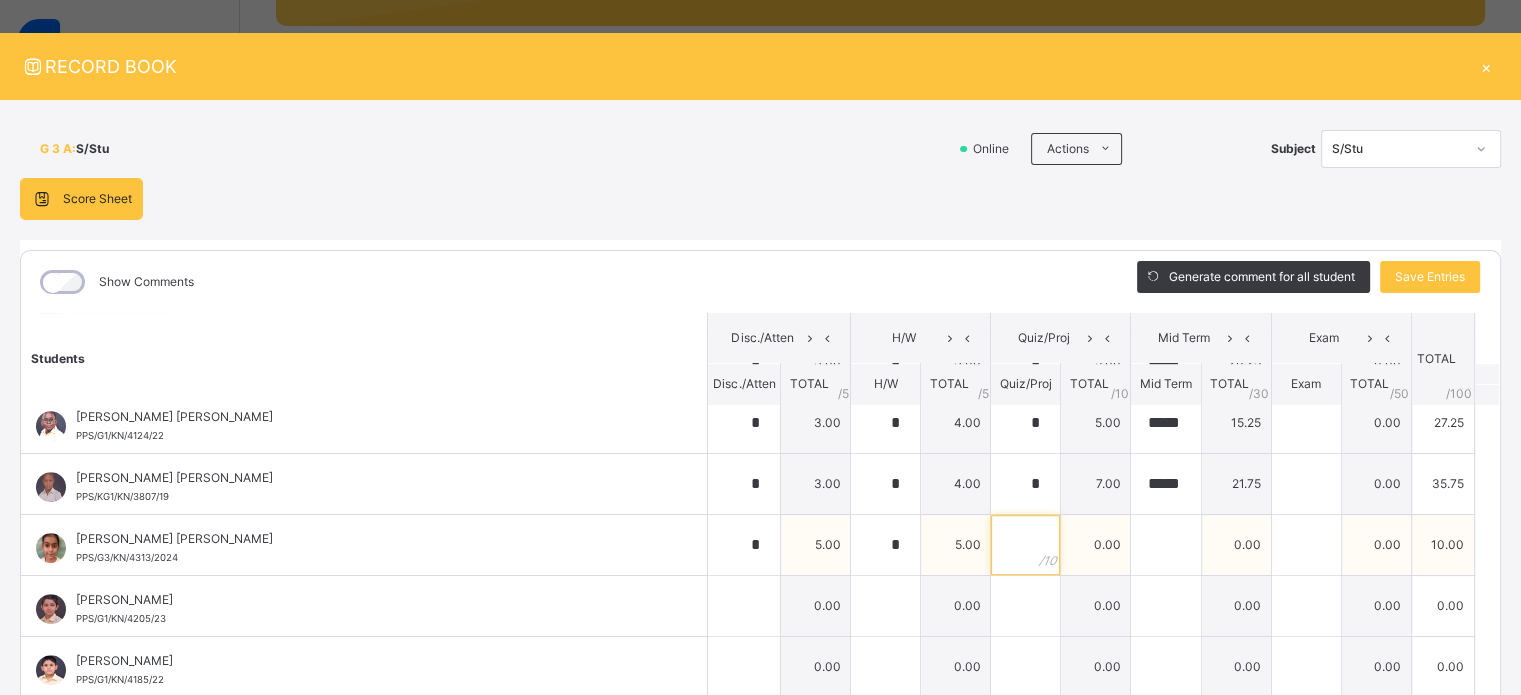 click at bounding box center (1025, 545) 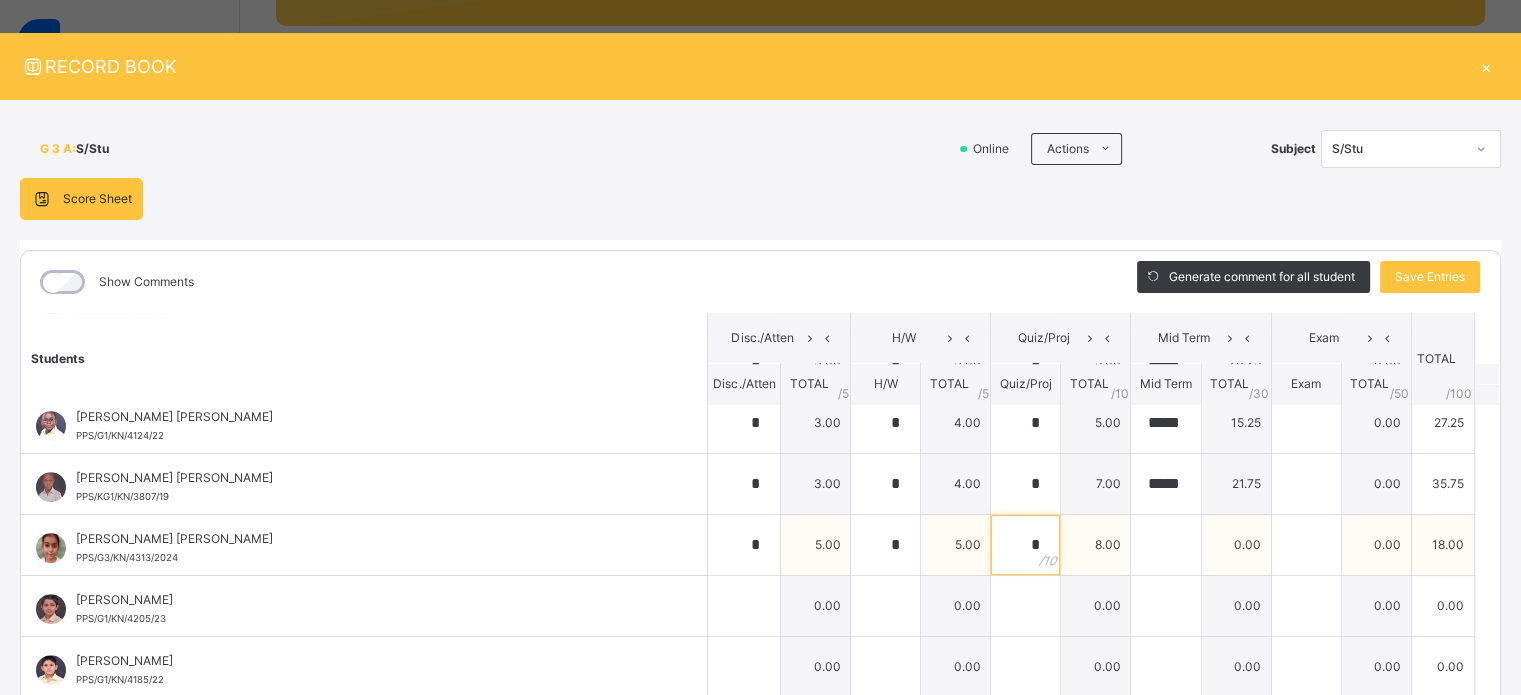 type on "*" 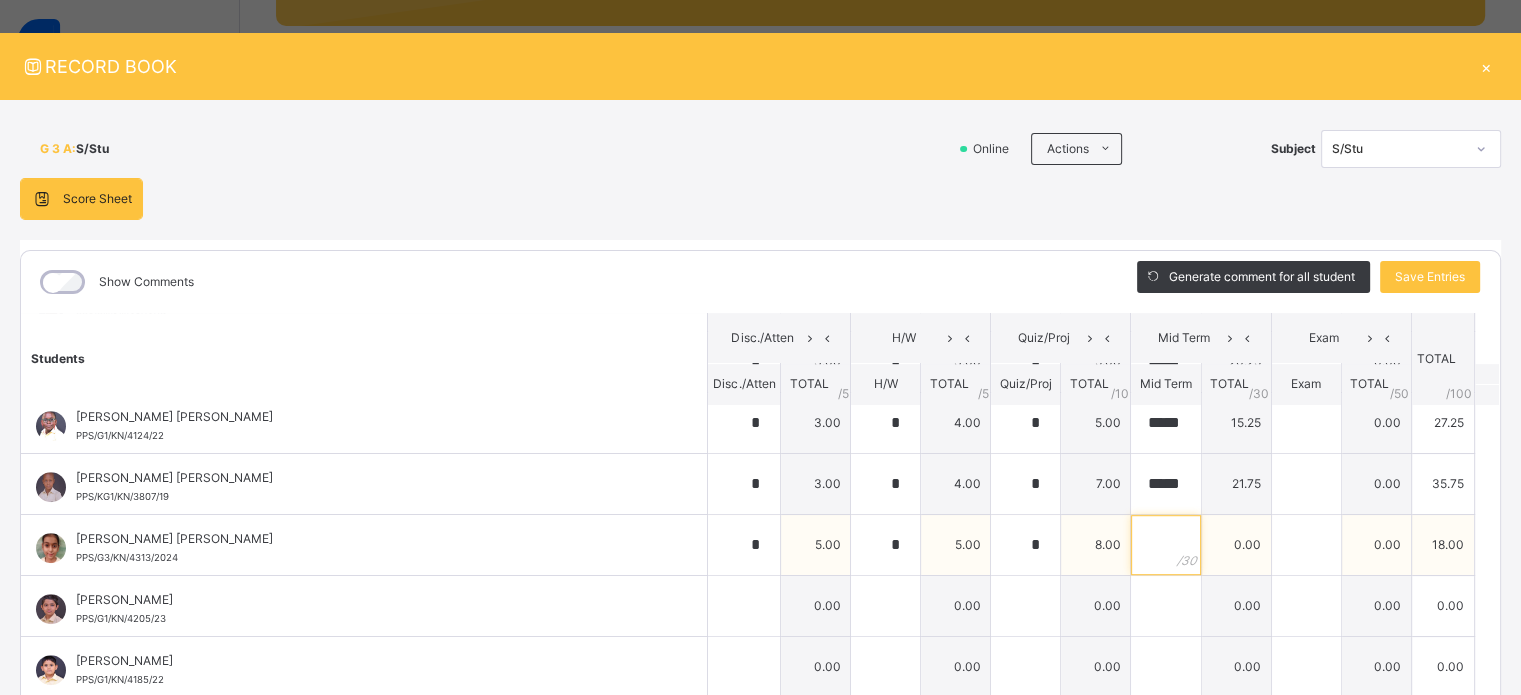 click at bounding box center [1165, 545] 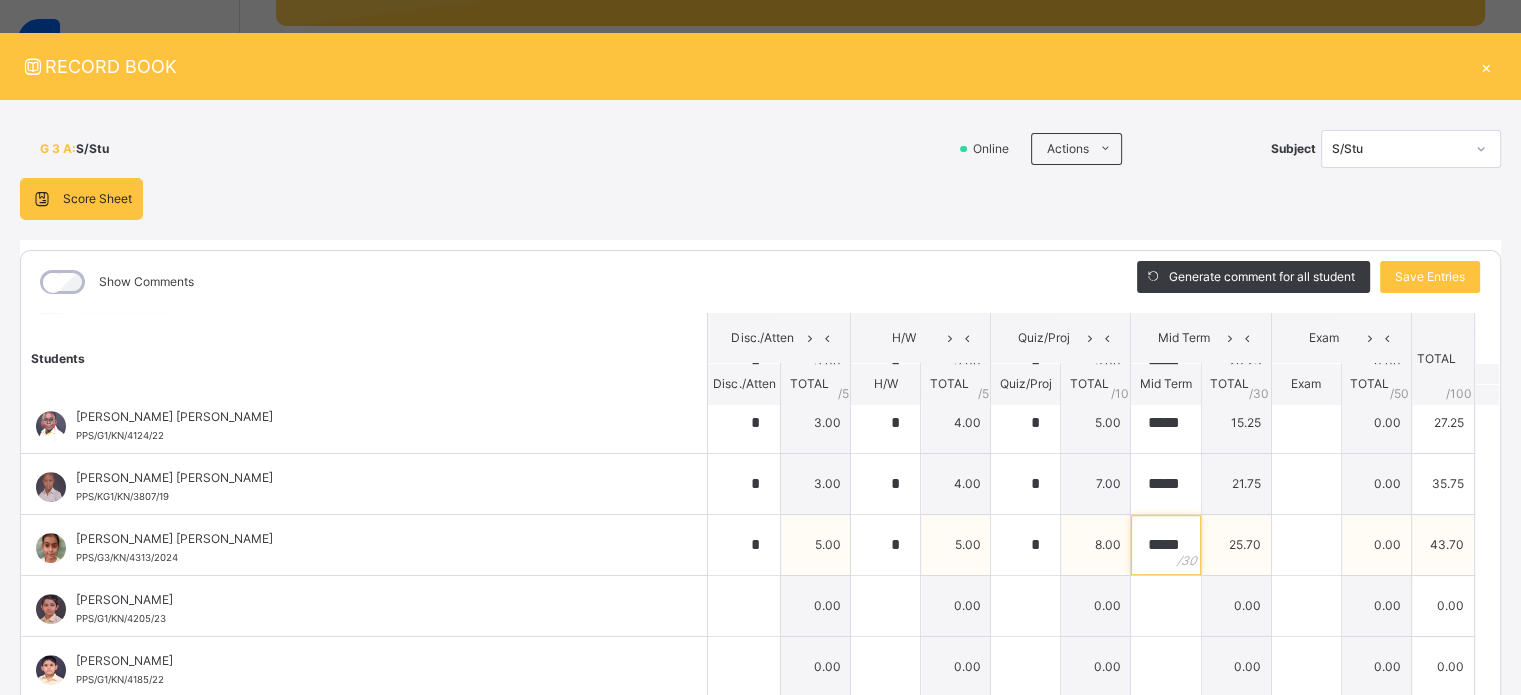 scroll, scrollTop: 0, scrollLeft: 1, axis: horizontal 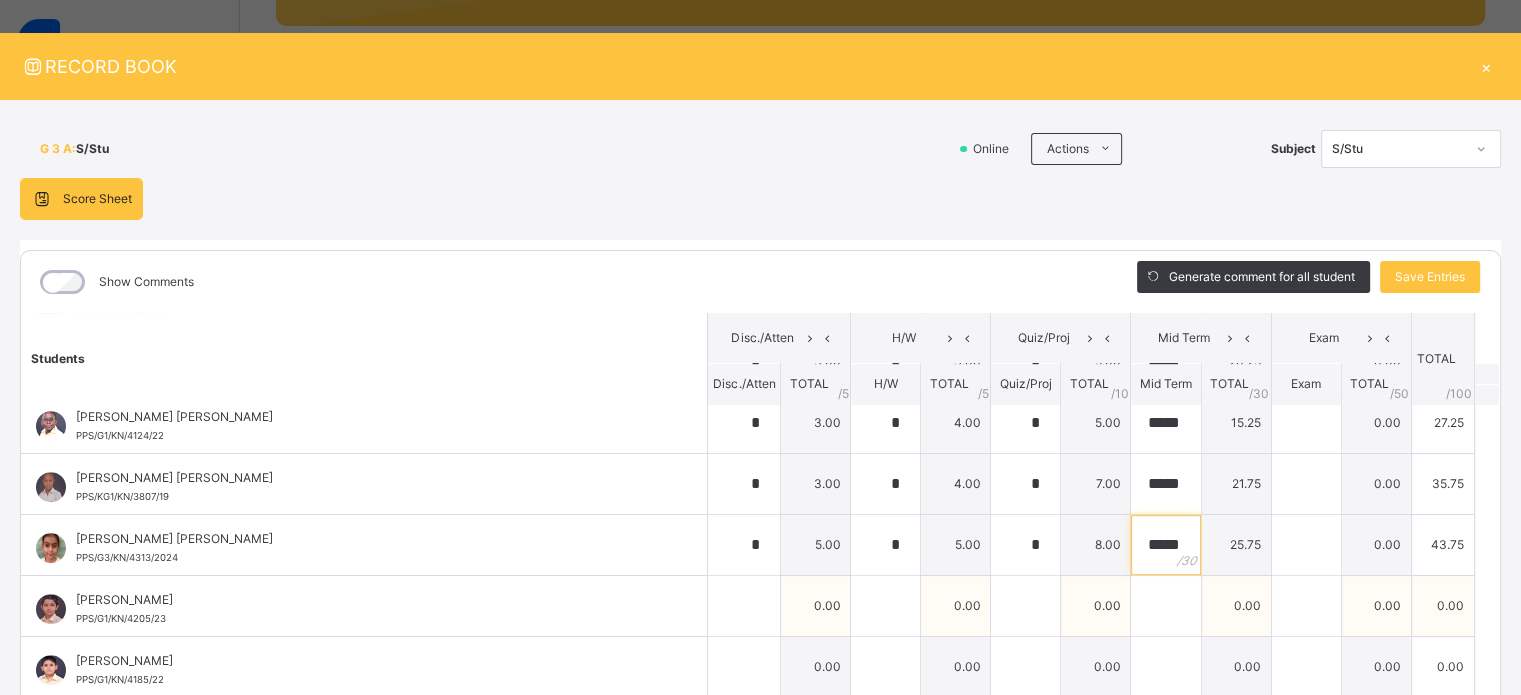 type on "*****" 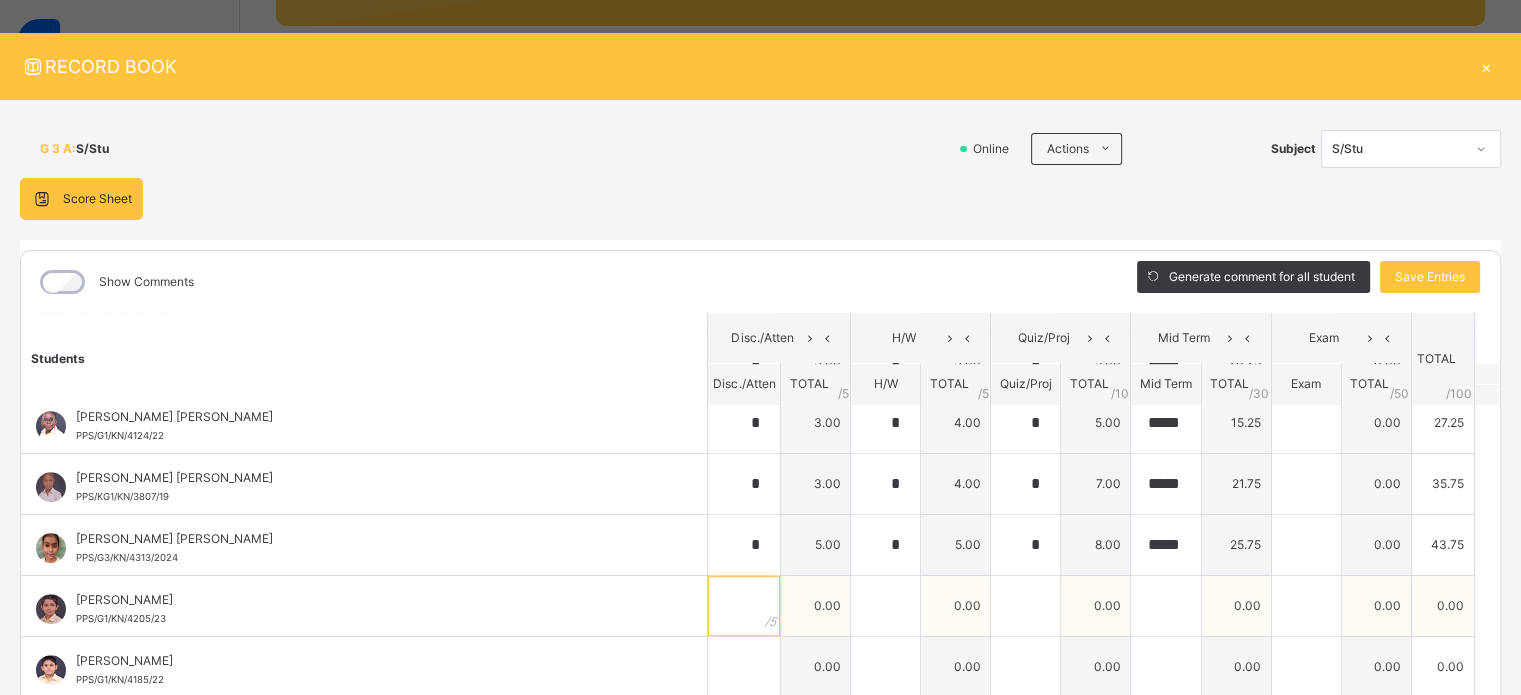 scroll, scrollTop: 0, scrollLeft: 0, axis: both 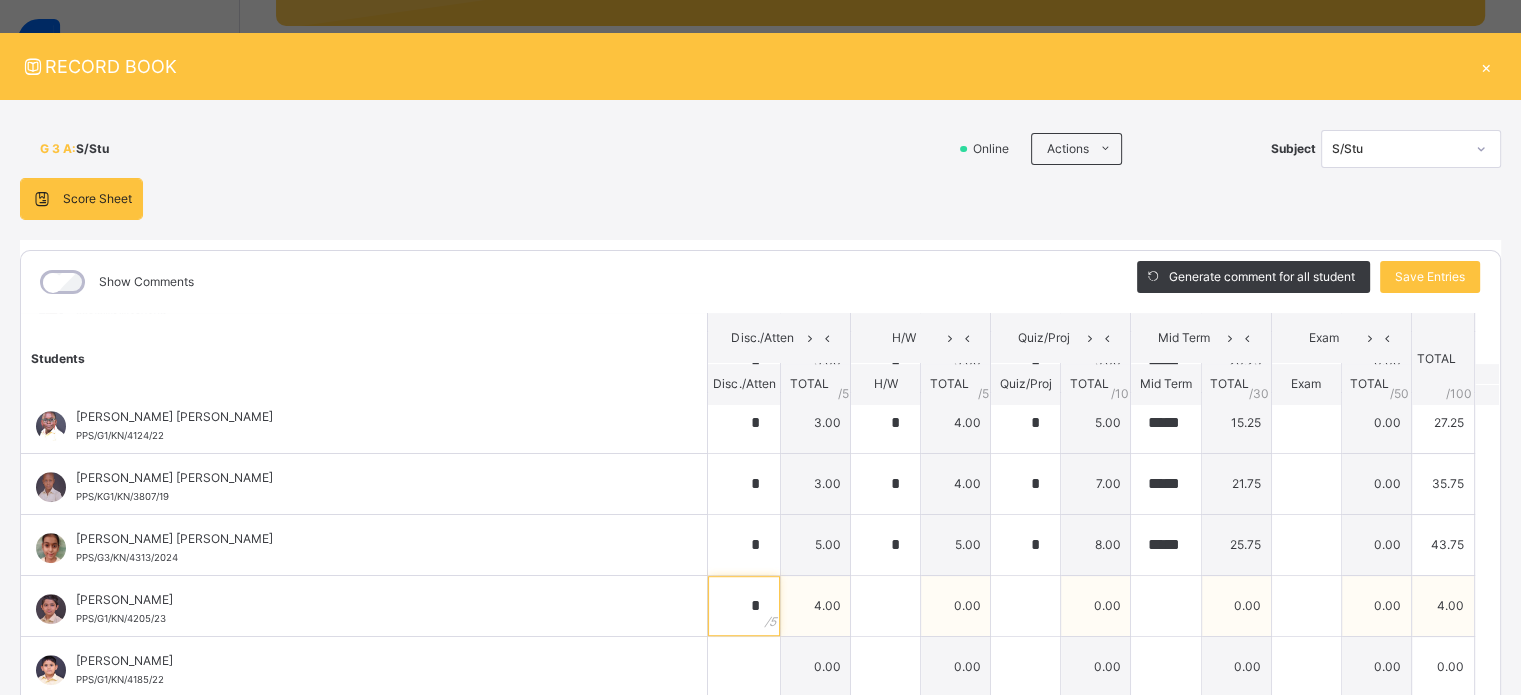type on "*" 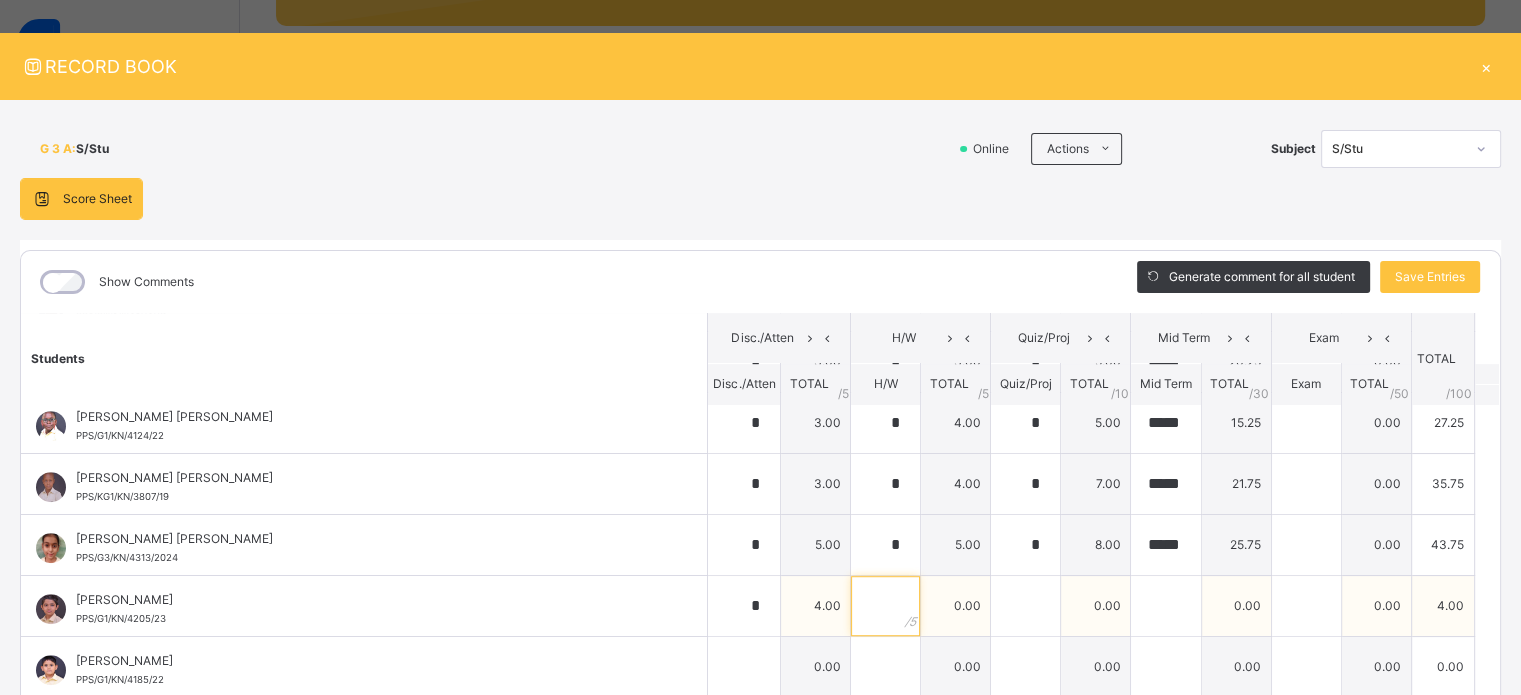 click at bounding box center [885, 606] 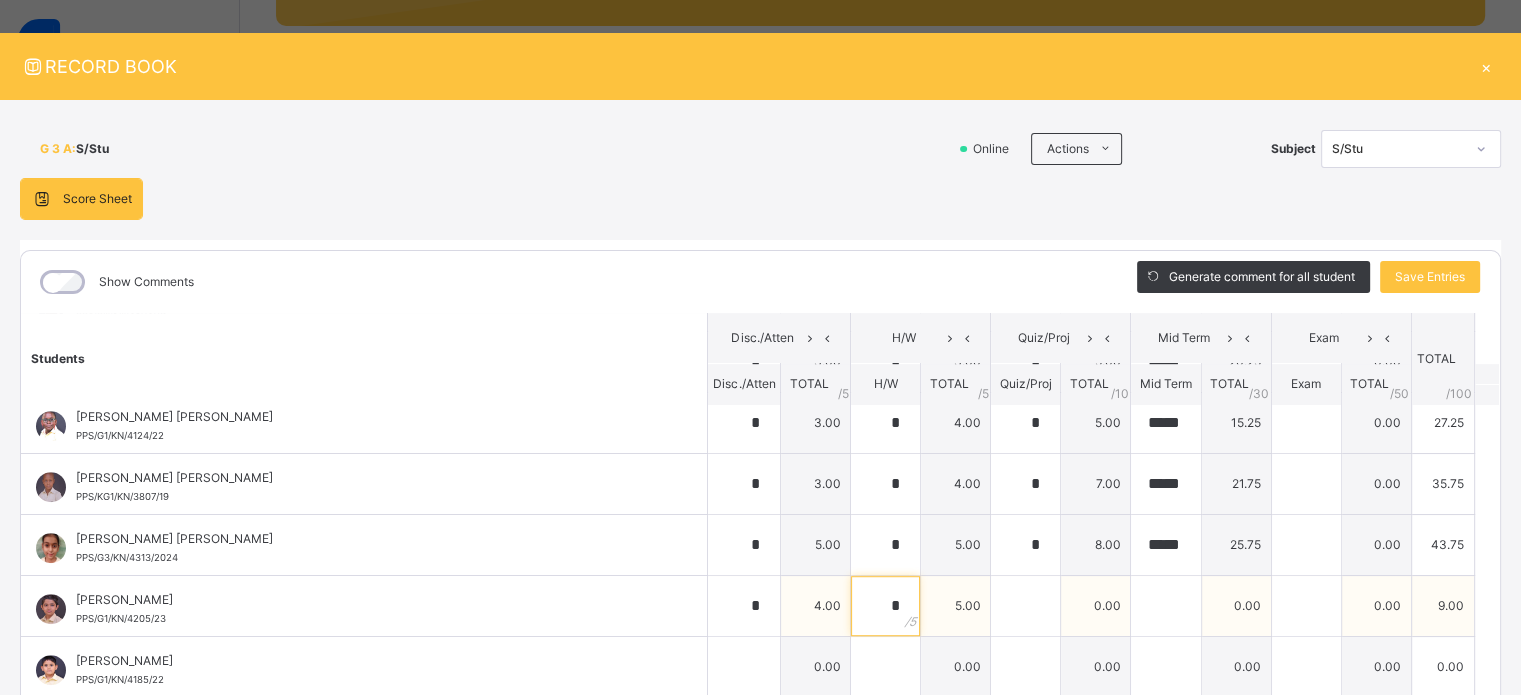 type on "*" 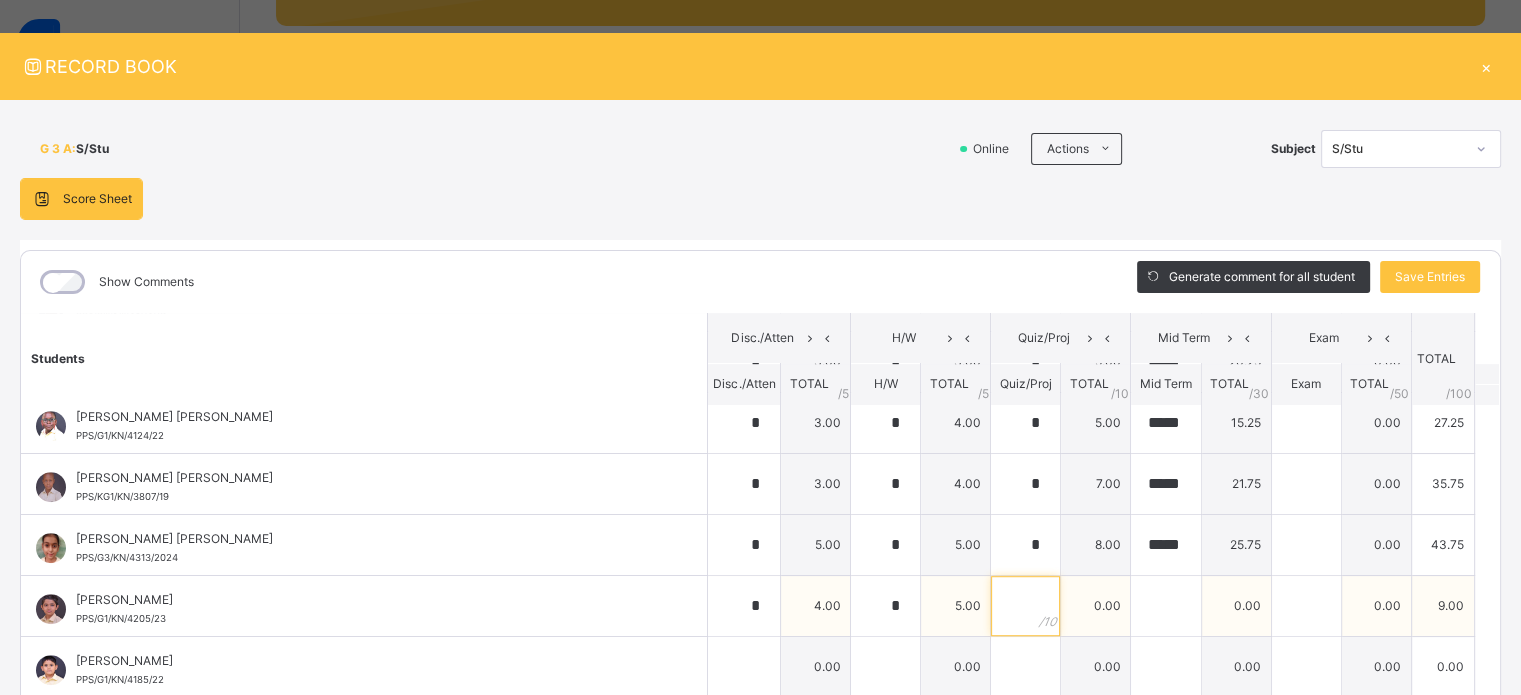 click at bounding box center (1025, 606) 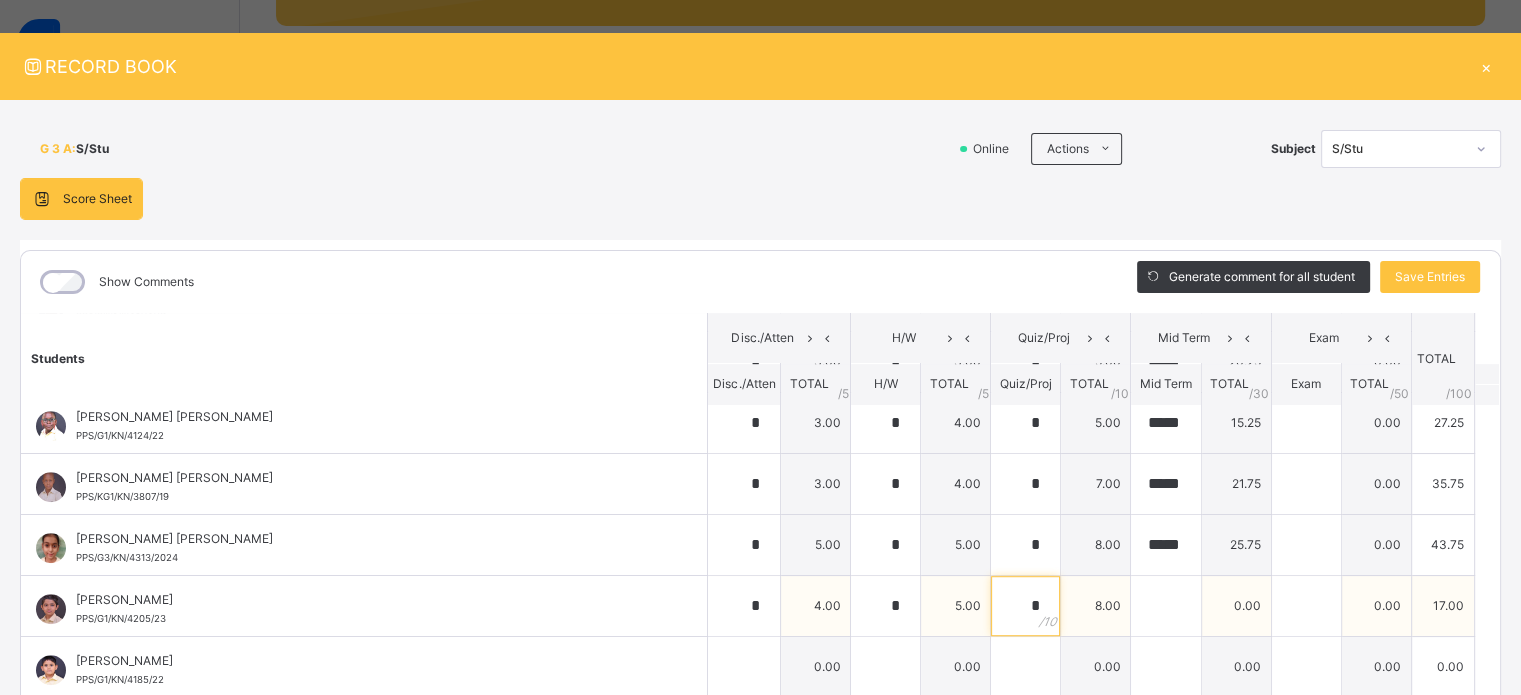 type on "*" 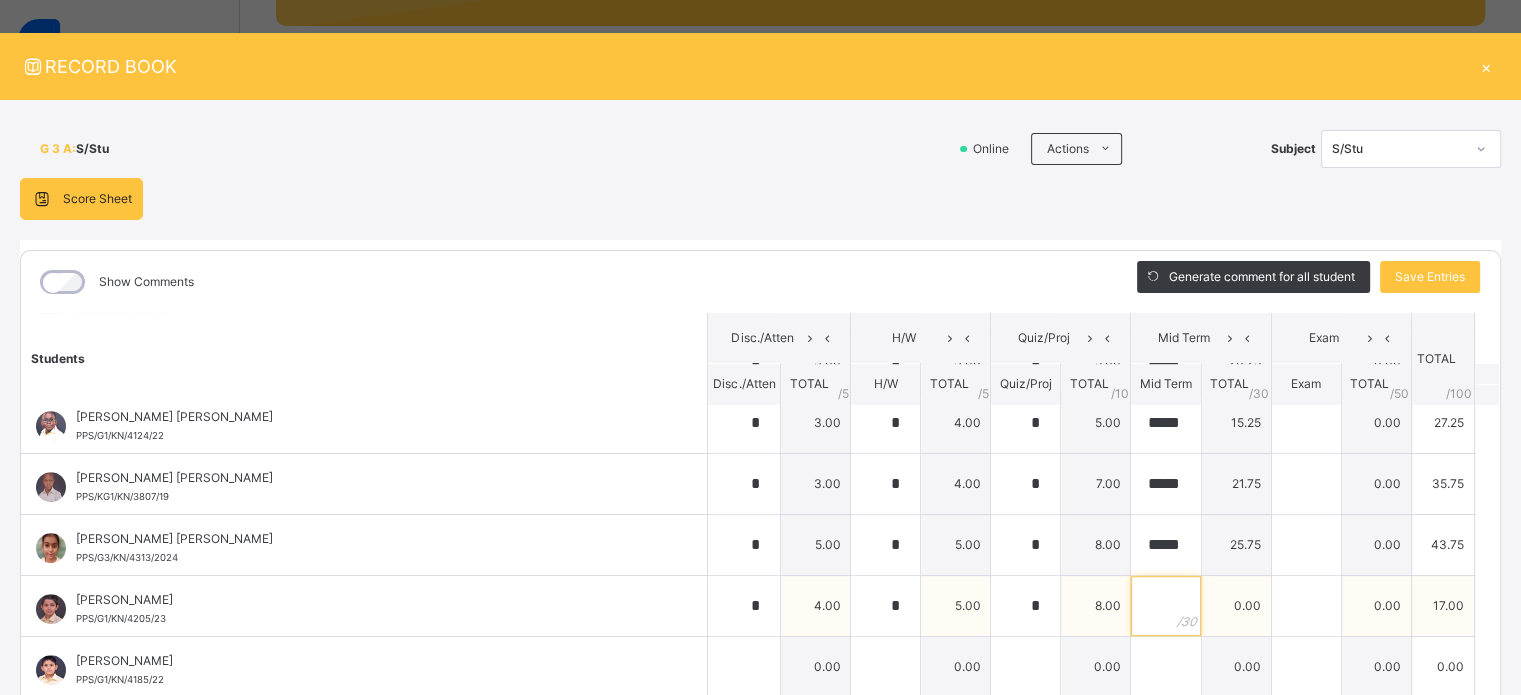 click at bounding box center (1165, 606) 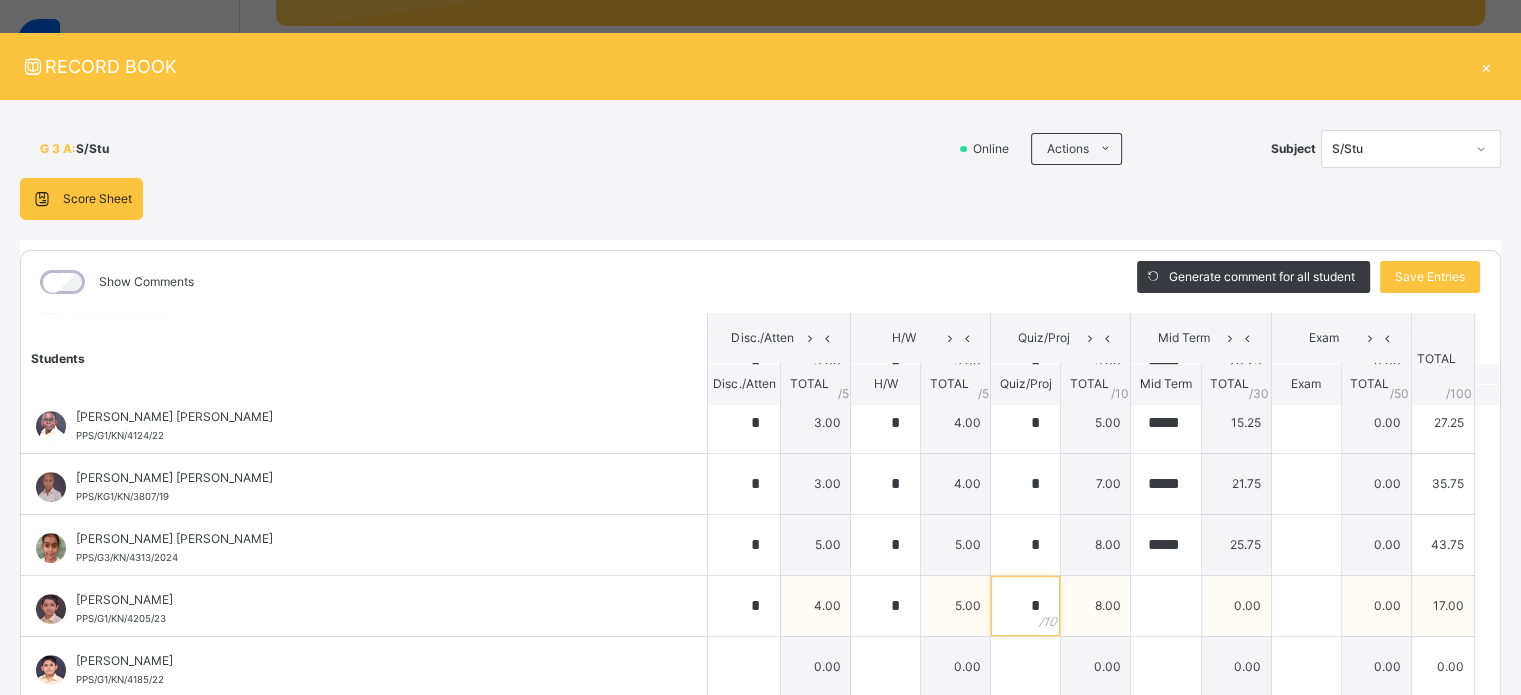click on "*" at bounding box center [1025, 606] 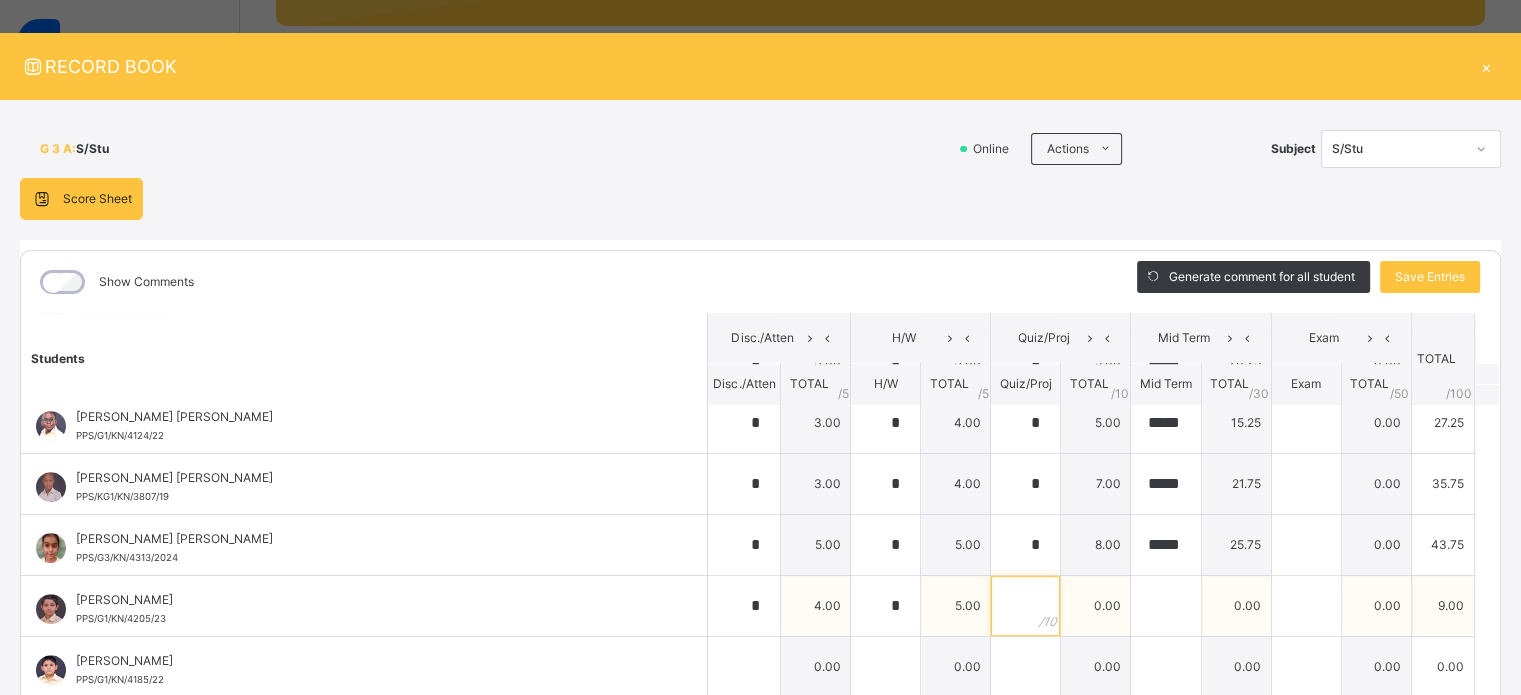 type on "*" 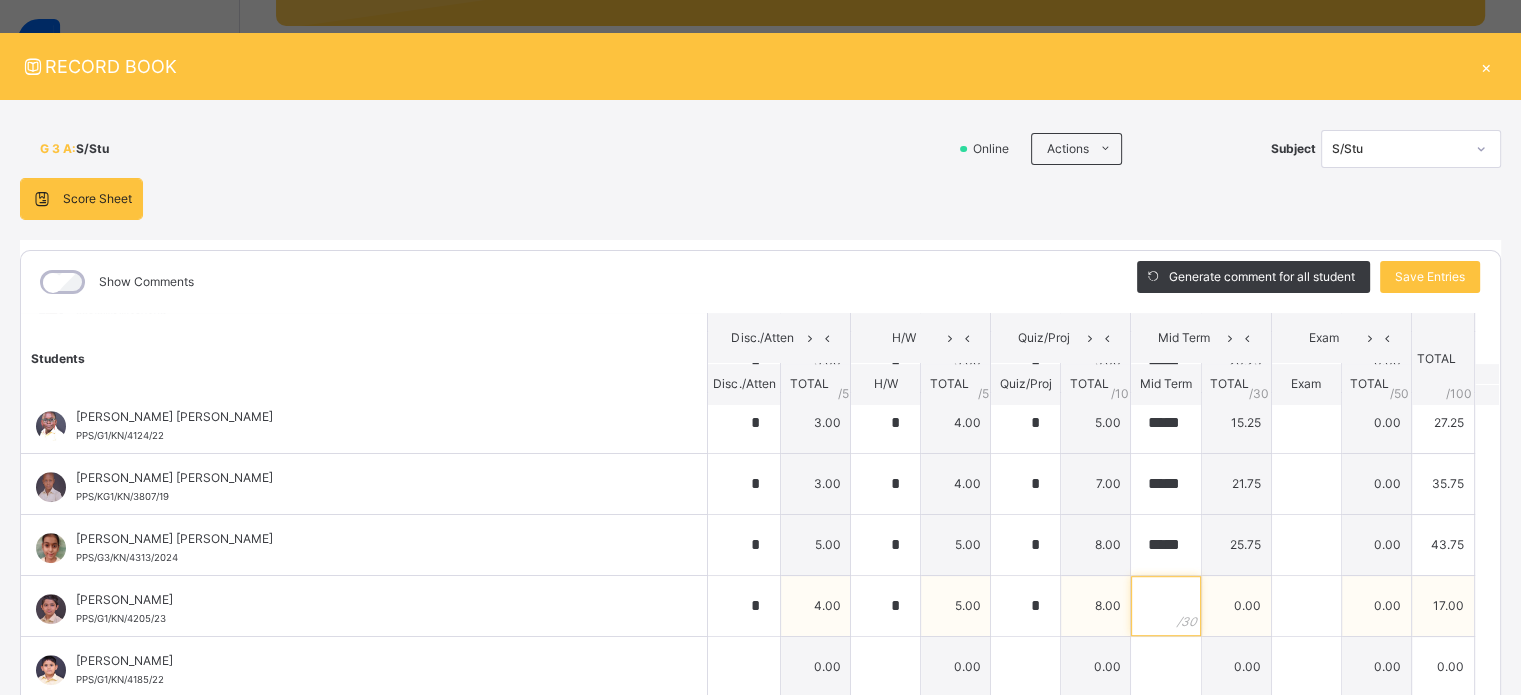 click at bounding box center [1165, 606] 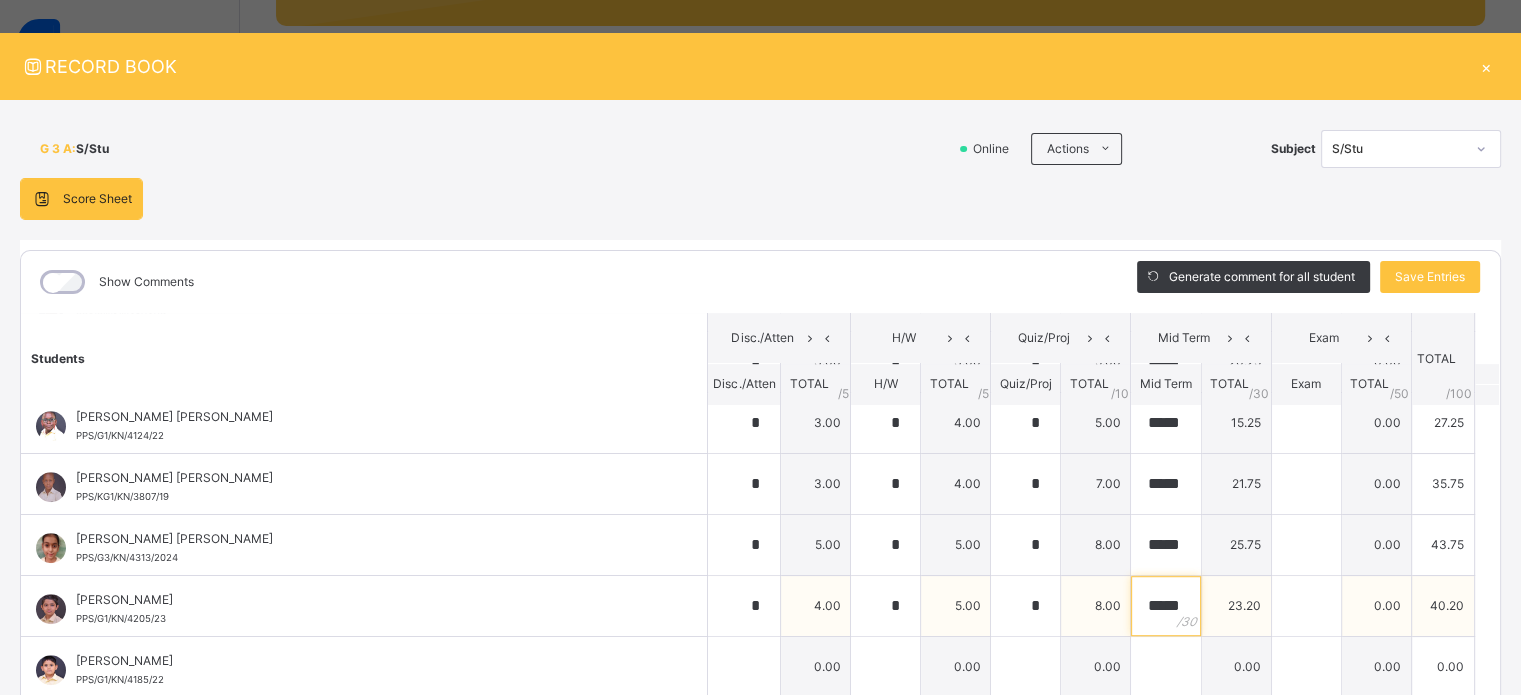scroll, scrollTop: 0, scrollLeft: 3, axis: horizontal 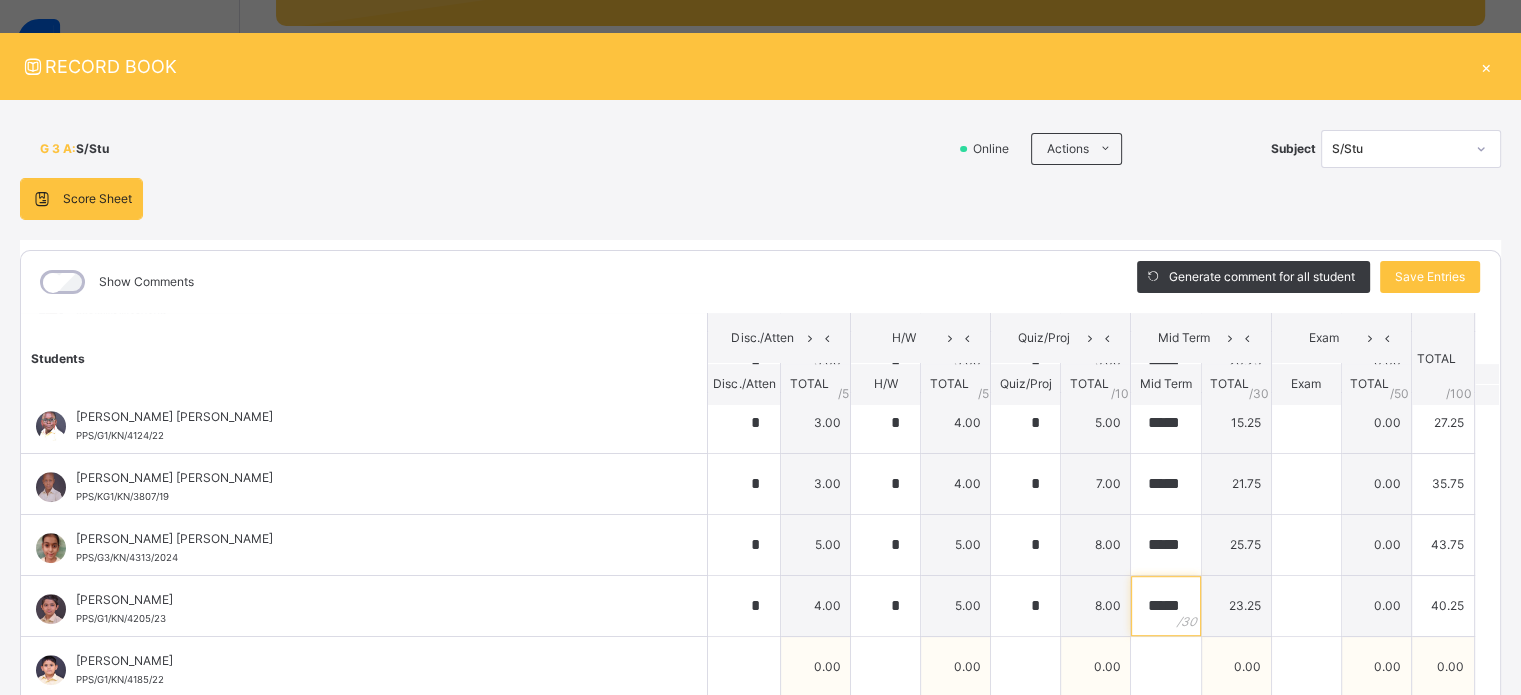 type on "*****" 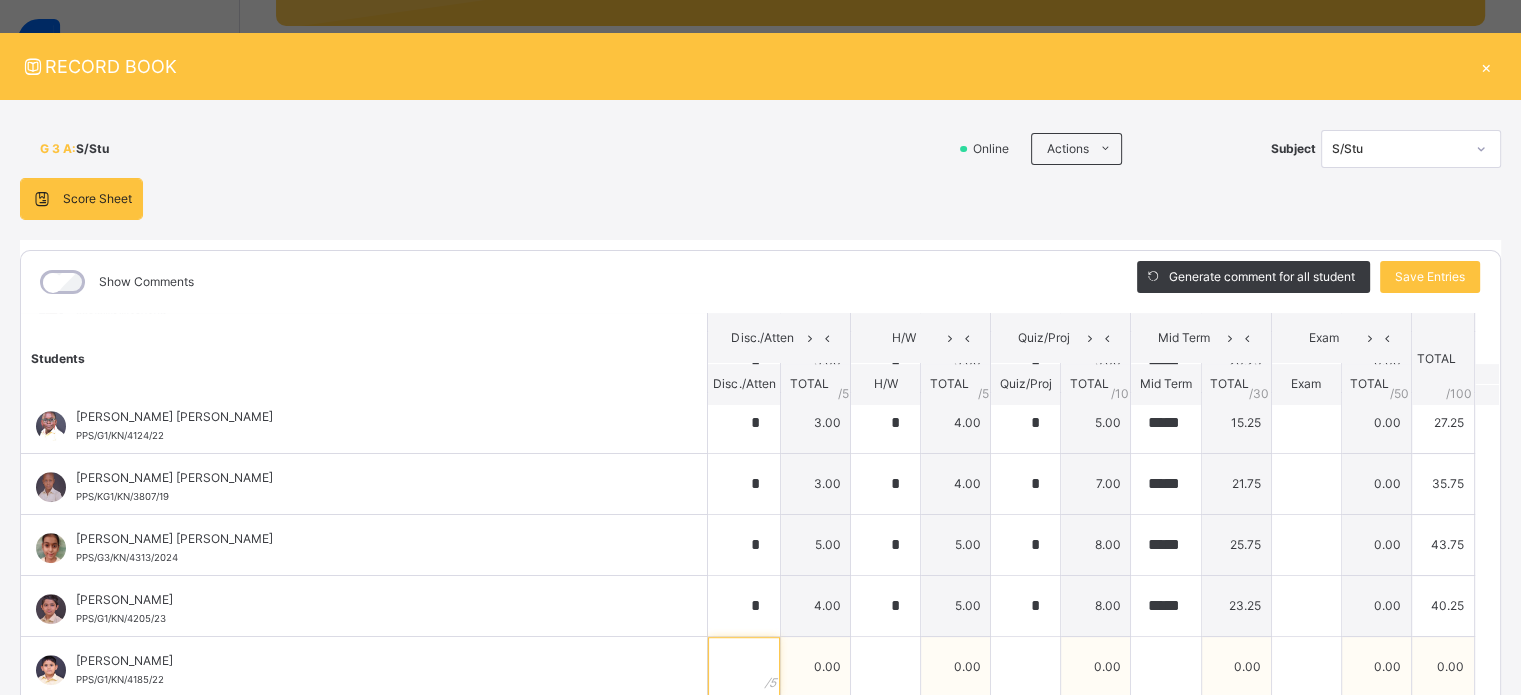 scroll, scrollTop: 0, scrollLeft: 0, axis: both 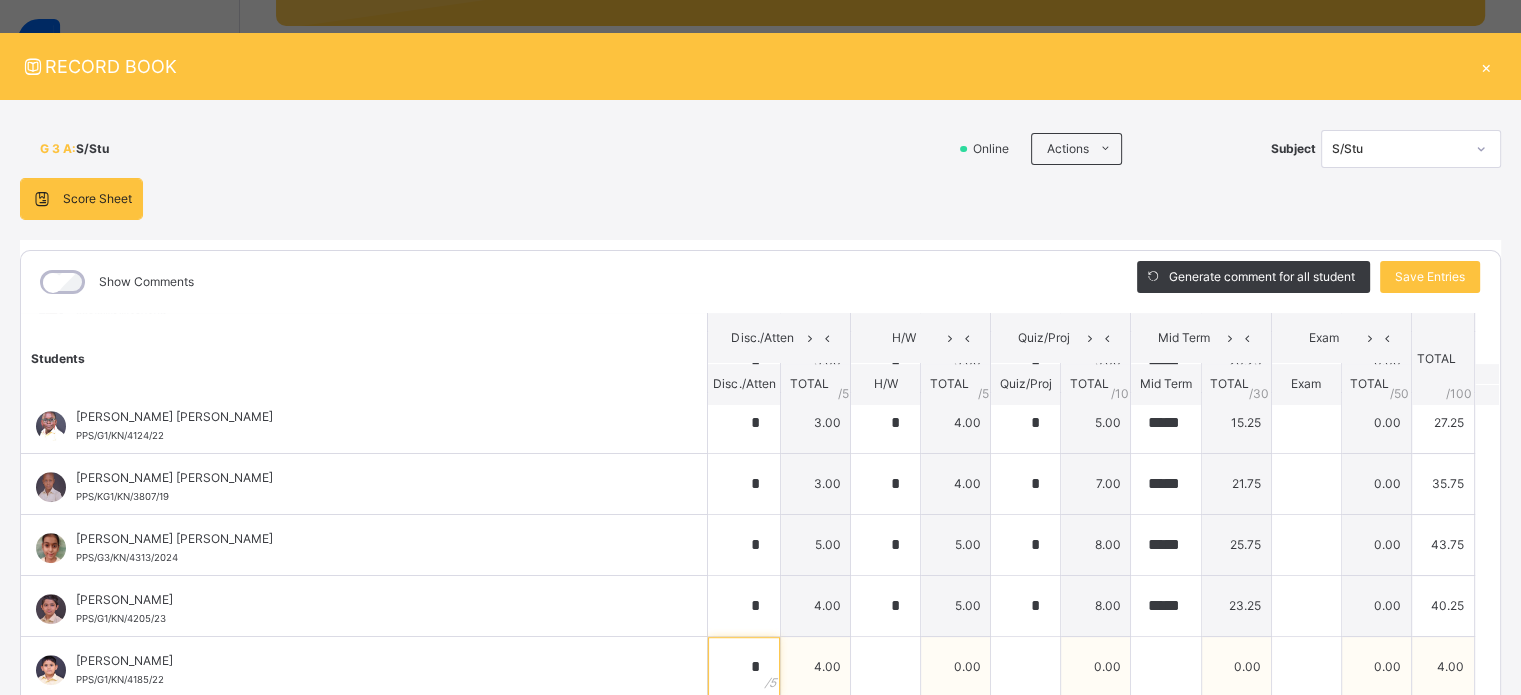 type on "*" 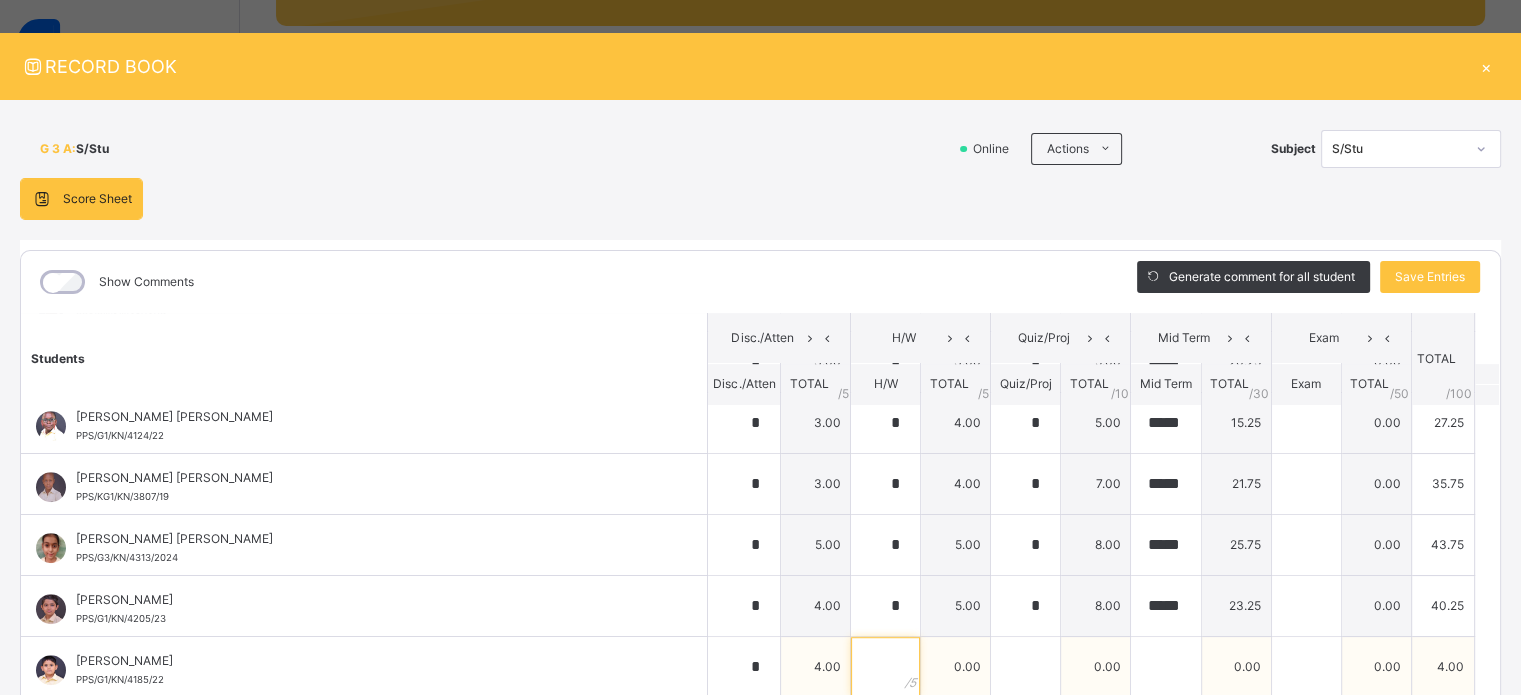 click at bounding box center [885, 667] 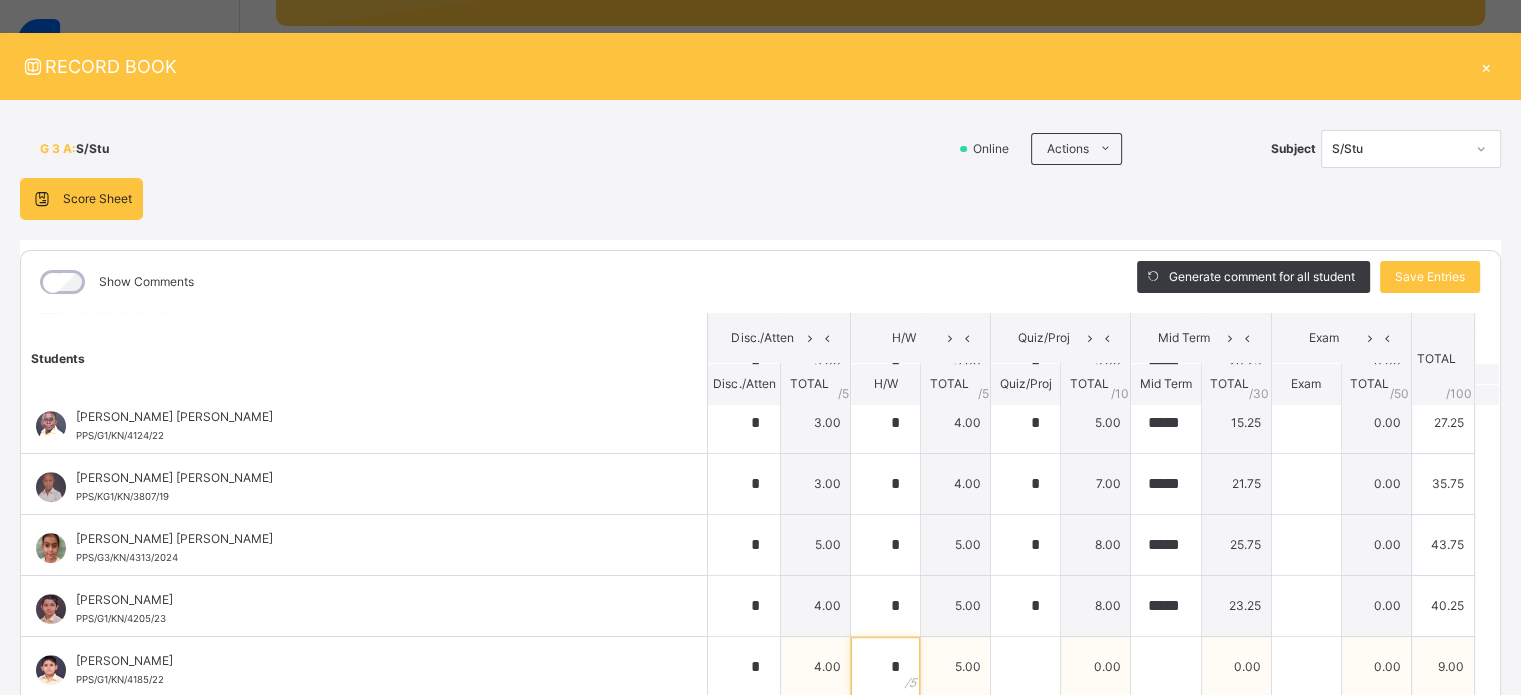 type on "*" 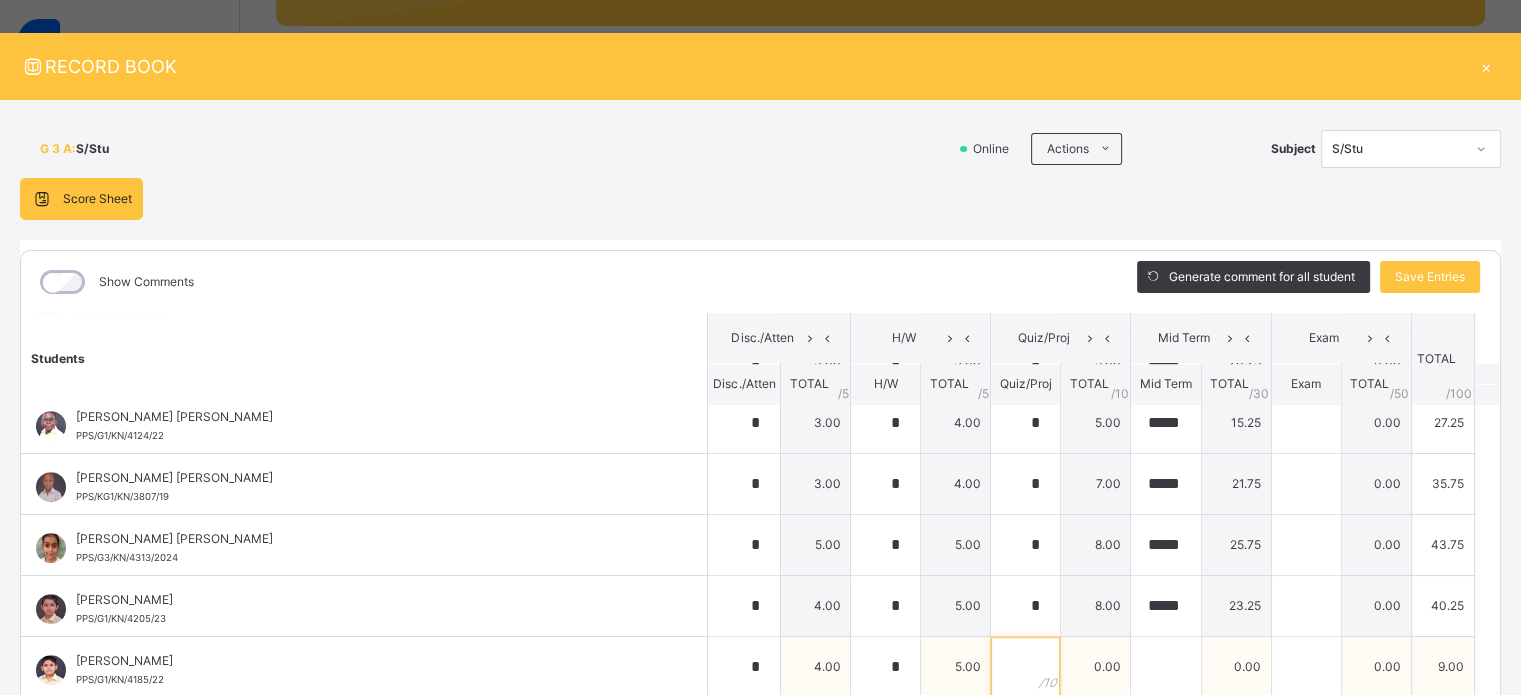 click at bounding box center (1025, 667) 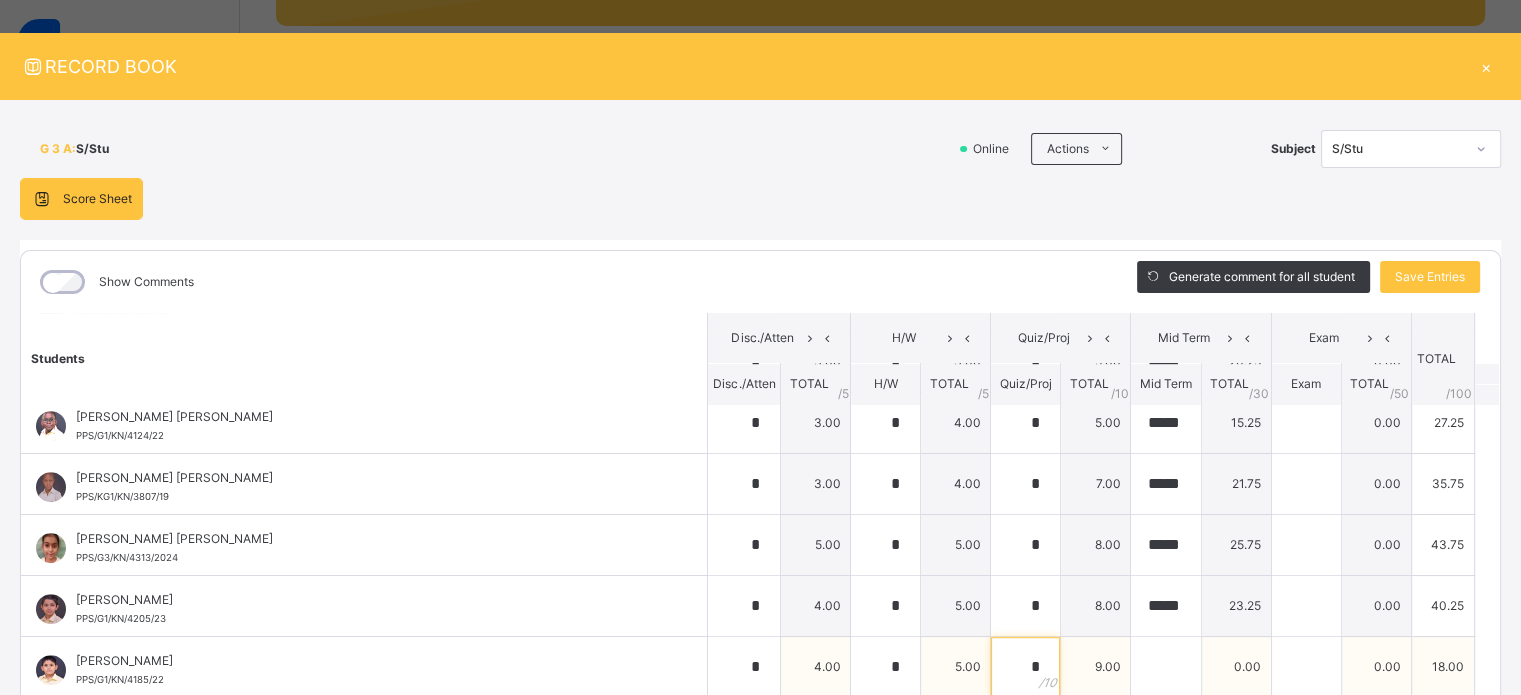type on "*" 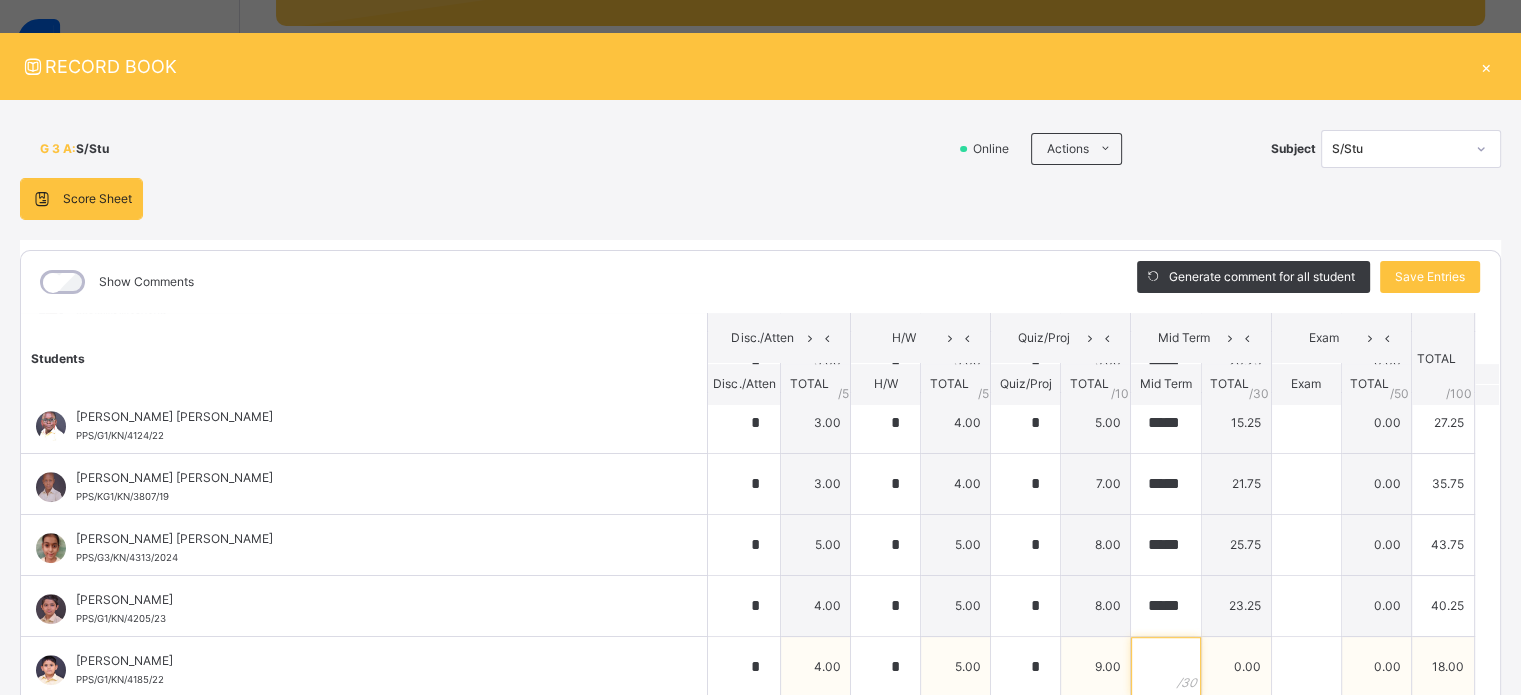 click at bounding box center [1165, 667] 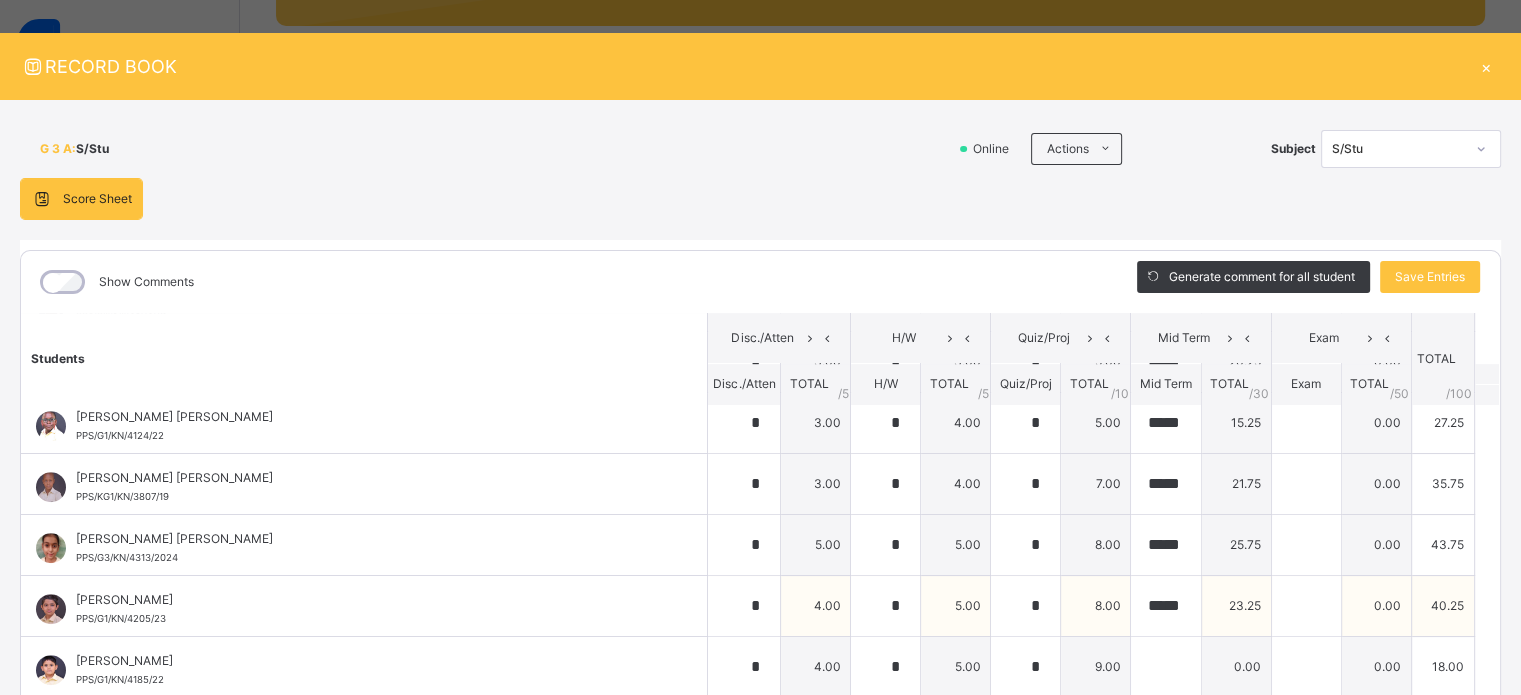 click on "[PERSON_NAME] PPS/G1/KN/4205/23" at bounding box center [364, 606] 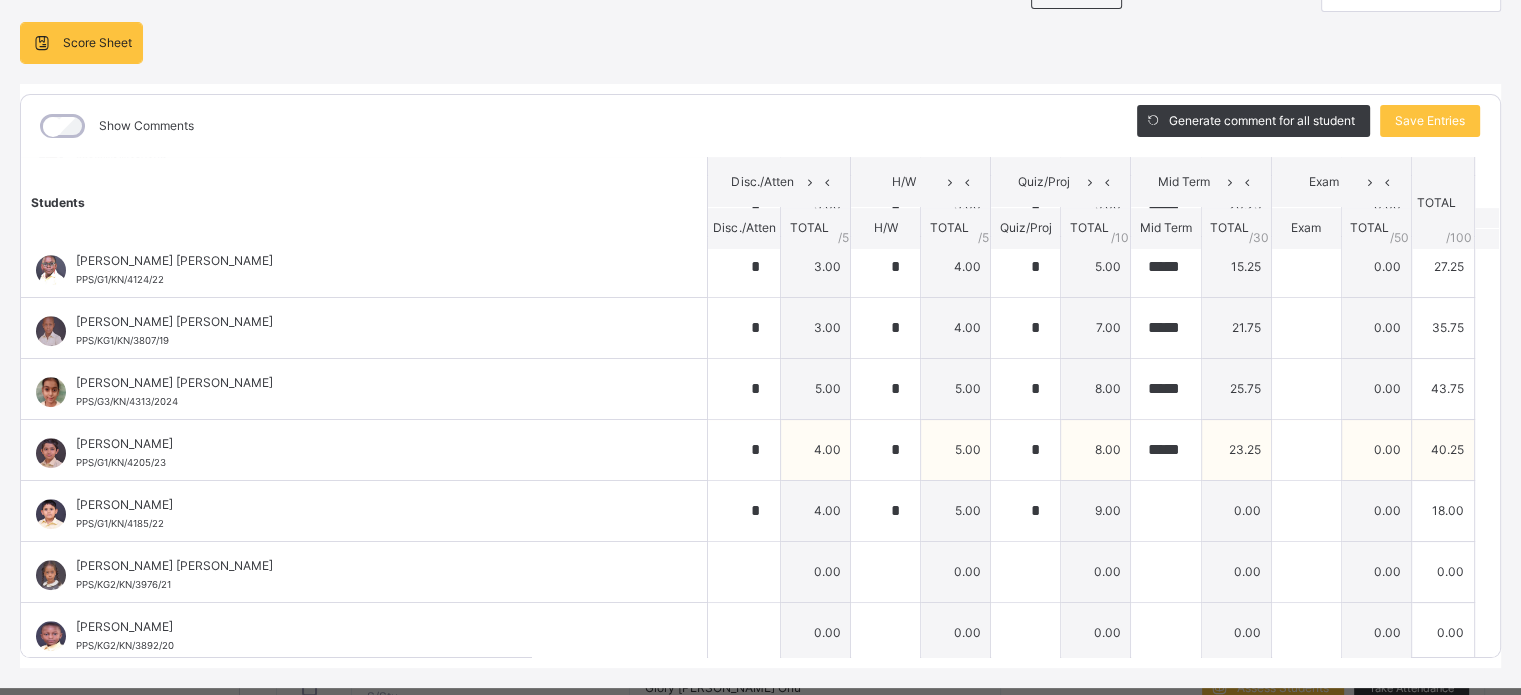 scroll, scrollTop: 215, scrollLeft: 0, axis: vertical 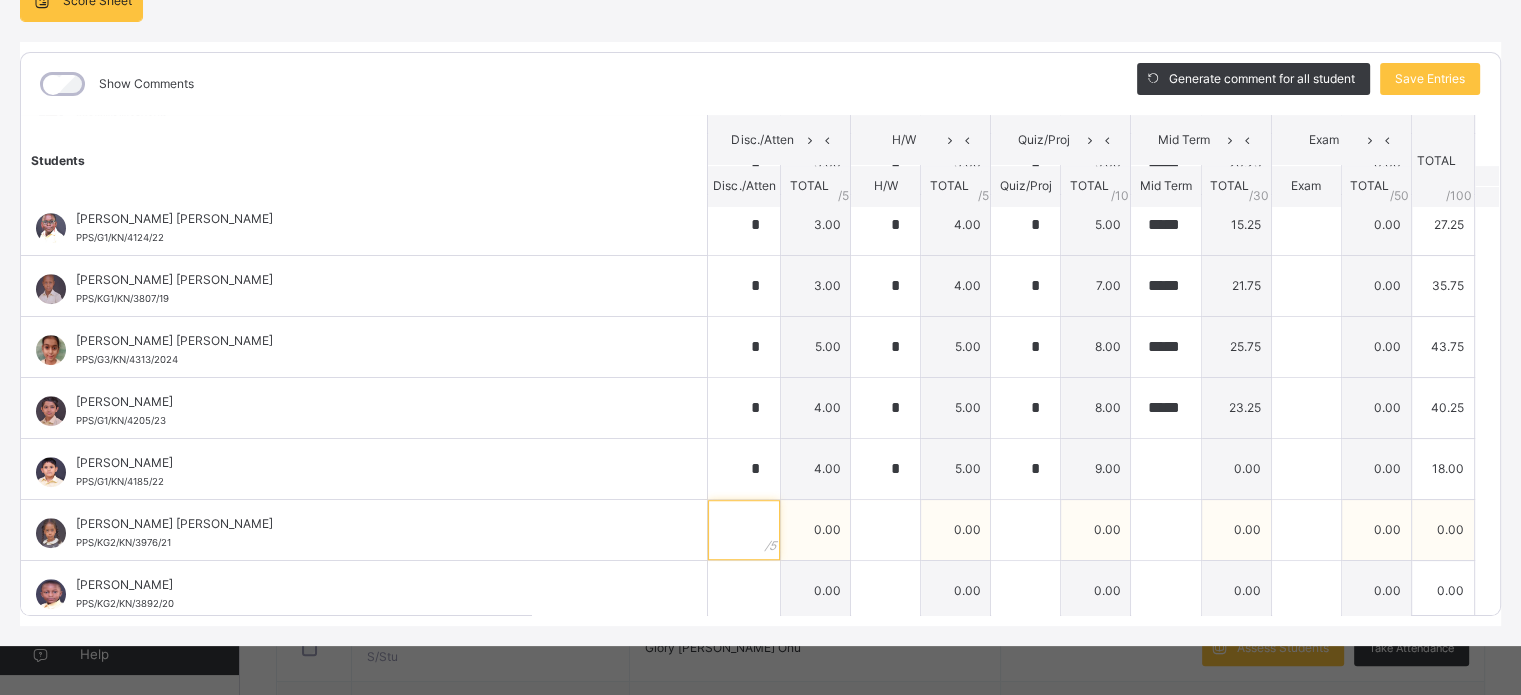 click at bounding box center [744, 530] 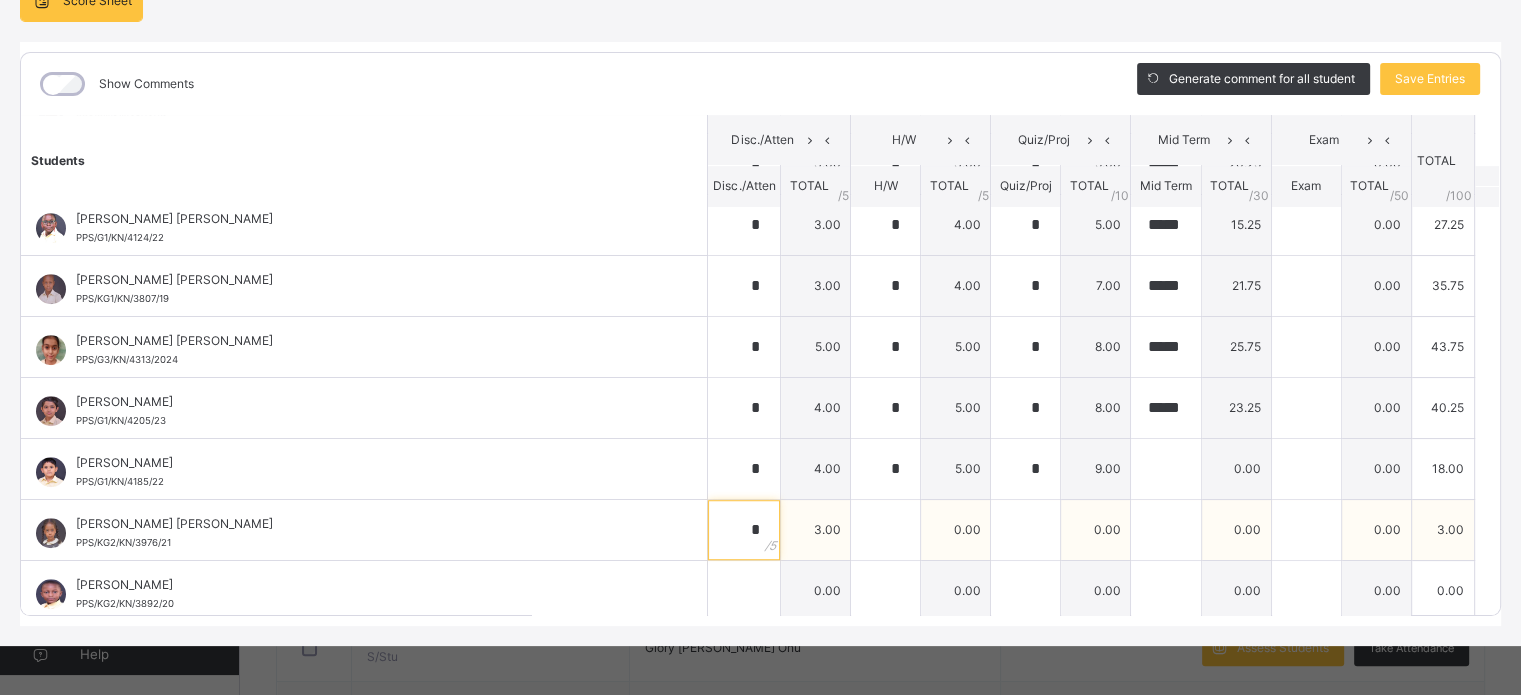 type on "*" 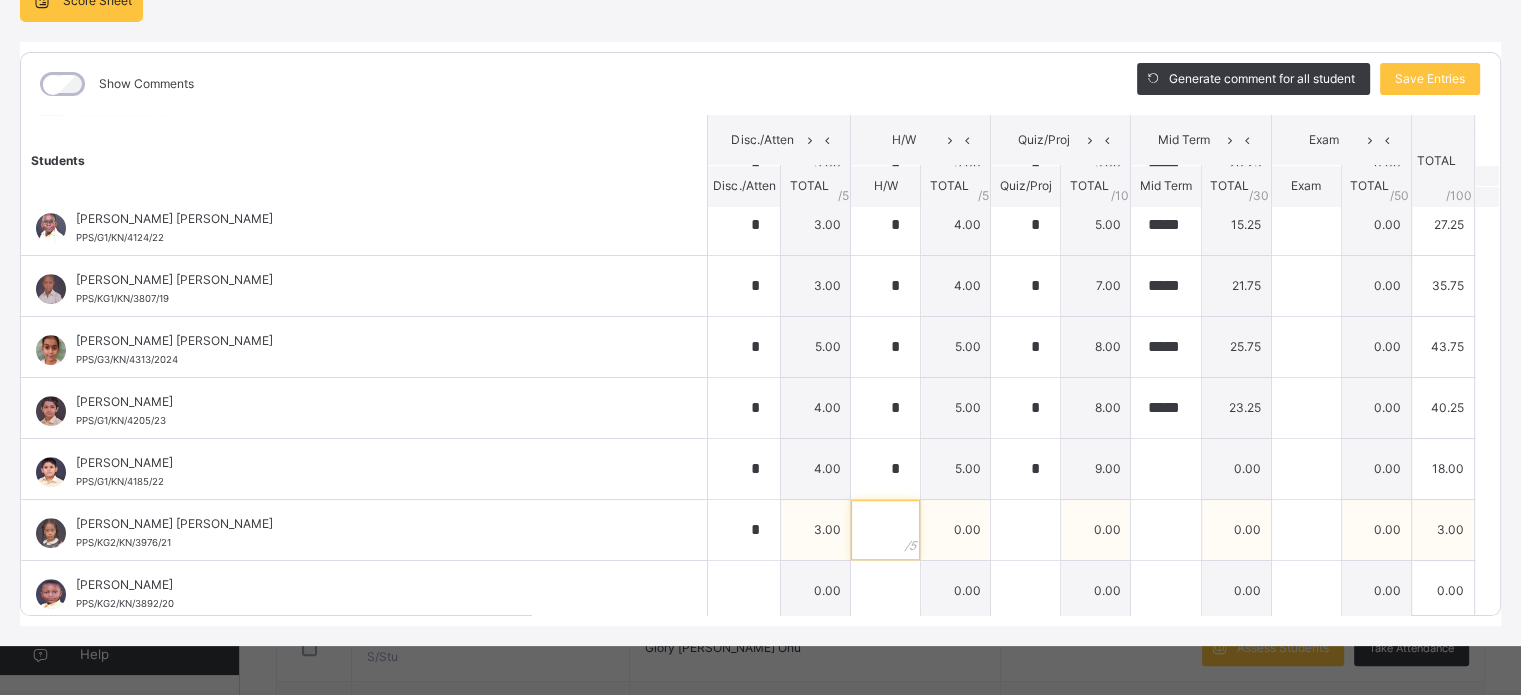 click at bounding box center [885, 530] 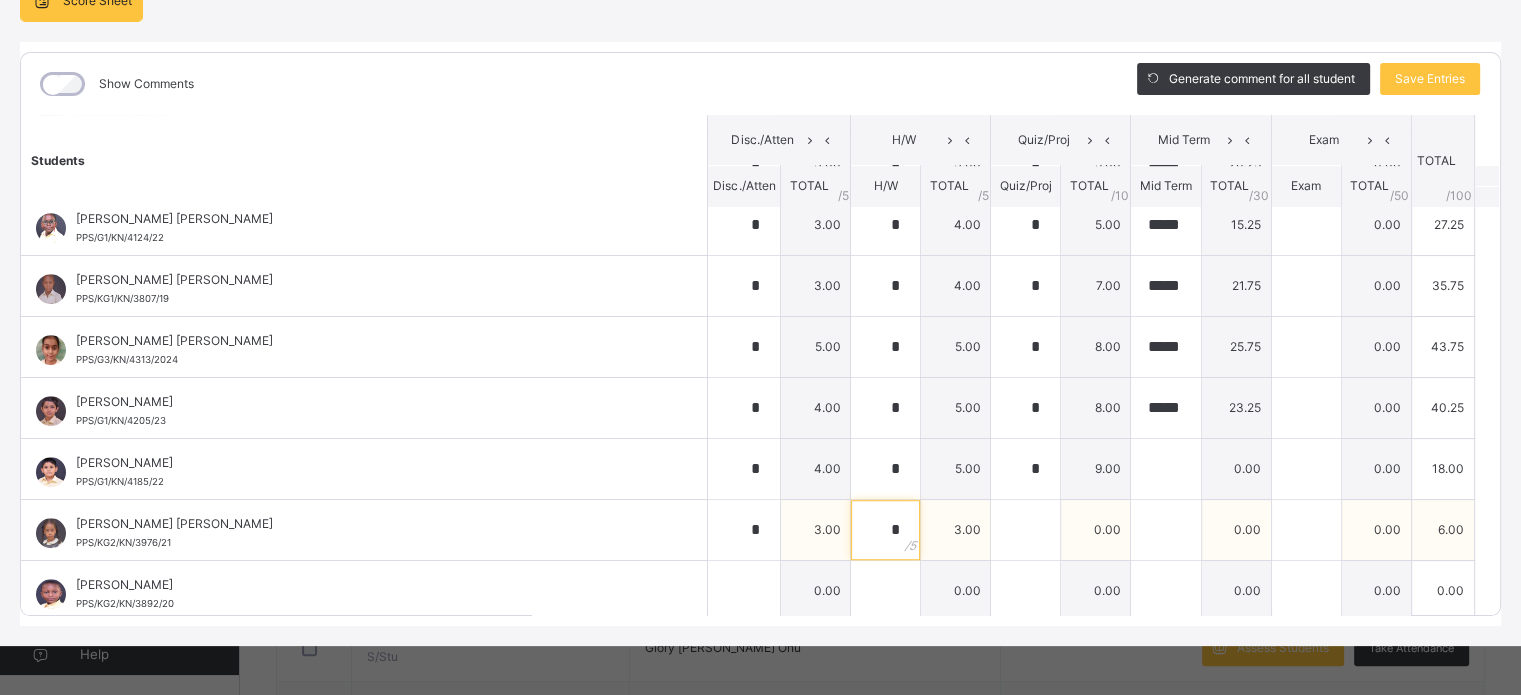 type on "*" 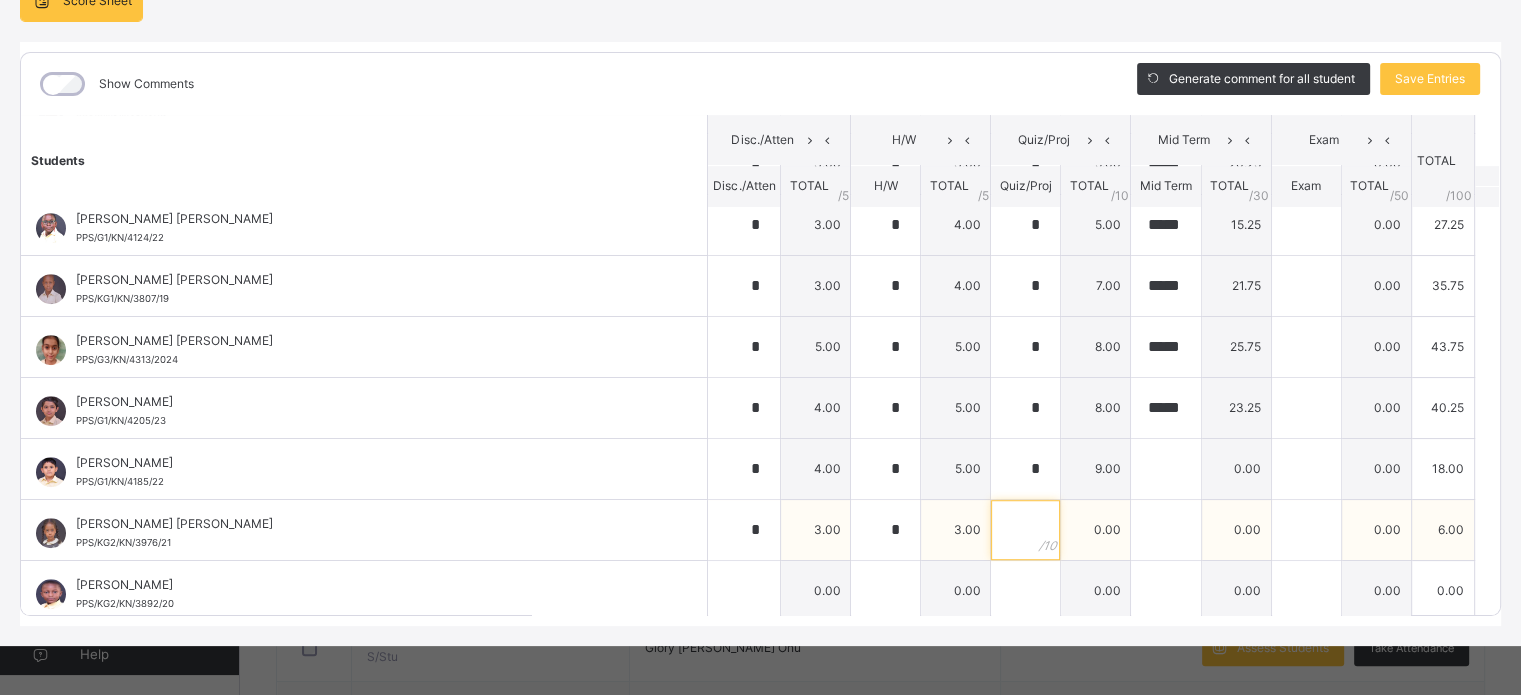 click at bounding box center [1025, 530] 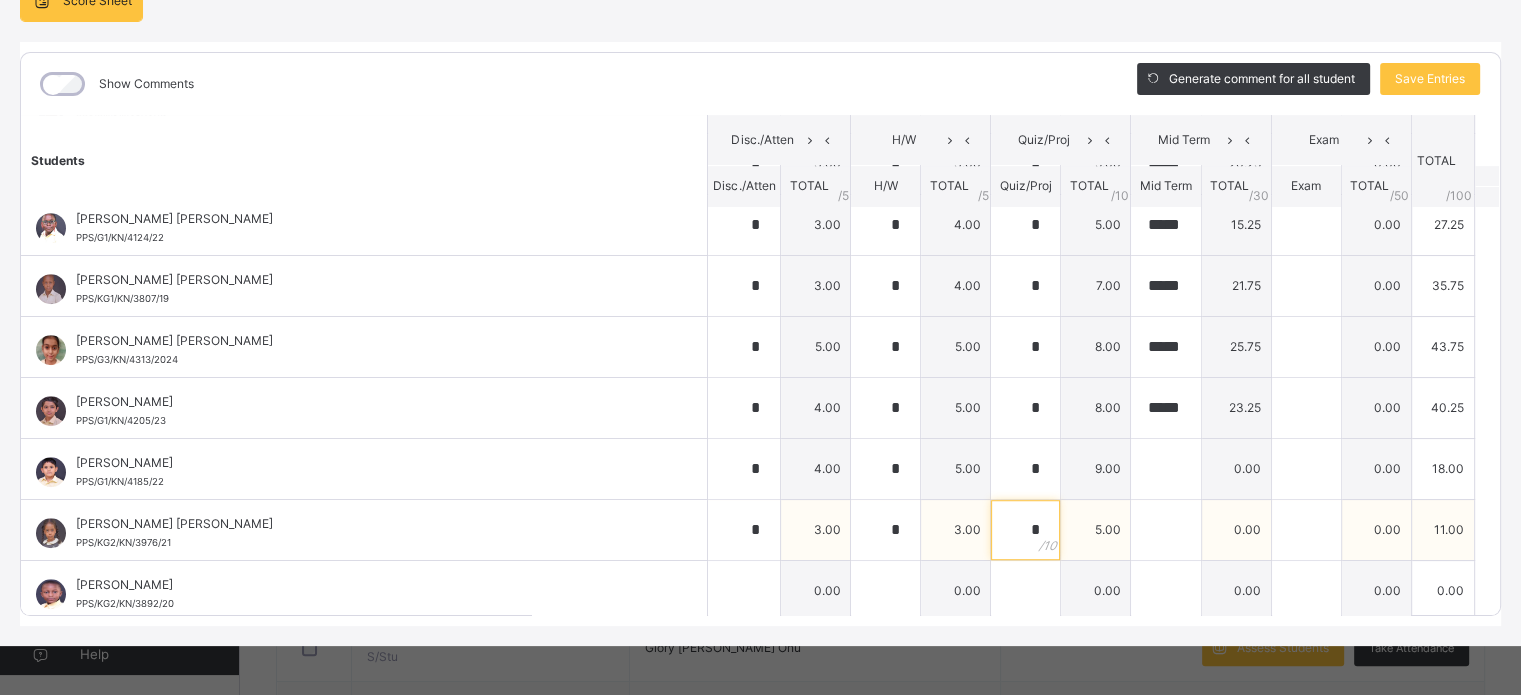 type on "*" 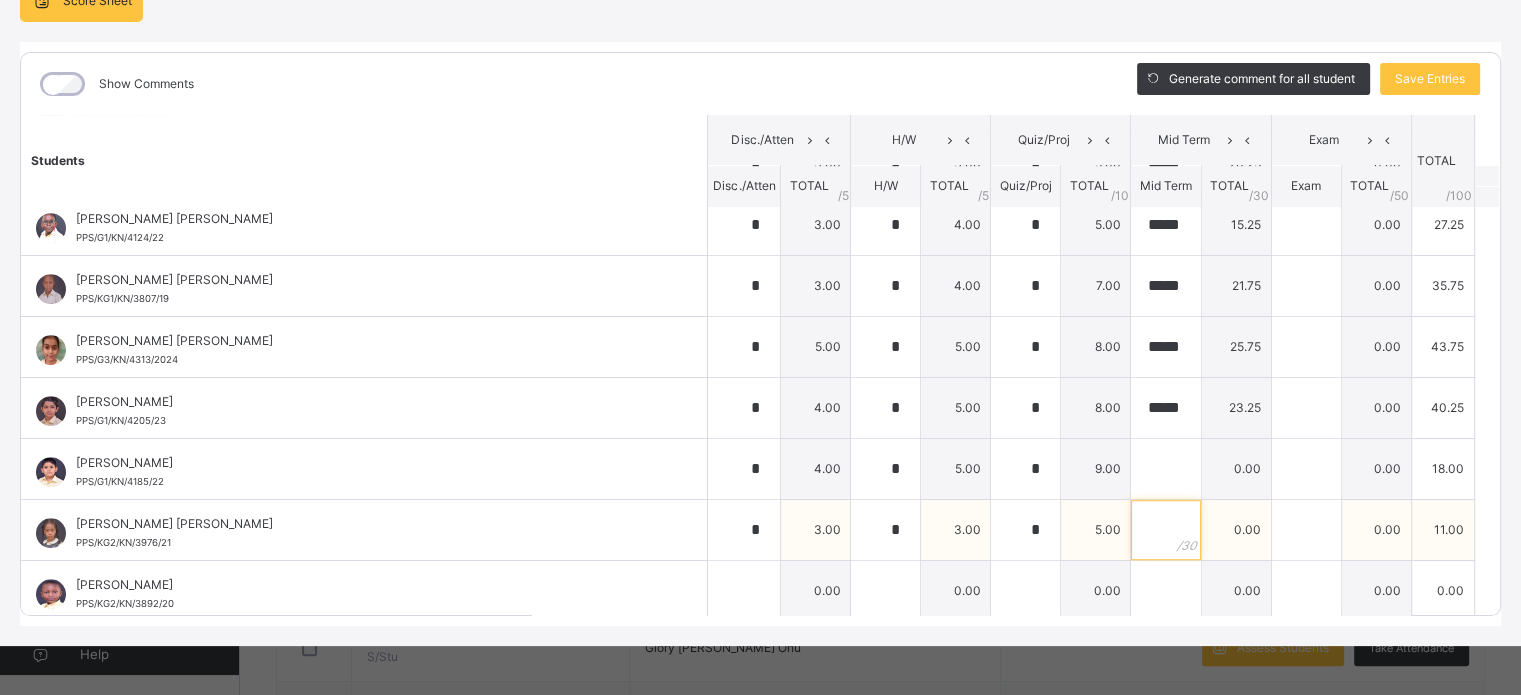 click at bounding box center [1165, 530] 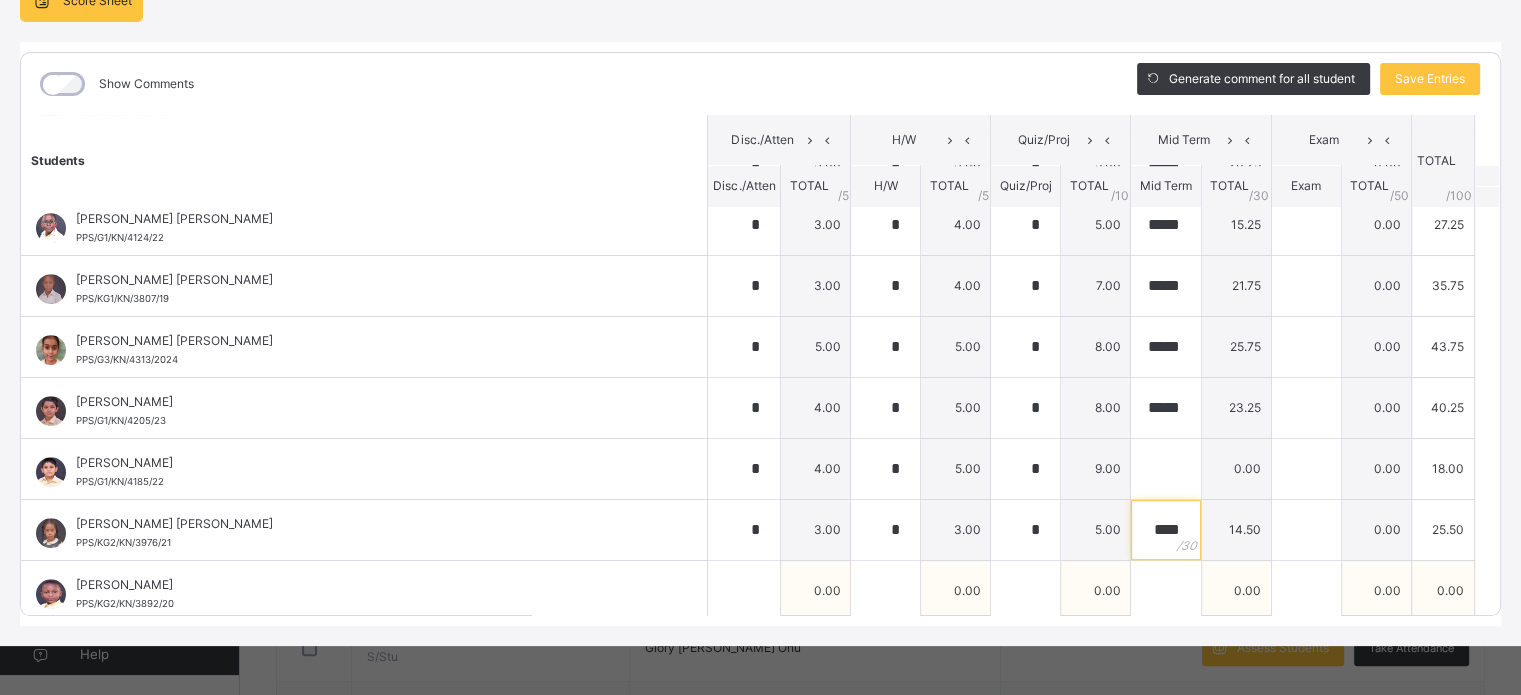 type on "****" 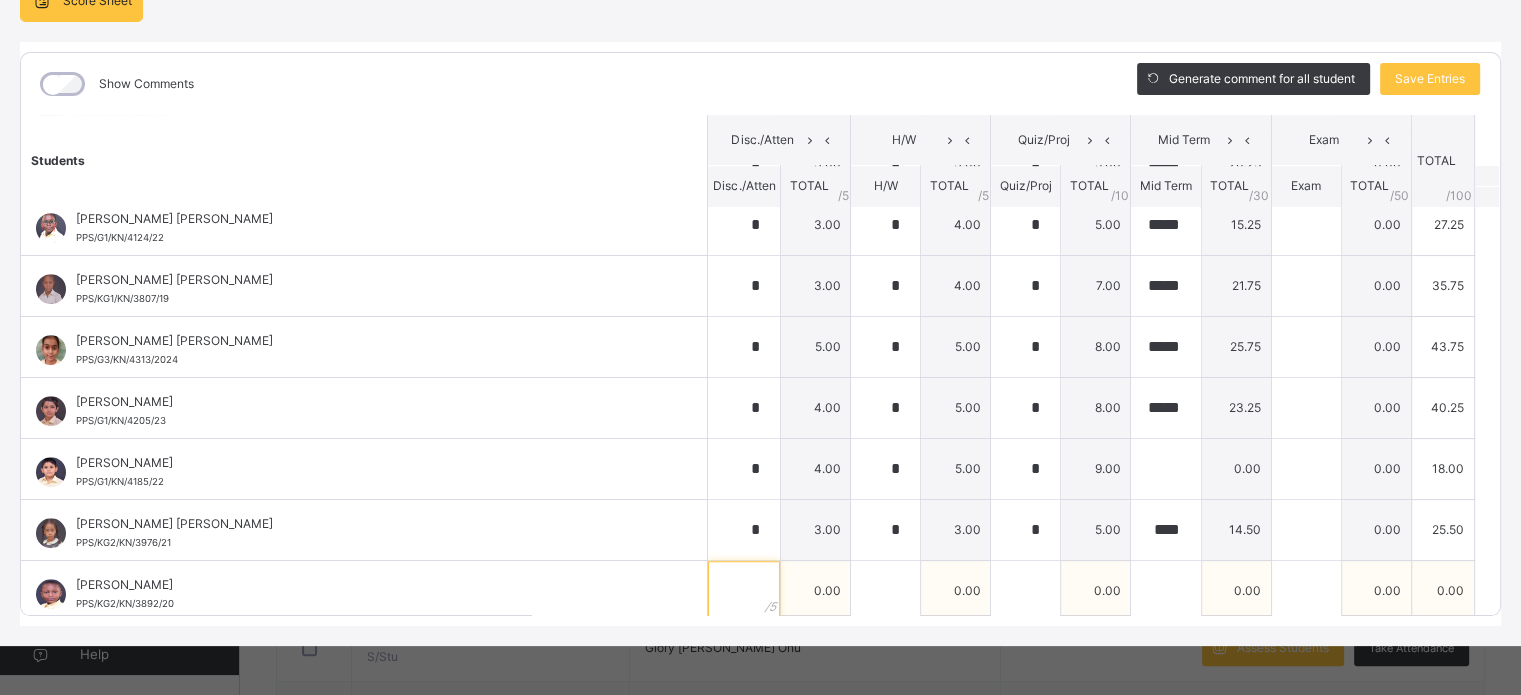 click at bounding box center [744, 591] 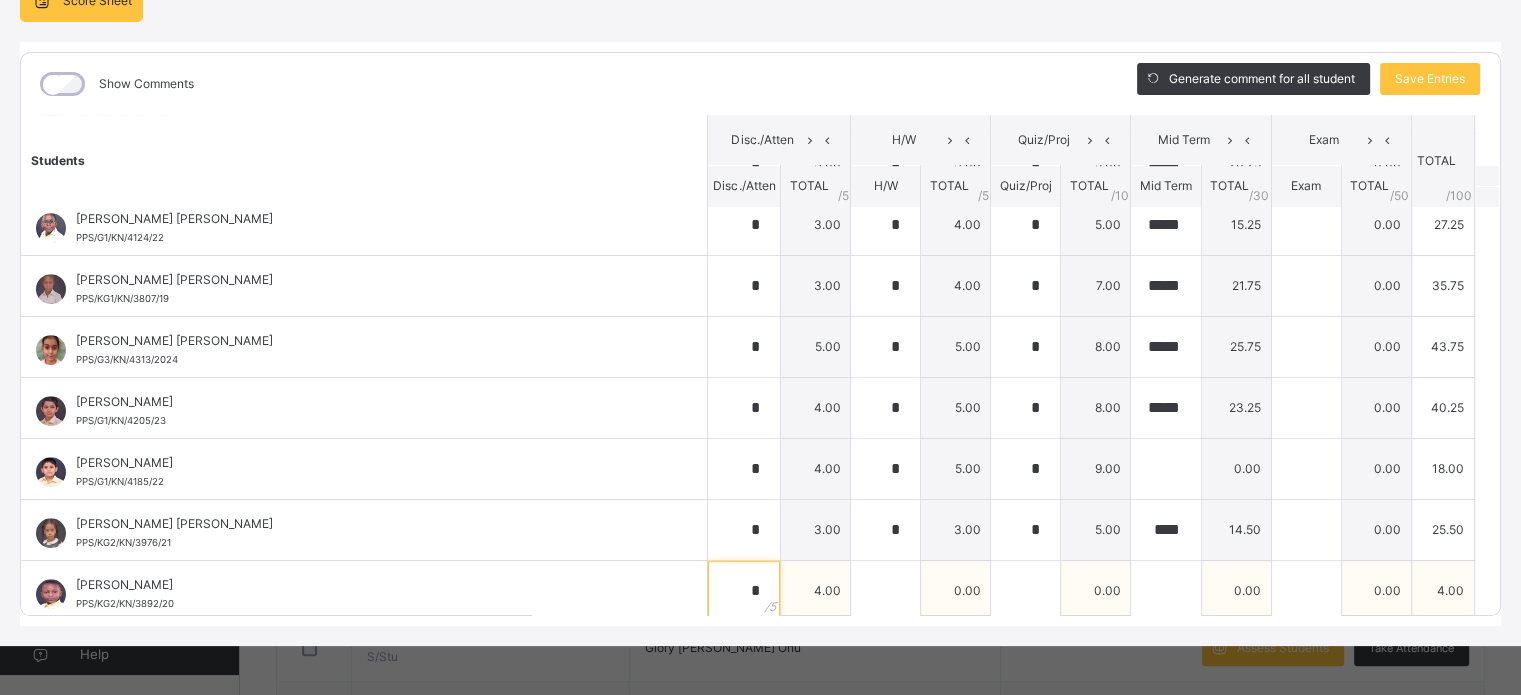 type on "*" 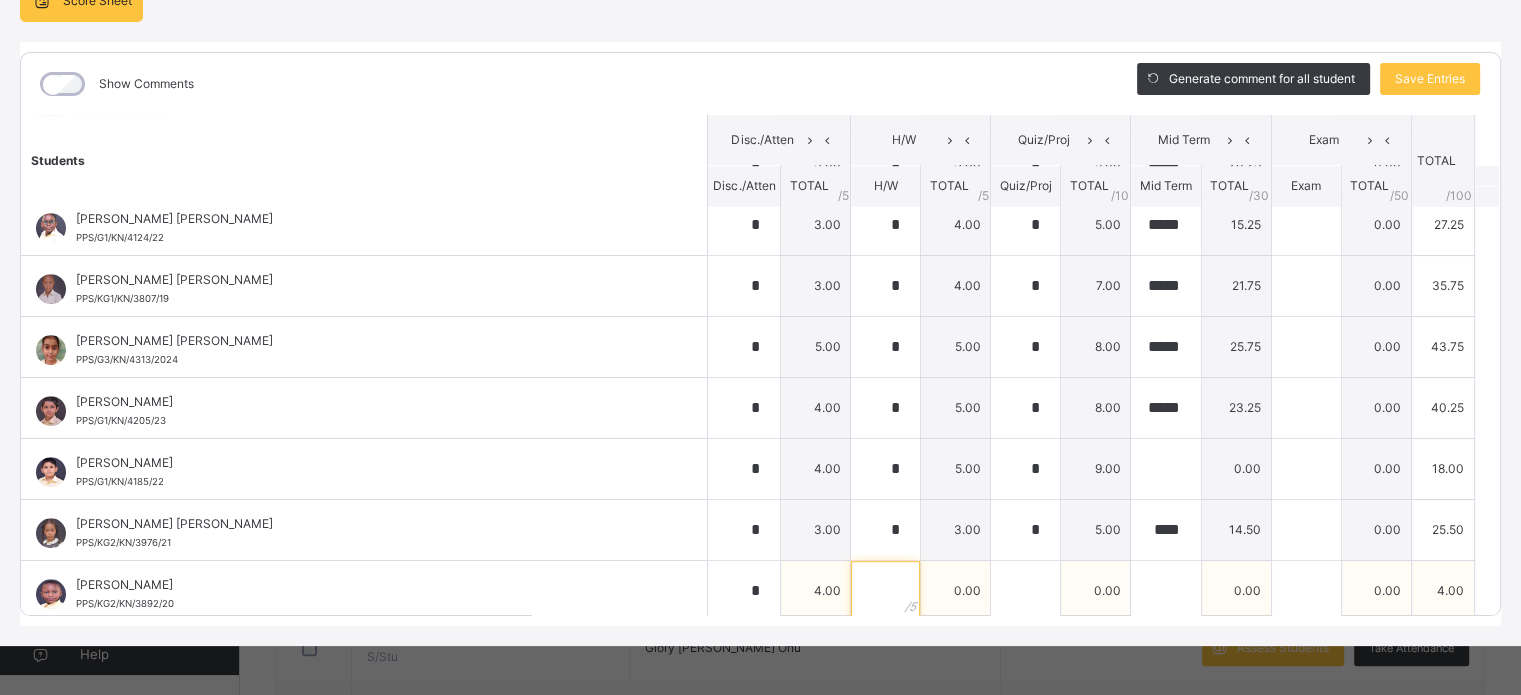 click at bounding box center [885, 591] 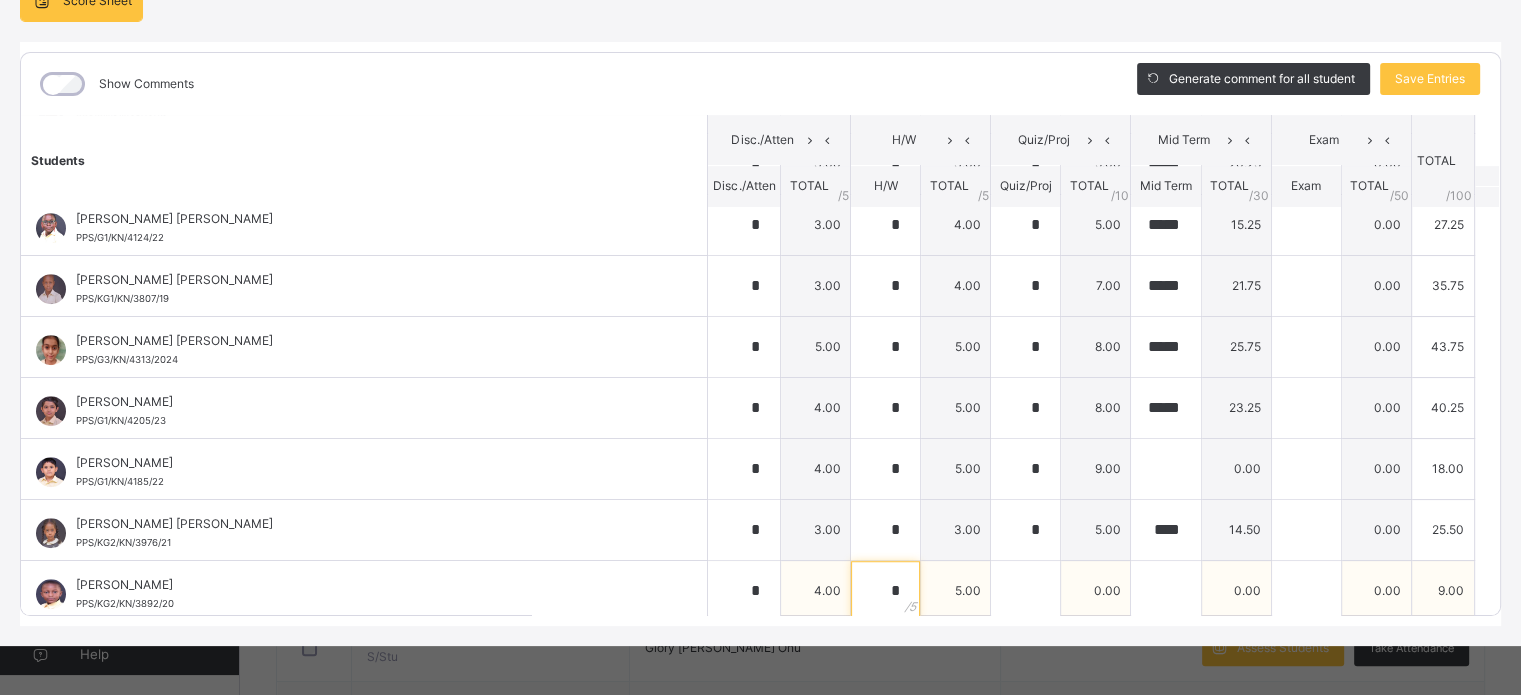 type on "*" 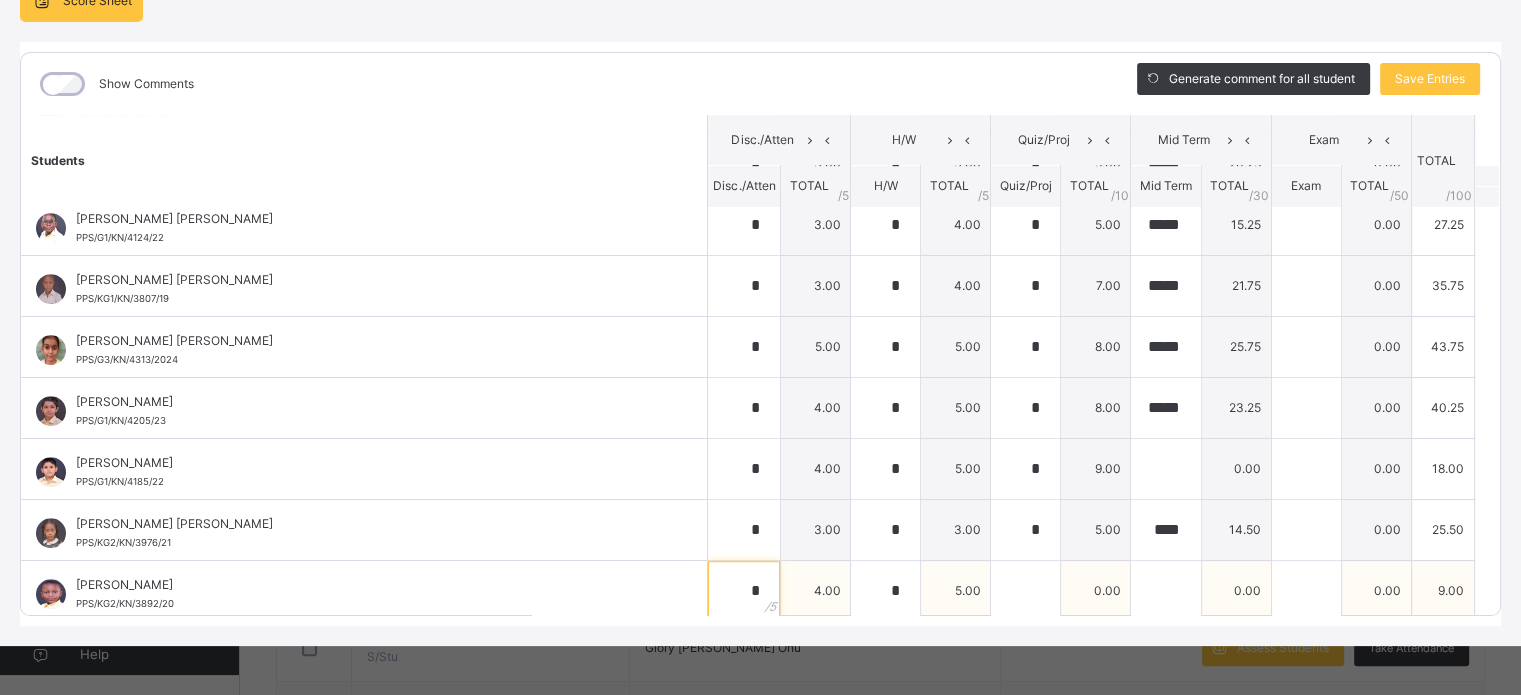 click on "*" at bounding box center [744, 591] 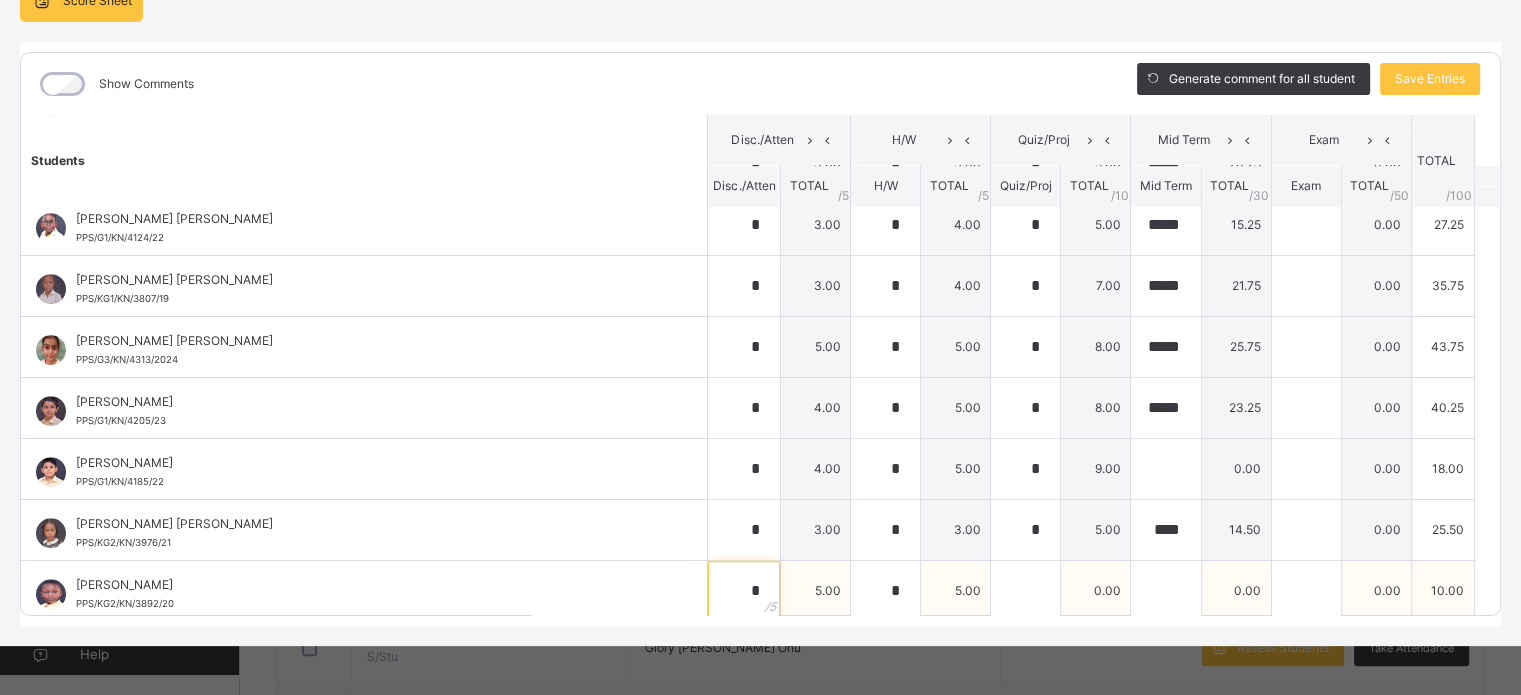type on "*" 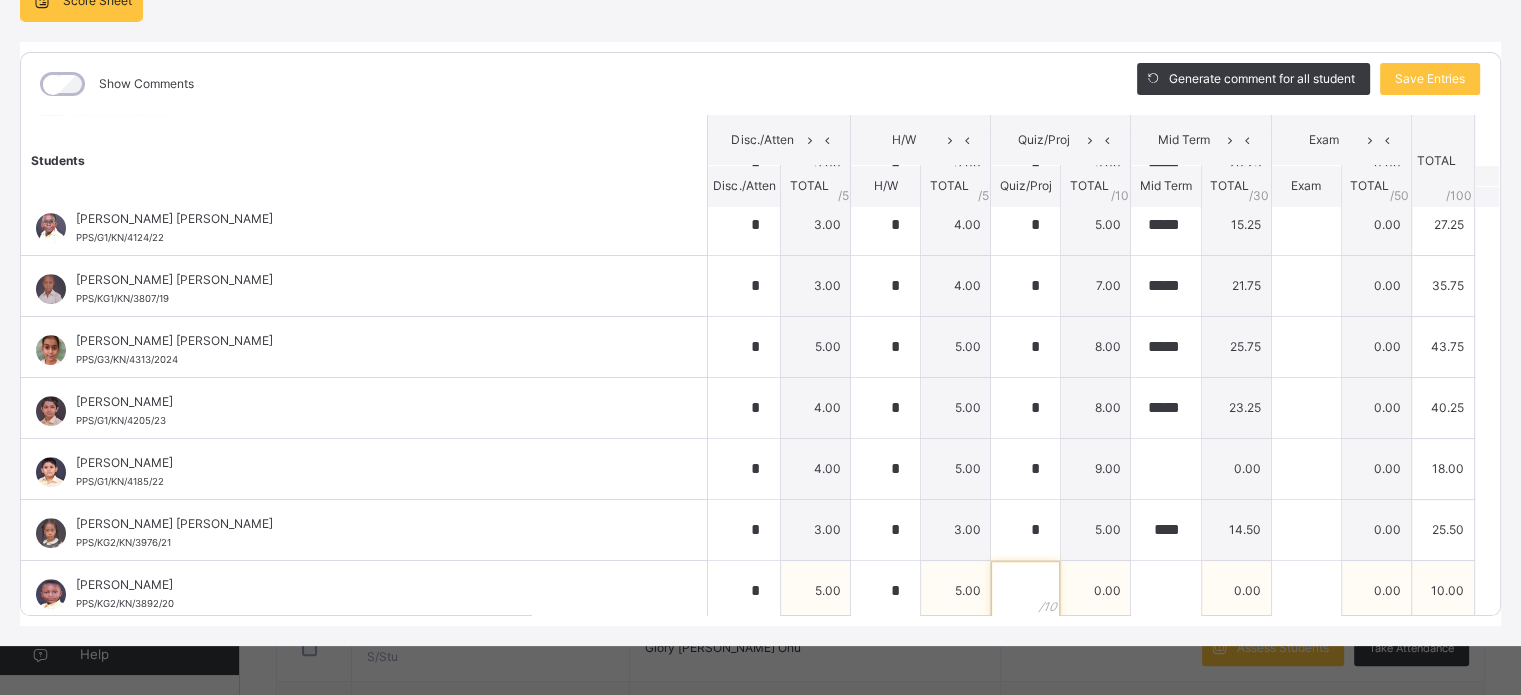 click at bounding box center [1025, 591] 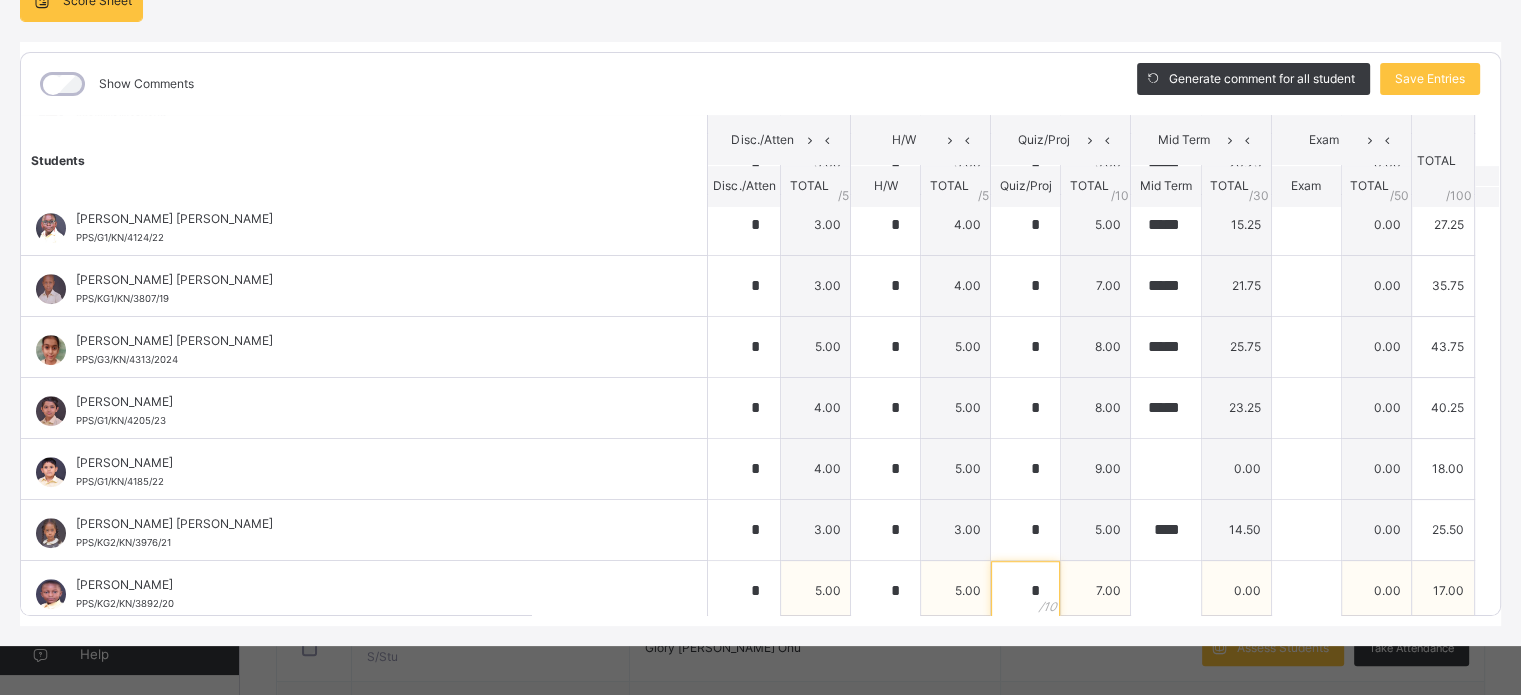 type on "*" 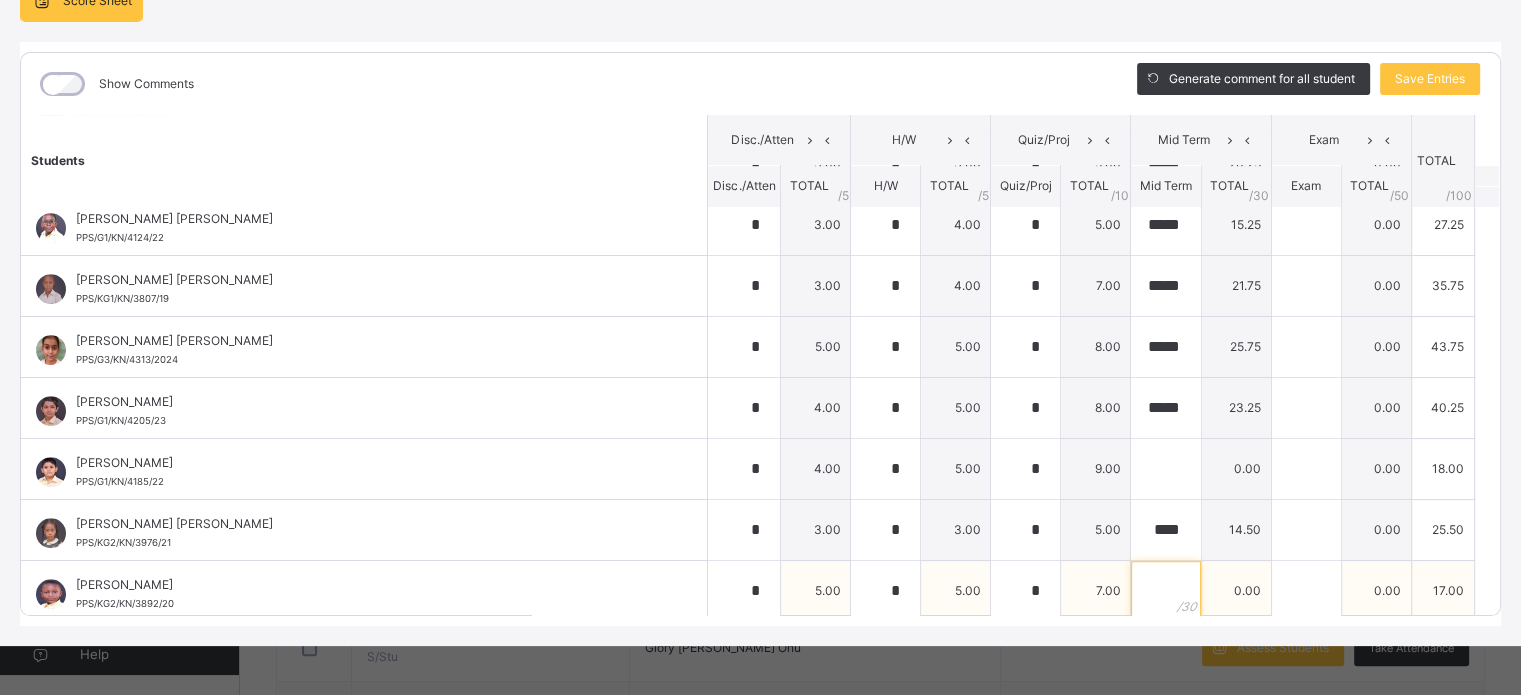 click at bounding box center (1165, 591) 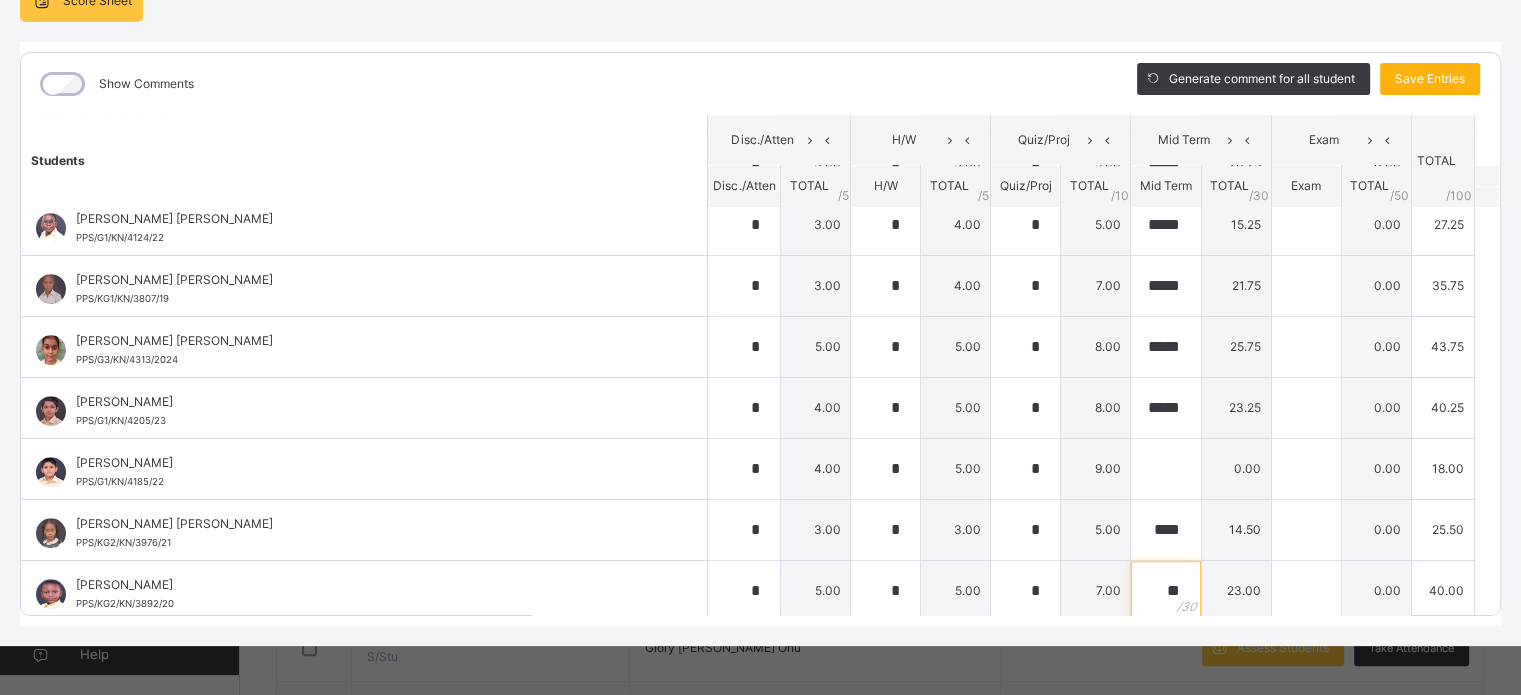 type on "**" 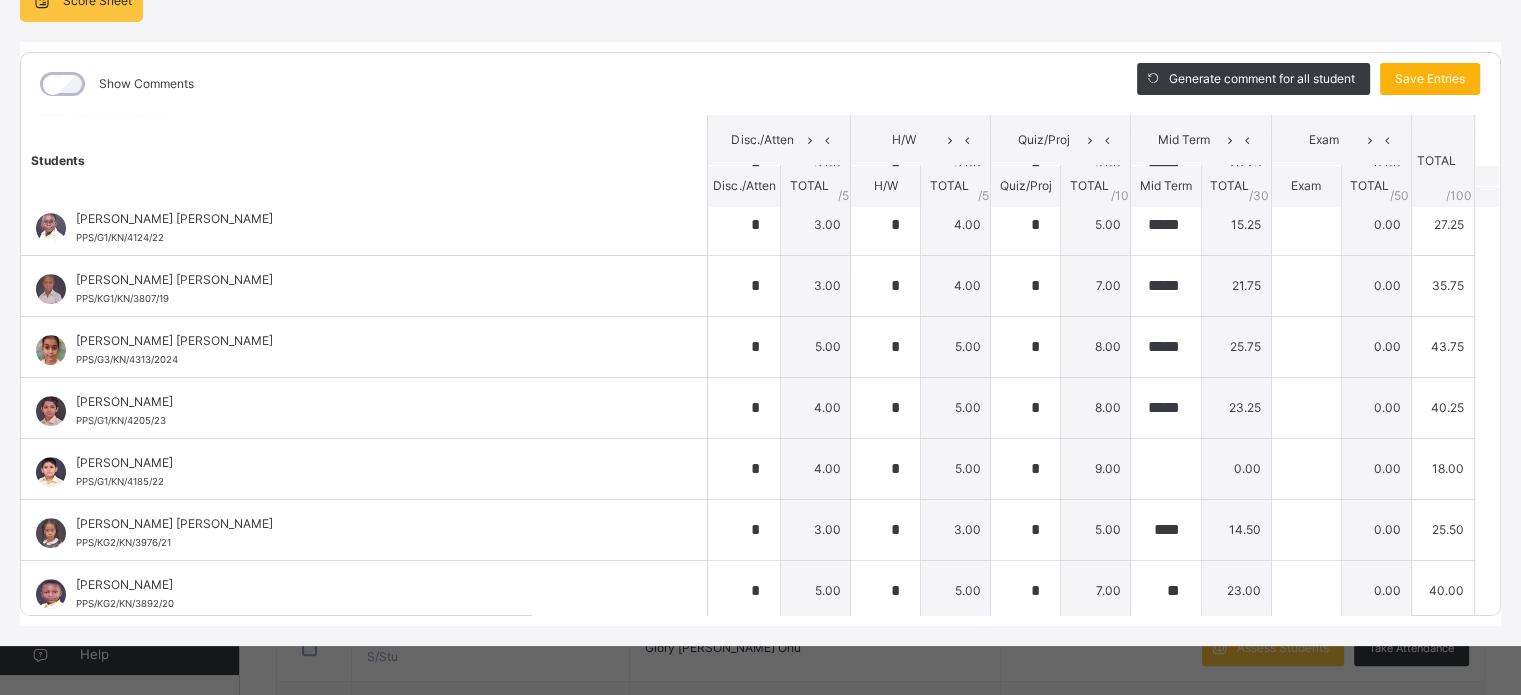click on "Save Entries" at bounding box center [1430, 79] 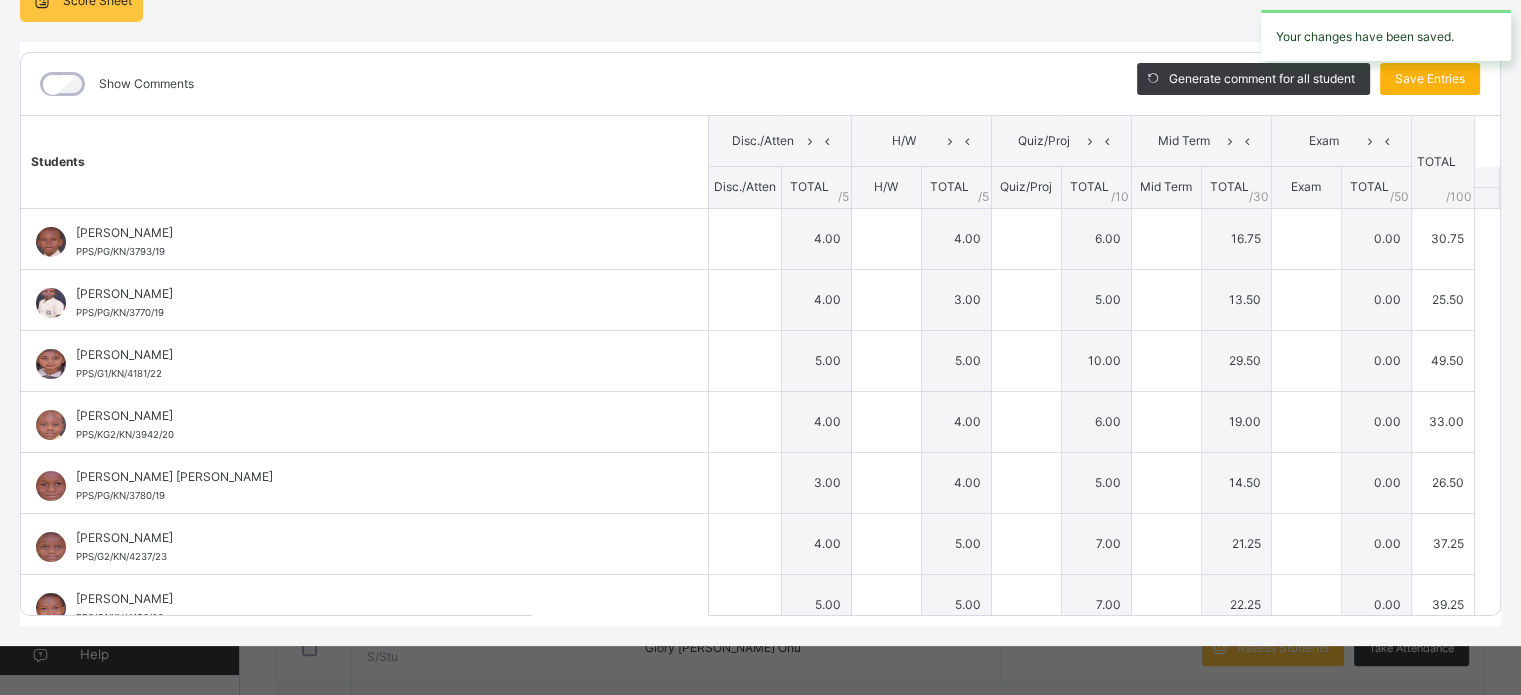 type on "*" 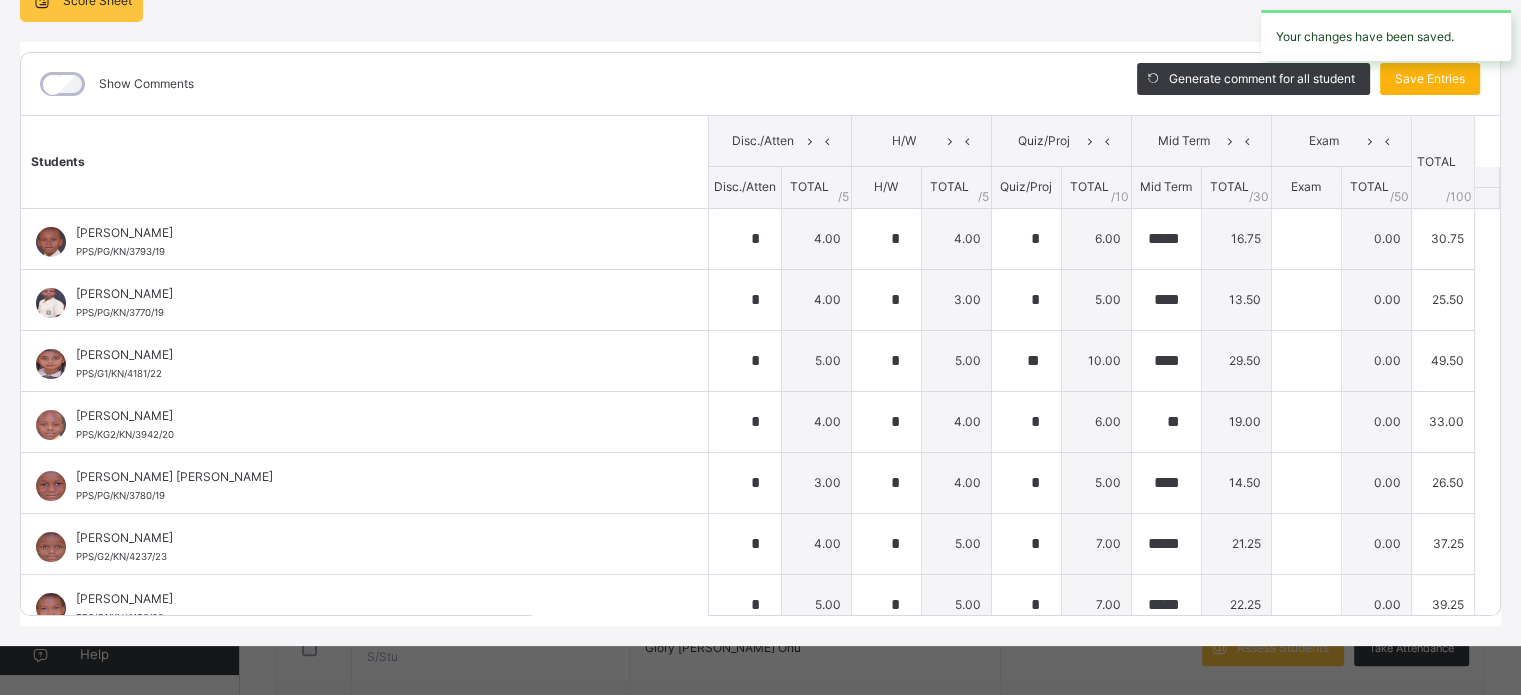 type on "*" 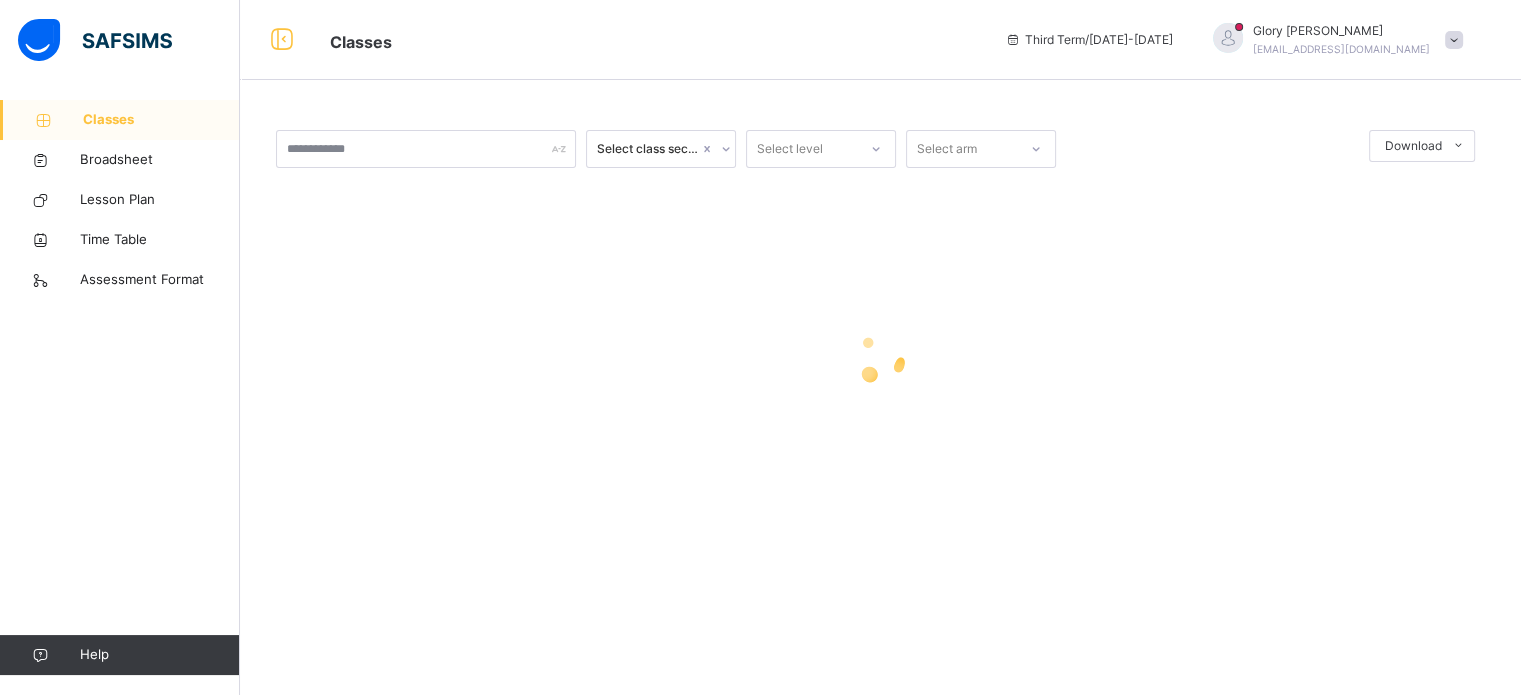 scroll, scrollTop: 0, scrollLeft: 0, axis: both 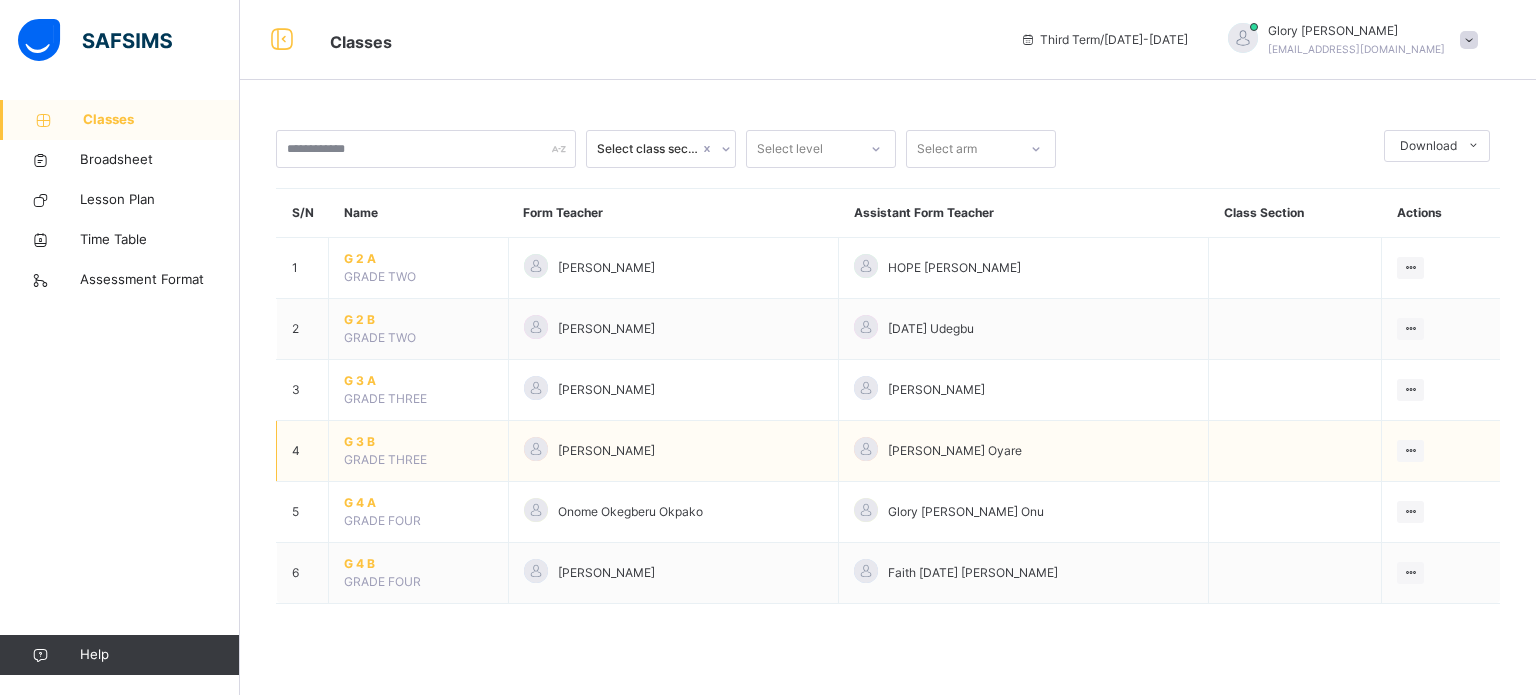 click on "G 3   B" at bounding box center [418, 442] 